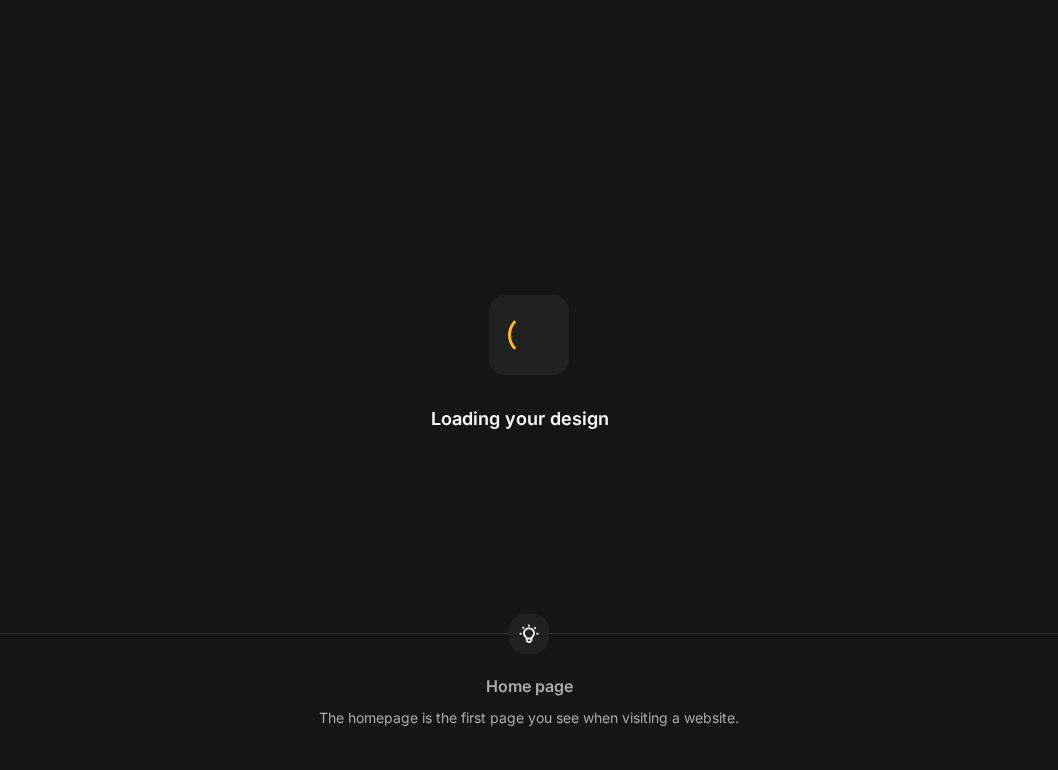 scroll, scrollTop: 0, scrollLeft: 0, axis: both 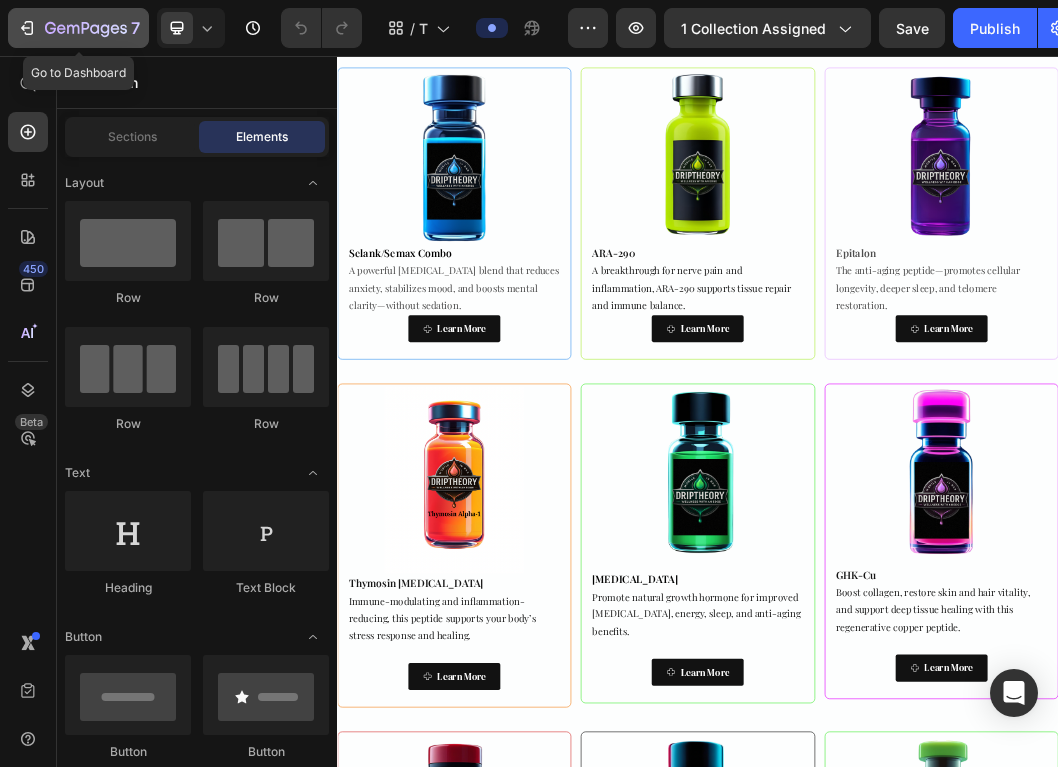 click 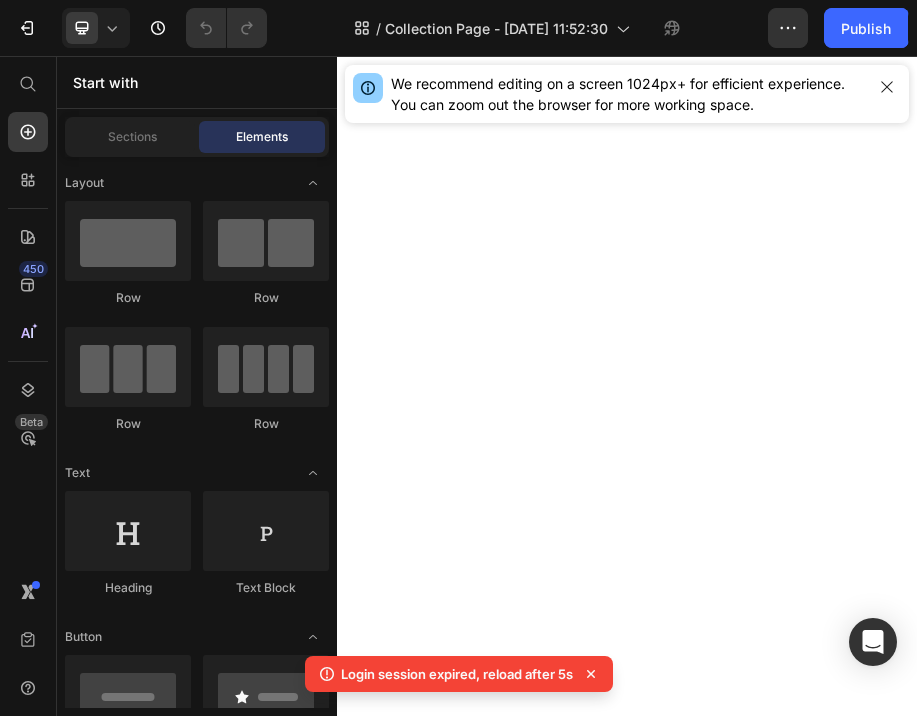 scroll, scrollTop: 0, scrollLeft: 0, axis: both 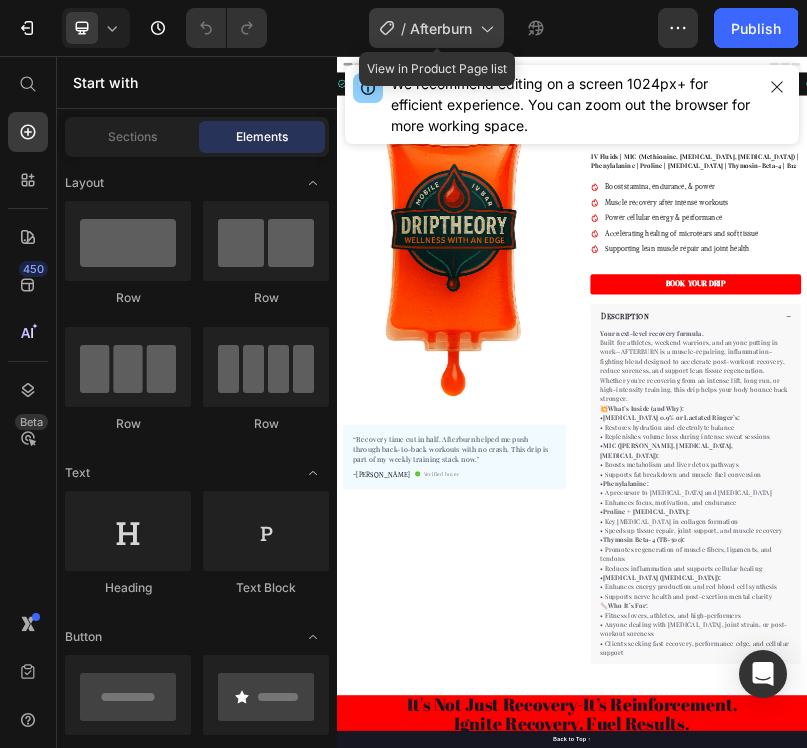 click 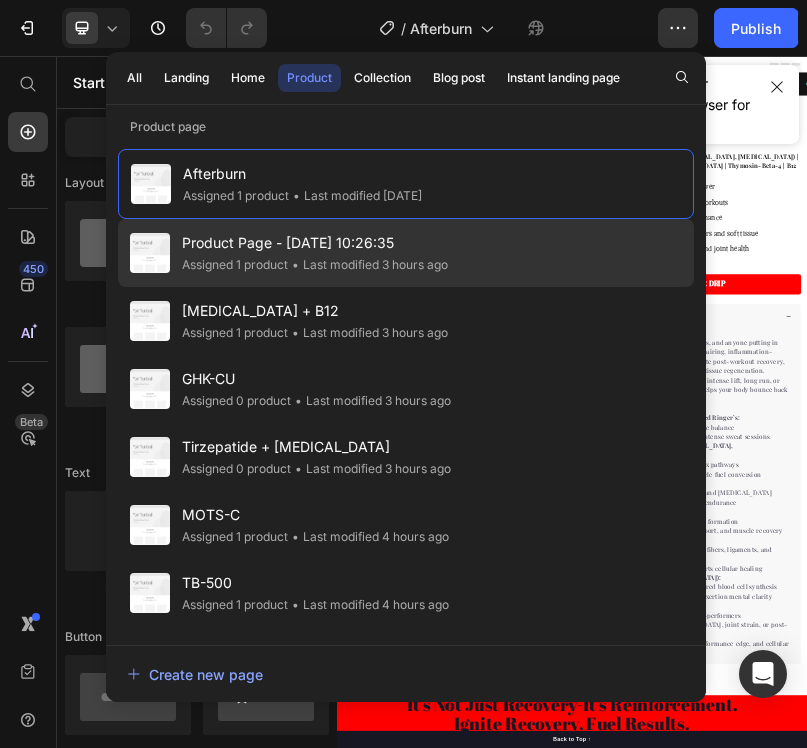 click on "Product Page - [DATE] 10:26:35" at bounding box center [315, 243] 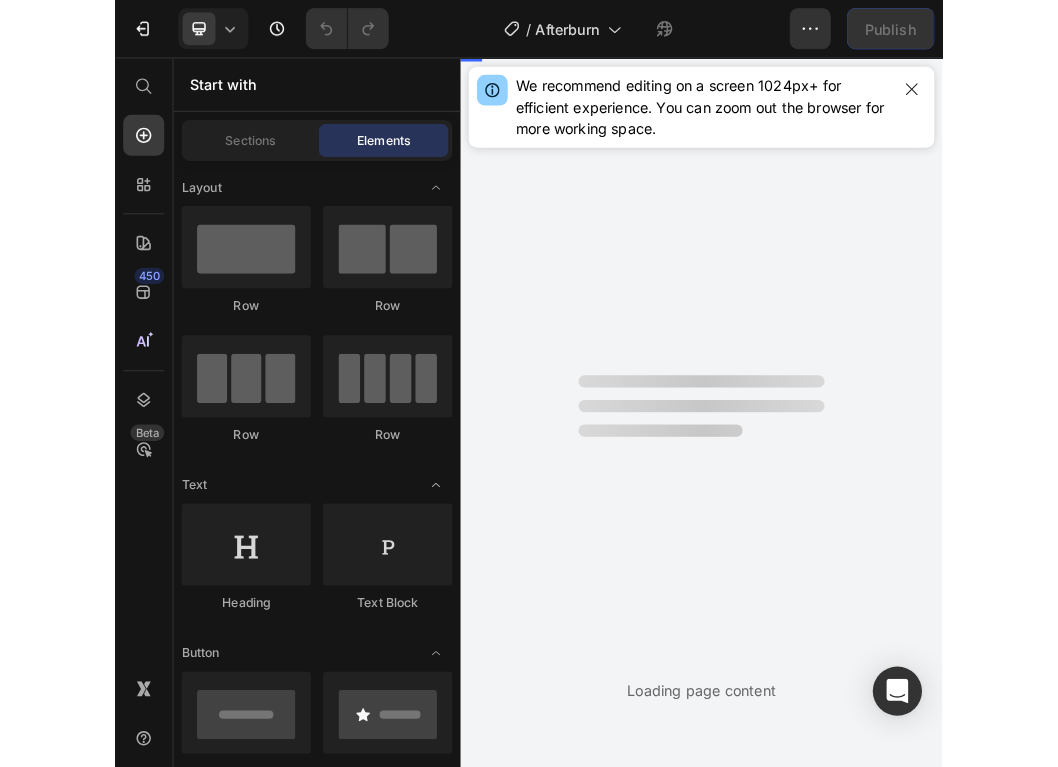 scroll, scrollTop: 0, scrollLeft: 0, axis: both 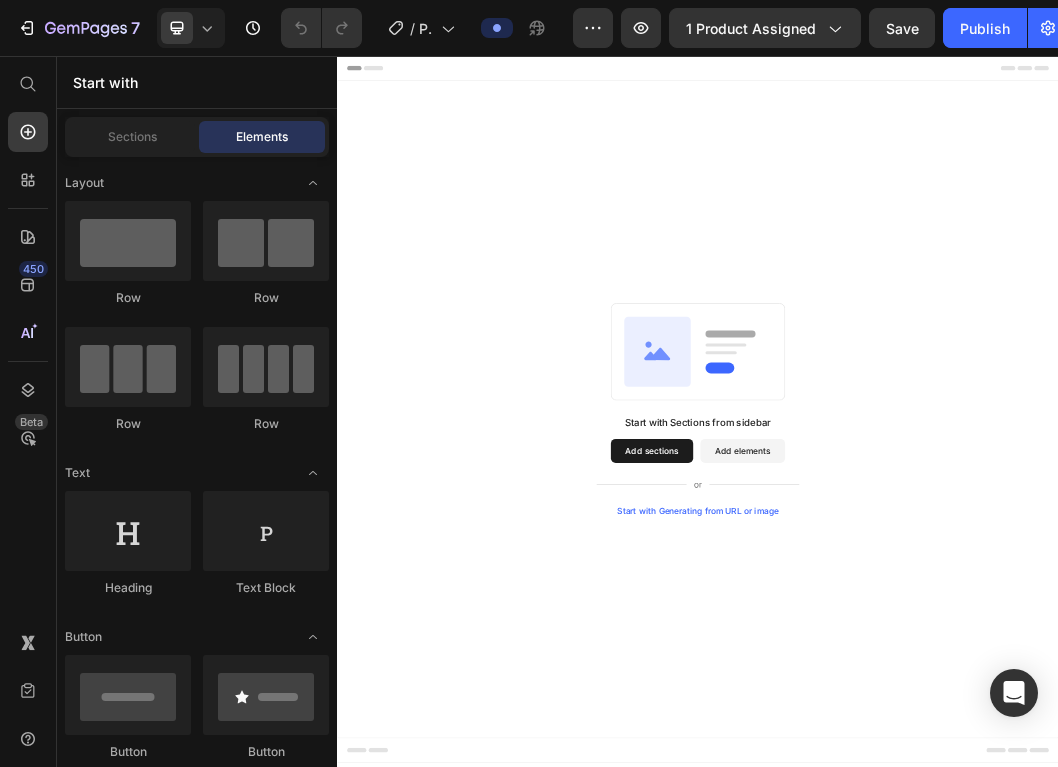 click on "7  Version history  /  Product Page - Jul 10, 10:26:35 Preview 1 product assigned  Save   Publish" 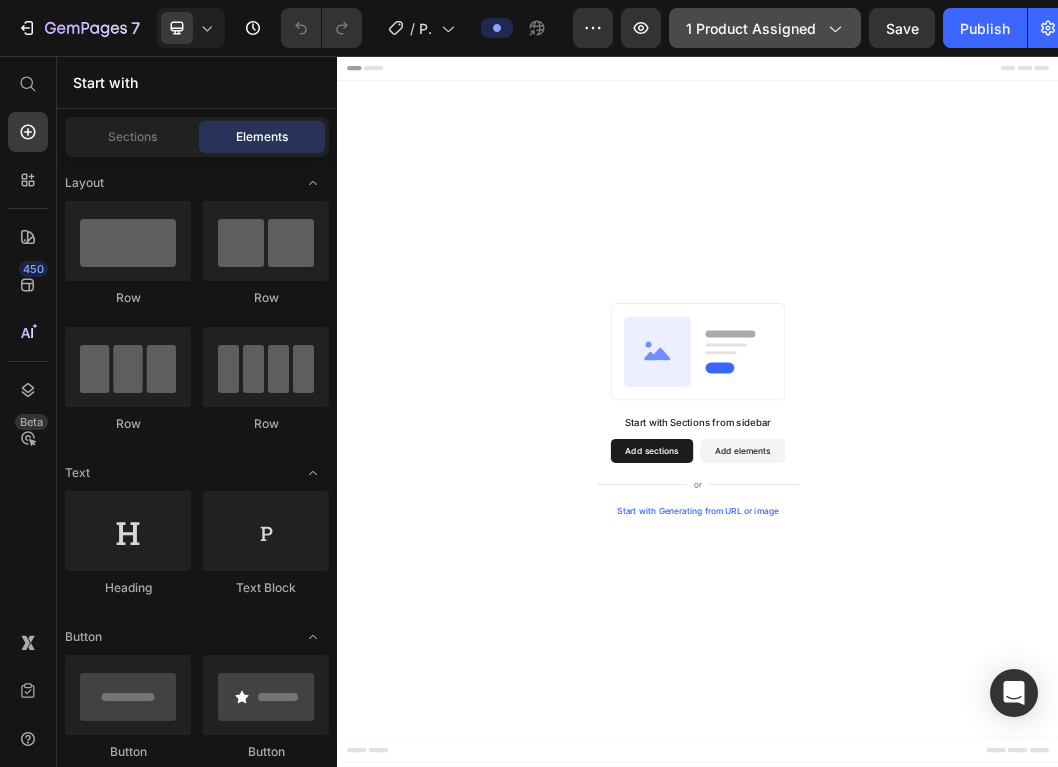 click on "1 product assigned" at bounding box center (765, 28) 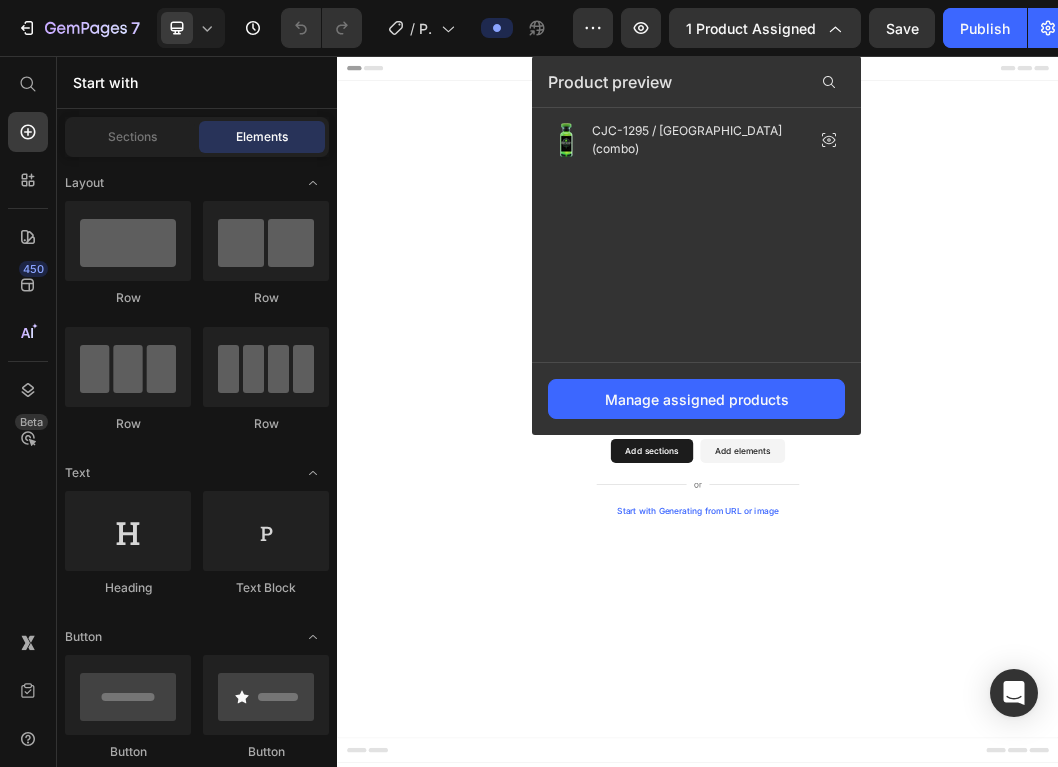 click on "Start with Sections from sidebar Add sections Add elements Start with Generating from URL or image" at bounding box center [937, 643] 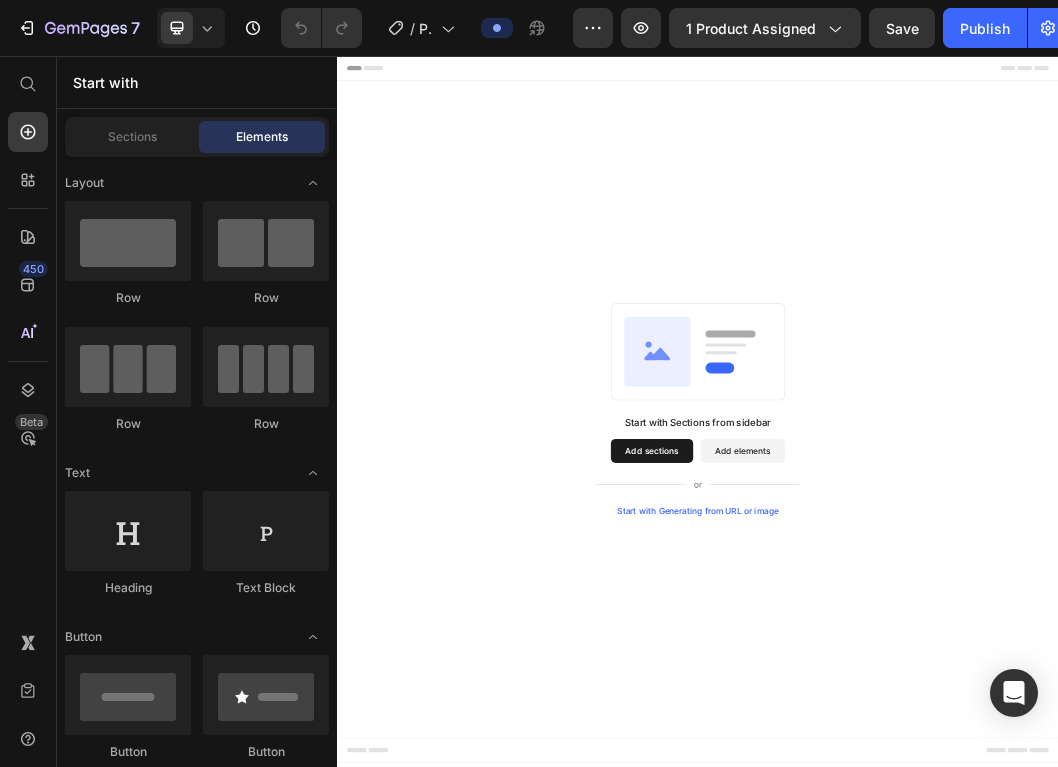 click on "/  Product Page - Jul 10, 10:26:35" 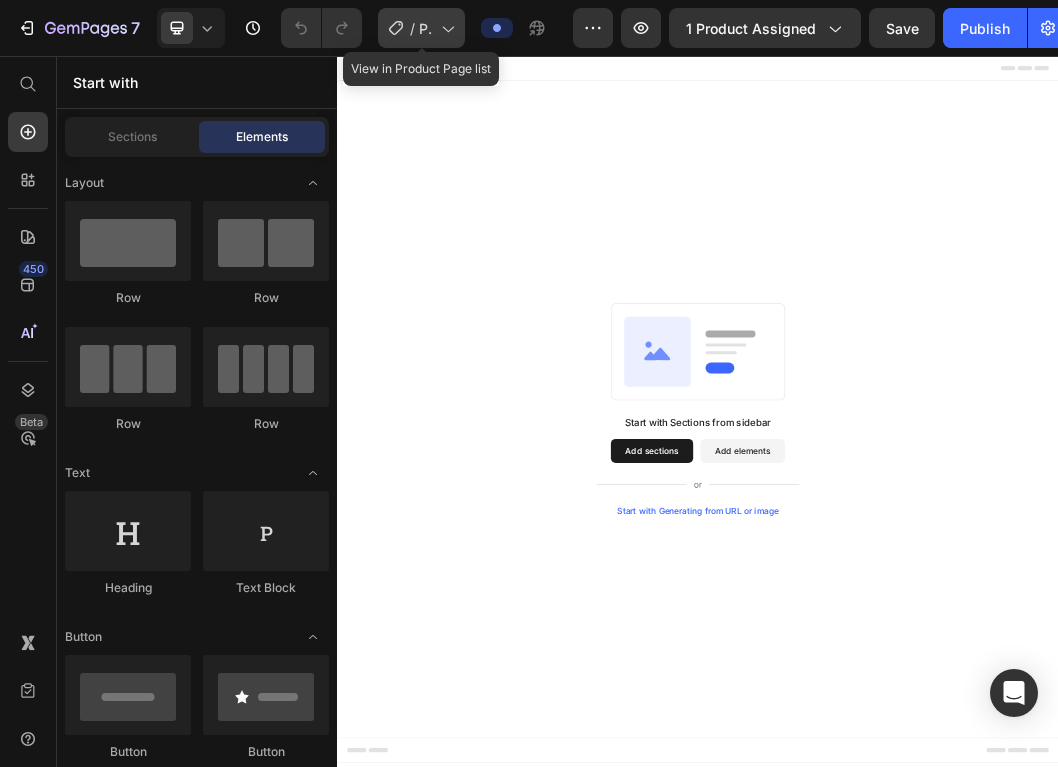 click on "/  Product Page - Jul 10, 10:26:35" 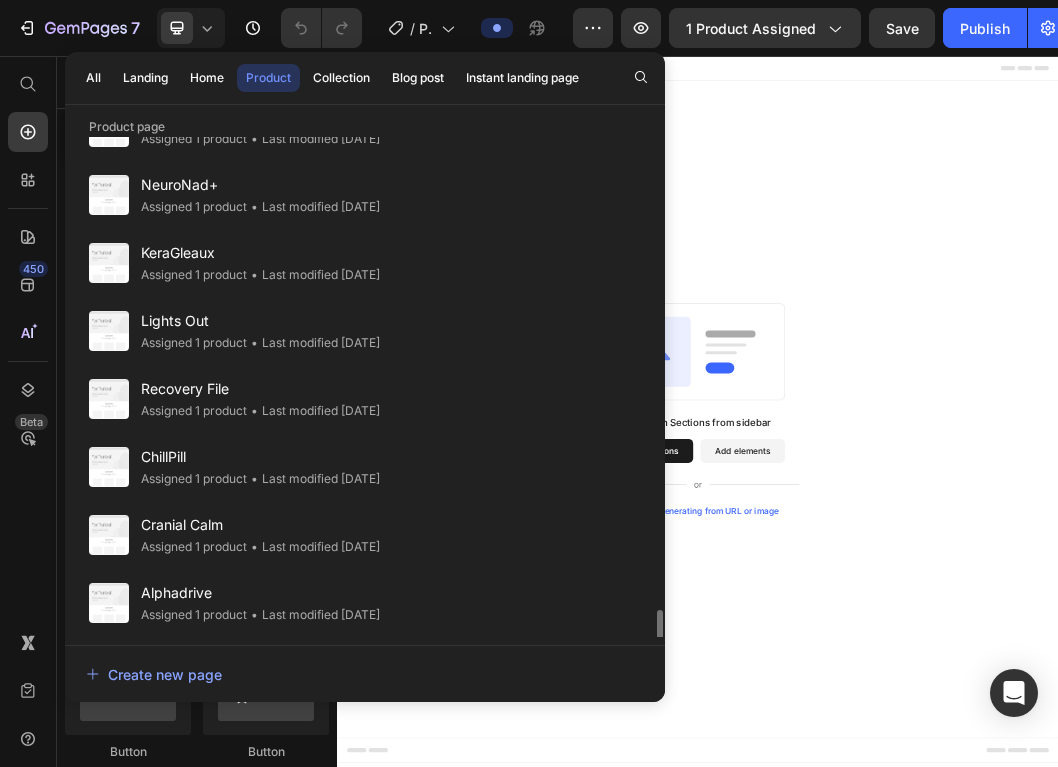 scroll, scrollTop: 1418, scrollLeft: 0, axis: vertical 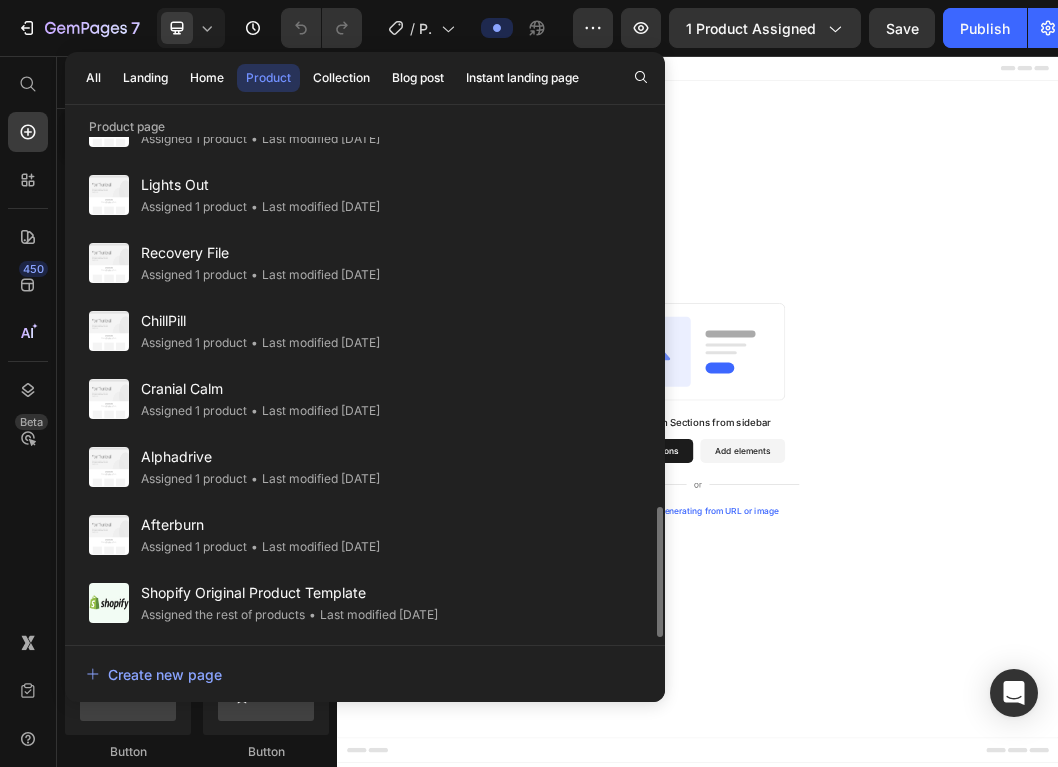 click on "Start with Sections from sidebar Add sections Add elements Start with Generating from URL or image" at bounding box center (937, 643) 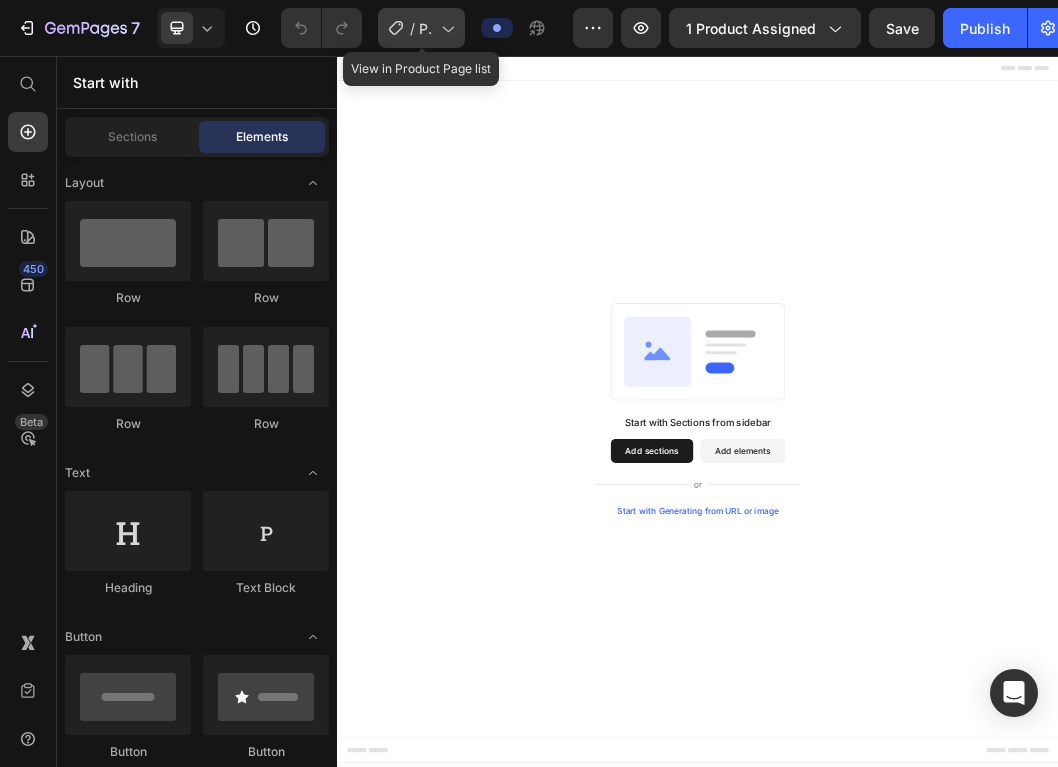 click on "/  Product Page - Jul 10, 10:26:35" 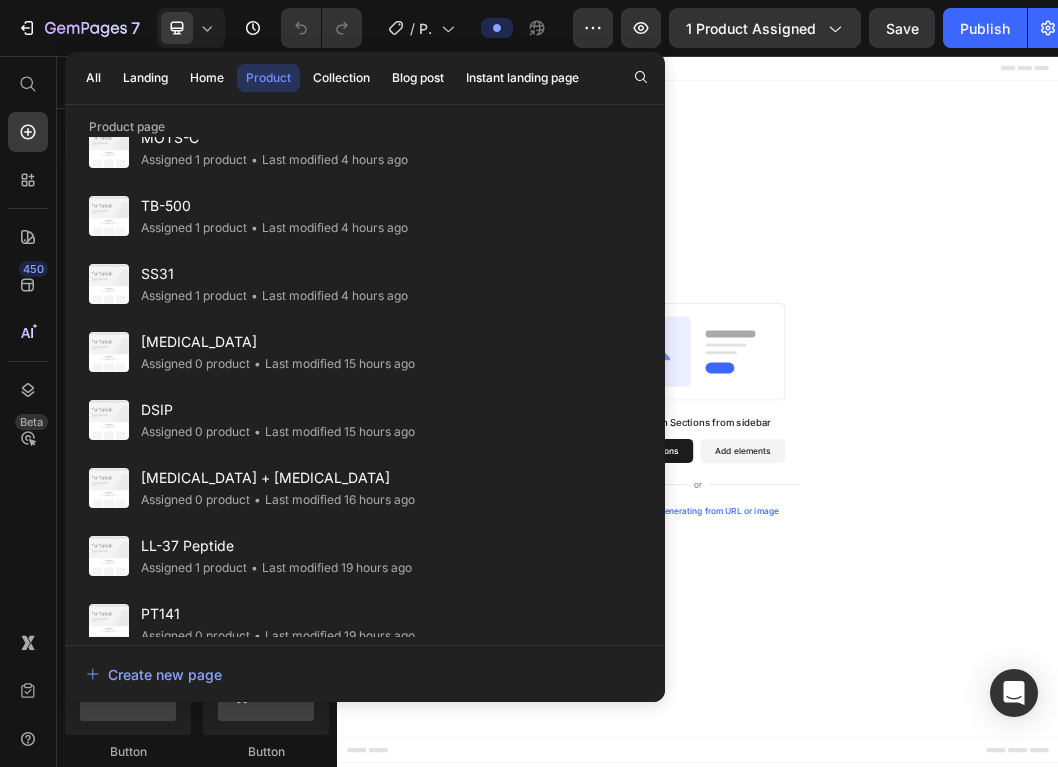 scroll, scrollTop: 0, scrollLeft: 0, axis: both 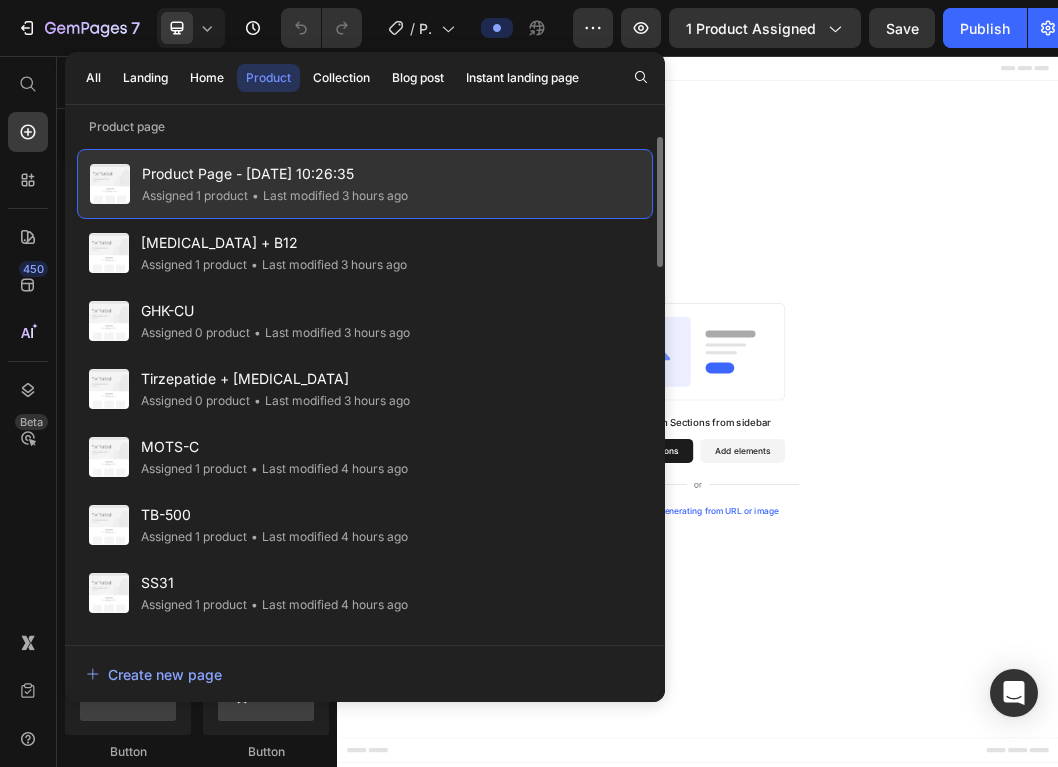 click on "• Last modified 3 hours ago" 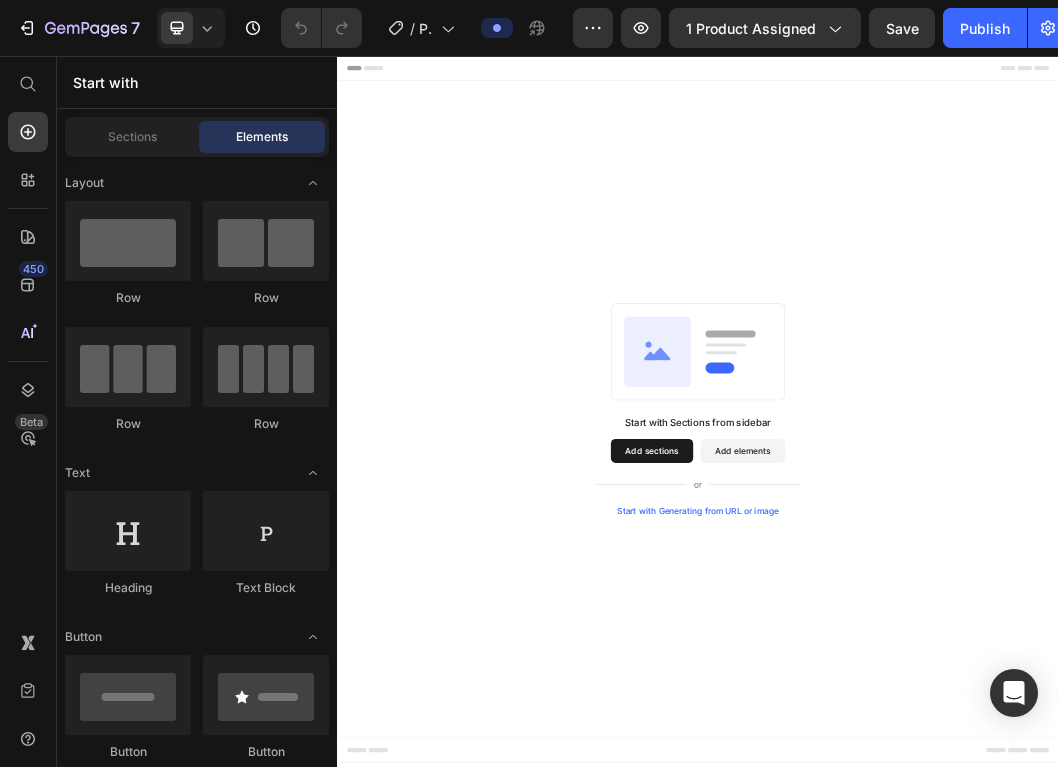 click on "Start with Sections from sidebar Add sections Add elements Start with Generating from URL or image" at bounding box center (937, 643) 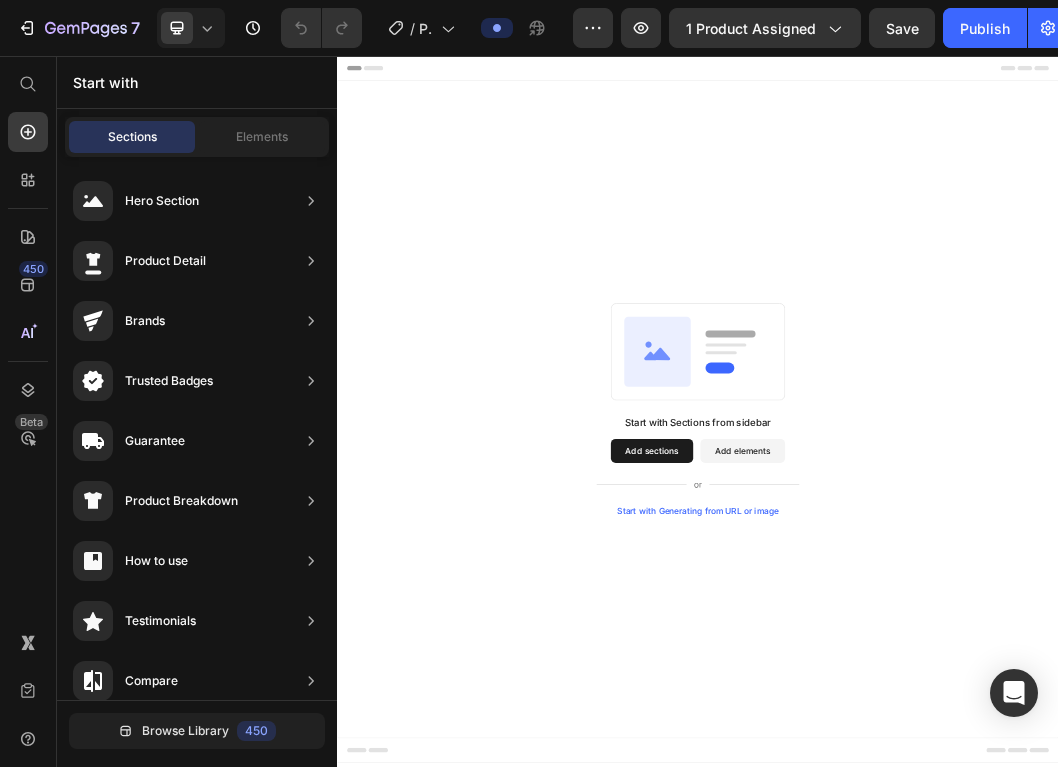 click on "Start with Sections from sidebar Add sections Add elements Start with Generating from URL or image" at bounding box center [937, 643] 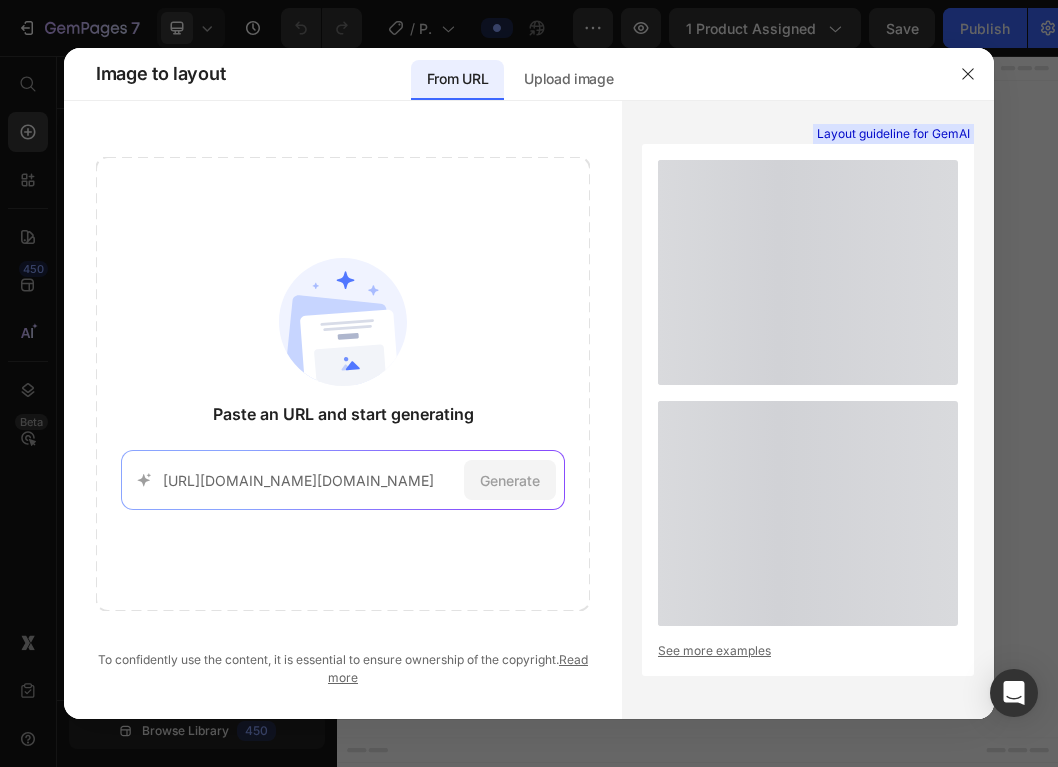 scroll, scrollTop: 0, scrollLeft: 786, axis: horizontal 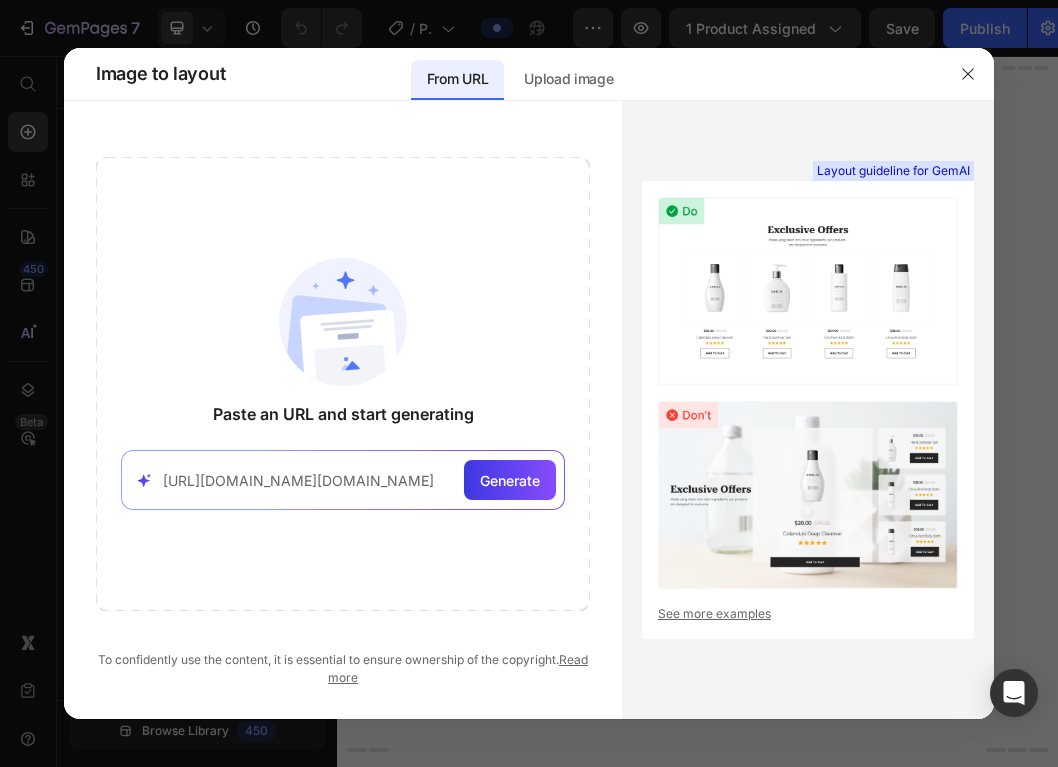 type on "[URL][DOMAIN_NAME][DOMAIN_NAME]" 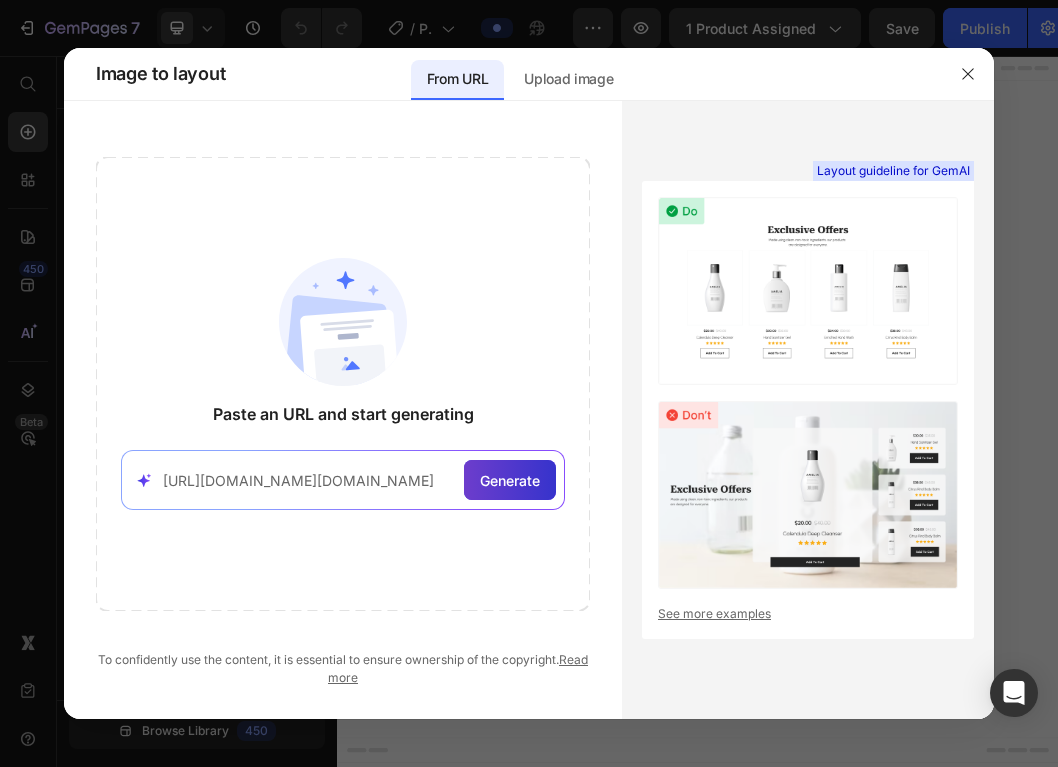 click on "Generate" at bounding box center (510, 480) 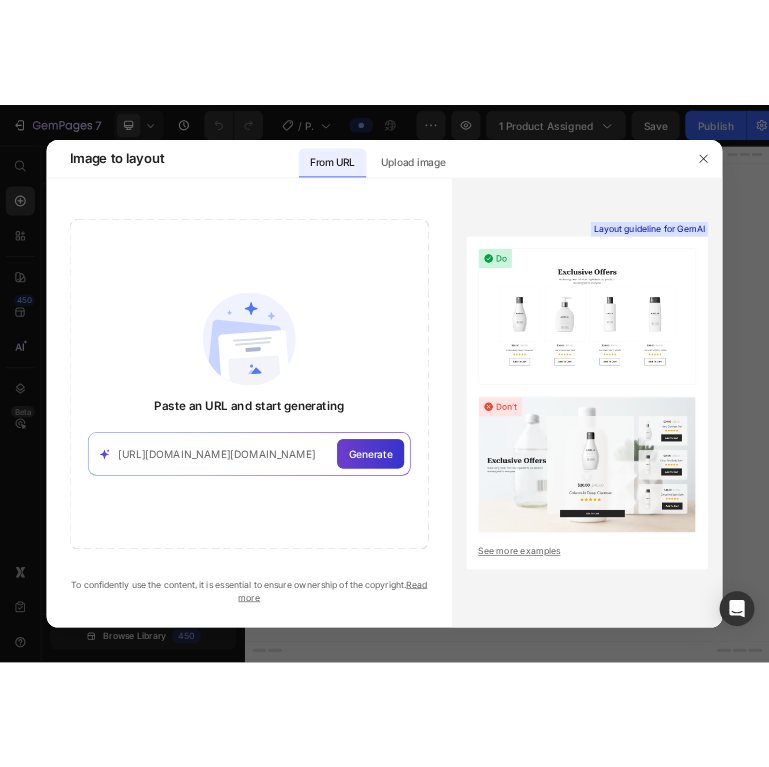 scroll, scrollTop: 0, scrollLeft: 0, axis: both 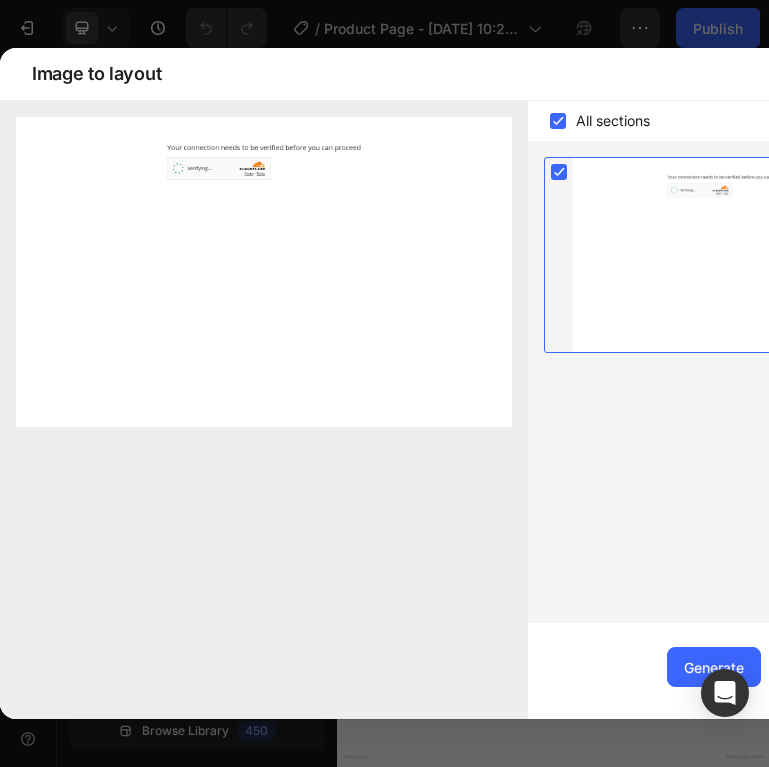 click at bounding box center (264, 272) 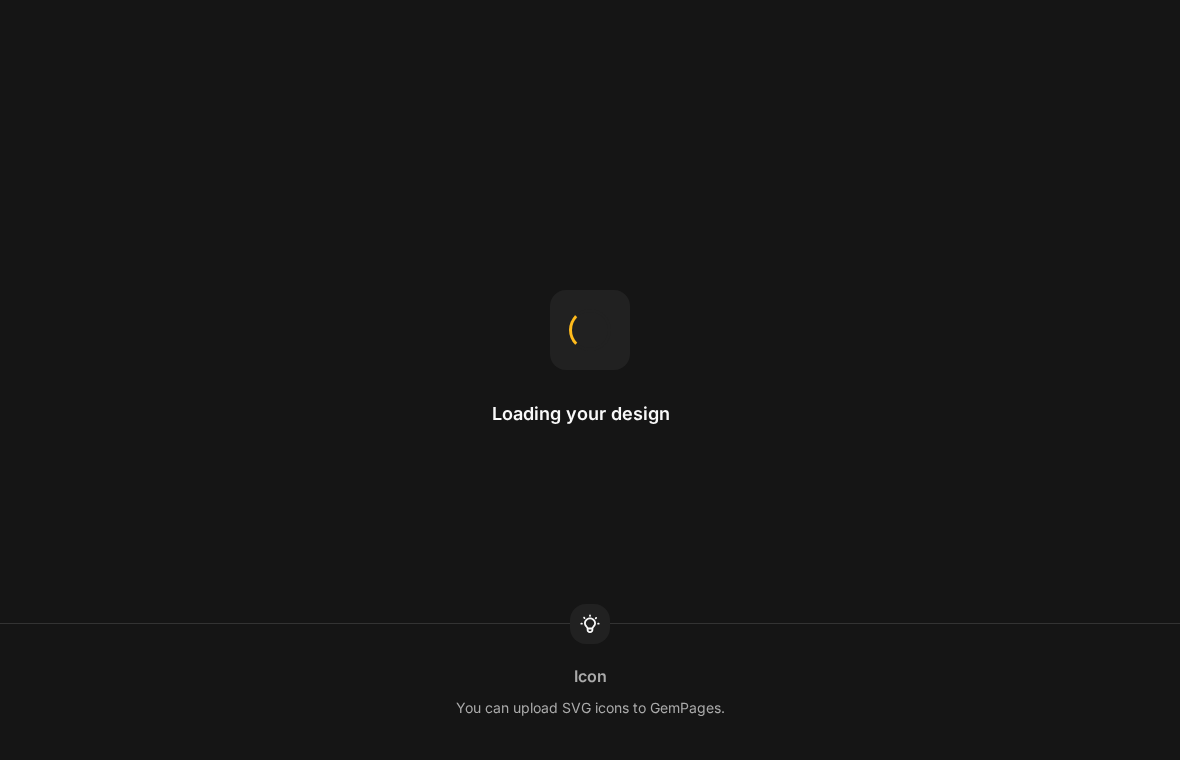 scroll, scrollTop: 0, scrollLeft: 0, axis: both 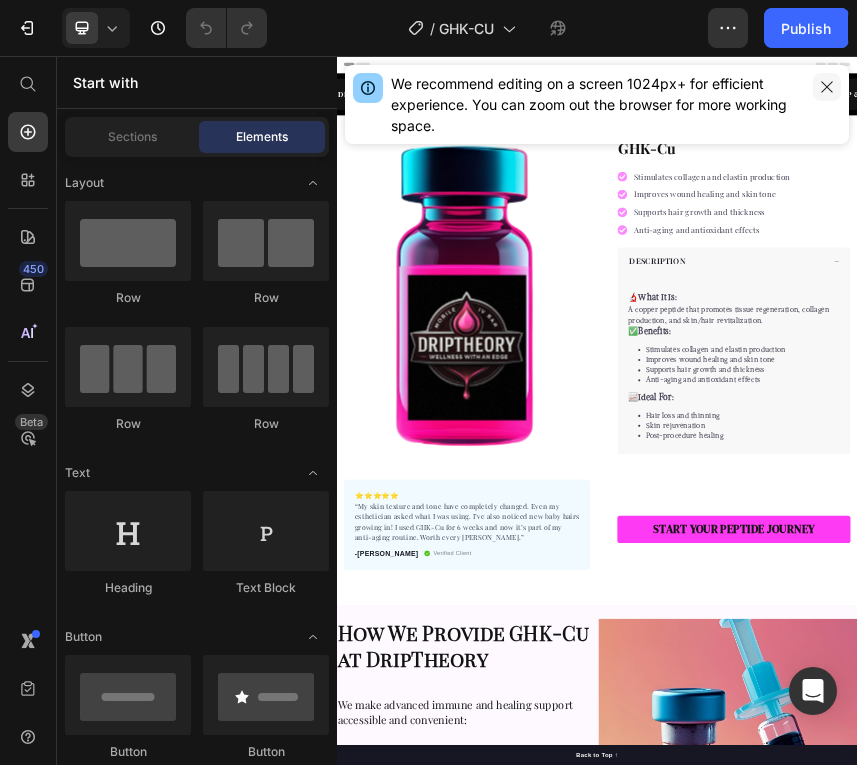 click at bounding box center (827, 87) 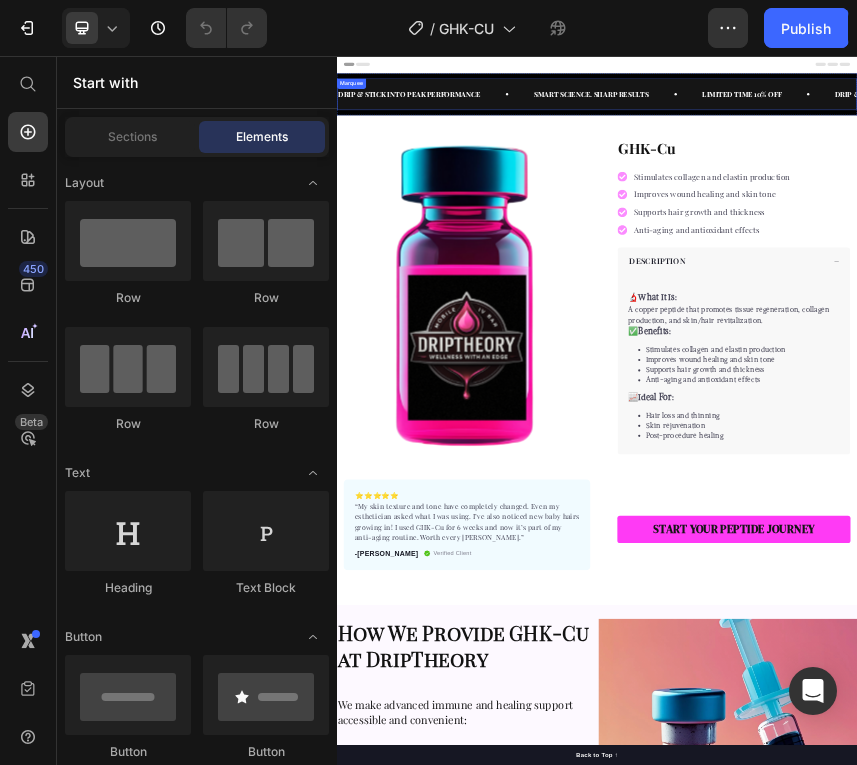 click on "DRIP & STICK INTO PEAK PERFORMANCE Text" at bounding box center [563, 145] 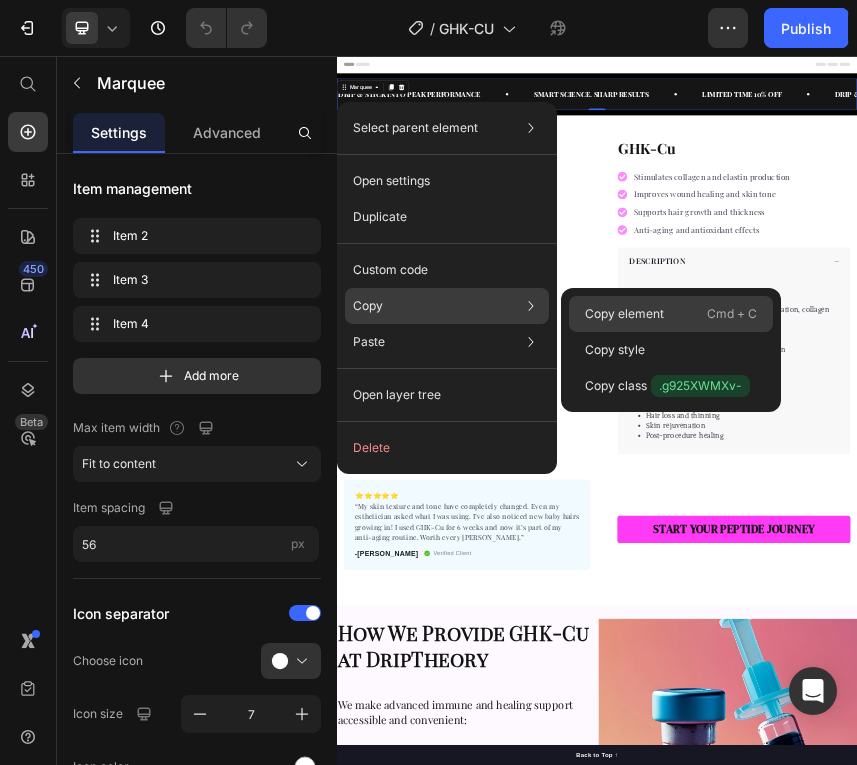 drag, startPoint x: 609, startPoint y: 321, endPoint x: 1007, endPoint y: 429, distance: 412.393 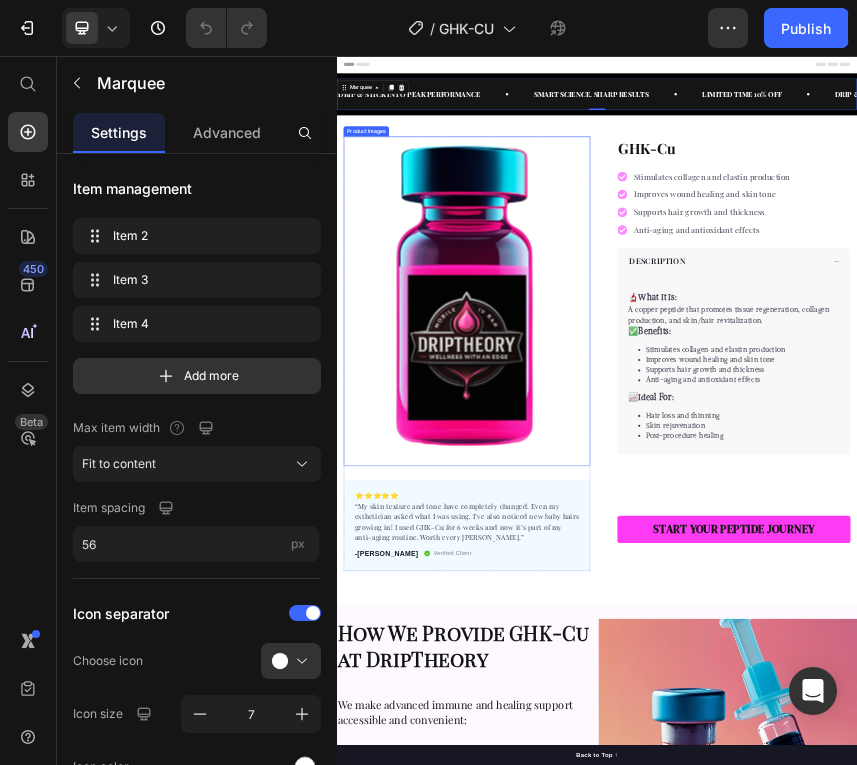 scroll, scrollTop: 197, scrollLeft: 0, axis: vertical 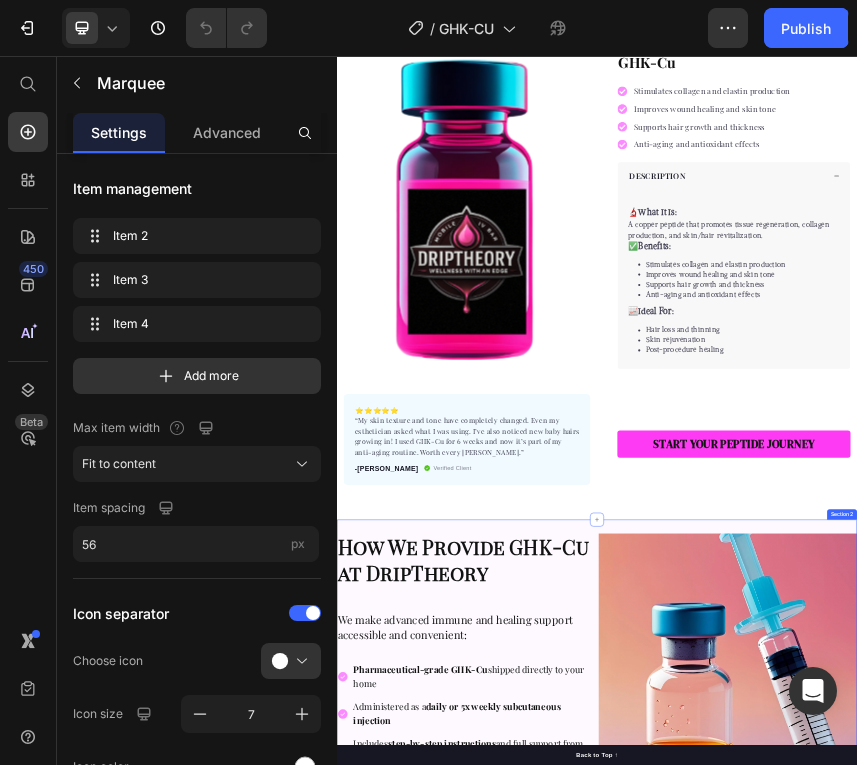 click on "How We Provide GHK-Cu at DripTheory Heading We make advanced immune and healing support accessible and convenient: Heading Pharmaceutical-grade GHK-Cu  shipped directly to your home Administered as a  daily or 5x weekly subcutaneous injection Includes  step-by-step instructions  and full support from our medical team Custom  protocols designed for skin rejuvenation, hair regrowth, or injury support No clinic visits necessary  — just safe, science-backed therapy from the comfort of your home Item List START YOUR PEPTIDE JOURNEY Button Image Row Section 2" at bounding box center [937, 1598] 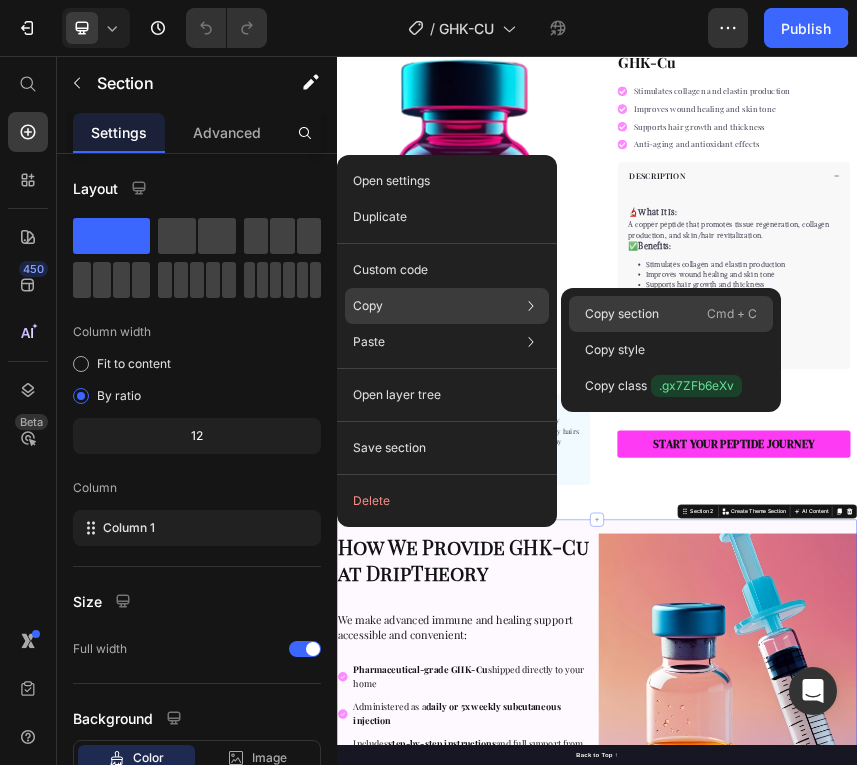 drag, startPoint x: 588, startPoint y: 325, endPoint x: 776, endPoint y: 620, distance: 349.8128 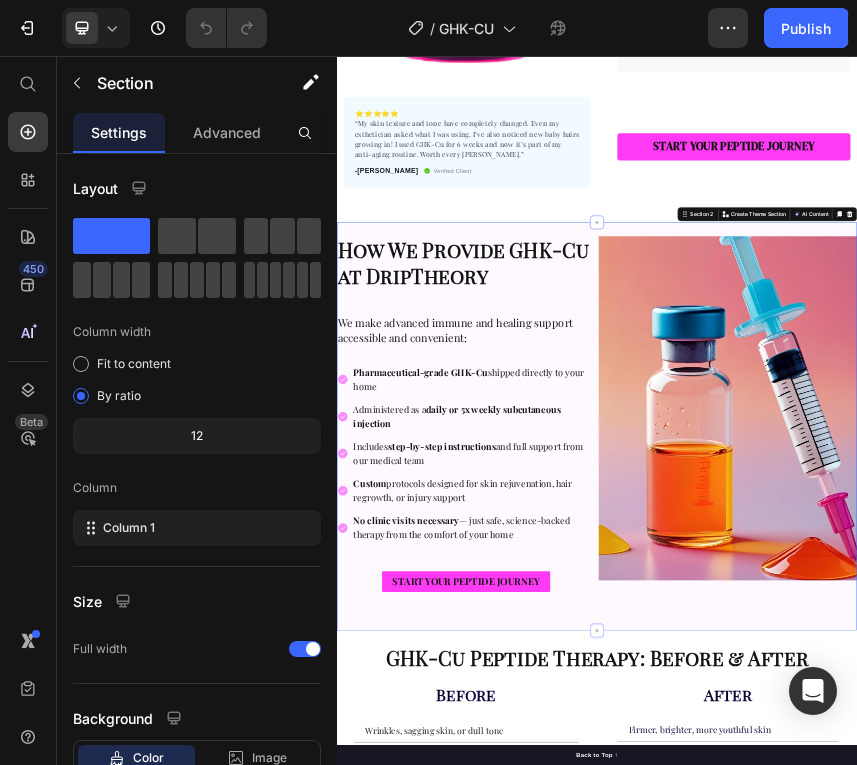 scroll, scrollTop: 1245, scrollLeft: 0, axis: vertical 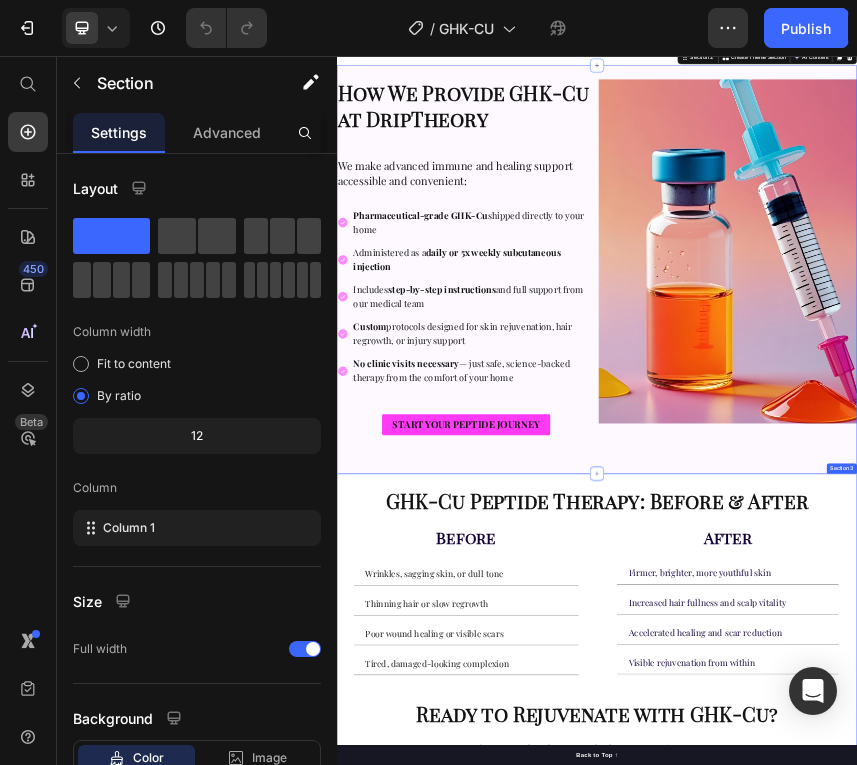 click on "GHK-Cu Peptide Therapy: Before & After Heading Before Heading
Wrinkles, sagging skin, or dull tone
Thinning hair or slow regrowth
Poor wound healing or visible scars
Tired, damaged-looking complexion Accordion After Heading
Firmer, brighter, more youthful skin
Increased hair fullness and scalp vitality
Accelerated healing and scar reduction
Visible rejuvenation from within Accordion Row Ready to Rejuvenate with GHK-Cu? Heading If you're ready to boost your body’s regenerative power —  safely and naturally,GHK-Cu might be the perfect fit.  Look better. Heal faster. Feel stronger  - with GHK-Cu from DripTheory. Text Block START YOUR PEPTIDE JOURNEY Button Section 3" at bounding box center (937, 1438) 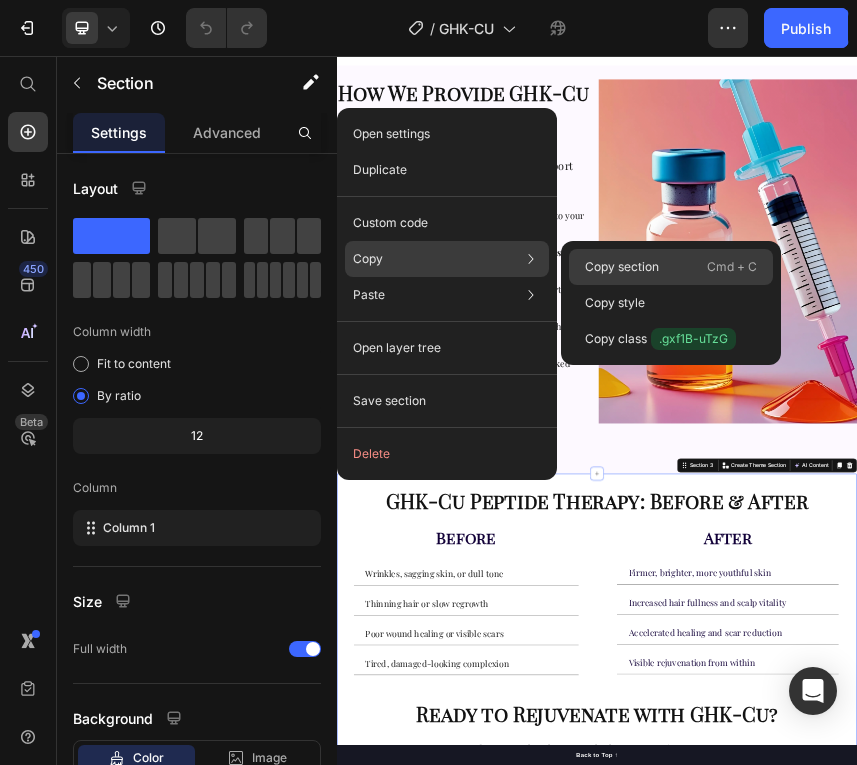 drag, startPoint x: 649, startPoint y: 269, endPoint x: 796, endPoint y: 474, distance: 252.2578 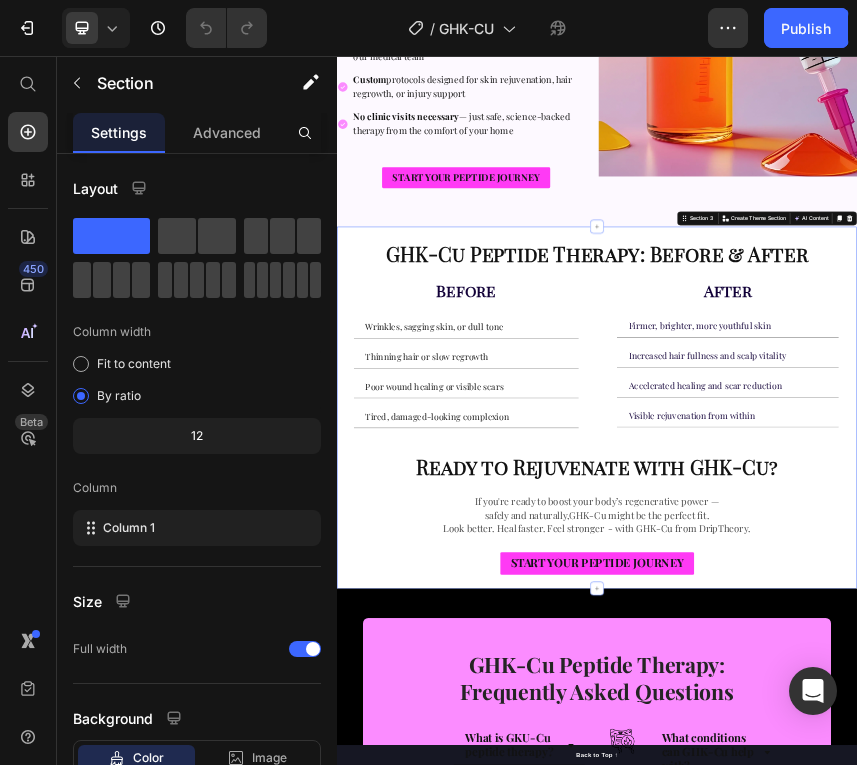 scroll, scrollTop: 1961, scrollLeft: 0, axis: vertical 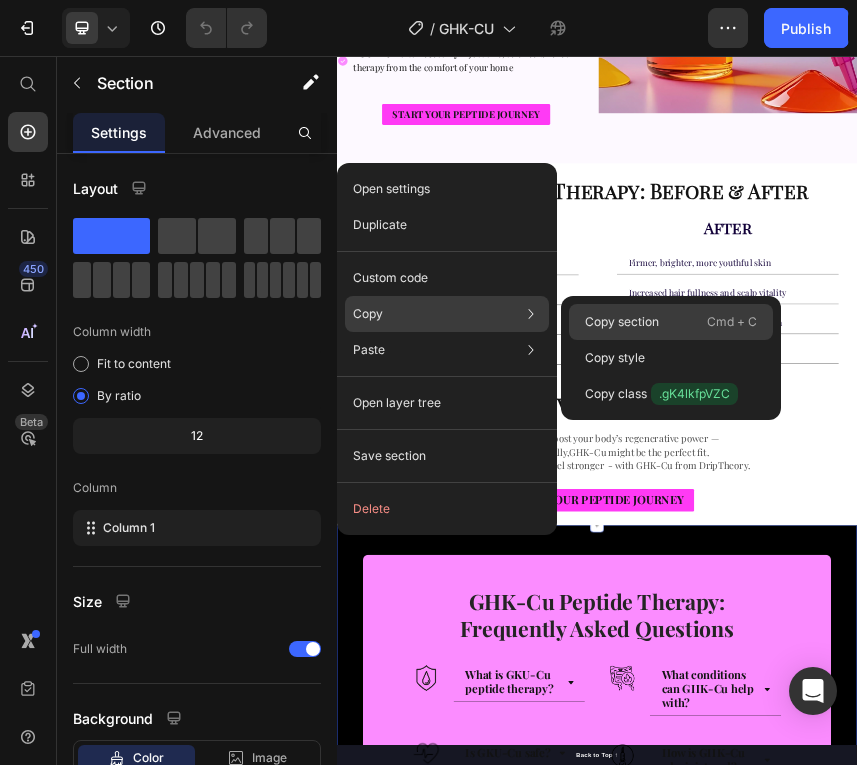 click on "Copy section  Cmd + C" 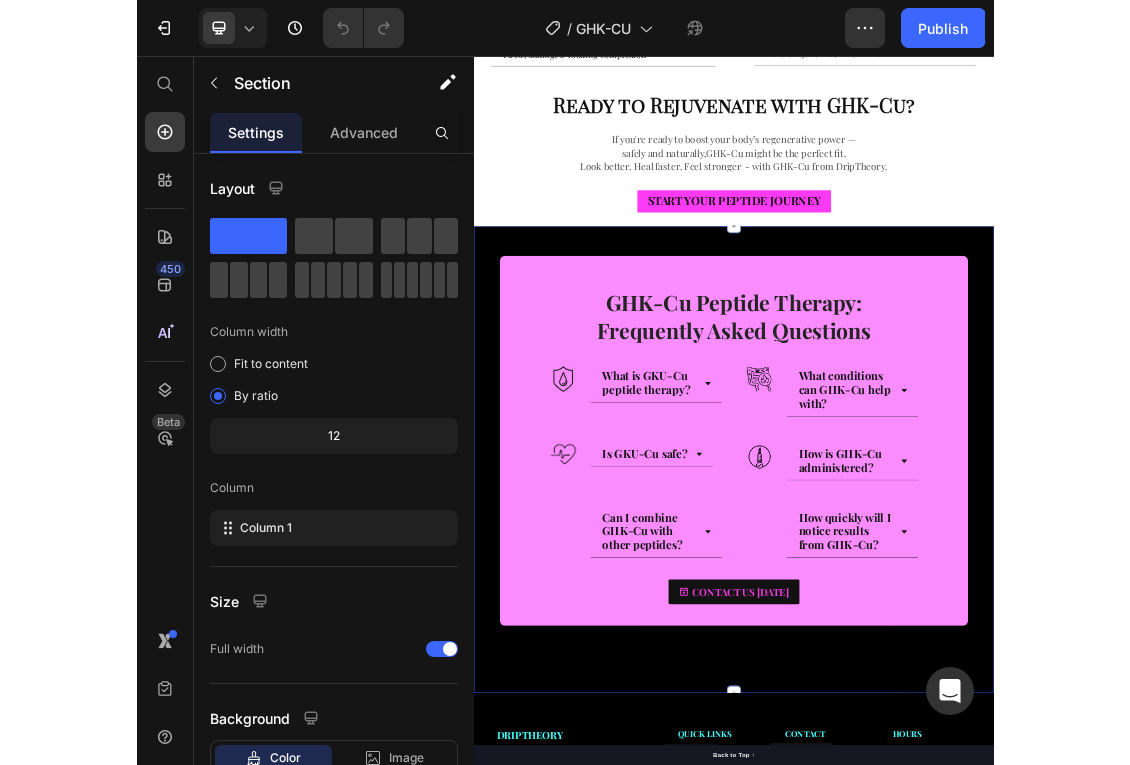 scroll, scrollTop: 2932, scrollLeft: 0, axis: vertical 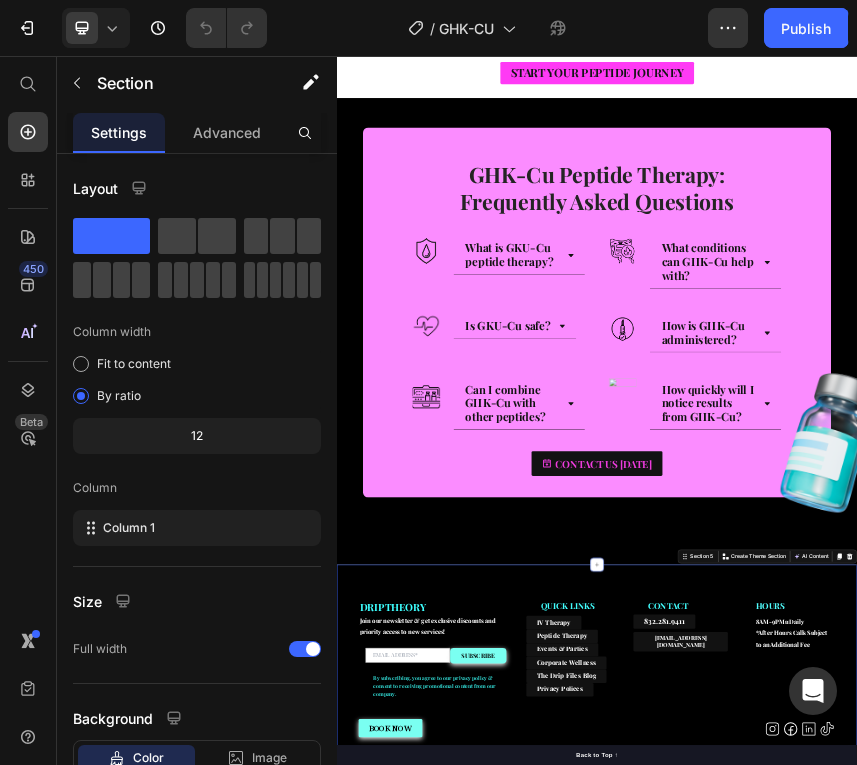click on "DRIPTHEORY Heading Join our newsletter & get exclusive discounts and priority access to new services! Heading Email Field SUBSCRIBE Submit Button Row Newsletter By subscribing, you agree to our privacy policy & consent to receiving promotional content from our company. Text block QUICK LINKS Heading Text block IV Therapy Button Peptide Therapy Button Events & Parties Button Corporate Wellness Button The Drip Files Blog Button Privacy Polices Button CONTACT Heading 832.281.9411 Button info@driptheoryivbar.com Button Heading HOURS Heading 8AM-9PMu Daily *After Hours Calls Subject to an Additional Fee Text block Row Row BOOK NOW Button Heading Row
Icon
Icon
Icon
Icon Icon List Row Disclaimer:  All medical direction is provided by Guardian Medical Direction.  Text block Copyright © 2025 DripTheory IV & Wellness Bar.  All rights reserved. Text block Section 5   Create Theme Section AI Content Write with GemAI What would you like to describe here?" at bounding box center [937, 1549] 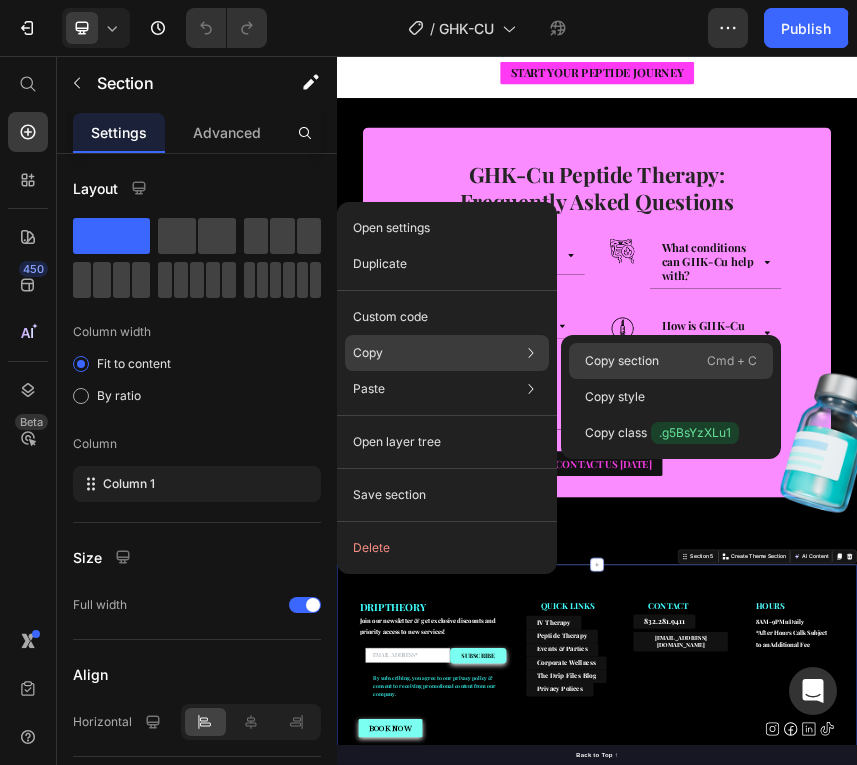 drag, startPoint x: 630, startPoint y: 361, endPoint x: 866, endPoint y: 703, distance: 415.52377 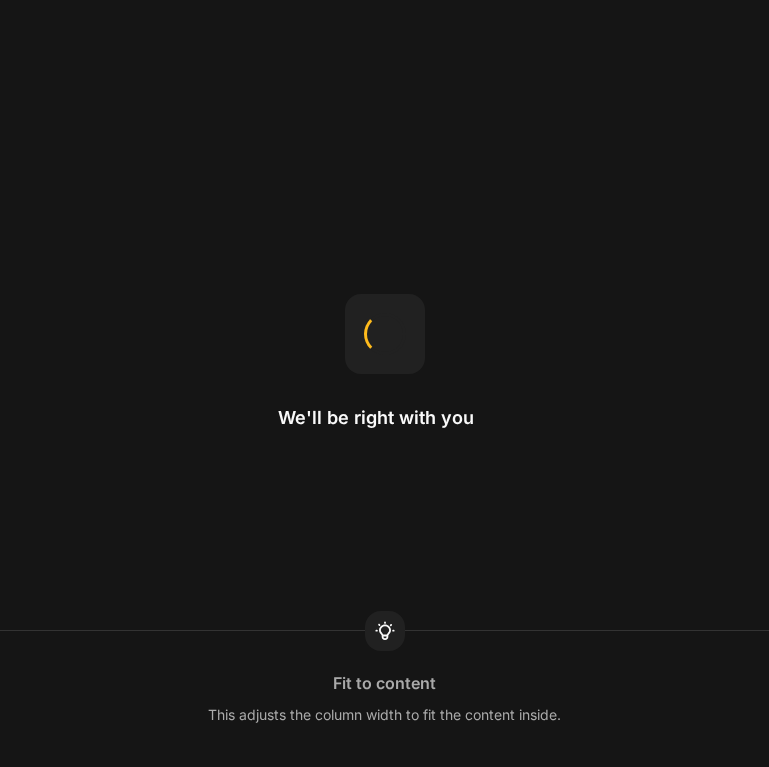 scroll, scrollTop: 0, scrollLeft: 0, axis: both 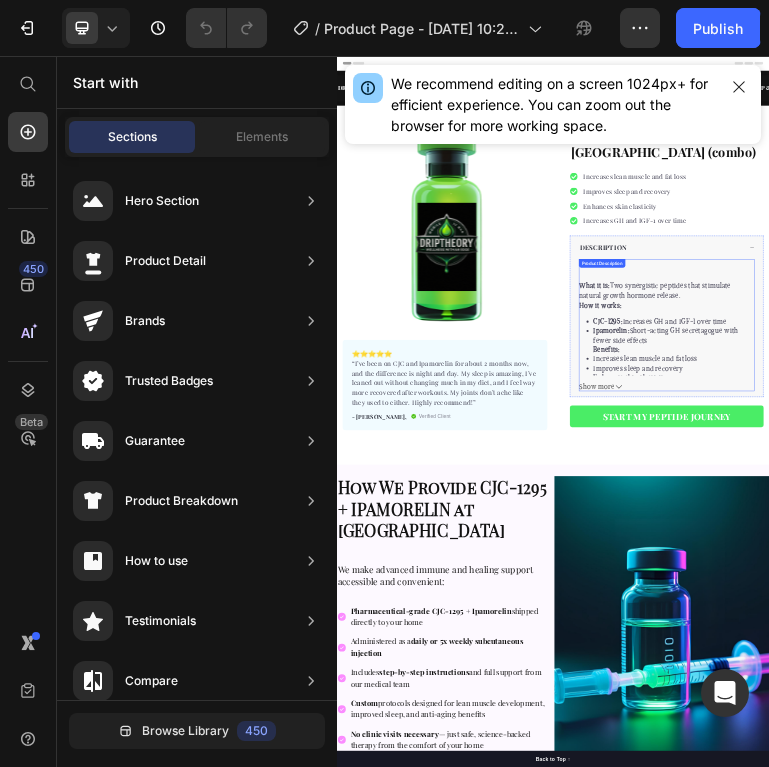 click on "What it is:  Two synergistic peptides that stimulate natural growth hormone release. How it works:
CJC-1295:  Increases GH and IGF-1 over time
Ipamorelin:  Short-acting GH secretagogue with fewer side effects Benefits:
Increases lean muscle and fat loss
Improves sleep and recovery
Enhances skin elasticity
Typical Dosing:  200 mcg of each peptide 5x/week Ideal for:  Anti-aging, body composition, hormone support" at bounding box center (1253, 782) 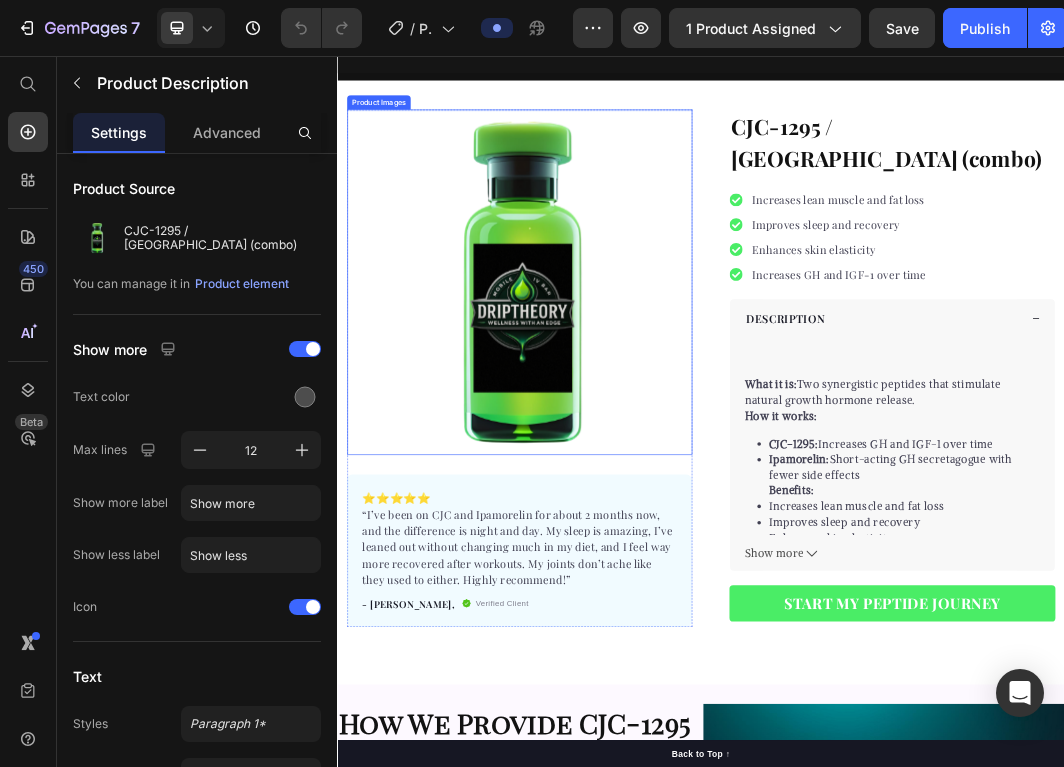 scroll, scrollTop: 0, scrollLeft: 0, axis: both 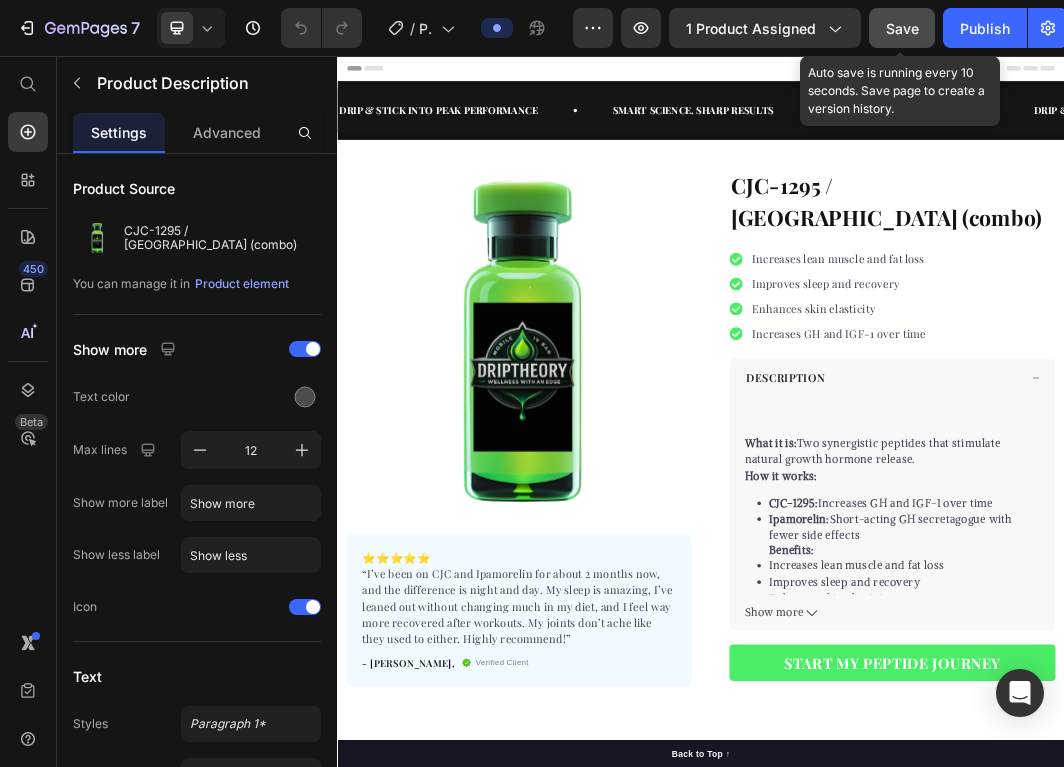 click on "Save" at bounding box center [902, 28] 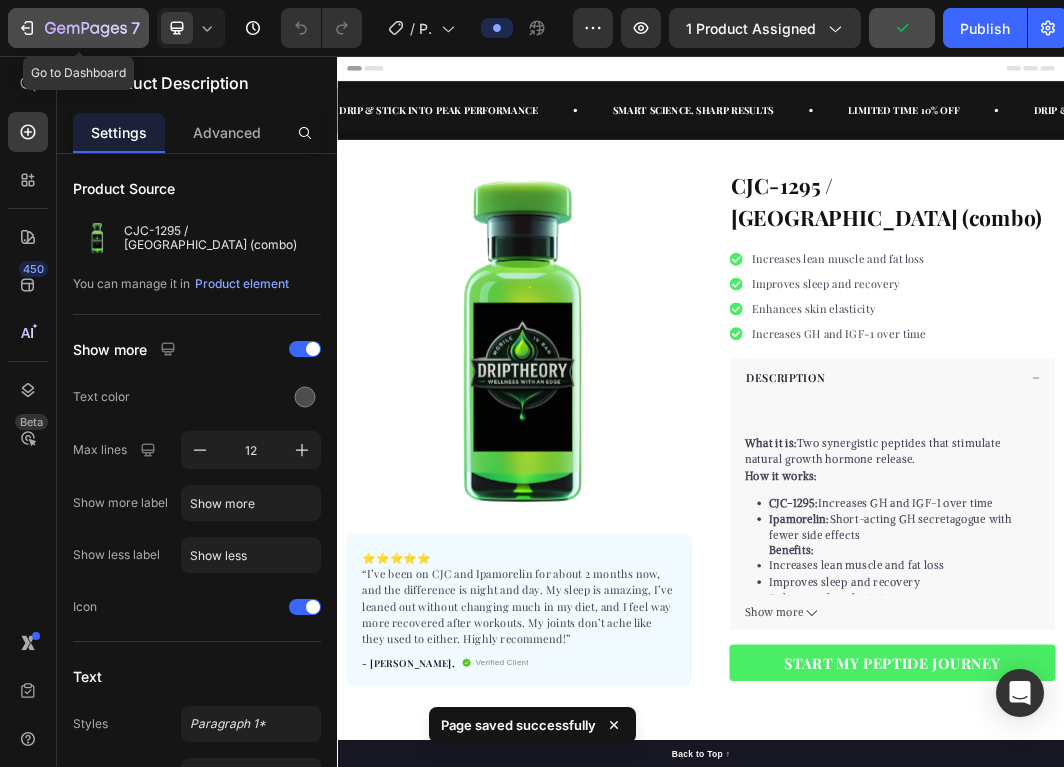 click on "7" 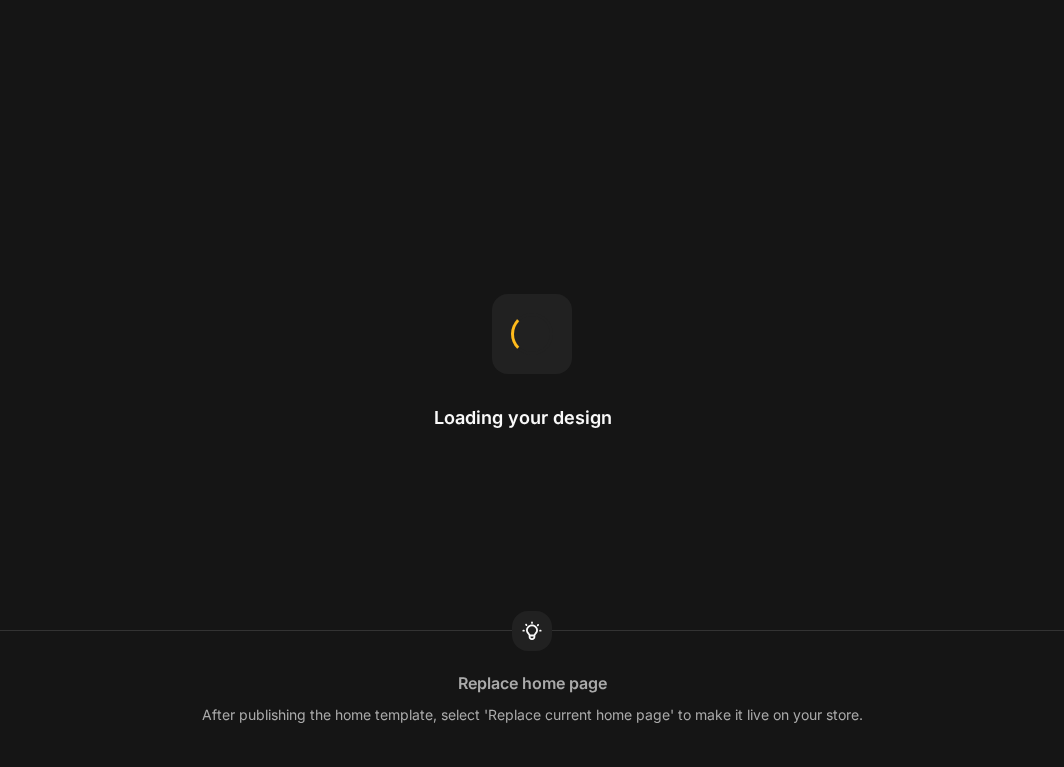 scroll, scrollTop: 0, scrollLeft: 0, axis: both 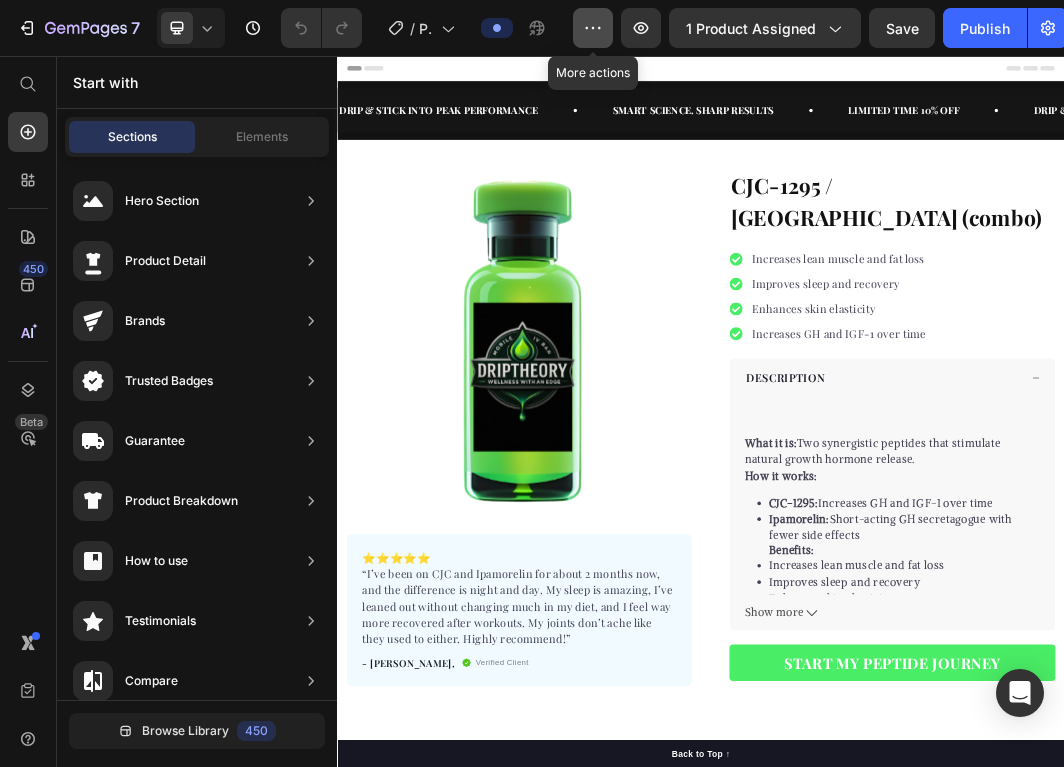 click 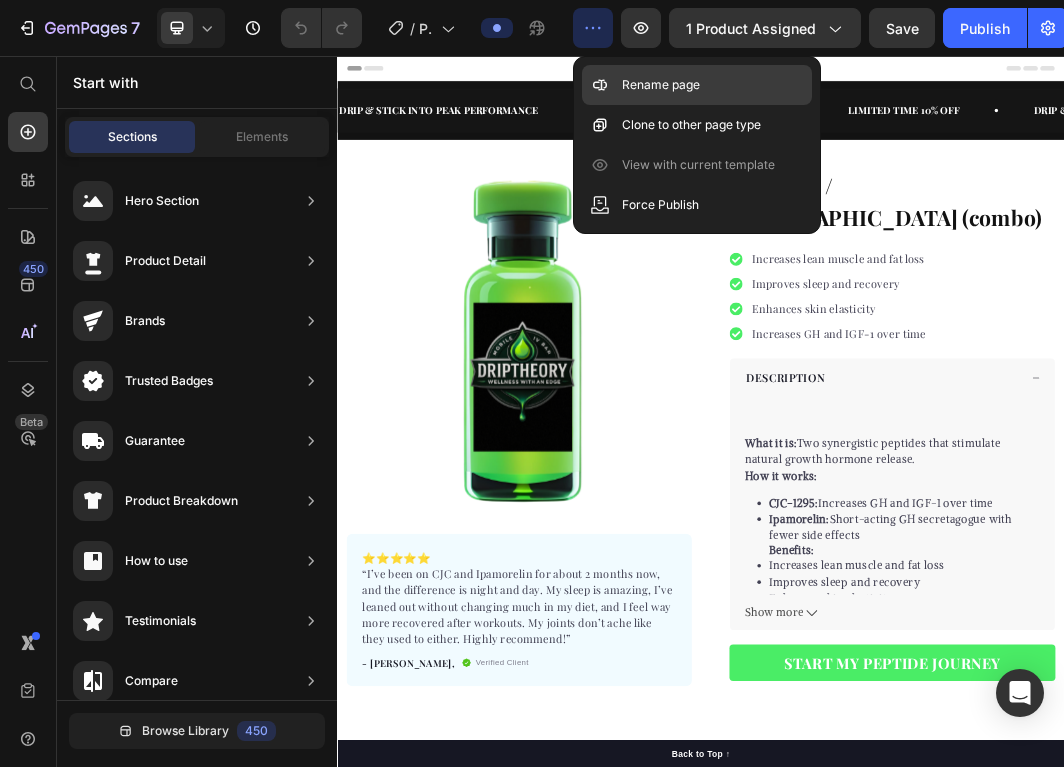 click on "Rename page" at bounding box center [661, 85] 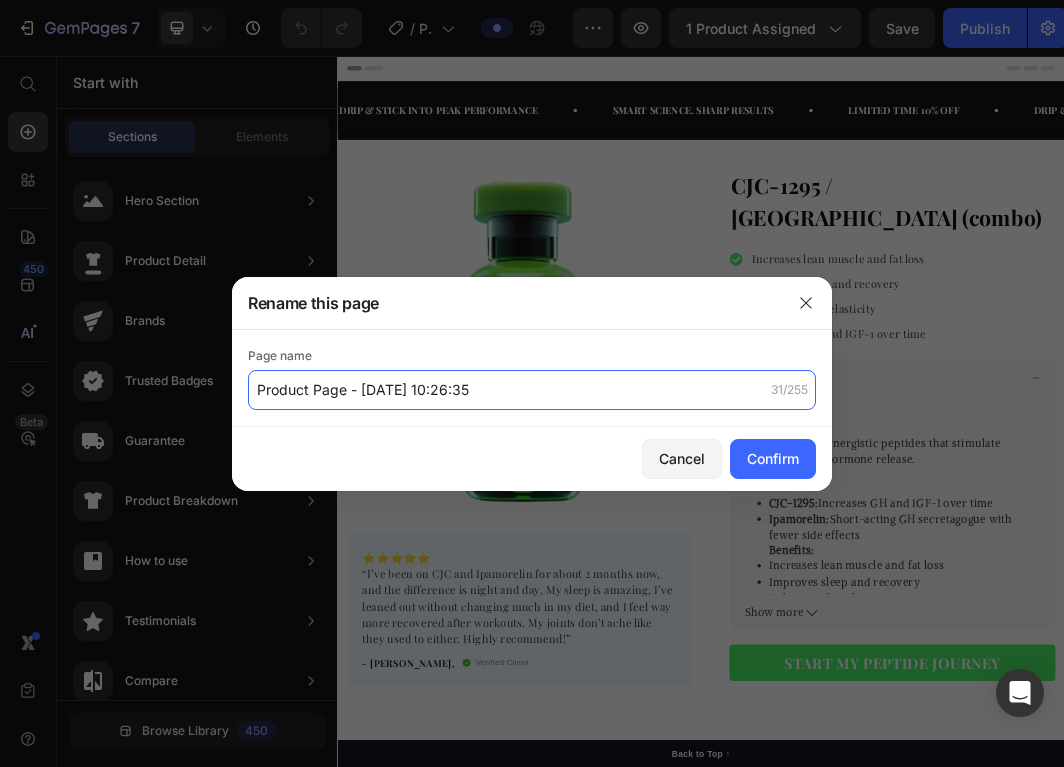 click on "Product Page - [DATE] 10:26:35" 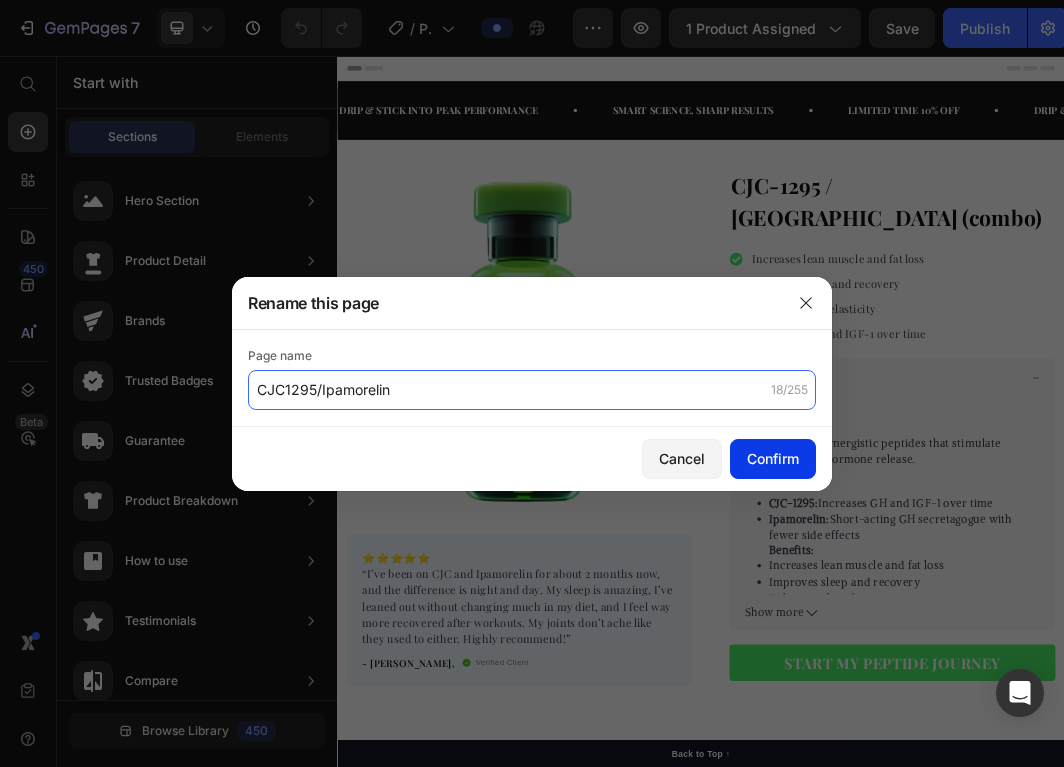 type on "CJC1295/Ipamorelin" 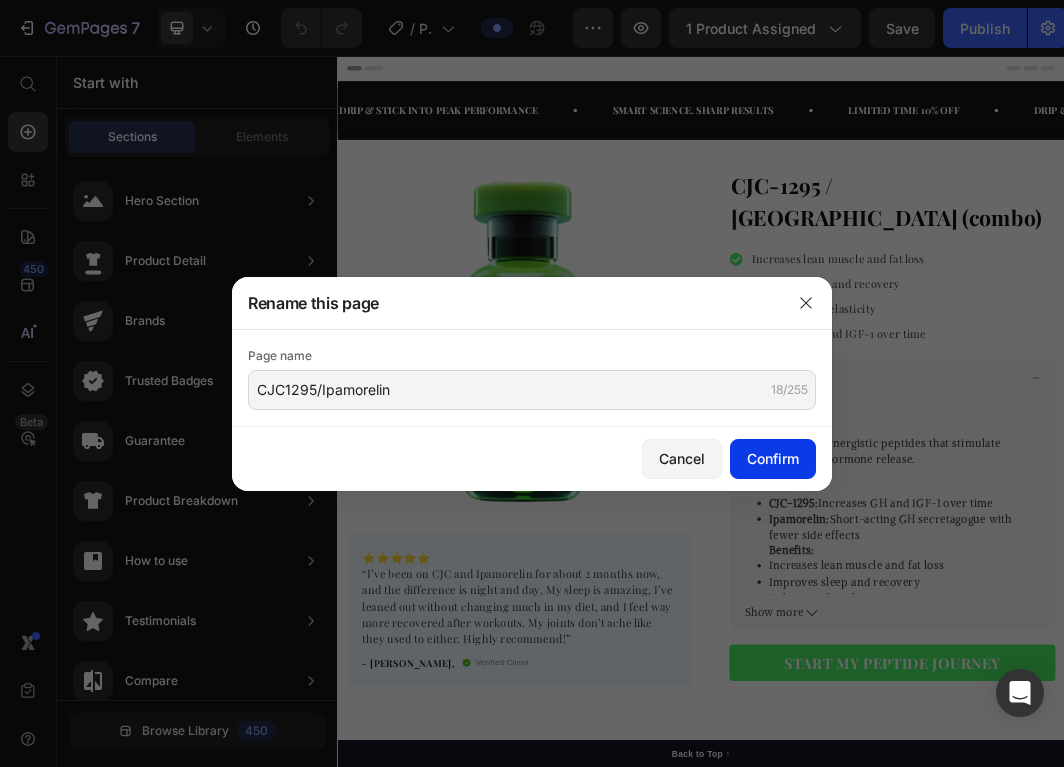 click on "Confirm" at bounding box center (773, 458) 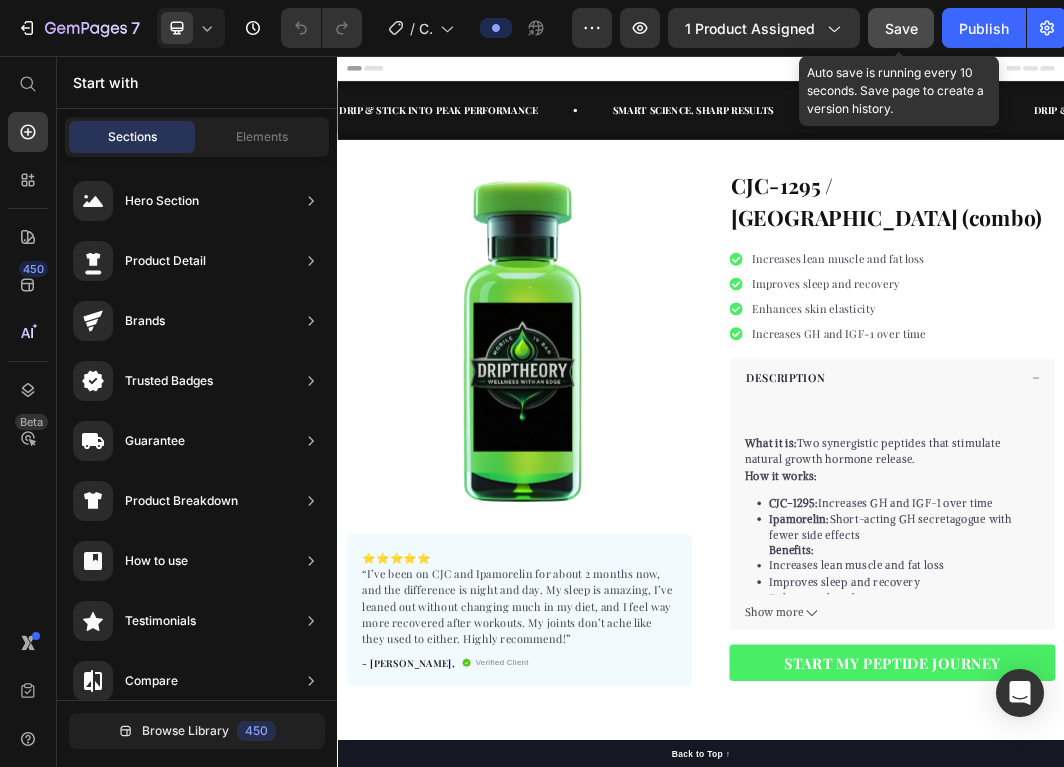 click on "Save" 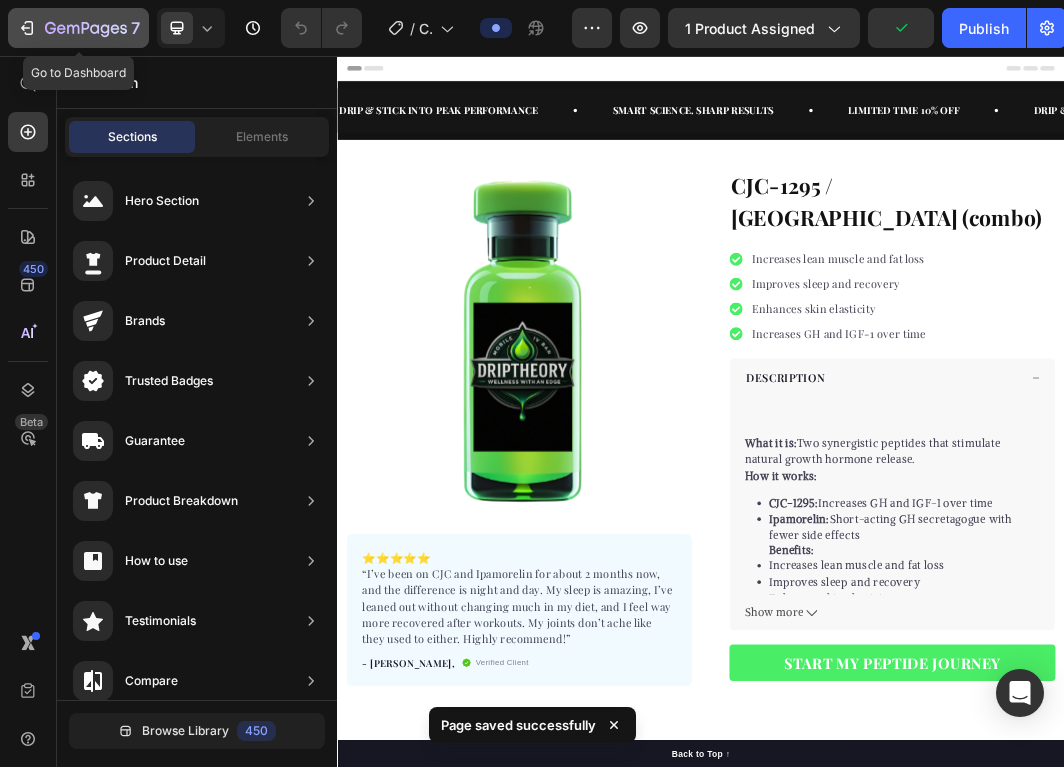 click on "7" at bounding box center (78, 28) 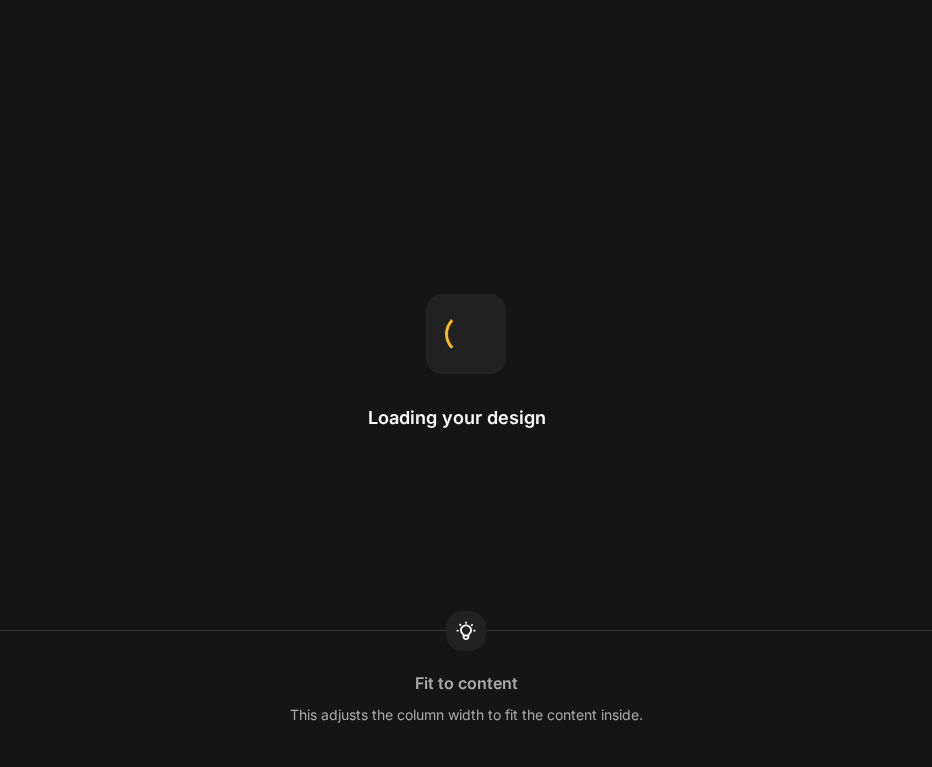 scroll, scrollTop: 0, scrollLeft: 0, axis: both 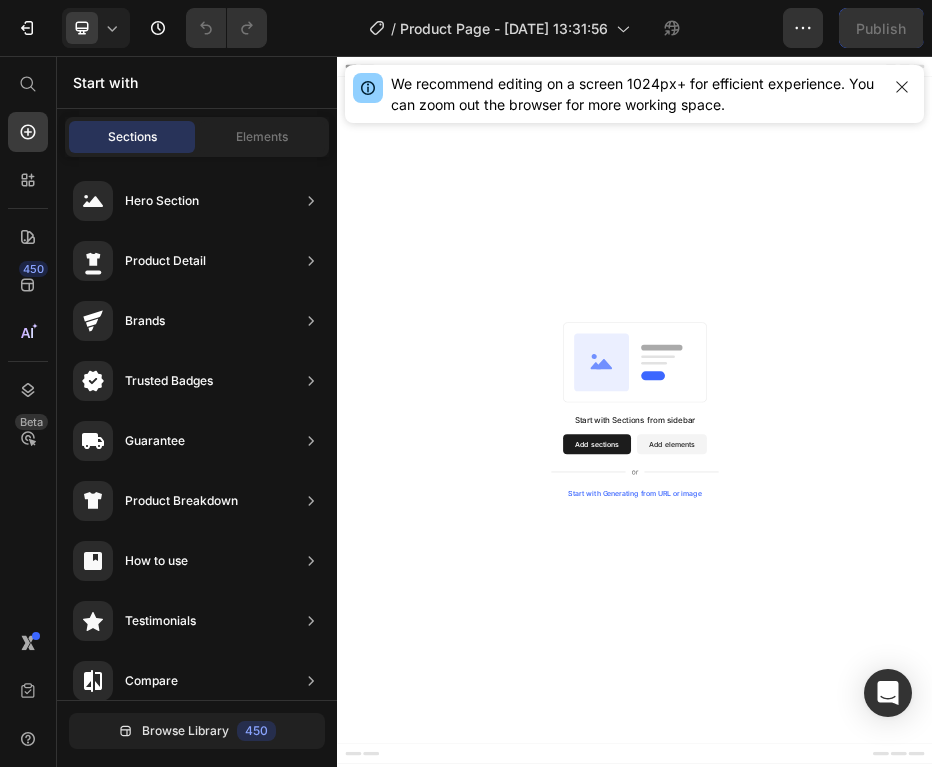 click on "Start with Generating from URL or image" at bounding box center (937, 938) 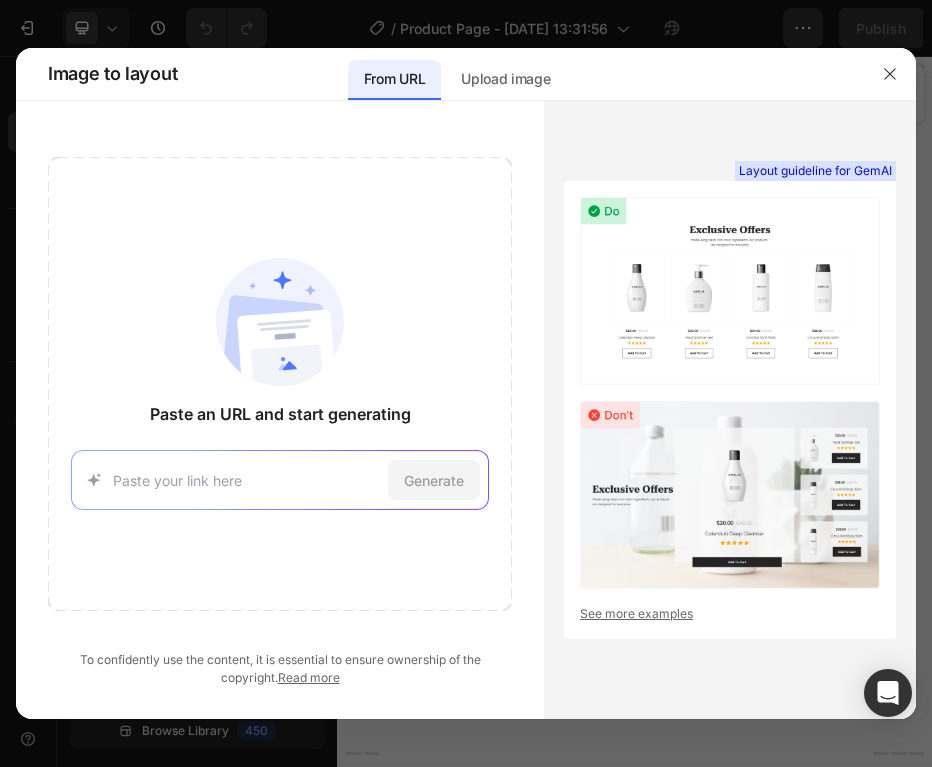 click at bounding box center (246, 480) 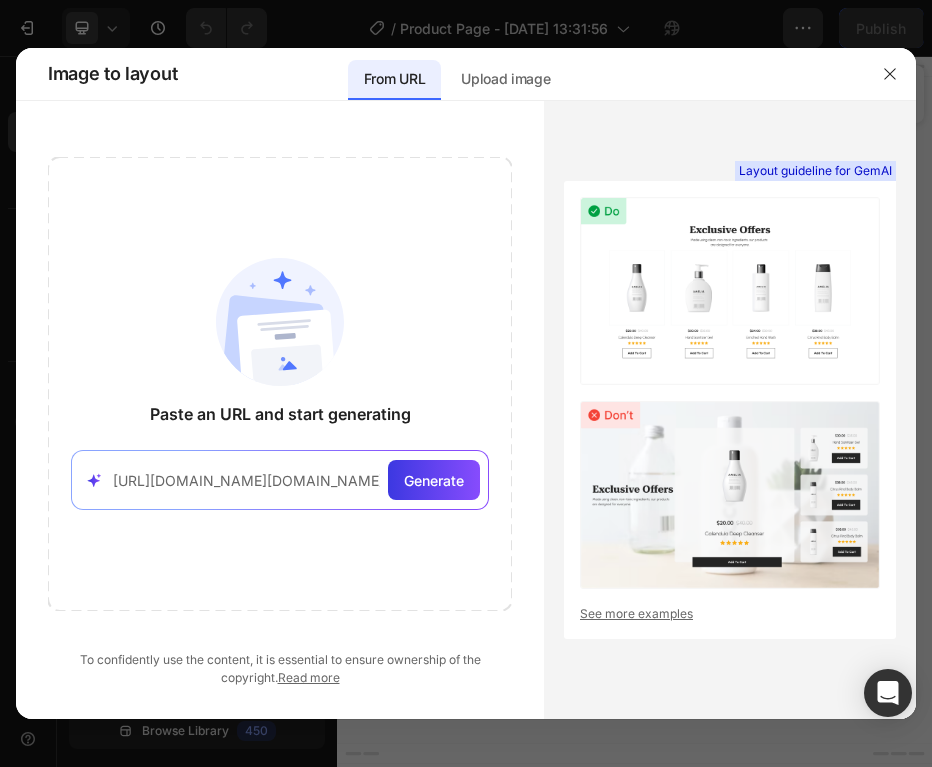 scroll, scrollTop: 0, scrollLeft: 813, axis: horizontal 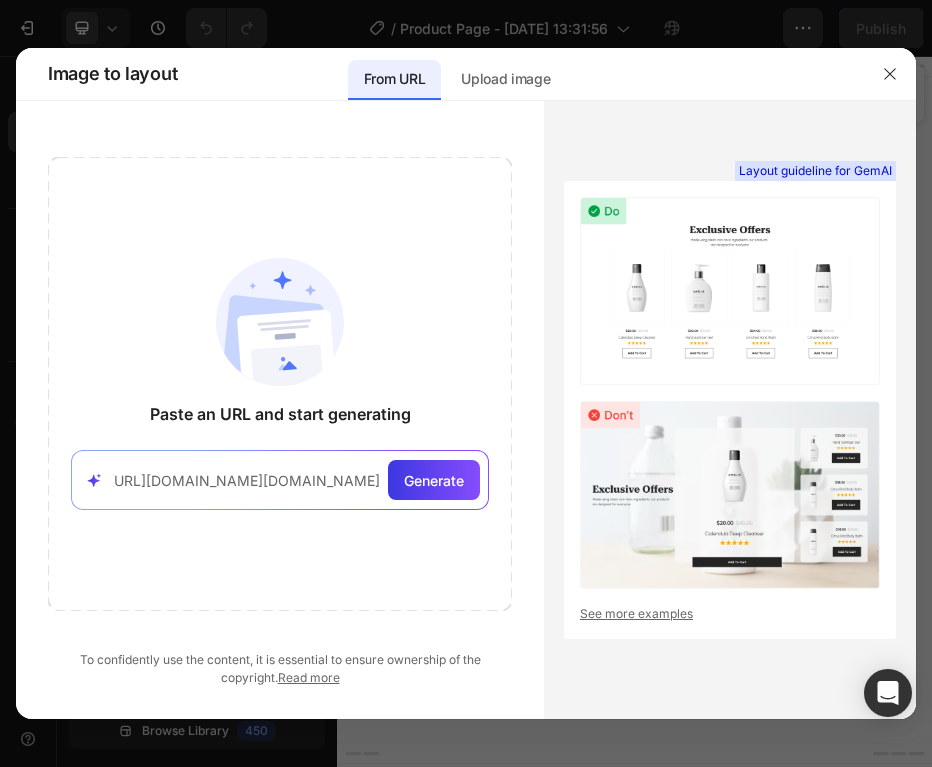 type on "[URL][DOMAIN_NAME][DOMAIN_NAME]" 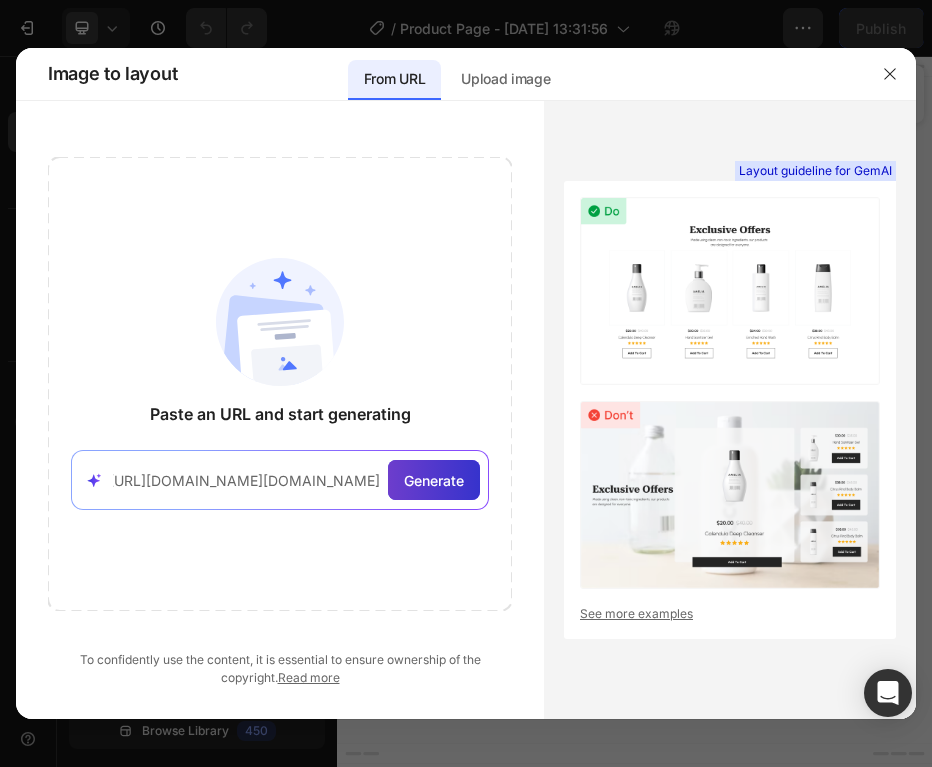 scroll, scrollTop: 0, scrollLeft: 0, axis: both 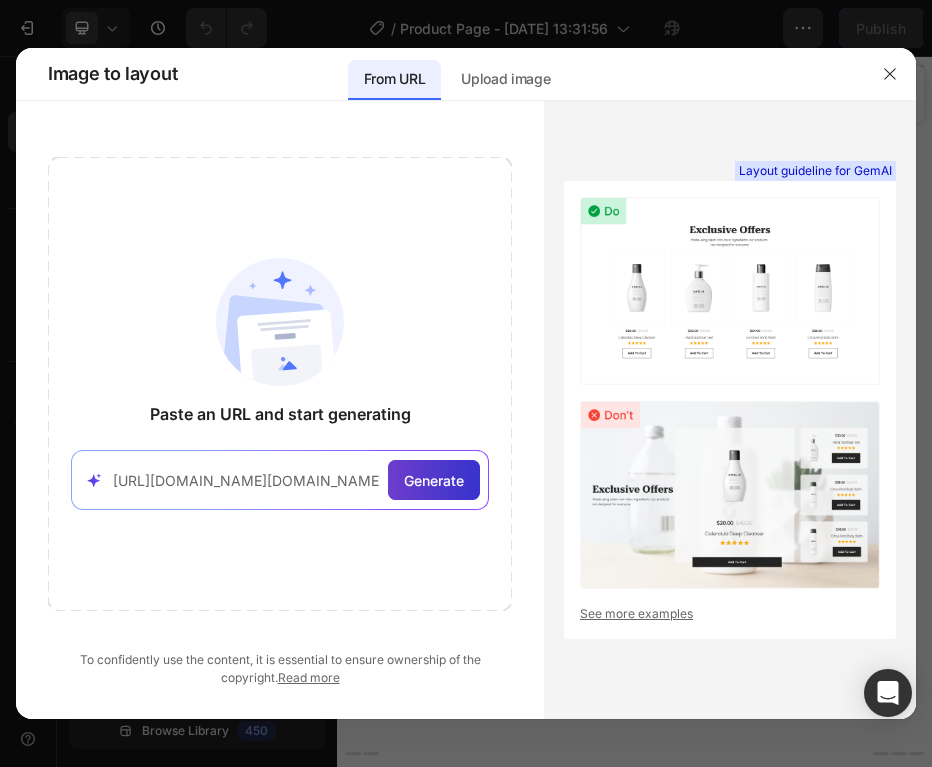 click on "Generate" at bounding box center (434, 480) 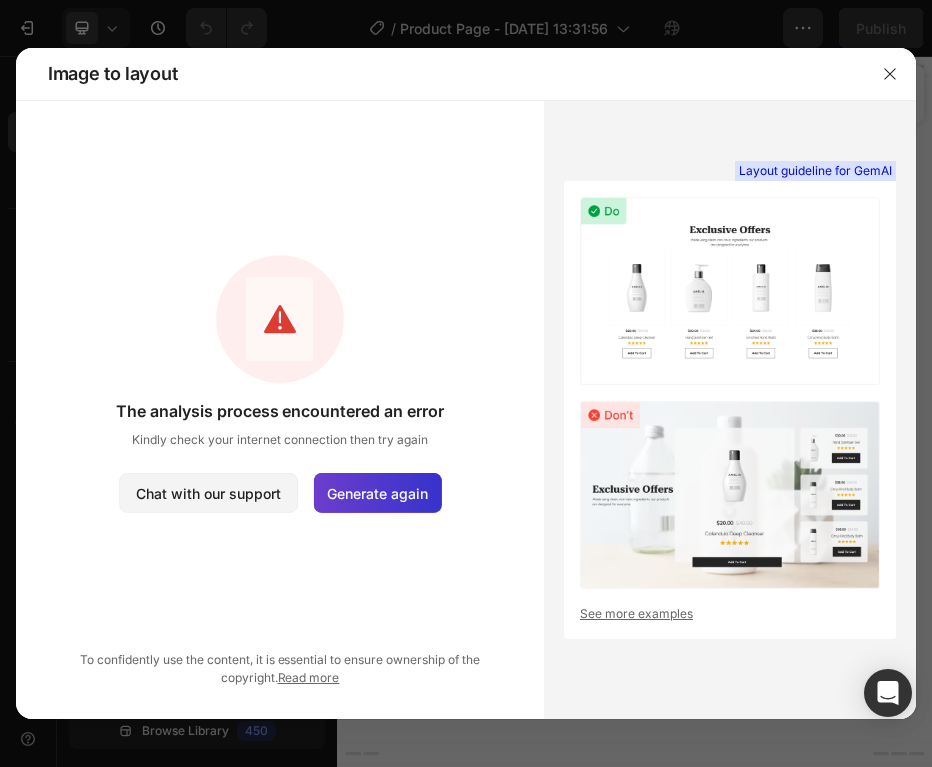click on "Generate again" 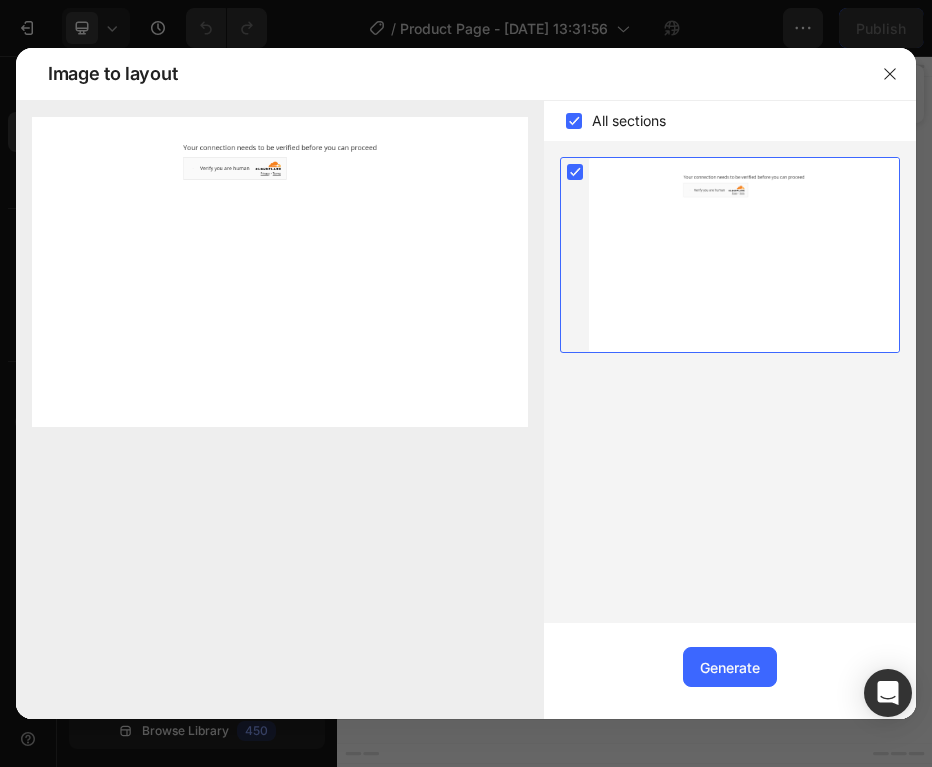 click at bounding box center (280, 272) 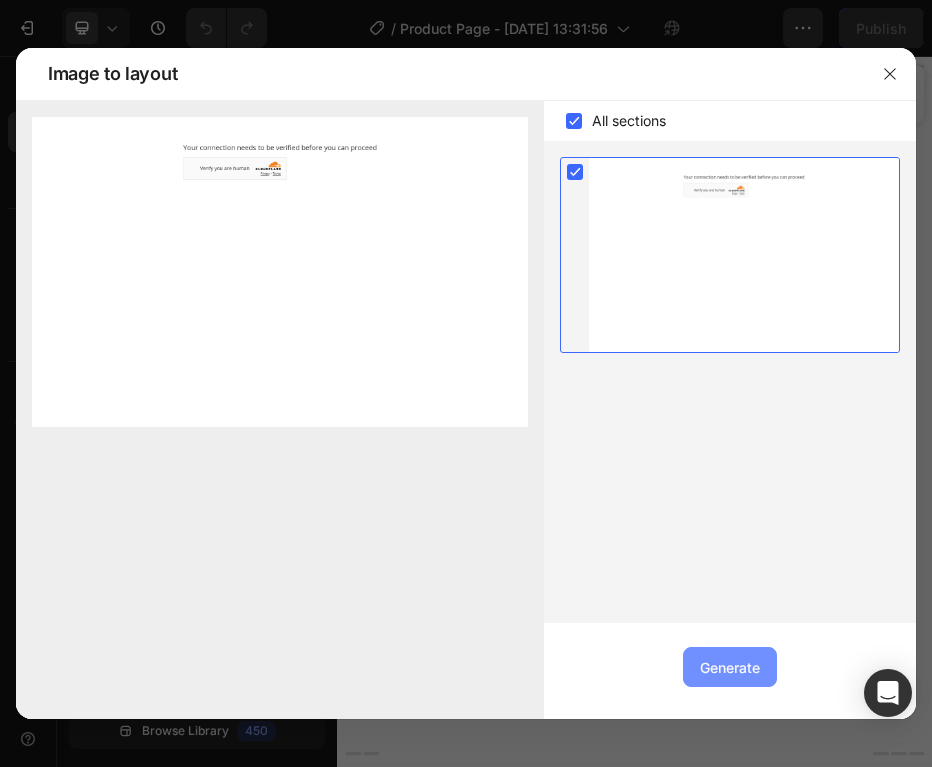 click on "Generate" at bounding box center [730, 667] 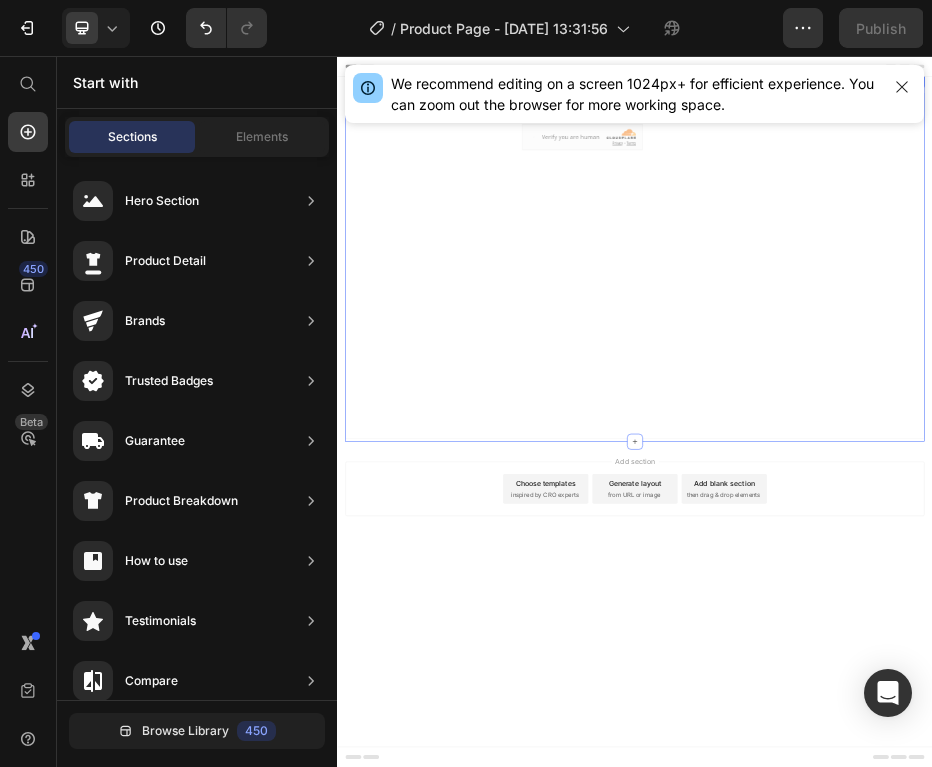 click at bounding box center [937, 462] 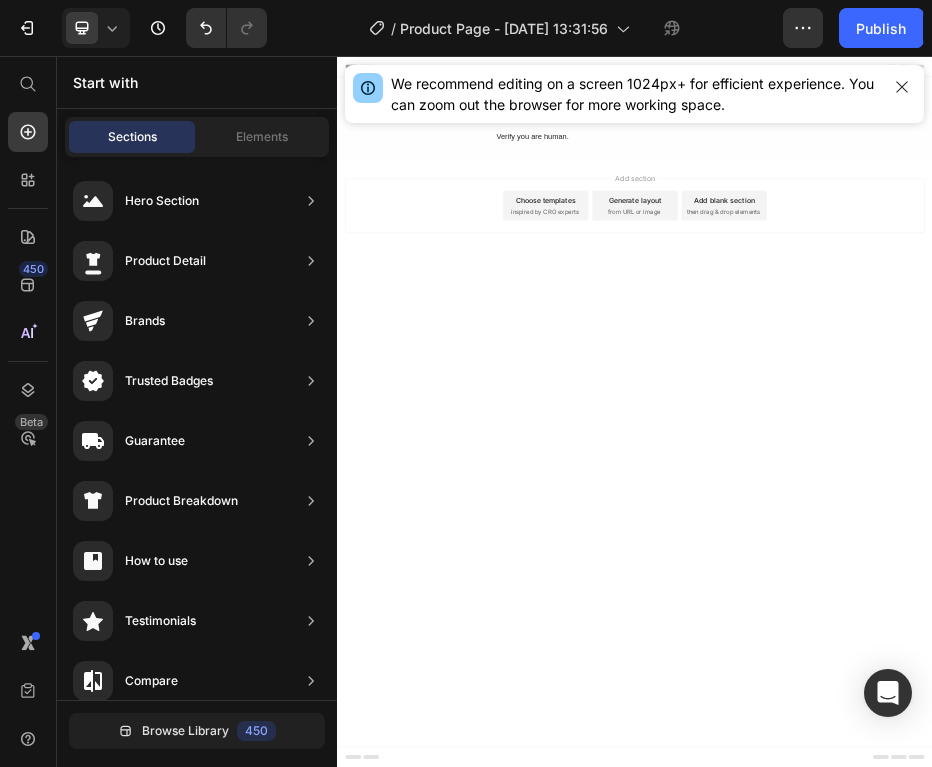 click on "from URL or image" at bounding box center (935, 369) 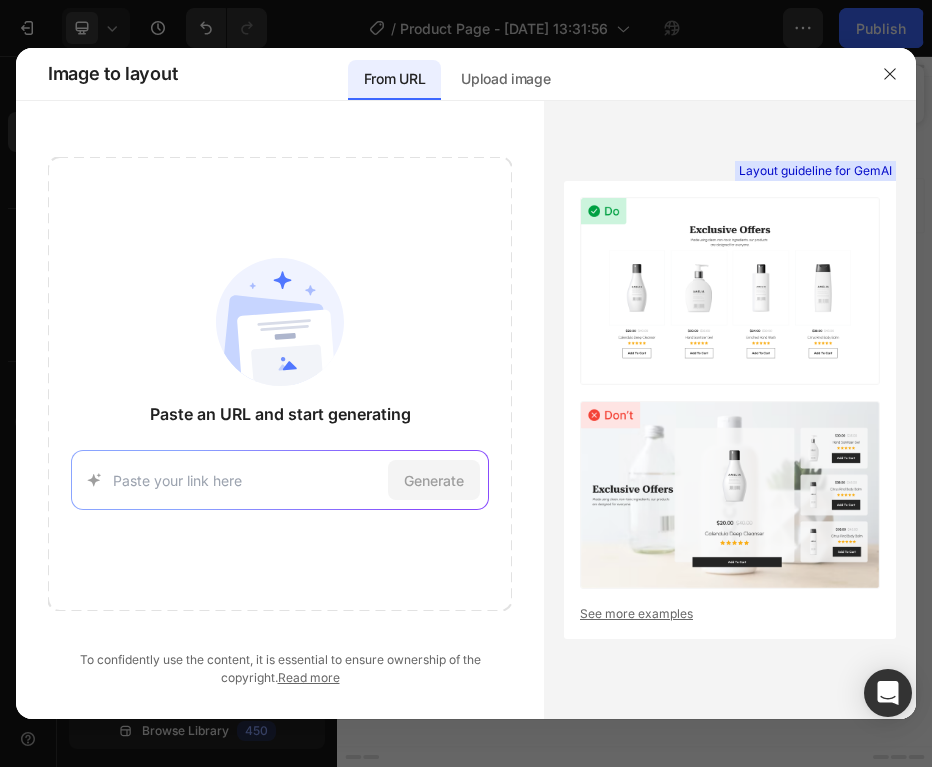 click on "Image to layout  From URL Upload image" 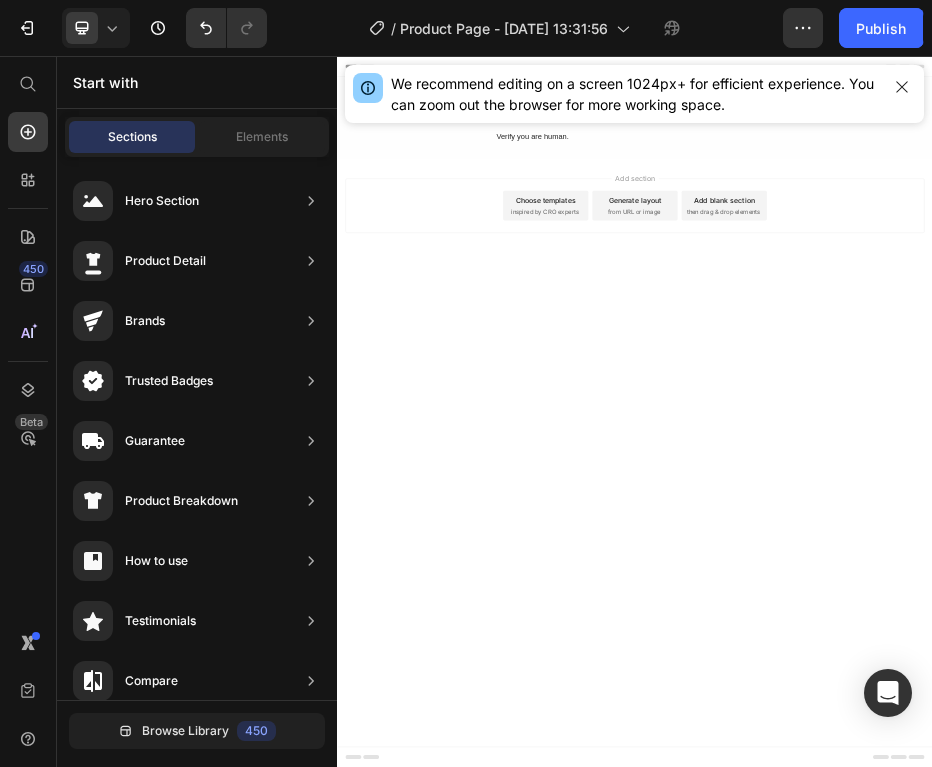 click on "inspired by CRO experts" at bounding box center (755, 369) 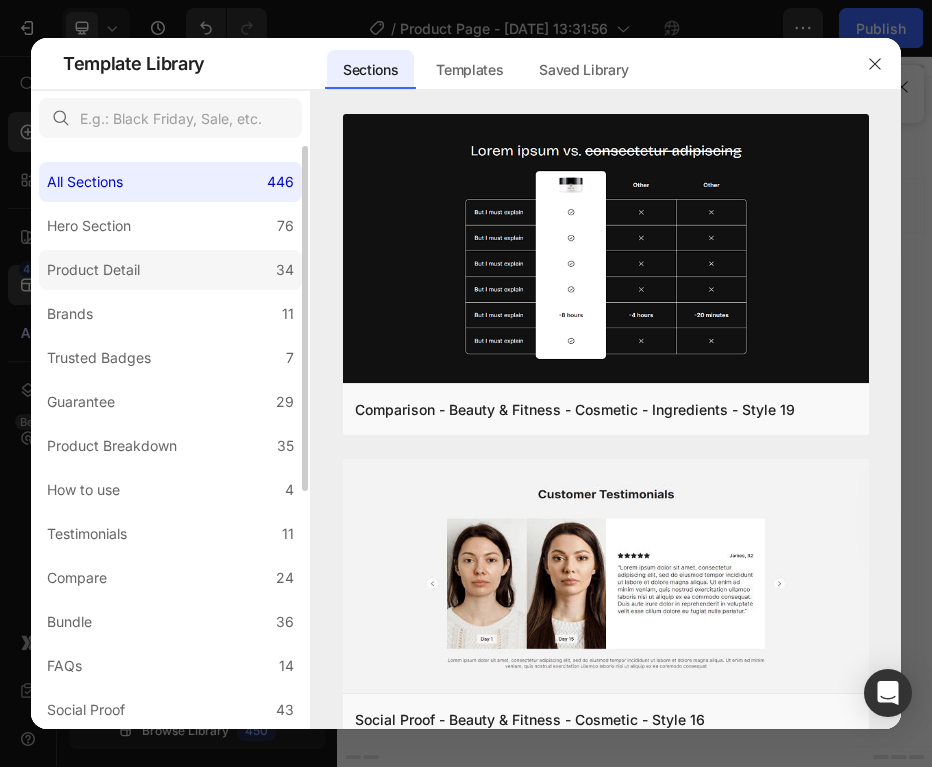 click on "Product Detail 34" 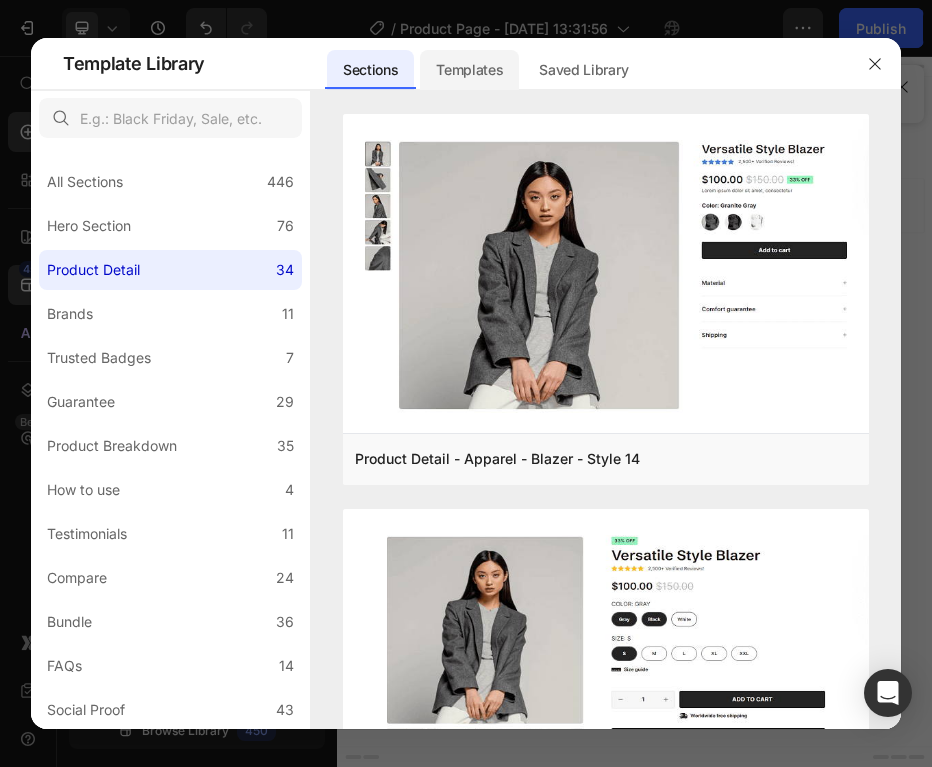 click on "Templates" 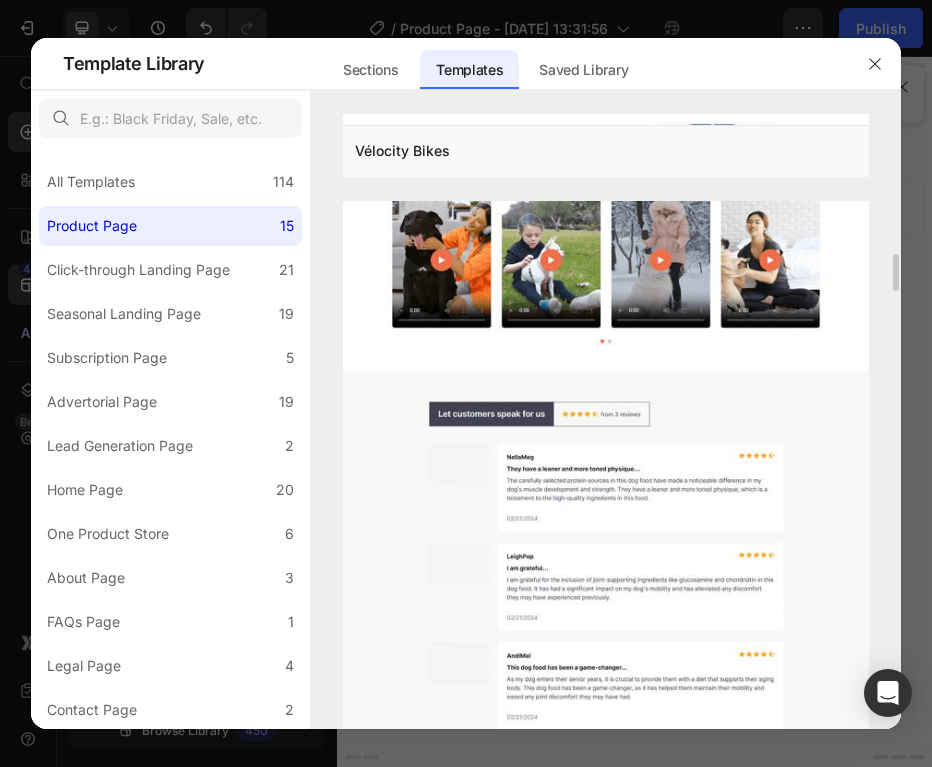 scroll, scrollTop: 2446, scrollLeft: 0, axis: vertical 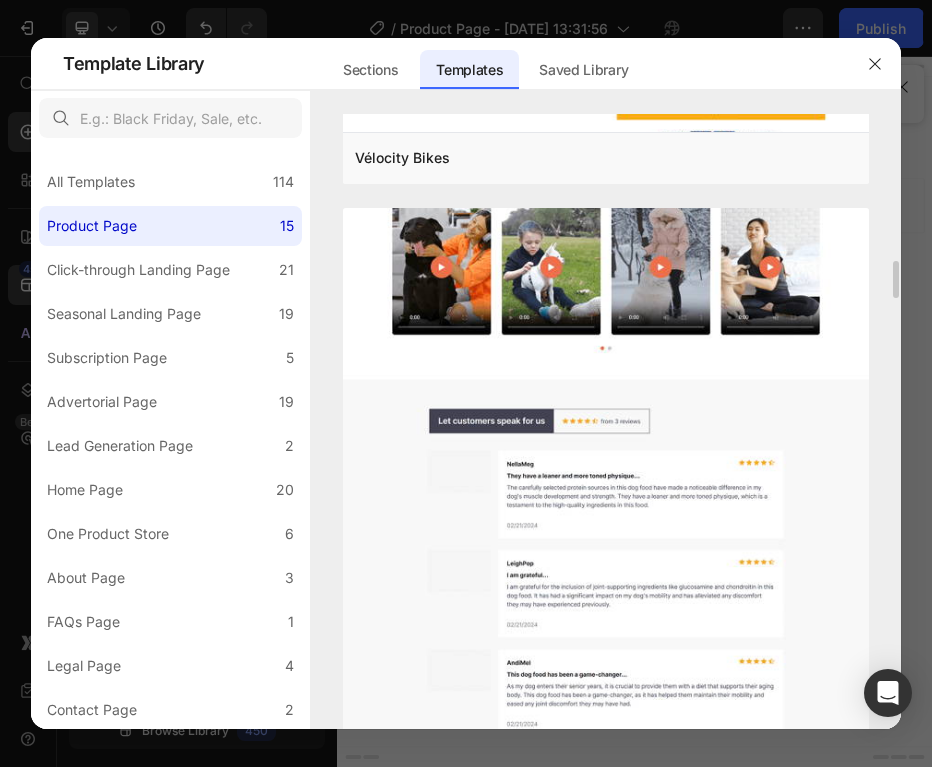 click at bounding box center (606, -617) 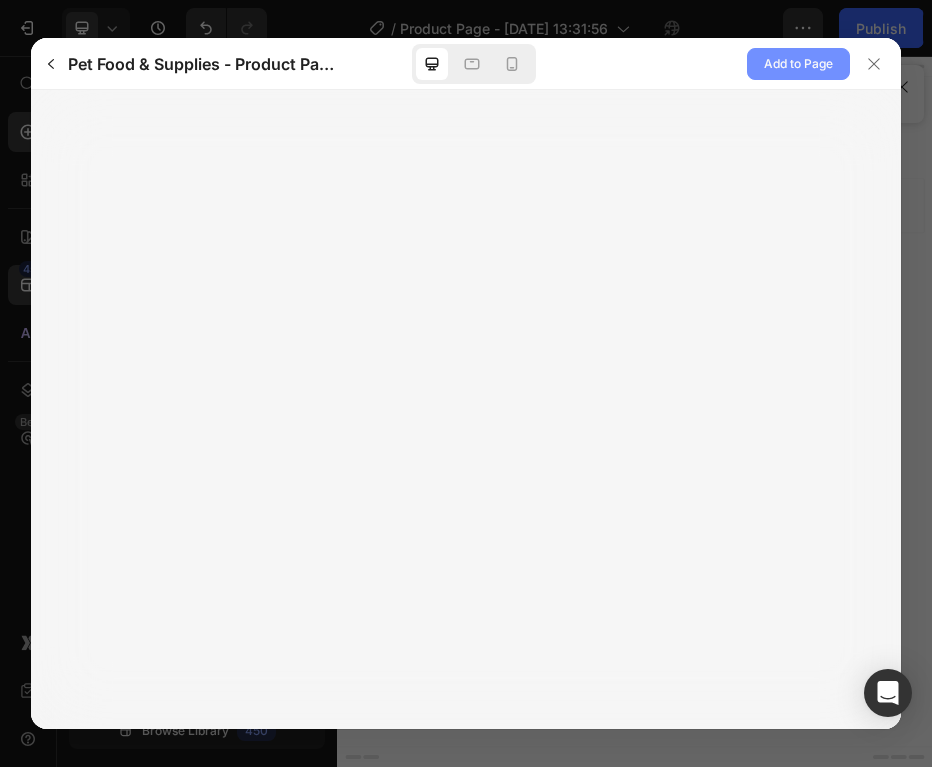 click on "Add to Page" 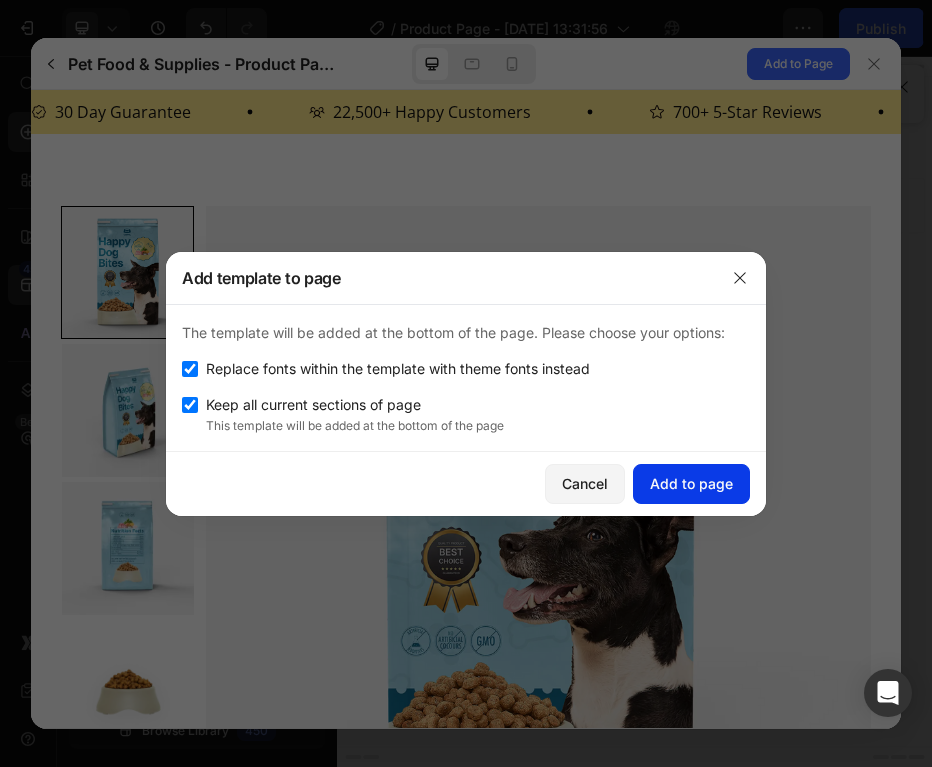 scroll, scrollTop: 0, scrollLeft: 0, axis: both 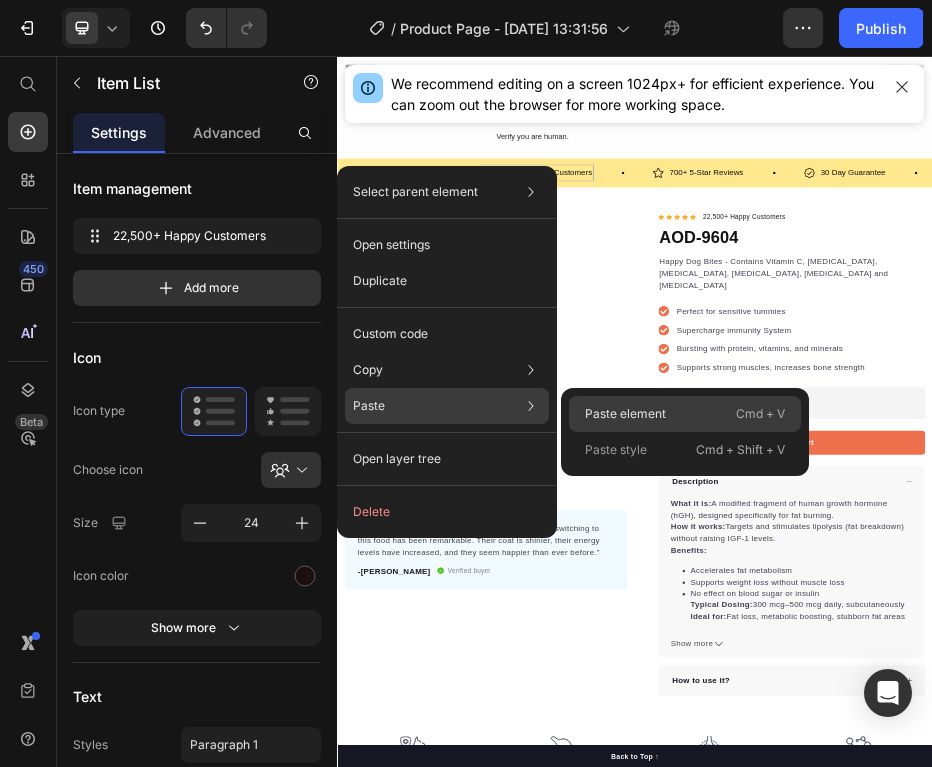 click on "Paste element  Cmd + V" 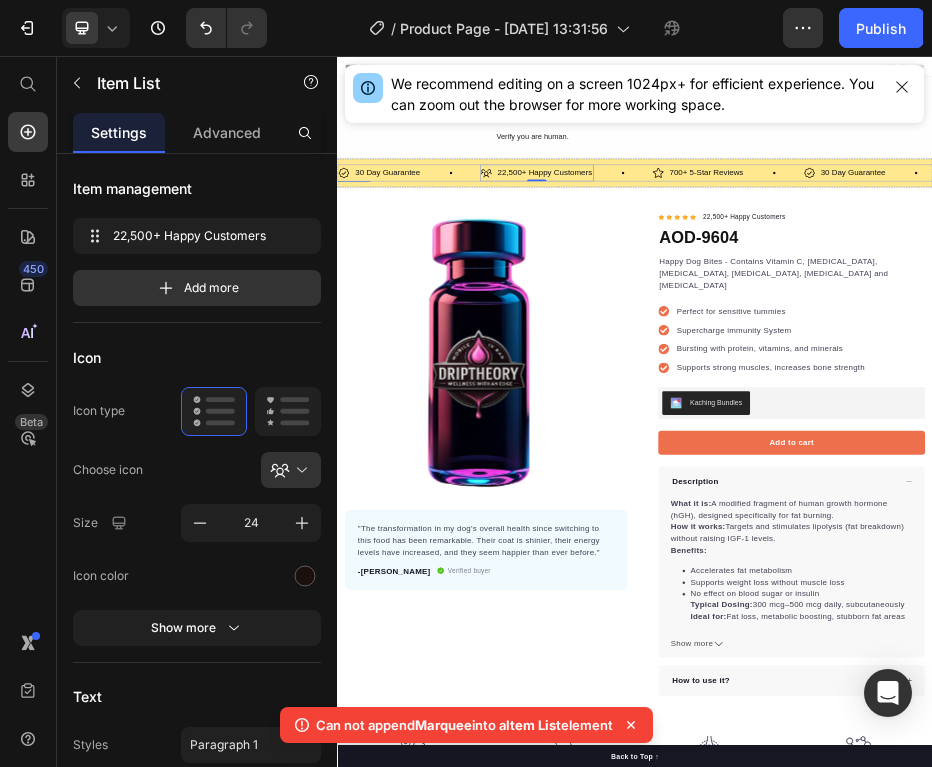 click on "30 Day Guarantee Item List" at bounding box center (481, 291) 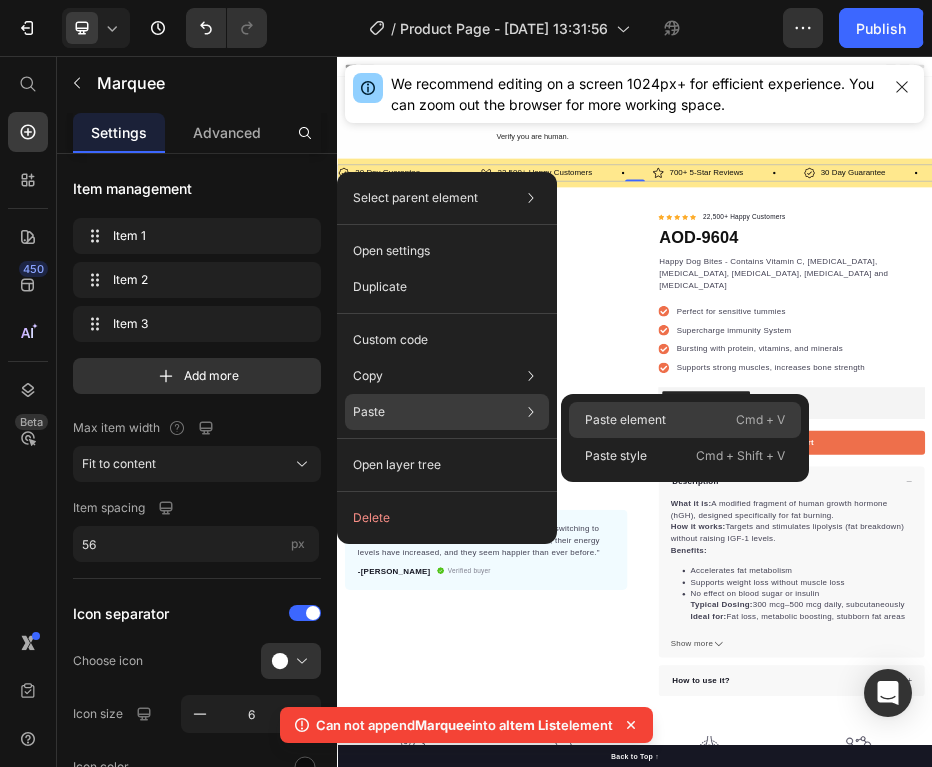 click on "Paste element" at bounding box center [625, 420] 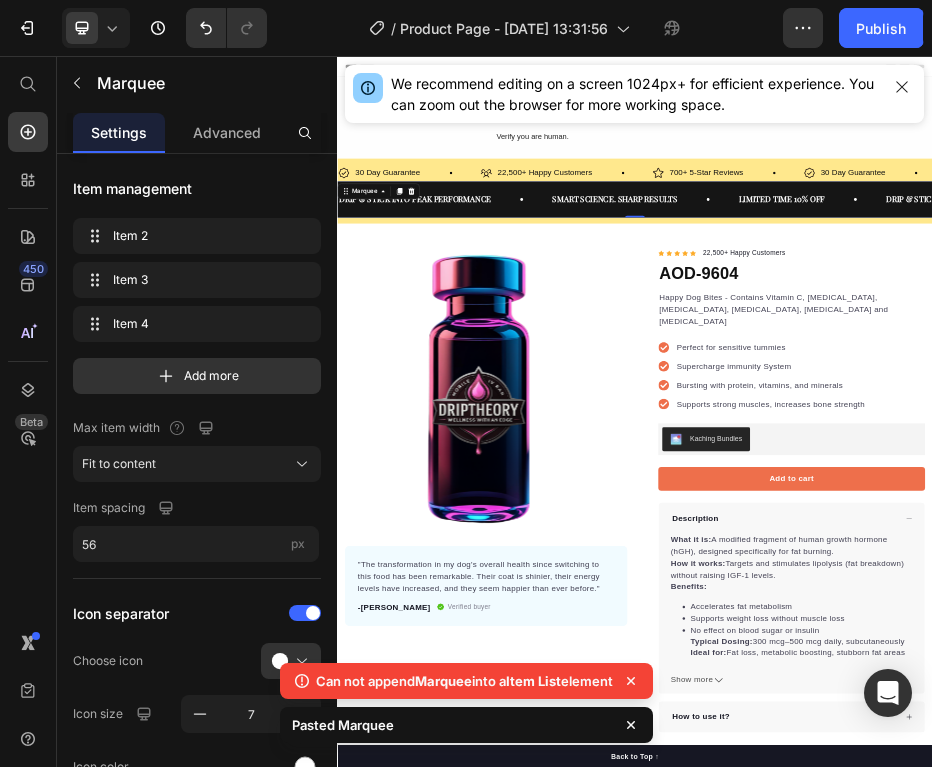 click on "30 Day Guarantee Item List" at bounding box center [481, 291] 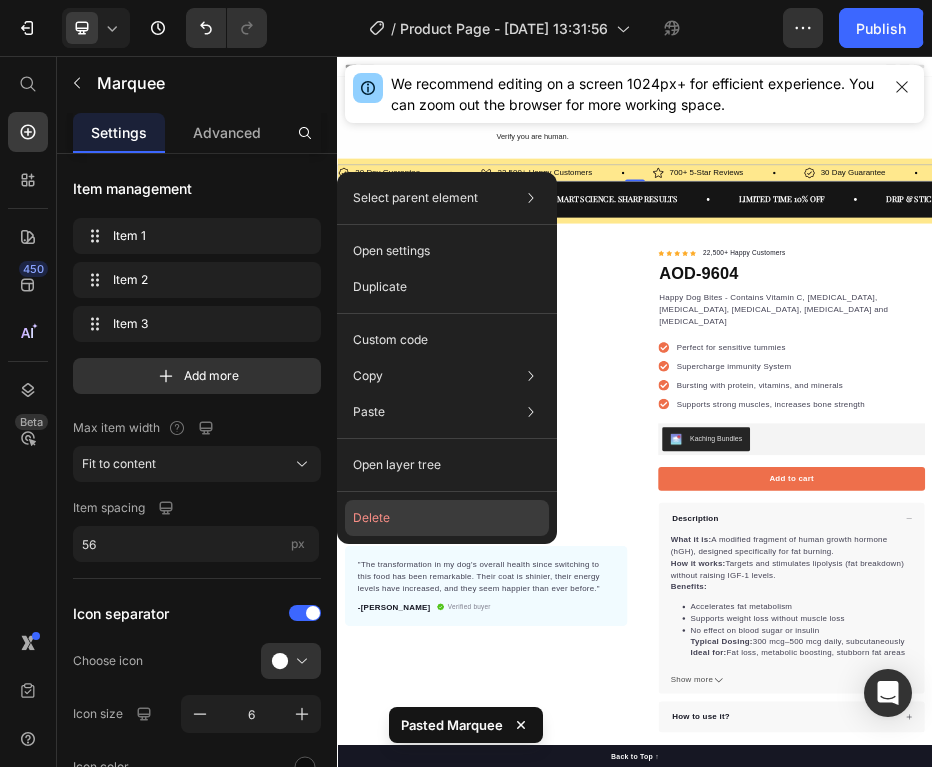 click on "Delete" 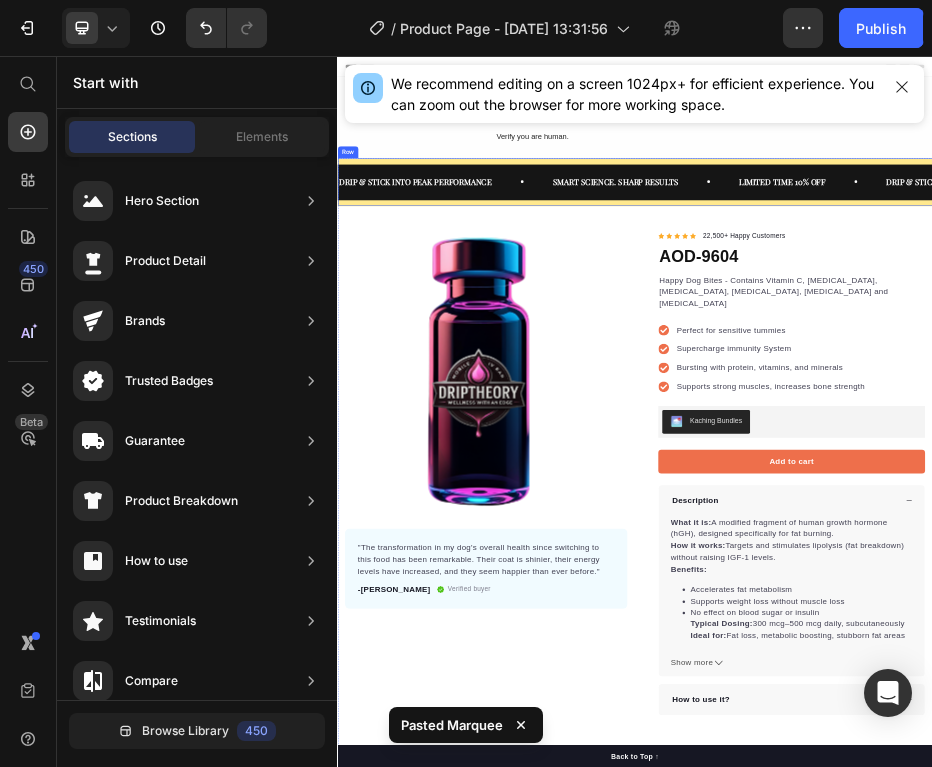 click on "DRIP & STICK INTO PEAK PERFORMANCE Text
SMART SCIENCE. SHARP RESULTS Text
LIMITED TIME 10% OFF Text
DRIP & STICK INTO PEAK PERFORMANCE Text
SMART SCIENCE. SHARP RESULTS Text
LIMITED TIME 10% OFF Text
DRIP & STICK INTO PEAK PERFORMANCE Text
SMART SCIENCE. SHARP RESULTS Text
LIMITED TIME 10% OFF Text
DRIP & STICK INTO PEAK PERFORMANCE Text
SMART SCIENCE. SHARP RESULTS Text
LIMITED TIME 10% OFF Text
DRIP & STICK INTO PEAK PERFORMANCE Text
SMART SCIENCE. SHARP RESULTS Text
LIMITED TIME 10% OFF Text
DRIP & STICK INTO PEAK PERFORMANCE Text
SMART SCIENCE. SHARP RESULTS Text
LIMITED TIME 10% OFF Text
Marquee Row" at bounding box center [937, 310] 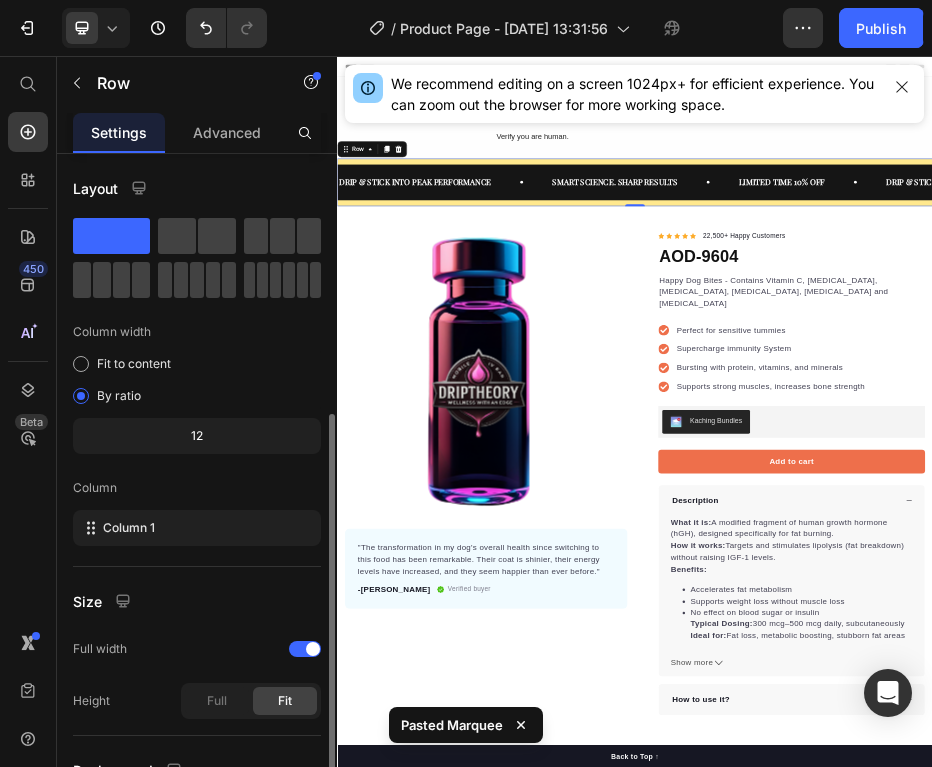 scroll, scrollTop: 190, scrollLeft: 0, axis: vertical 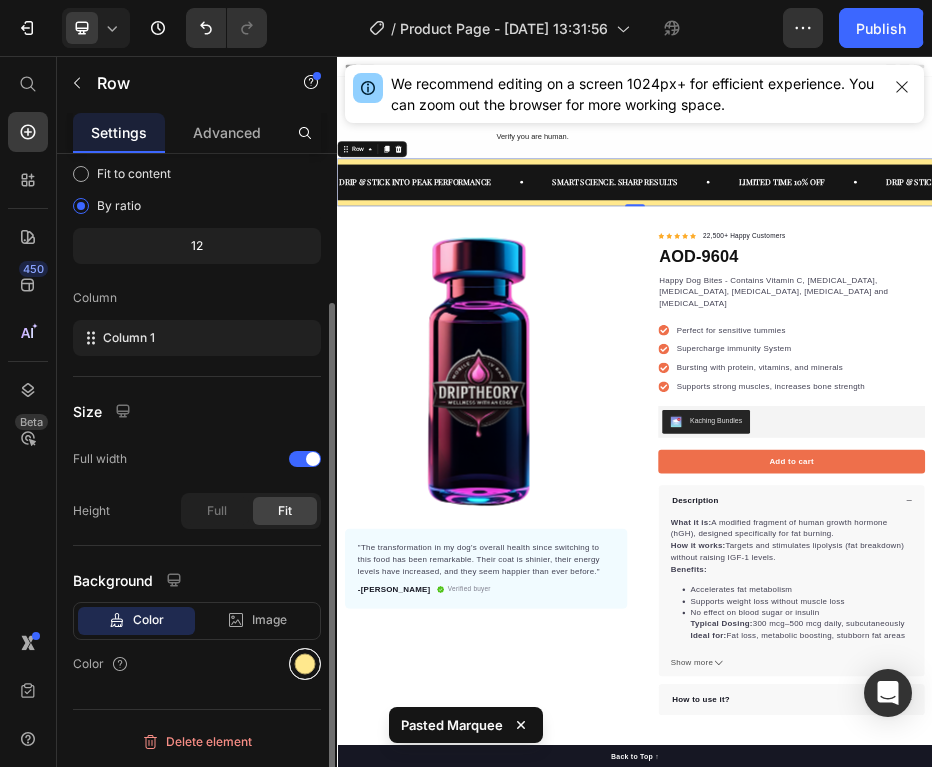click at bounding box center [305, 664] 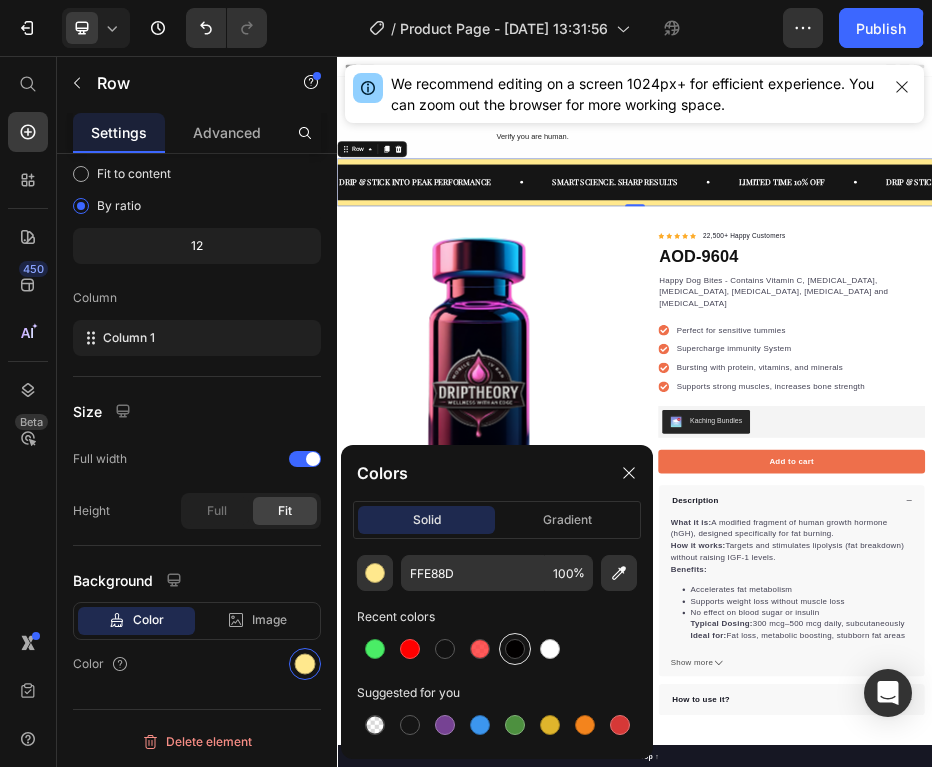 click at bounding box center (515, 649) 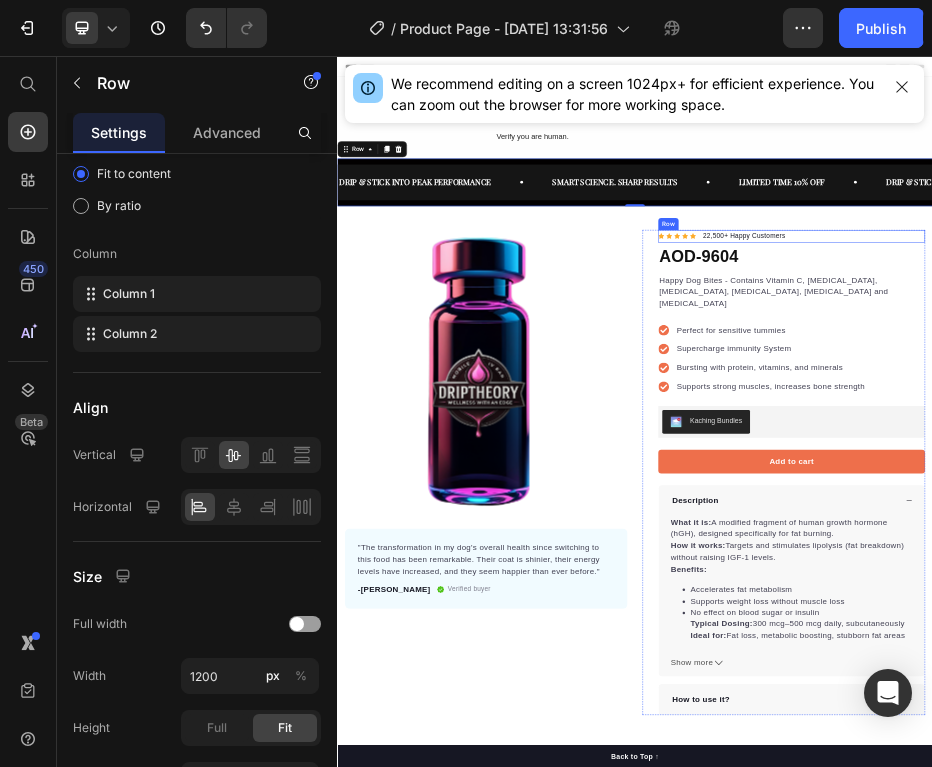 click on "Icon Icon Icon Icon Icon Icon List Hoz 22,500+ Happy Customers Text block Row" at bounding box center (1253, 419) 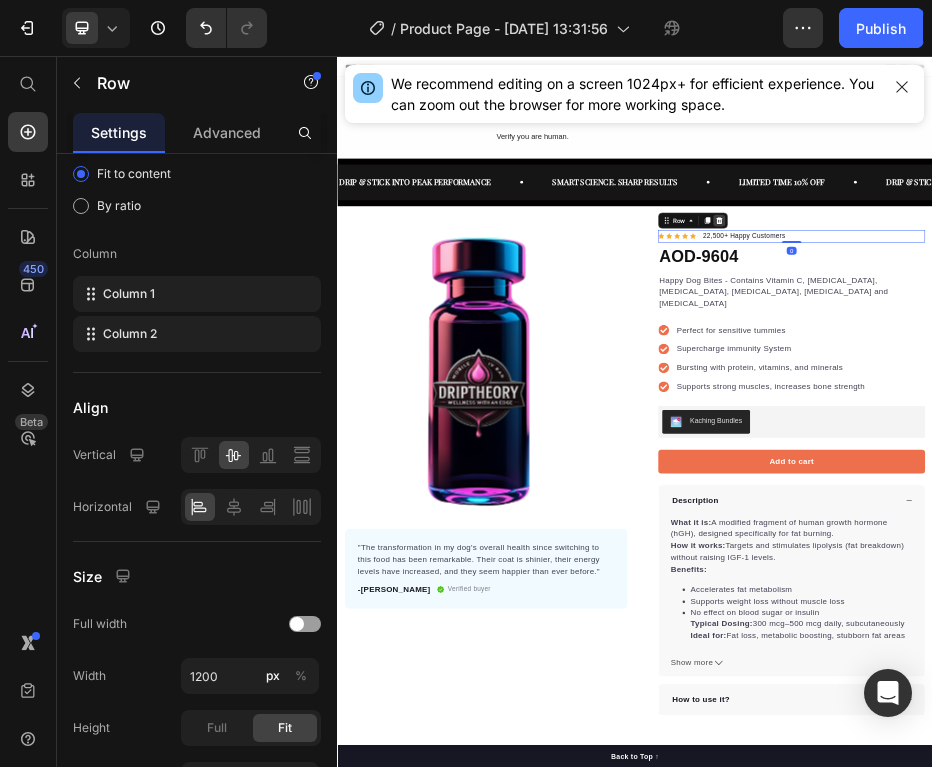 click 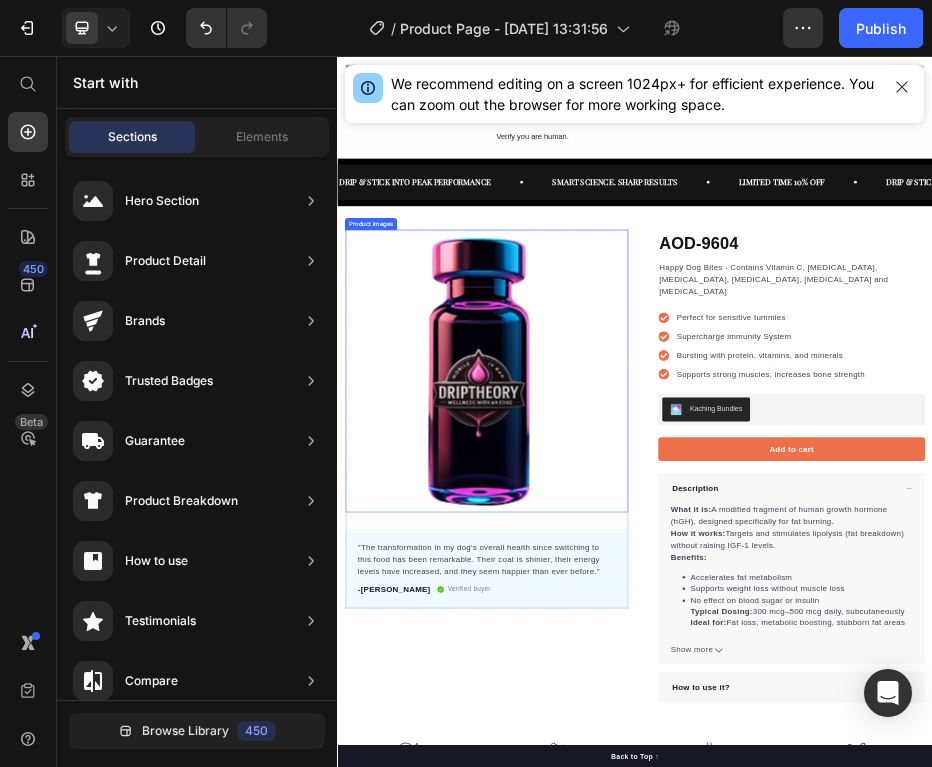 click at bounding box center [637, 691] 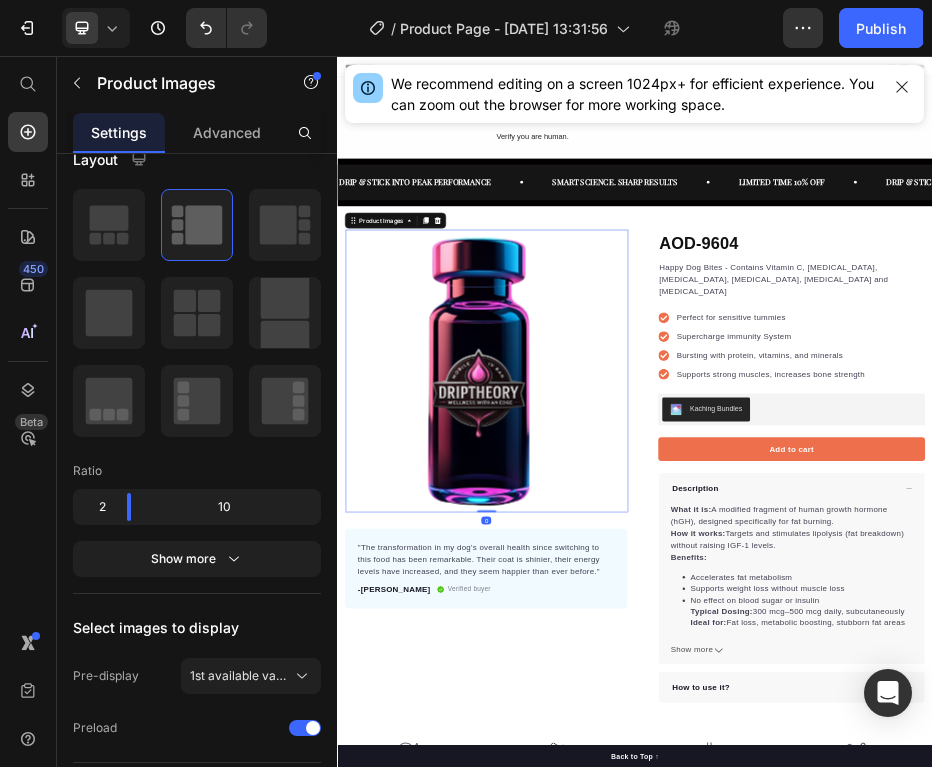 scroll, scrollTop: 0, scrollLeft: 0, axis: both 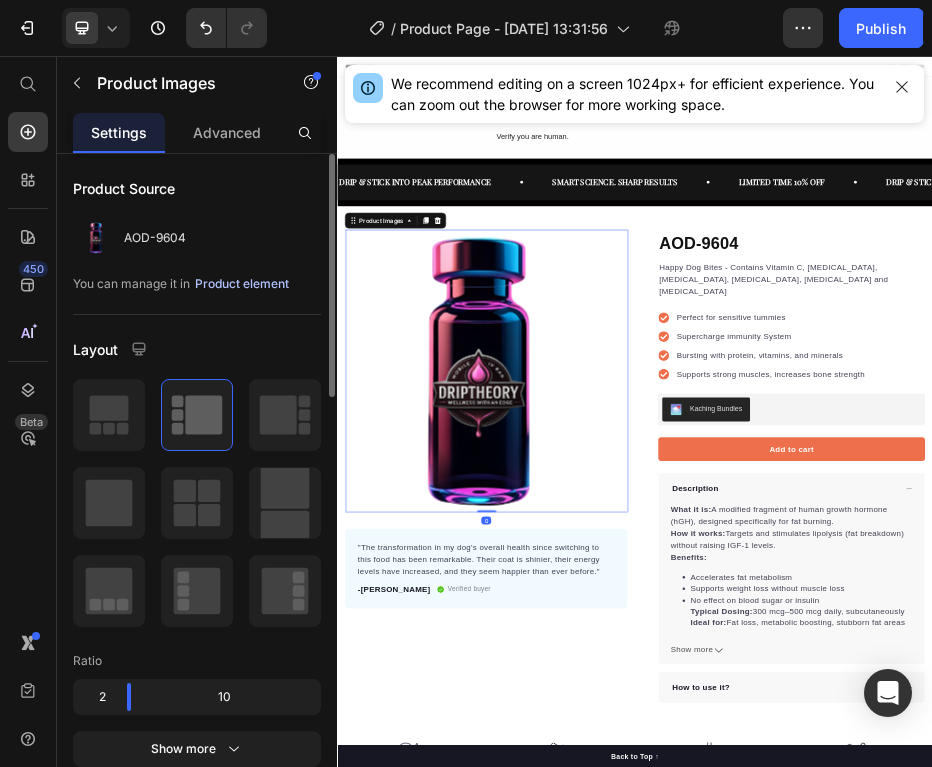 click on "Product element" at bounding box center (242, 284) 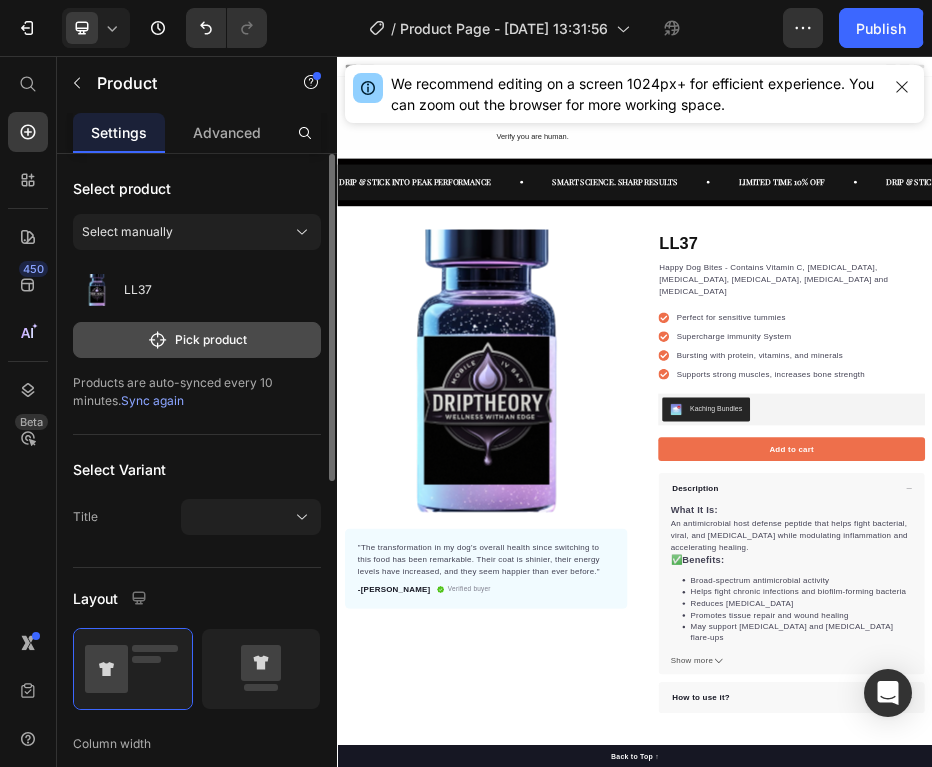 click on "Pick product" at bounding box center (197, 340) 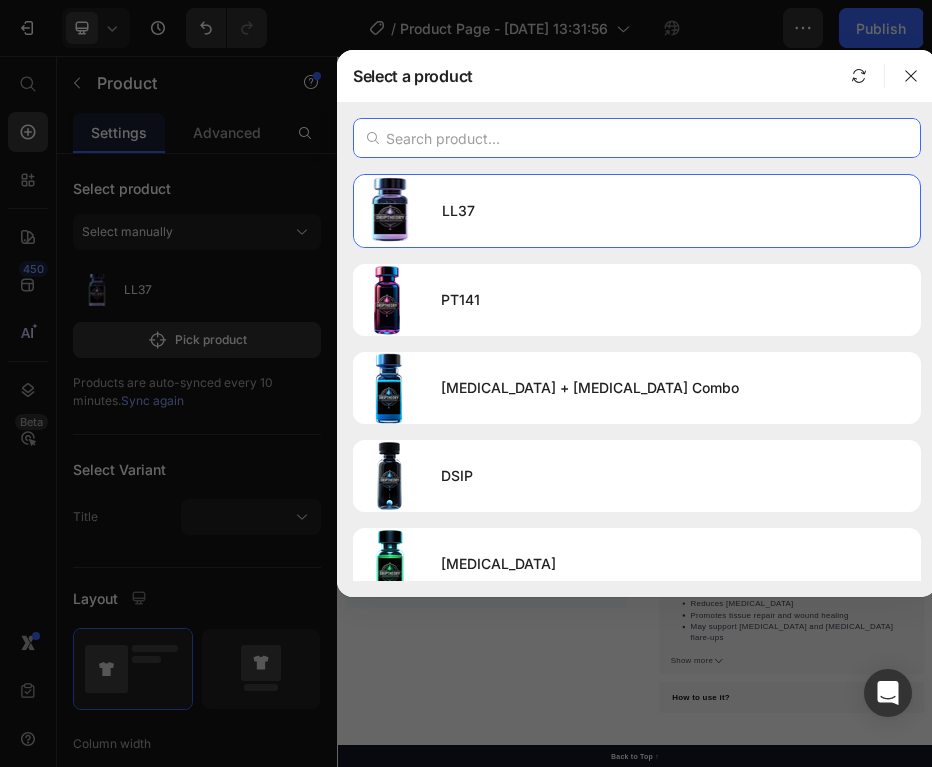 click at bounding box center (637, 138) 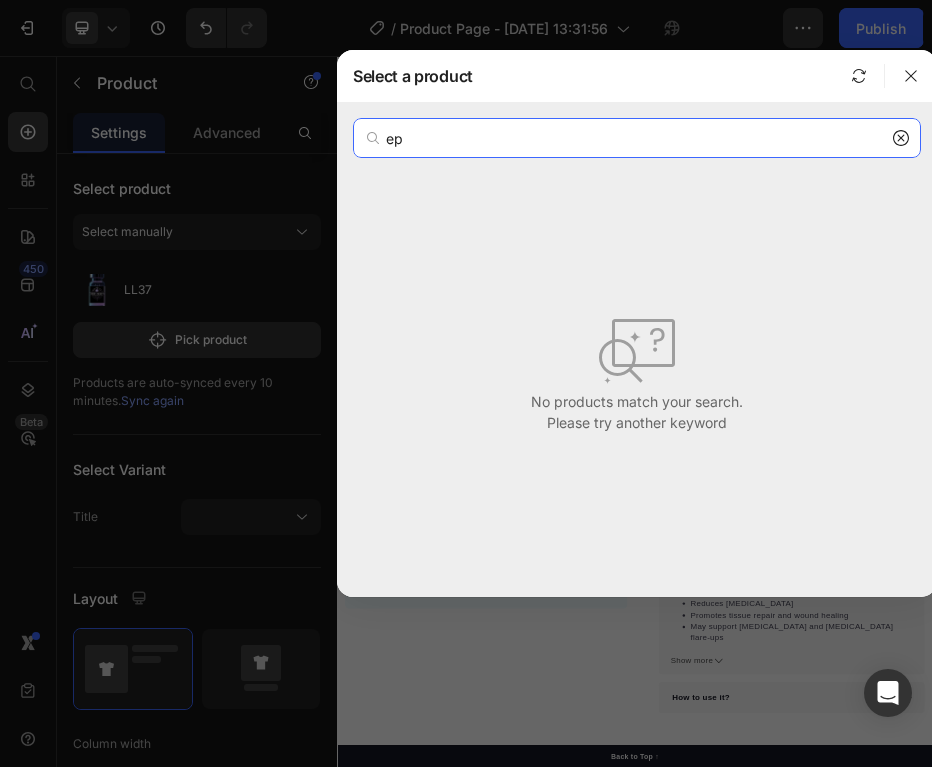 type on "e" 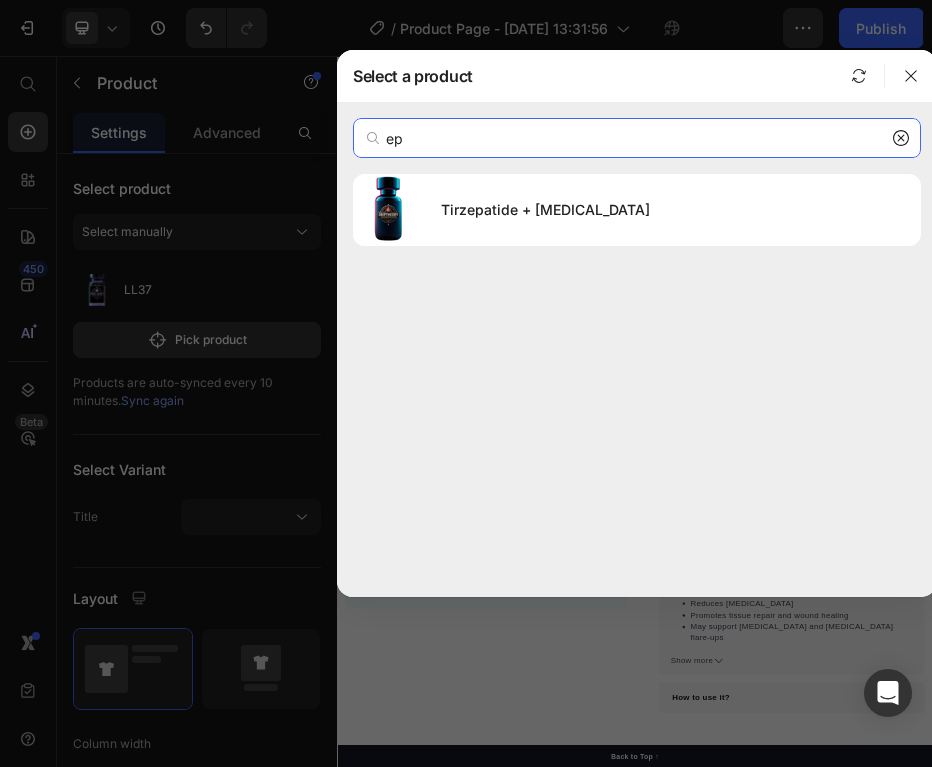 type on "e" 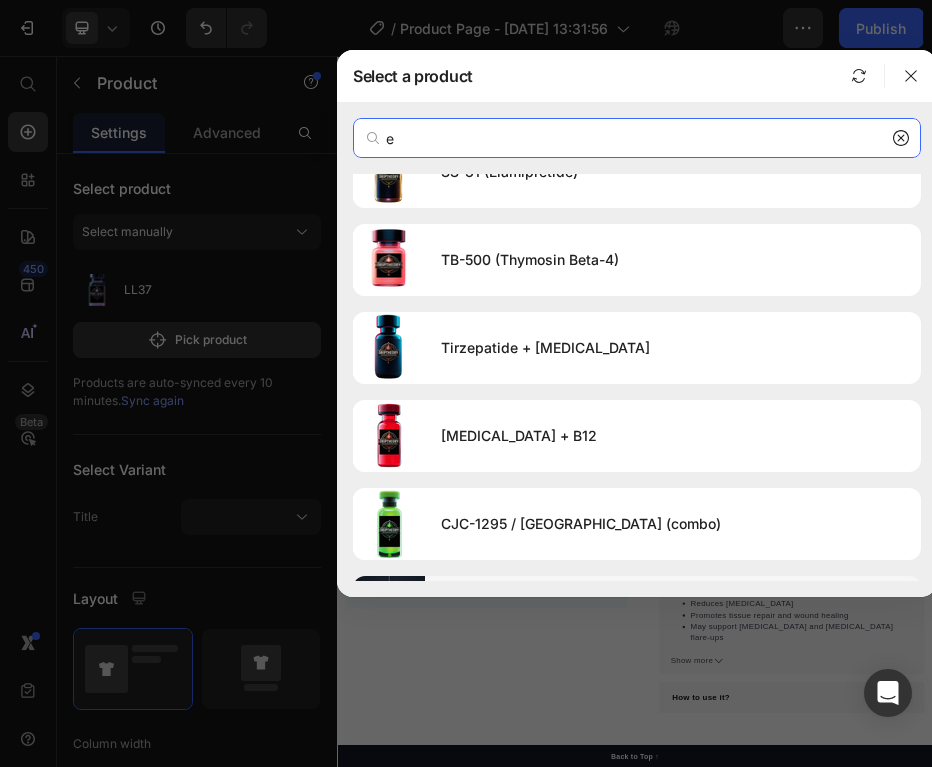 scroll, scrollTop: 0, scrollLeft: 0, axis: both 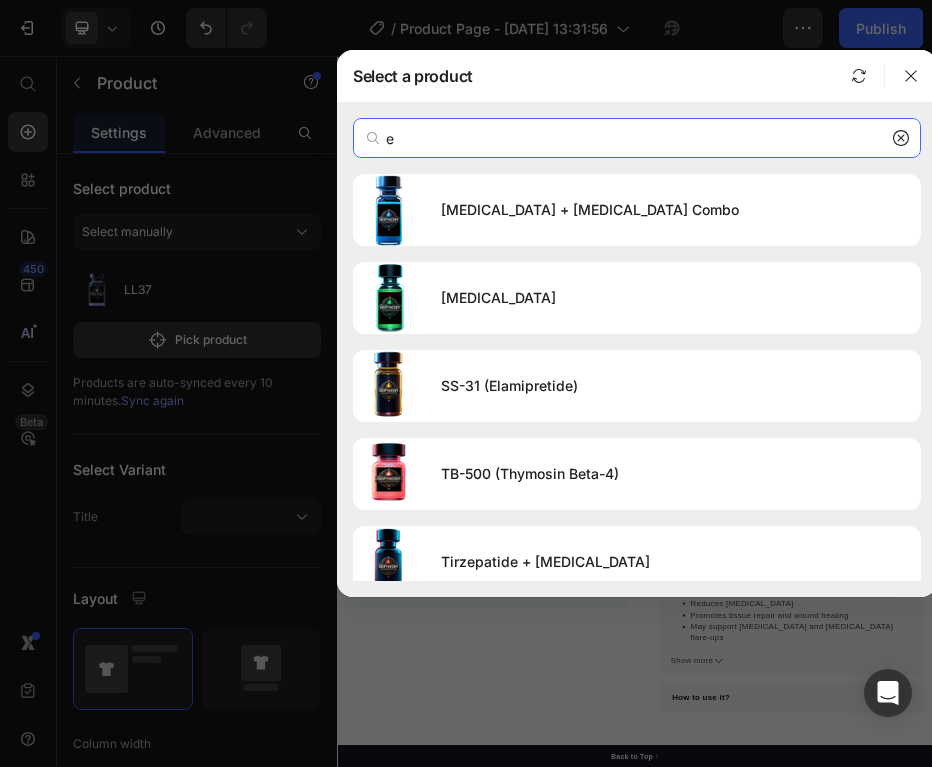 type on "e" 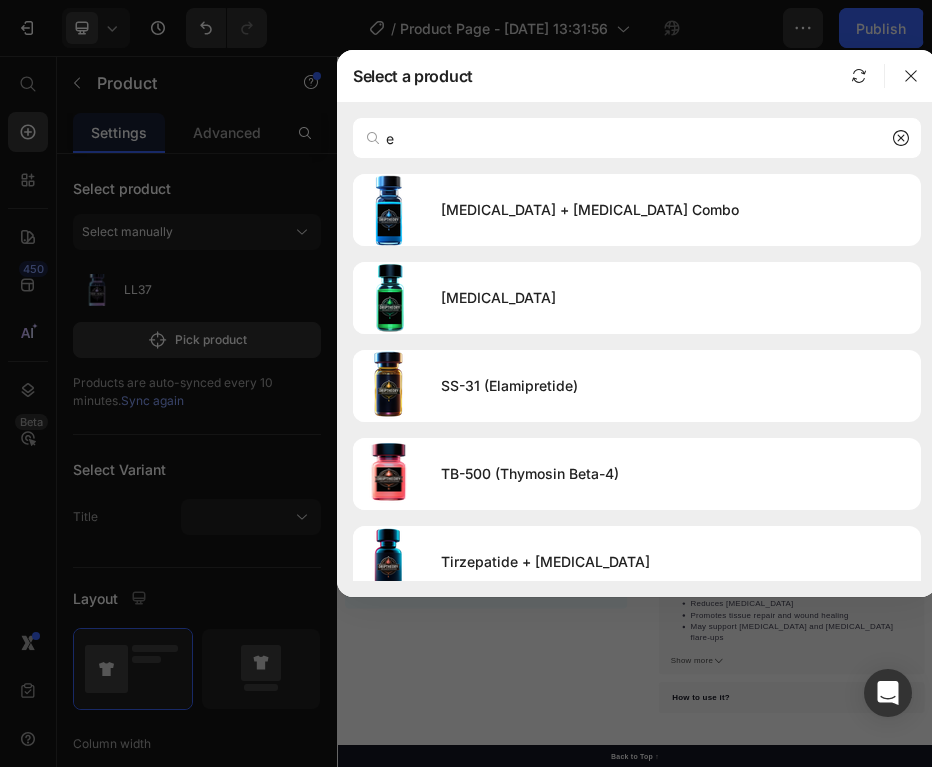 click on "Select a product" 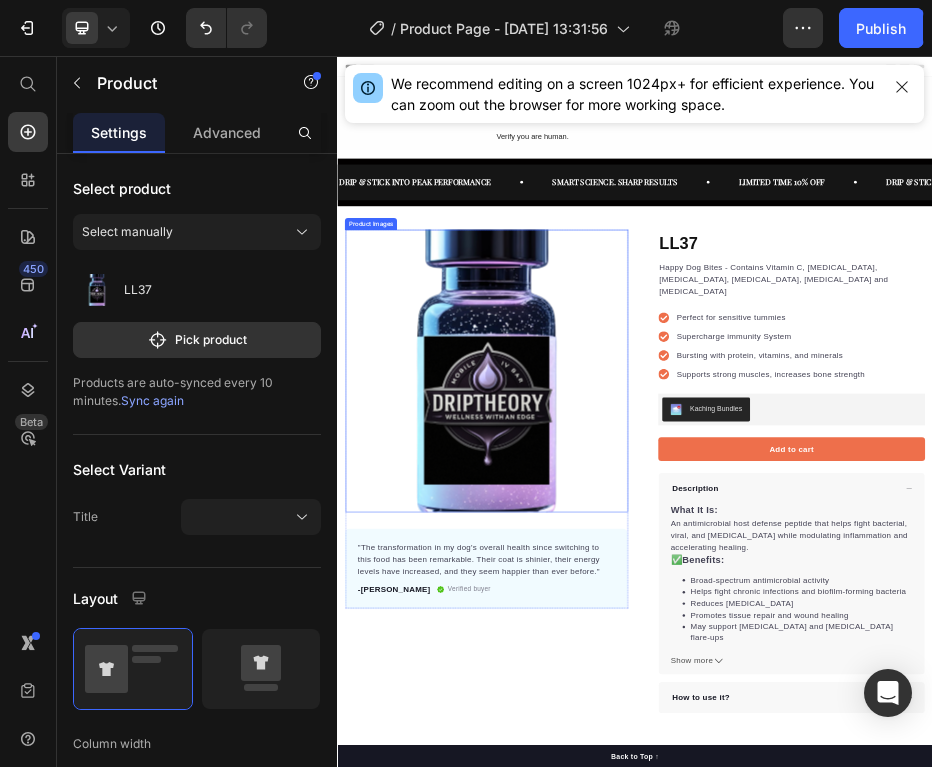 click at bounding box center [637, 691] 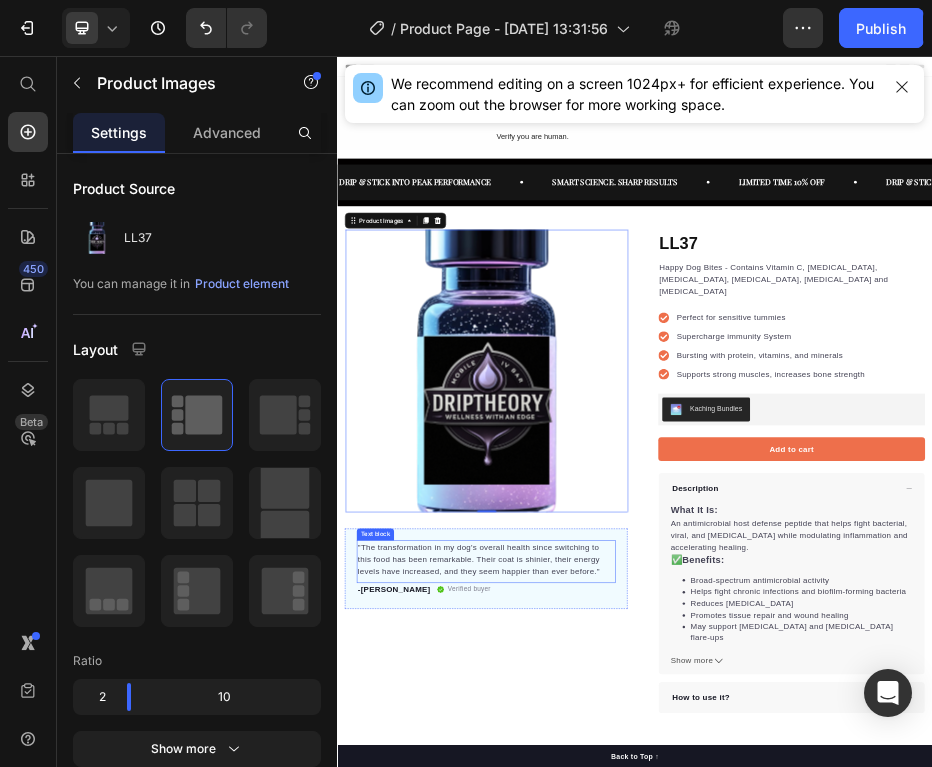 click on ""The transformation in my dog's overall health since switching to this food has been remarkable. Their coat is shinier, their energy levels have increased, and they seem happier than ever before."" at bounding box center [637, 1070] 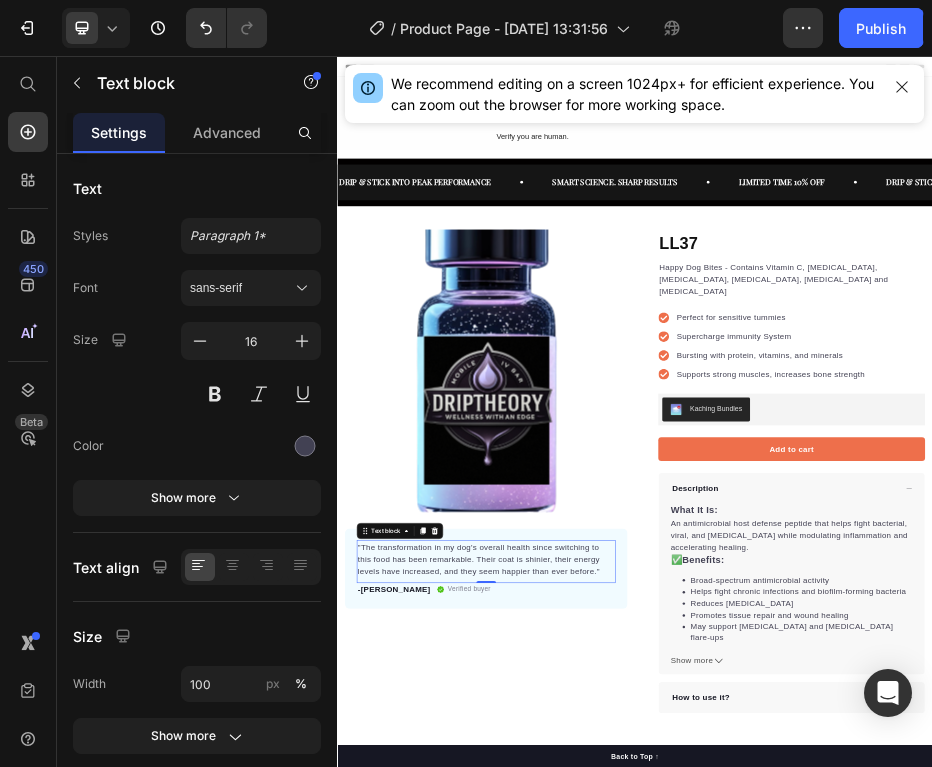 click on ""The transformation in my dog's overall health since switching to this food has been remarkable. Their coat is shinier, their energy levels have increased, and they seem happier than ever before."" at bounding box center (637, 1070) 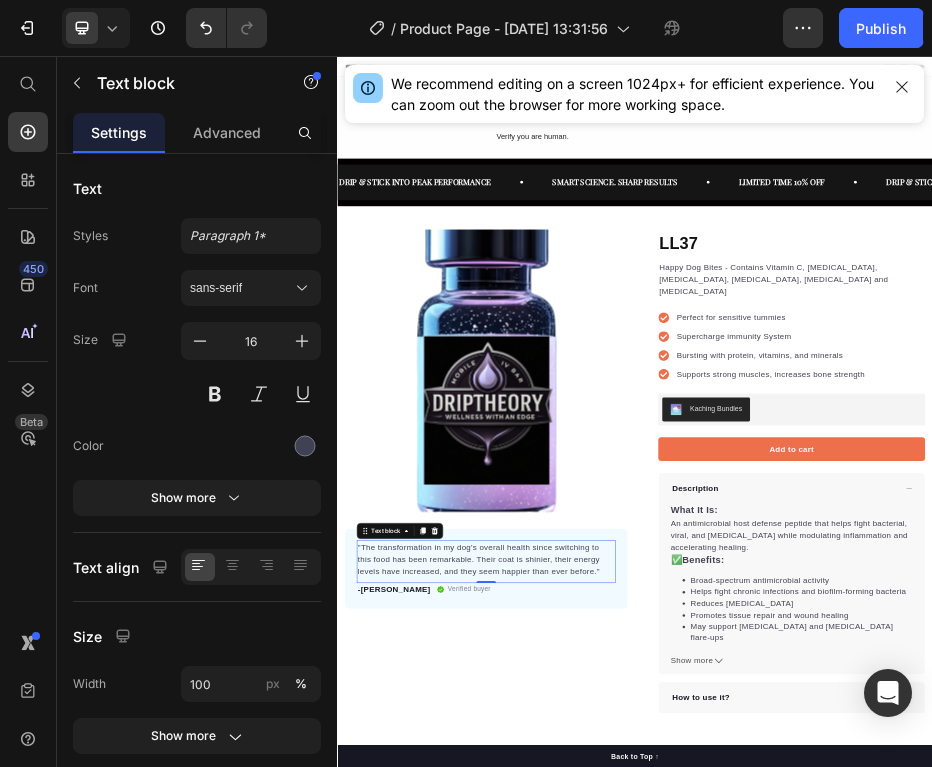 click on ""The transformation in my dog's overall health since switching to this food has been remarkable. Their coat is shinier, their energy levels have increased, and they seem happier than ever before."" at bounding box center (637, 1070) 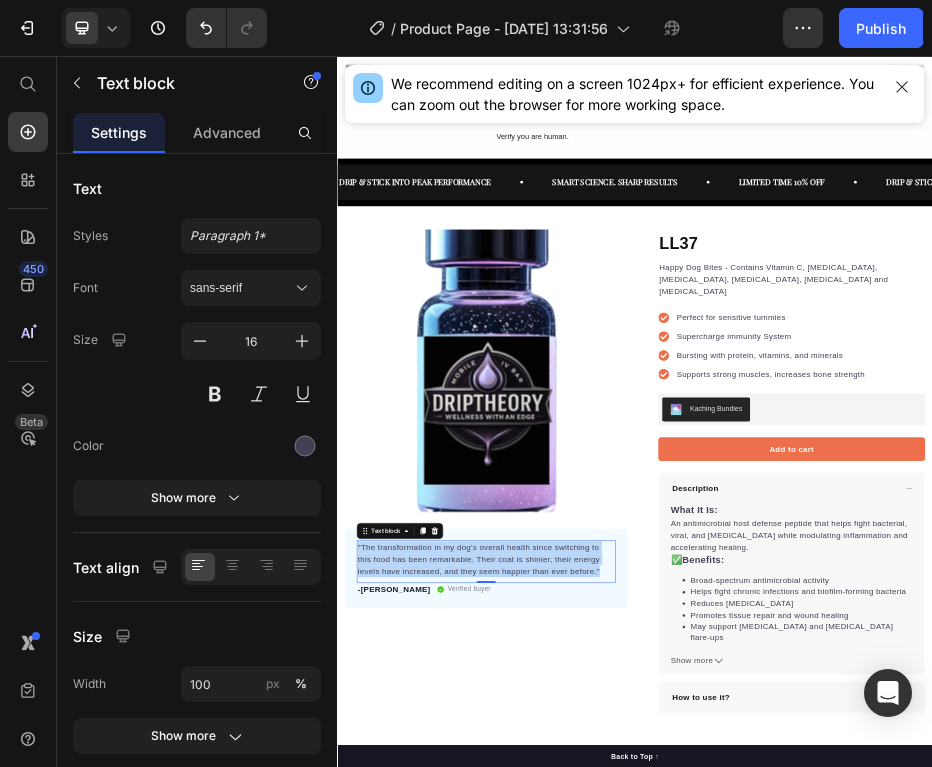 click on ""The transformation in my dog's overall health since switching to this food has been remarkable. Their coat is shinier, their energy levels have increased, and they seem happier than ever before."" at bounding box center [637, 1070] 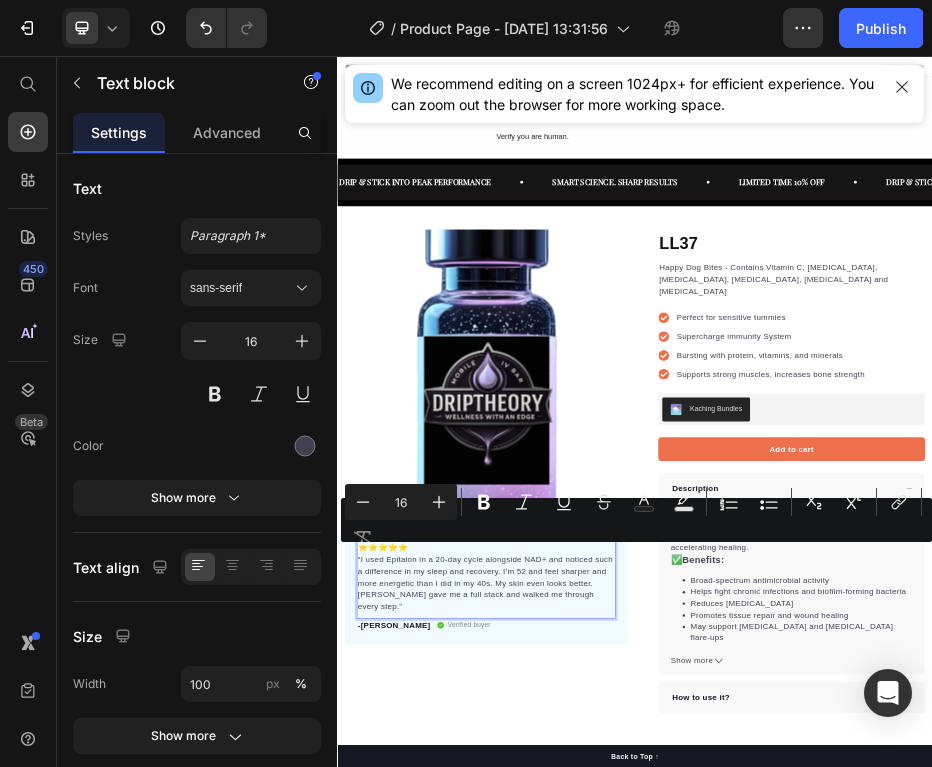 scroll, scrollTop: 11, scrollLeft: 0, axis: vertical 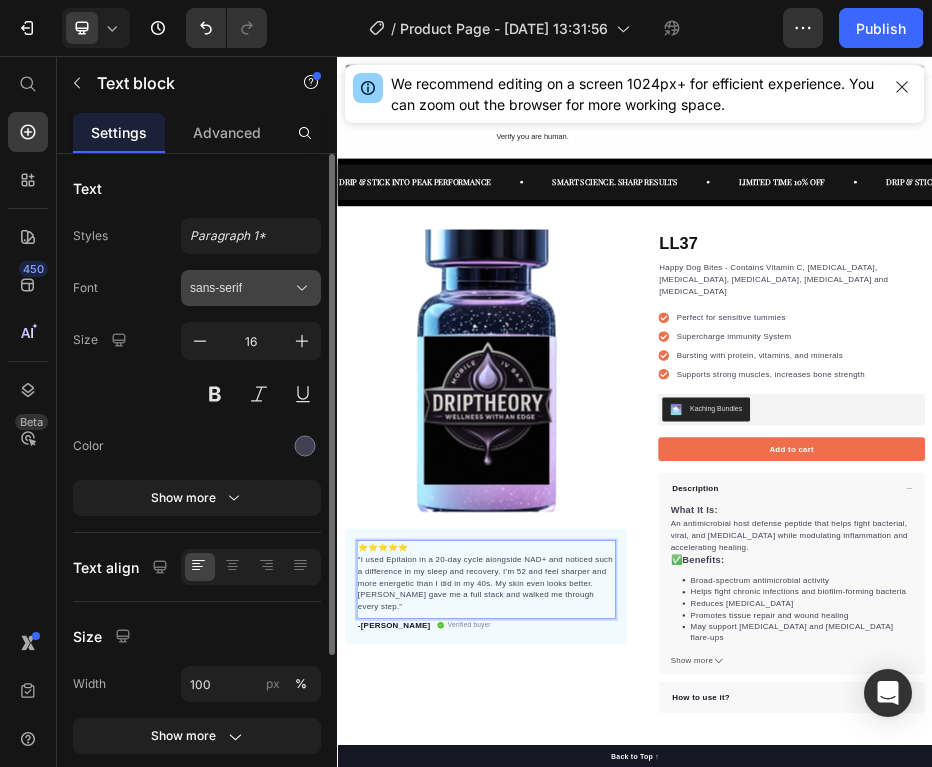 click on "sans-serif" at bounding box center (251, 288) 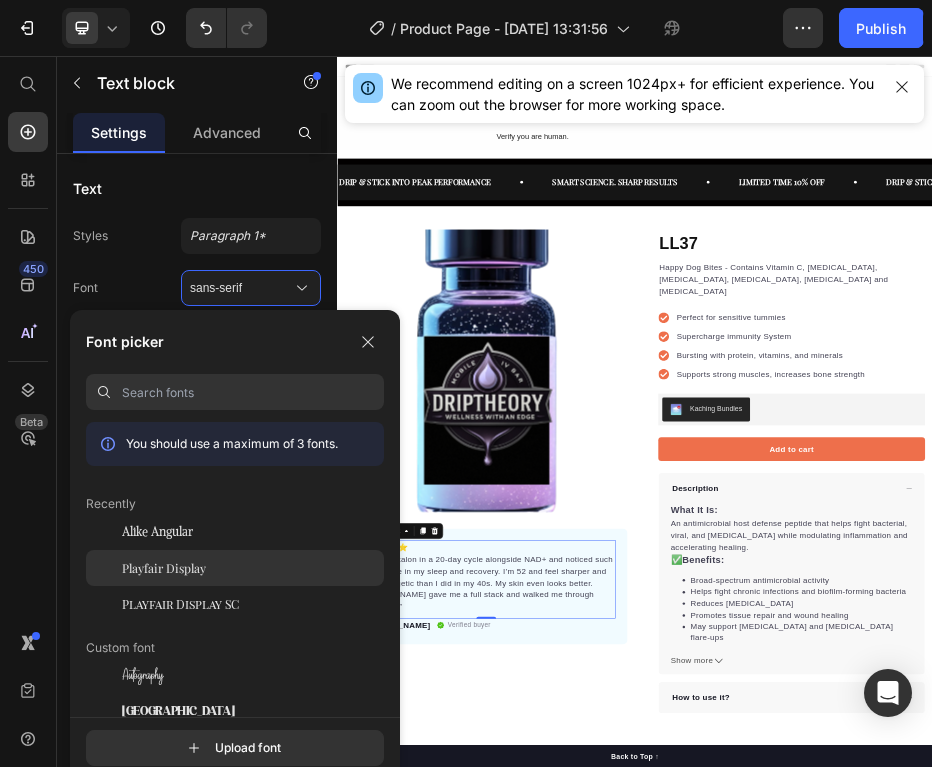 click on "Playfair Display" at bounding box center (164, 568) 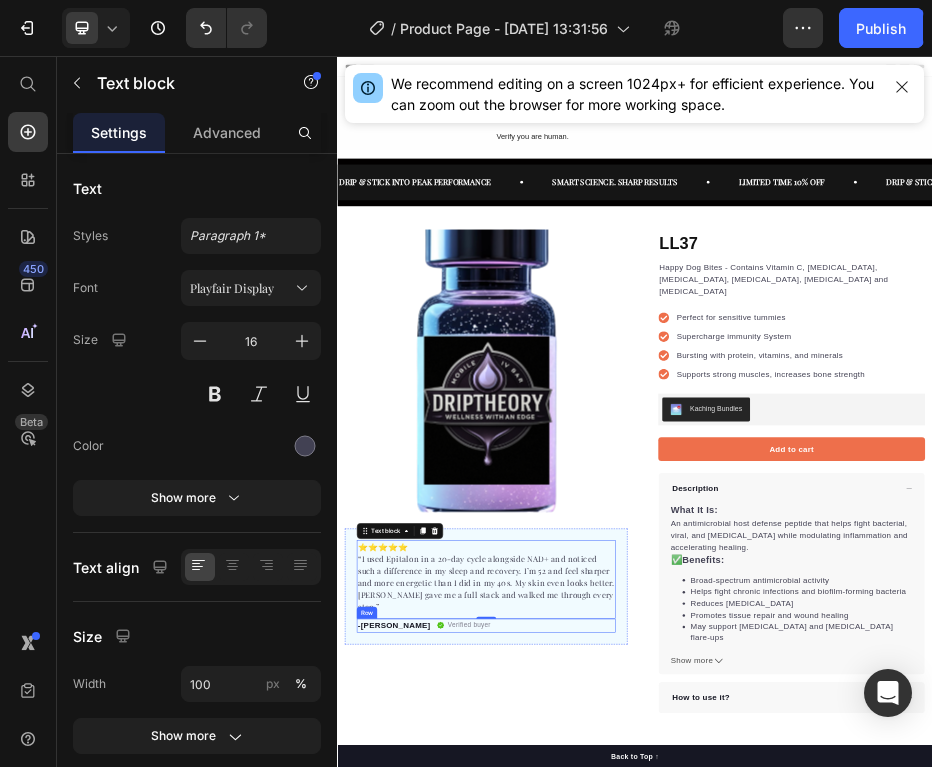 click on "-[PERSON_NAME]" at bounding box center [451, 1204] 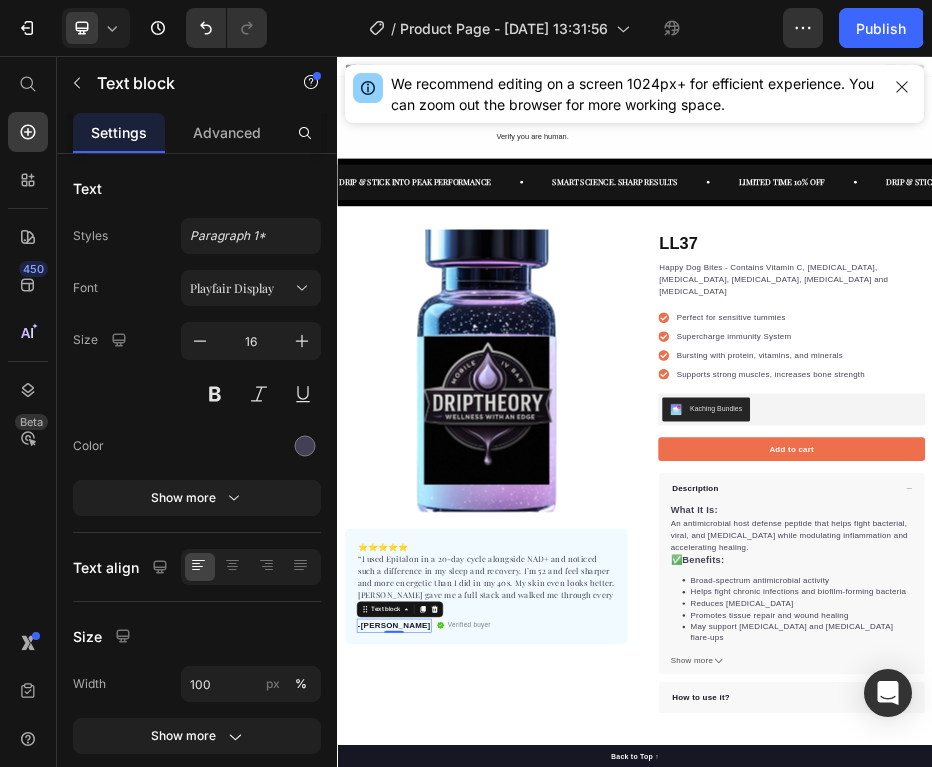 scroll, scrollTop: 0, scrollLeft: 0, axis: both 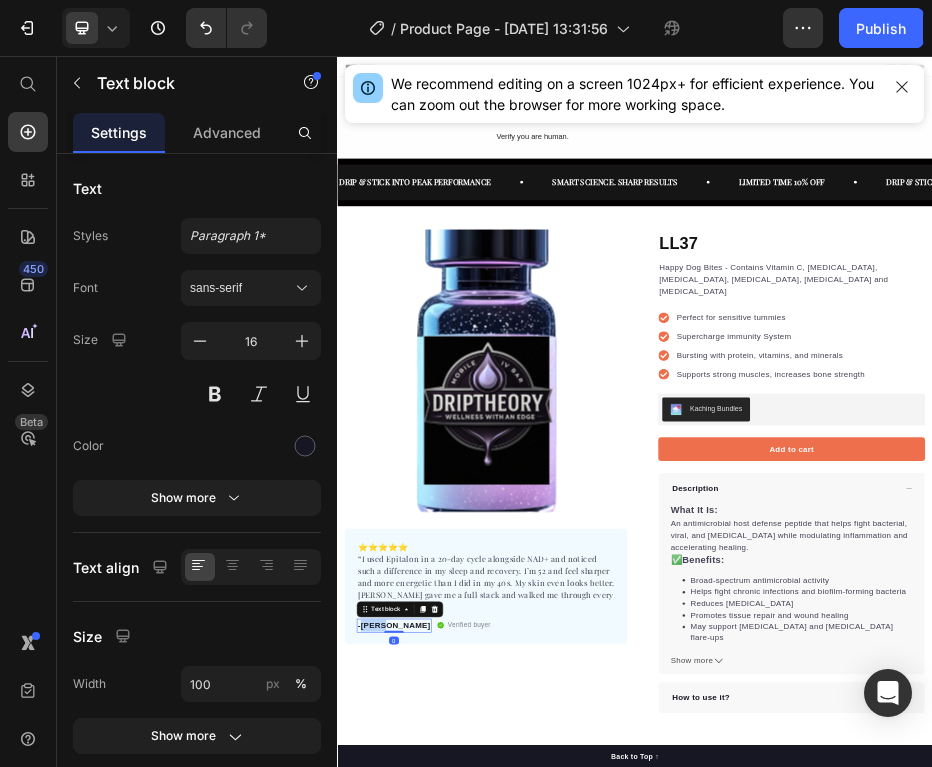 click on "-[PERSON_NAME]" at bounding box center (451, 1204) 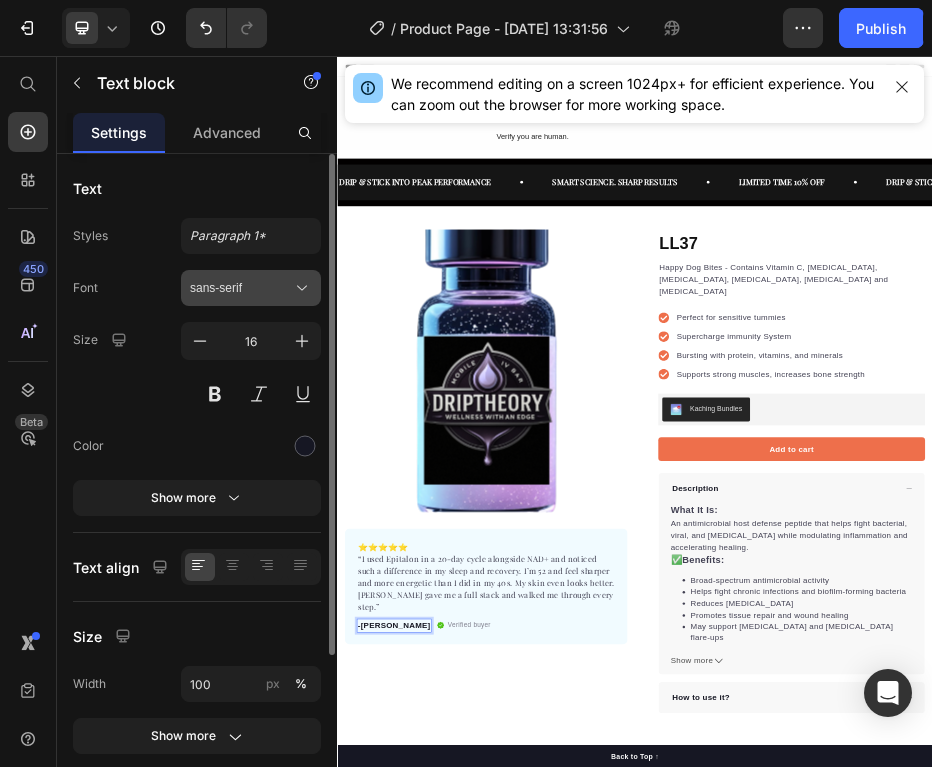 click on "sans-serif" at bounding box center (251, 288) 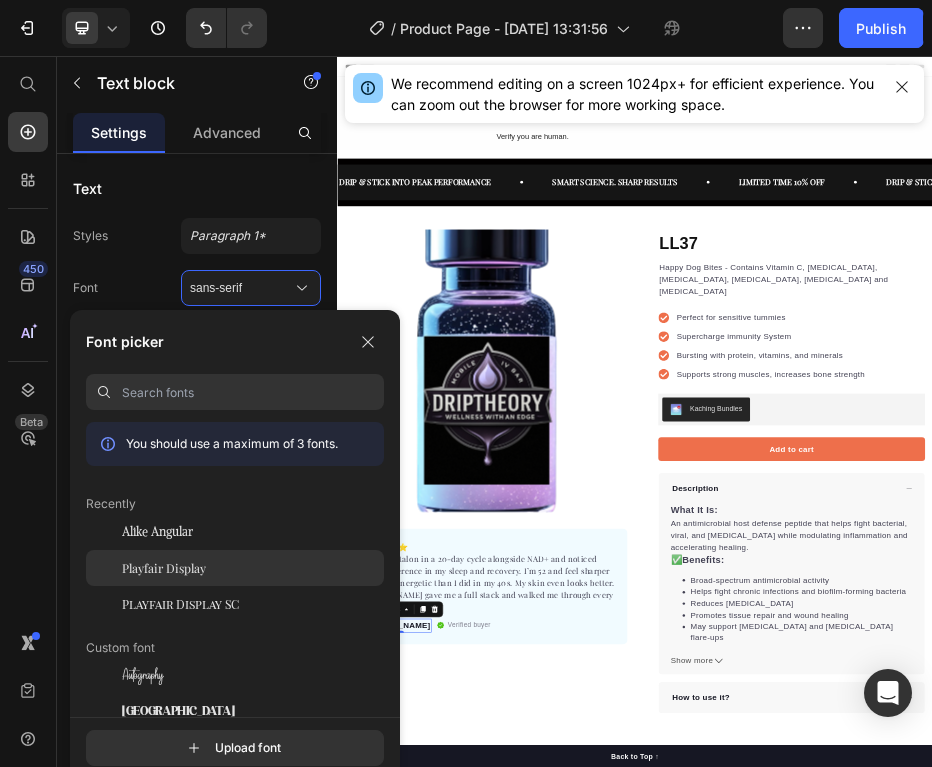 click on "Playfair Display" at bounding box center (164, 568) 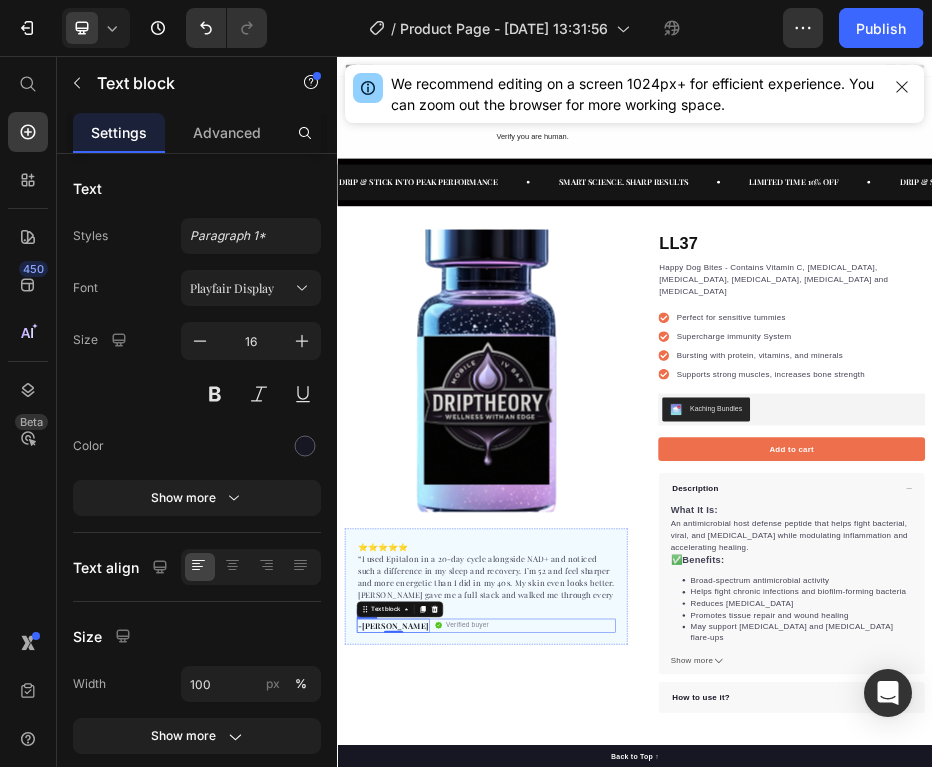 click on "-[PERSON_NAME] Text block   0
Verified buyer Item list Row" at bounding box center (637, 1204) 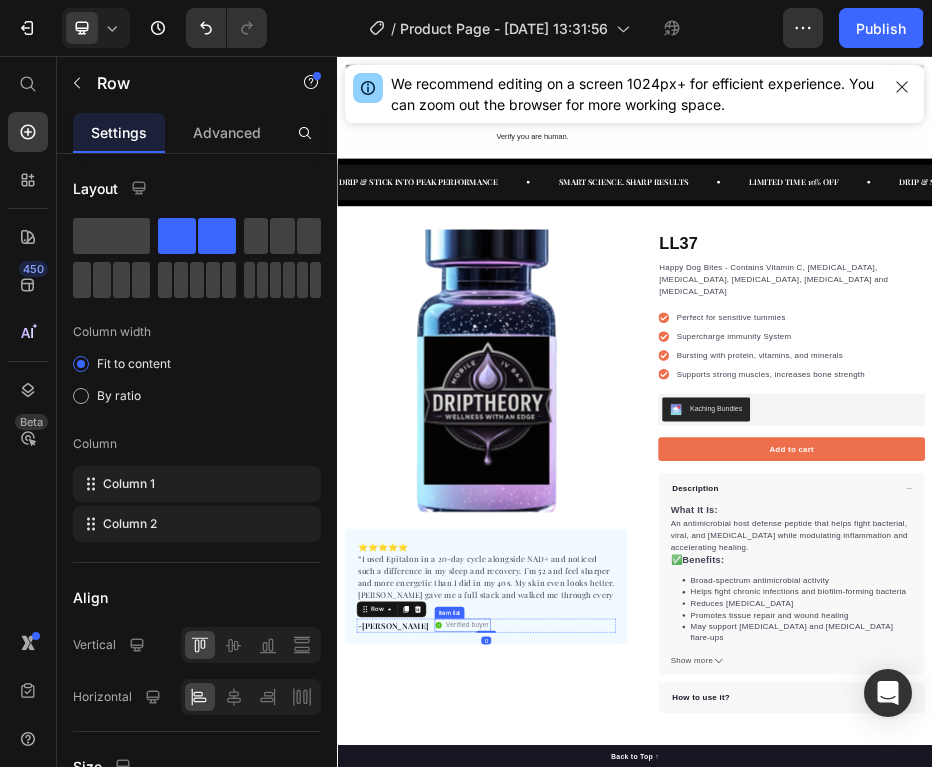 click on "Verified buyer" at bounding box center (599, 1203) 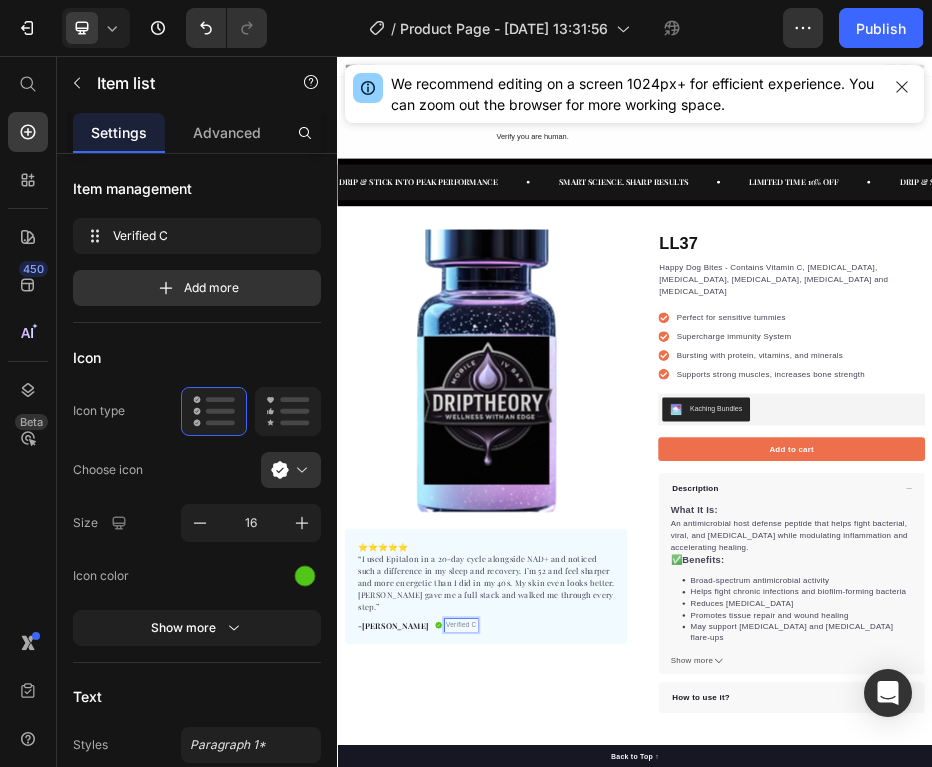 scroll, scrollTop: 22, scrollLeft: 0, axis: vertical 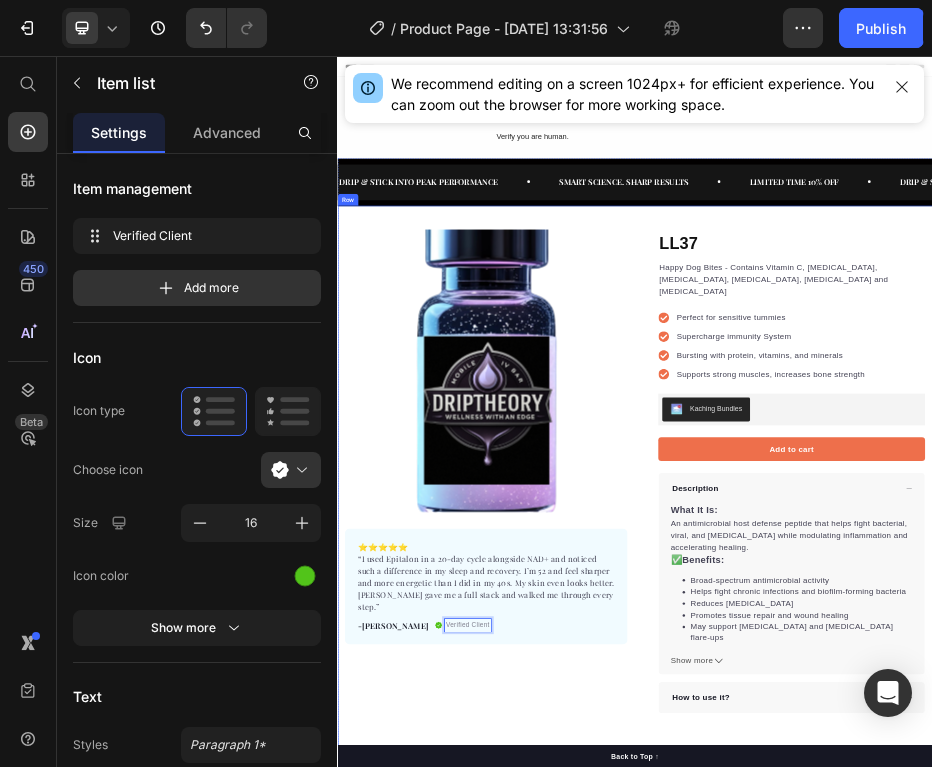 click on "Product Images ⭐️⭐️⭐️⭐️⭐️ “I used Epitalon in a 20-day cycle alongside NAD+ and noticed such a difference in my sleep and recovery. I’m 52 and feel sharper and more energetic than I did in my 40s. My skin even looks better. DripTheory gave me a full stack and walked me through every step.” Text block -[PERSON_NAME] Text block
Verified Client Item list   0 Row Row "My dog absolutely loves this food! It's clear that the taste and quality are top-notch."  -Daisy Text block Row Row LL37 Product Title Happy Dog Bites - Contains Vitamin C, [MEDICAL_DATA], [MEDICAL_DATA], [MEDICAL_DATA], [MEDICAL_DATA] and [MEDICAL_DATA] Text block Perfect for sensitive tummies Supercharge immunity System Bursting with protein, vitamins, and minerals Supports strong muscles, increases bone strength Item list Kaching Bundles Kaching Bundles Add to cart Product Cart Button Perfect for sensitive tummies Supercharge immunity System Bursting with protein, vitamins, and minerals Item list
Description" at bounding box center (937, 909) 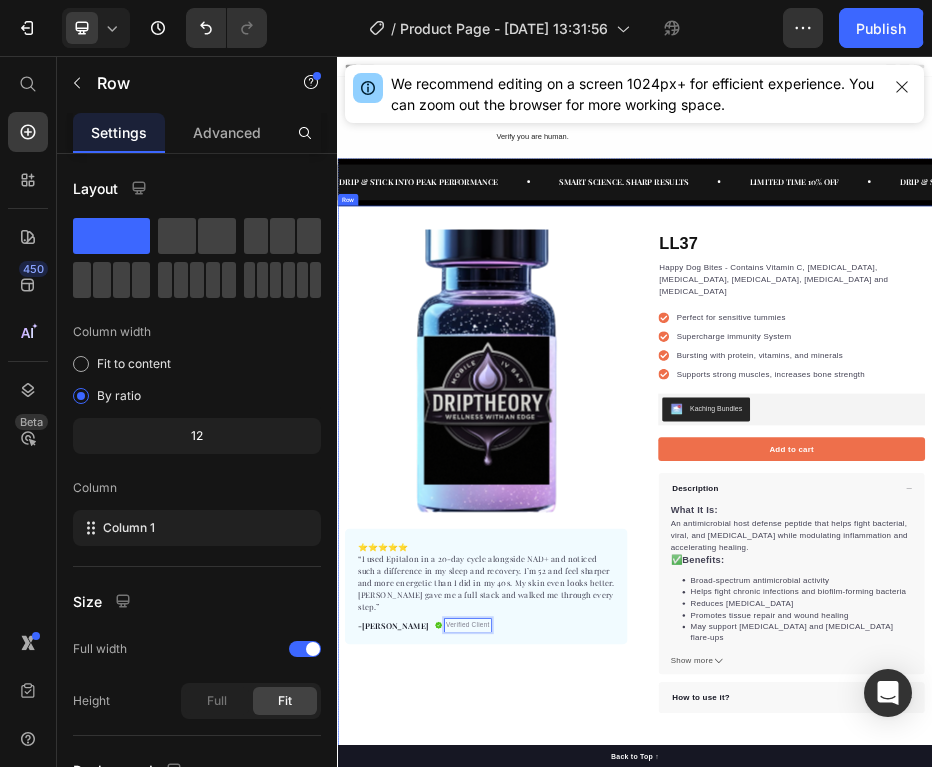 scroll, scrollTop: 0, scrollLeft: 0, axis: both 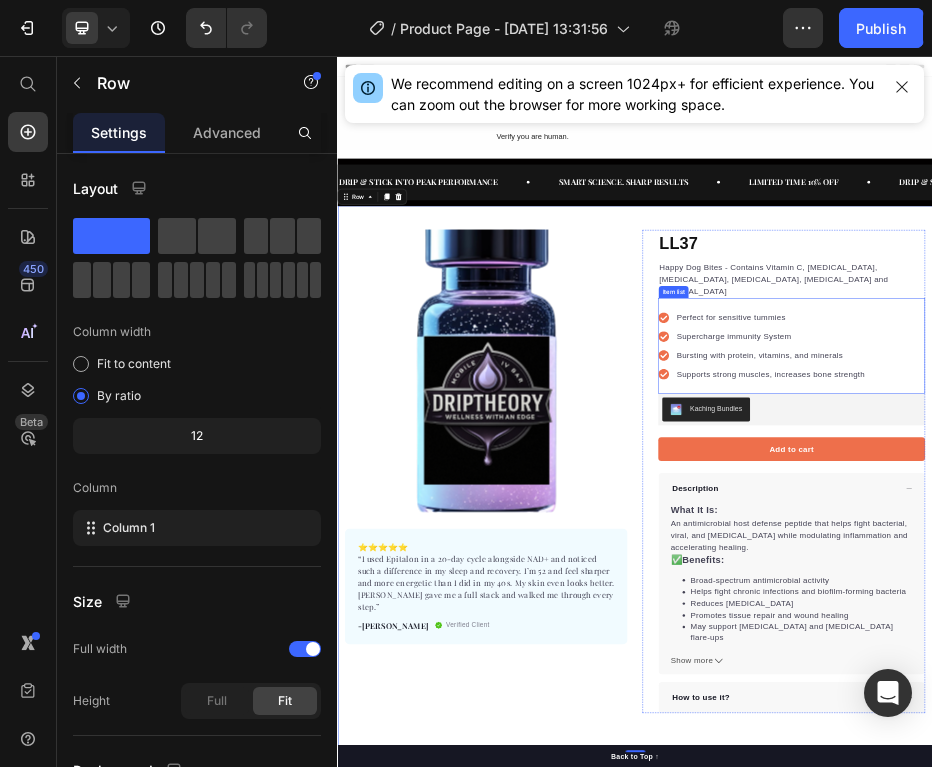 click on "Supercharge immunity System" at bounding box center (1211, 621) 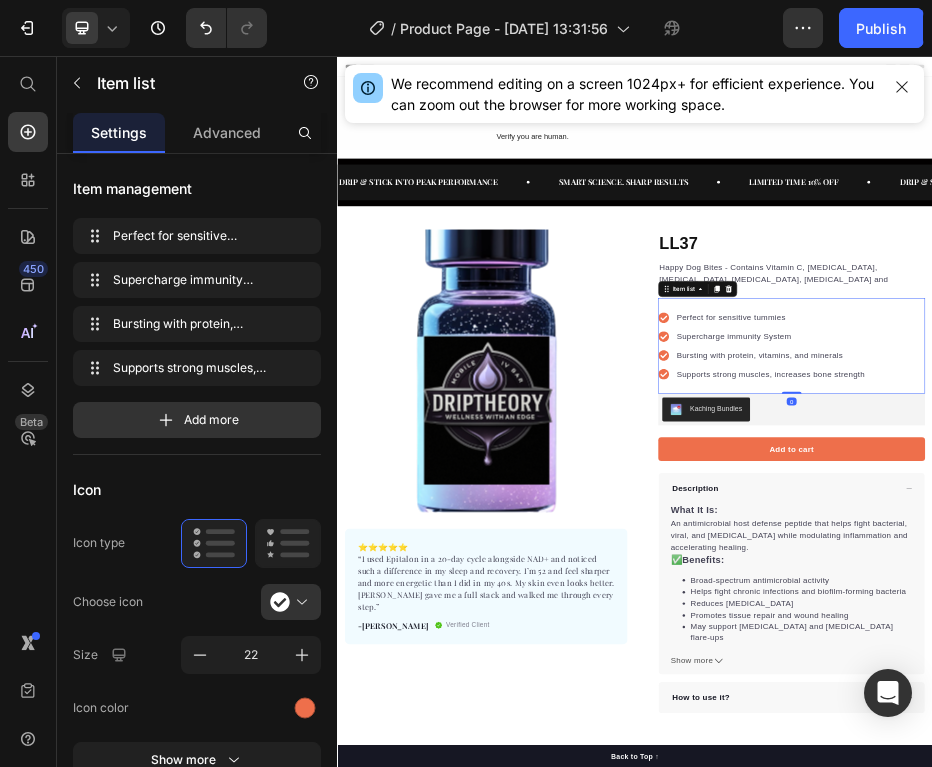 click 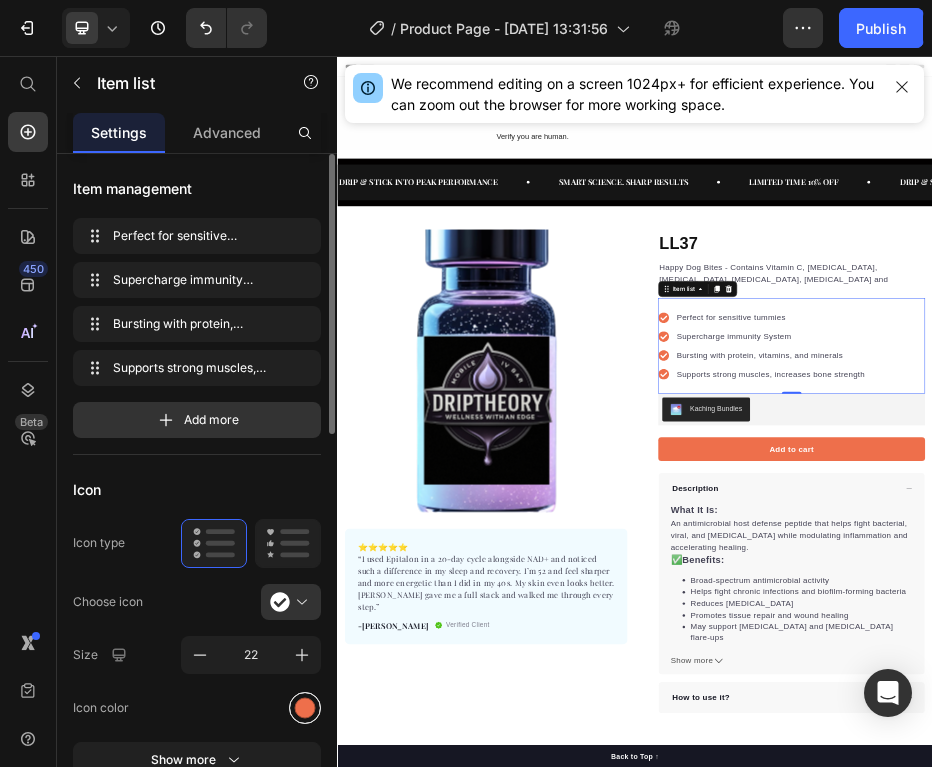 click at bounding box center (305, 708) 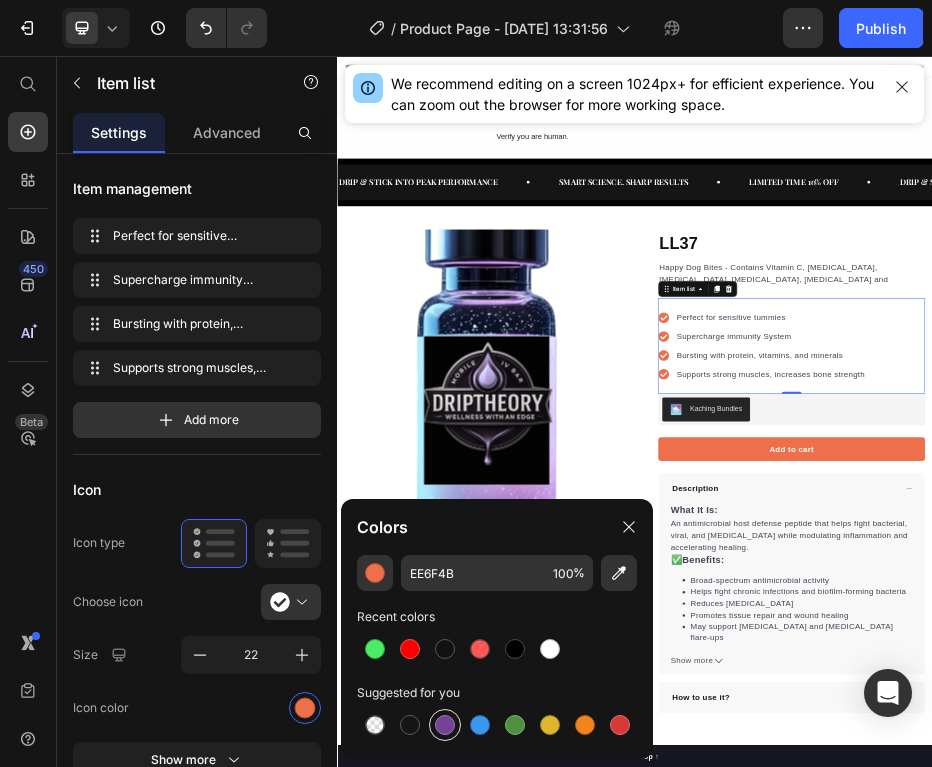 click at bounding box center (445, 725) 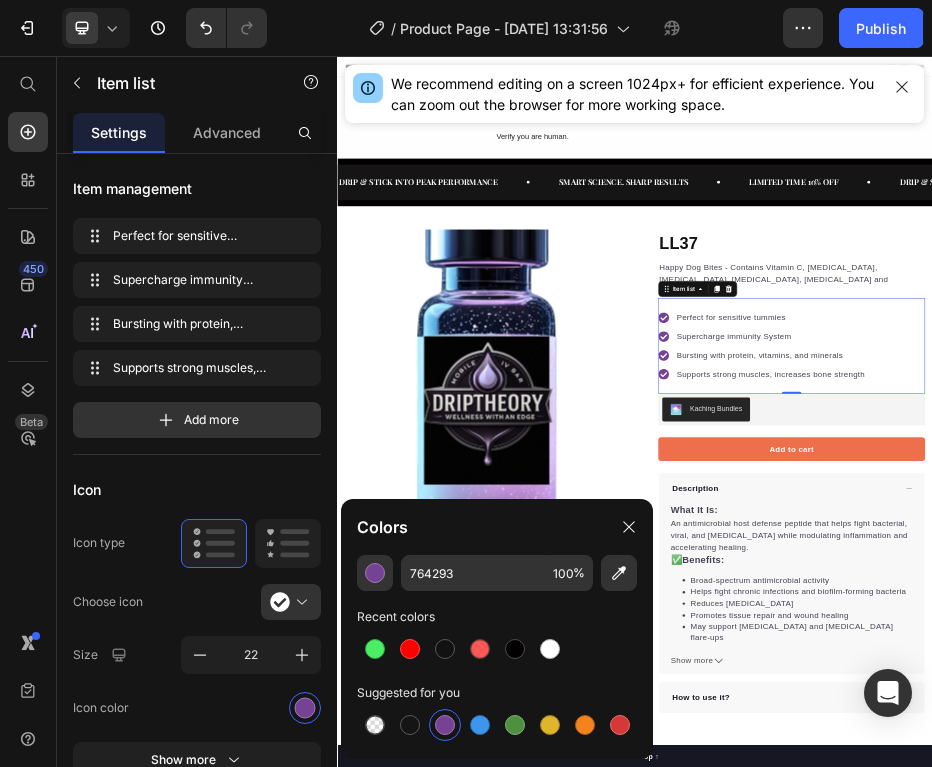 click on "Perfect for sensitive tummies" at bounding box center (1211, 583) 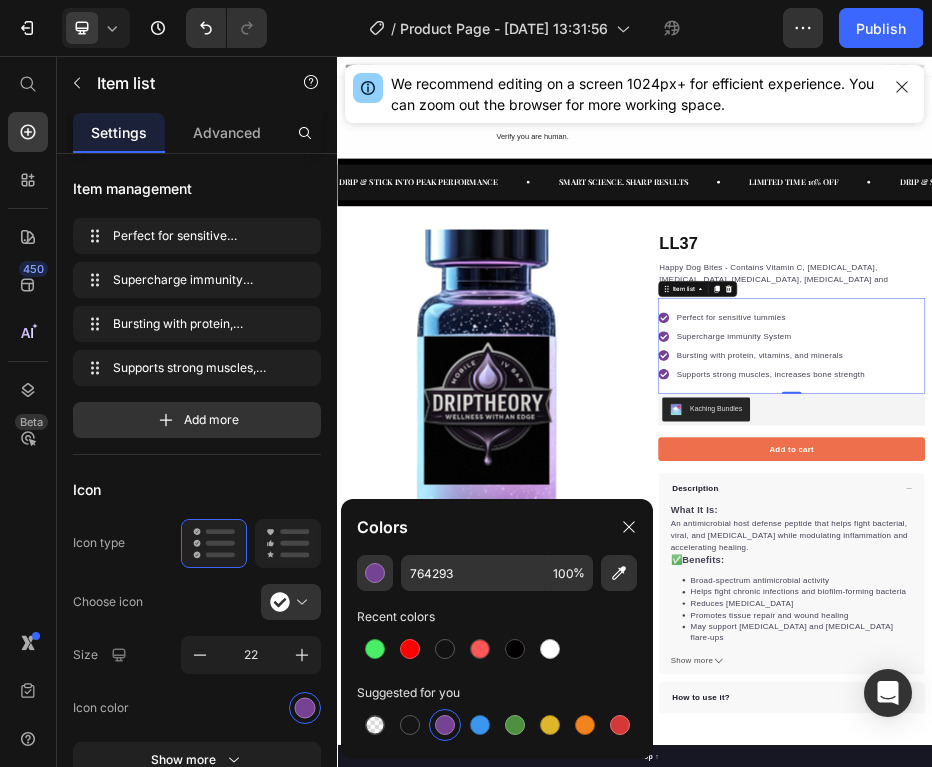 click on "Perfect for sensitive tummies" at bounding box center (1211, 583) 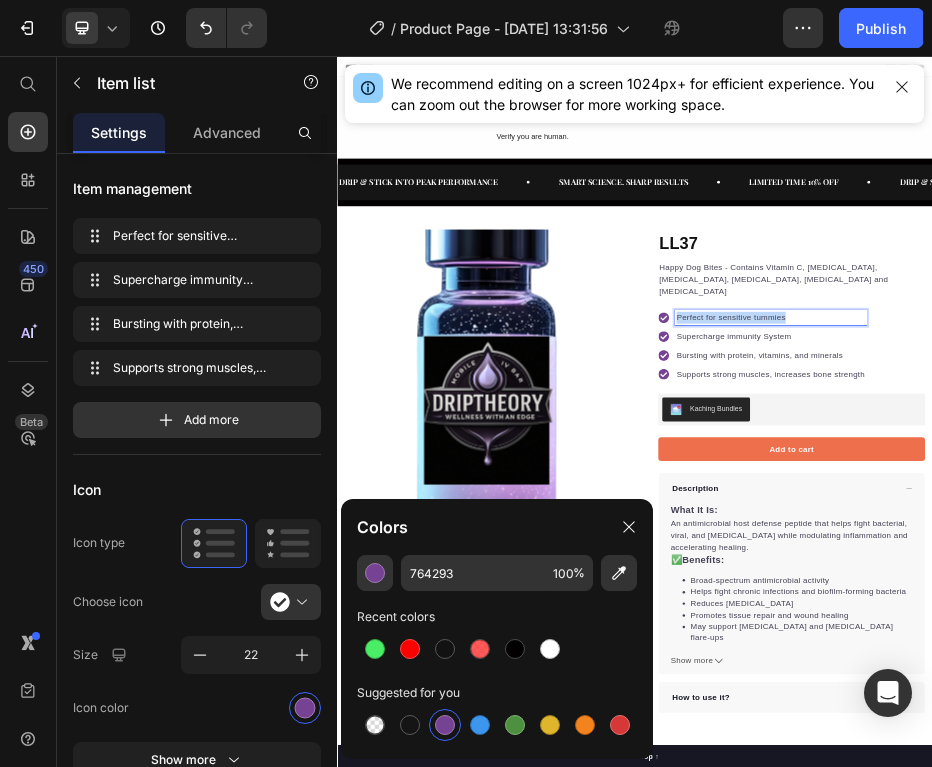 click on "Perfect for sensitive tummies" at bounding box center (1211, 583) 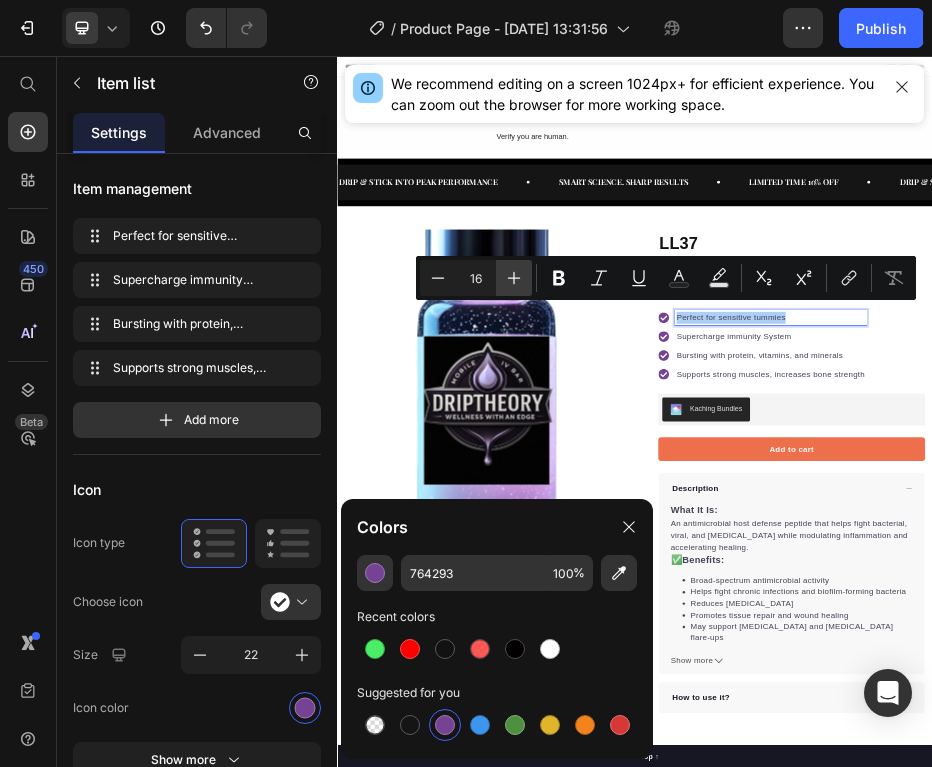 click on "Plus" at bounding box center (514, 278) 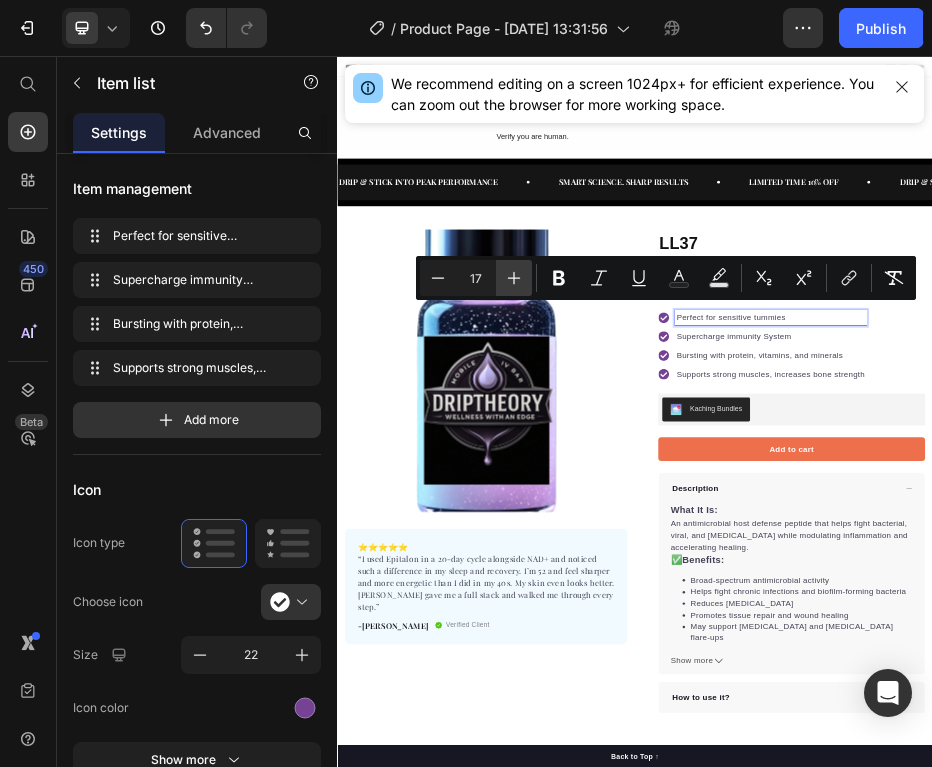 click on "Plus" at bounding box center [514, 278] 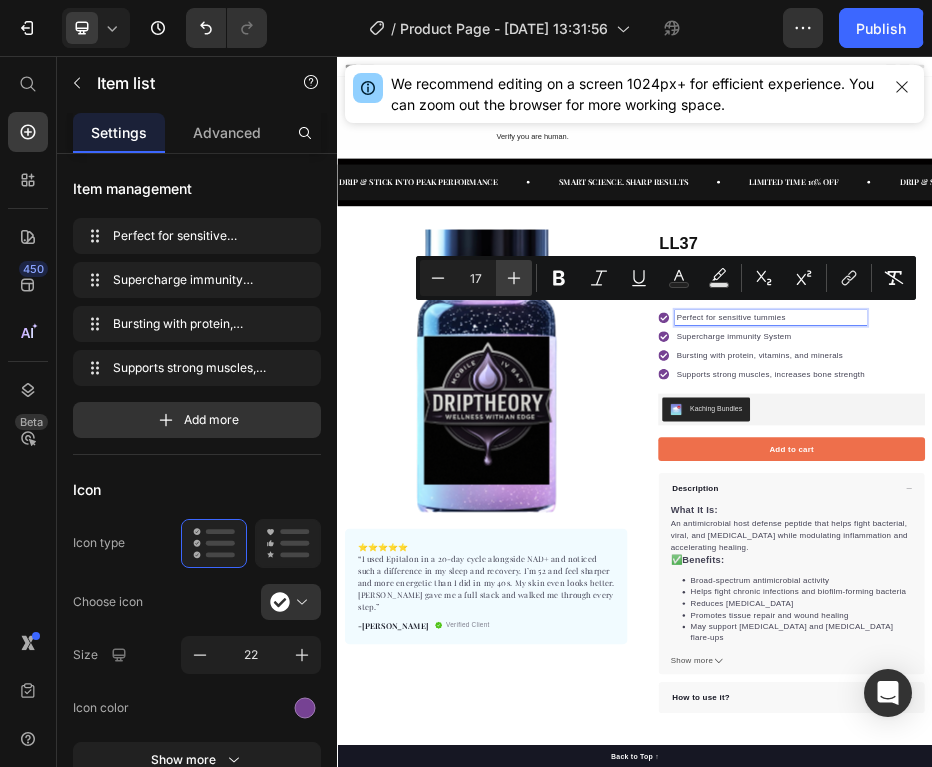 type on "18" 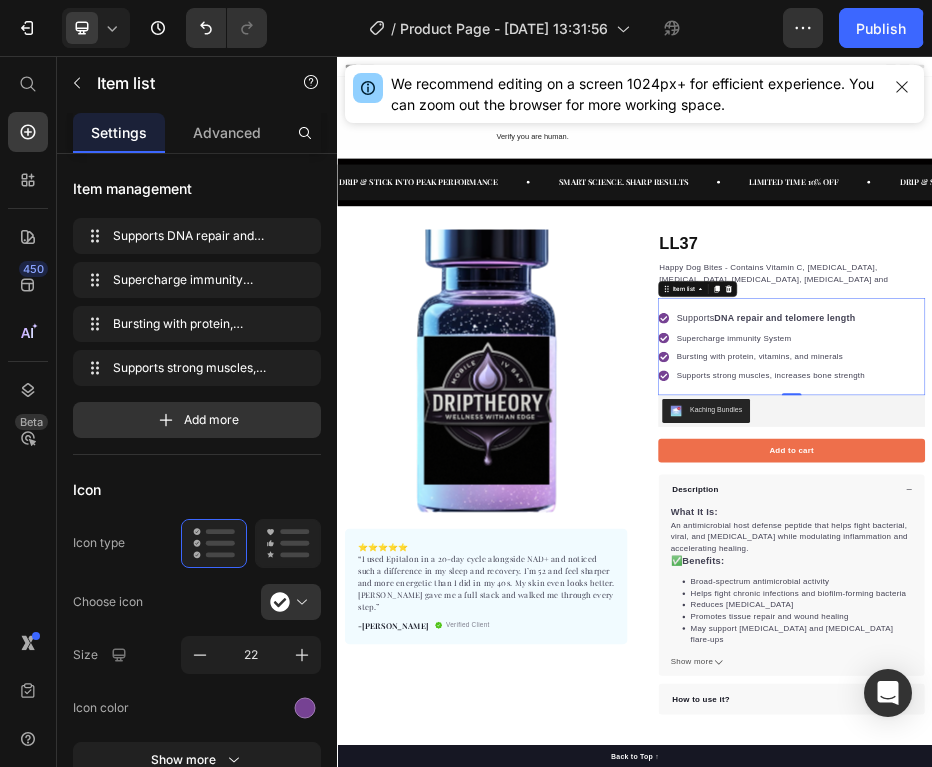 click on "Supercharge immunity System" at bounding box center (1211, 624) 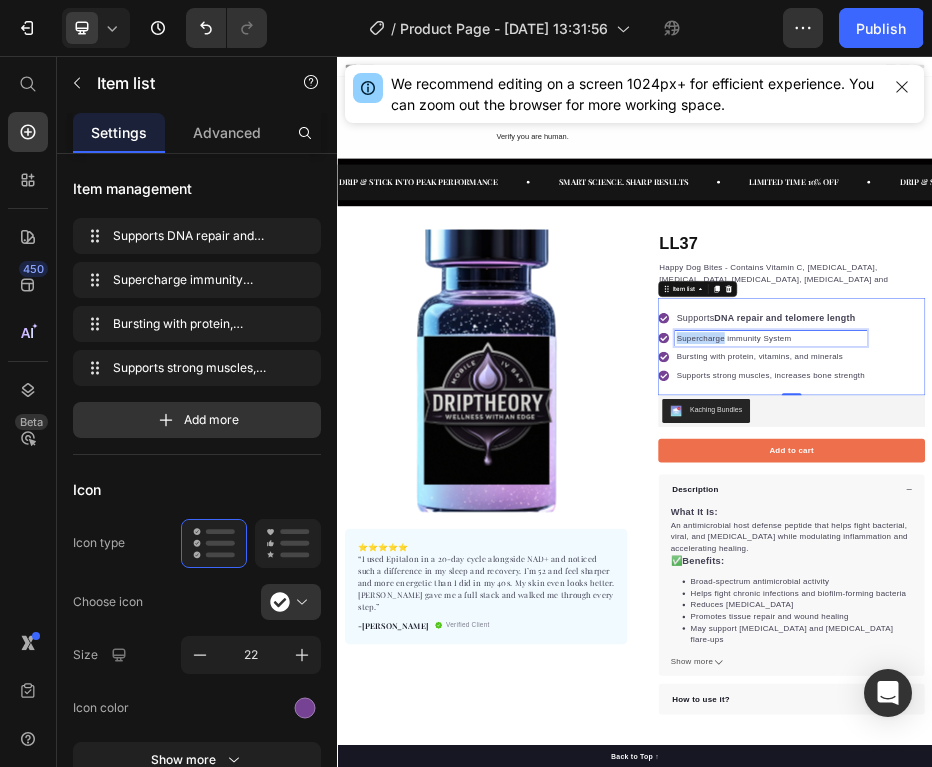 click on "Supercharge immunity System" at bounding box center (1211, 624) 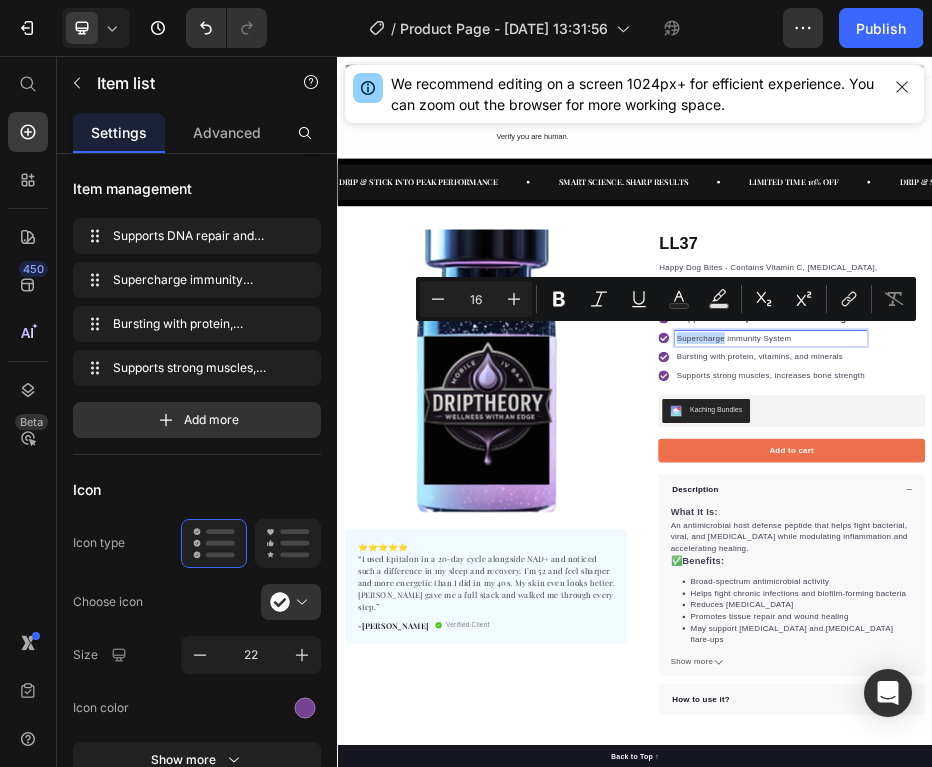 click on "Supercharge immunity System" at bounding box center [1211, 624] 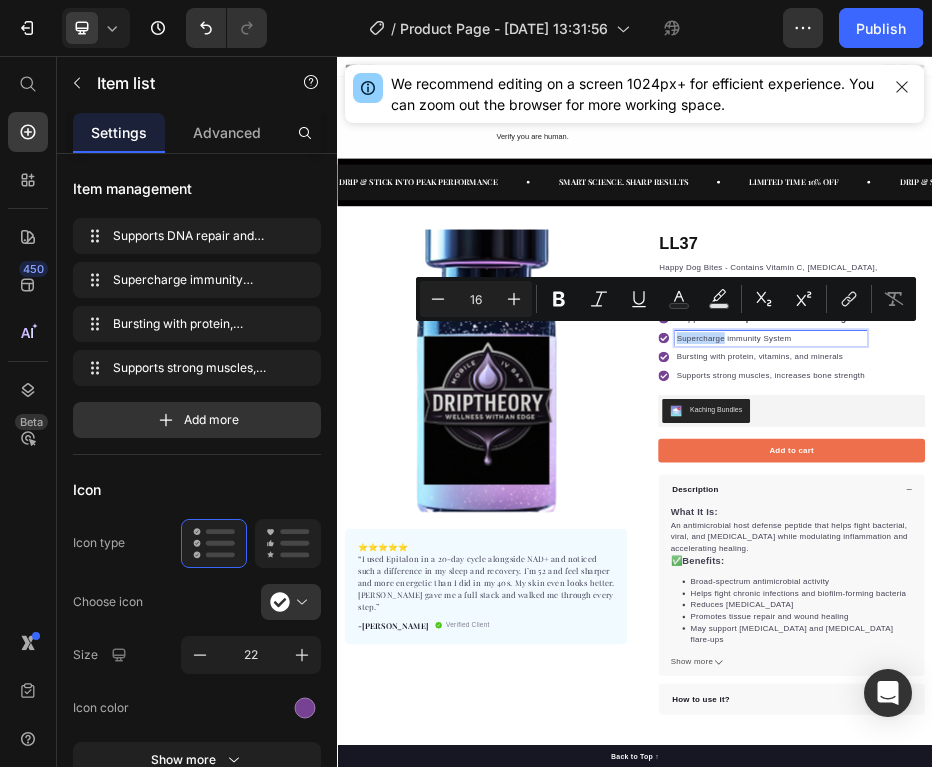 click on "Supercharge immunity System" at bounding box center (1211, 624) 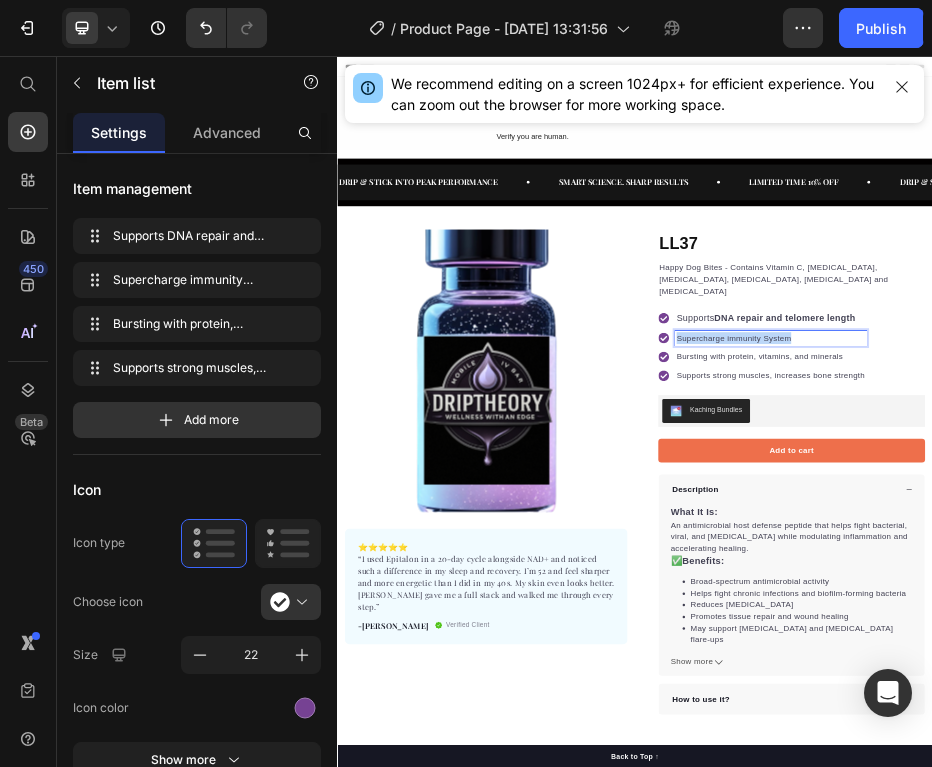 click on "Supercharge immunity System" at bounding box center (1211, 624) 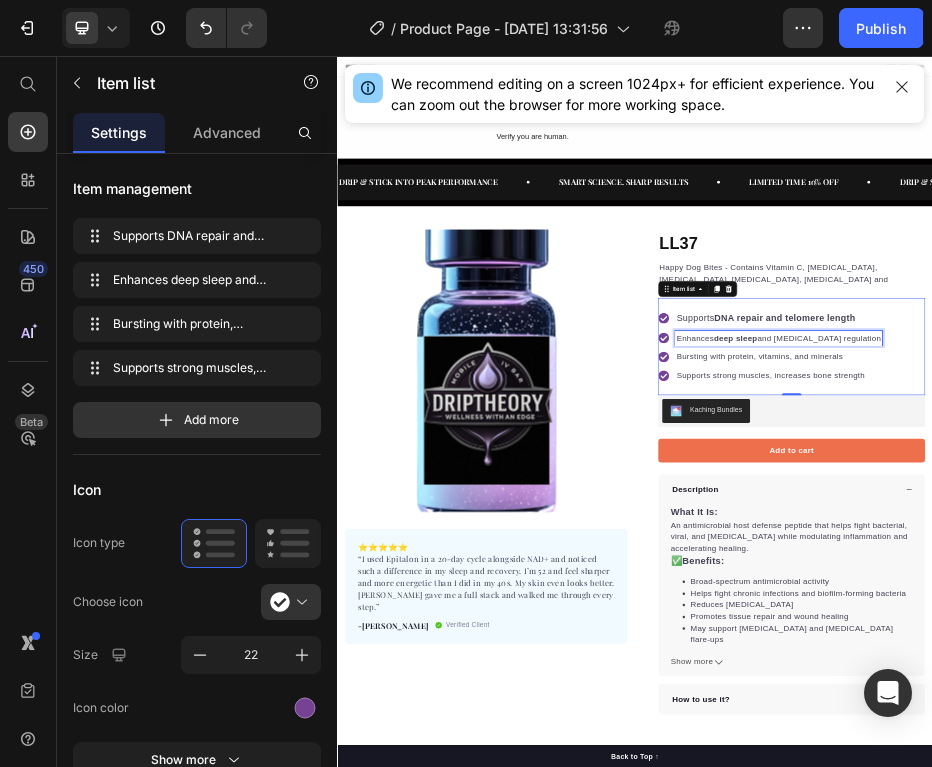 click on "deep sleep" at bounding box center [1140, 623] 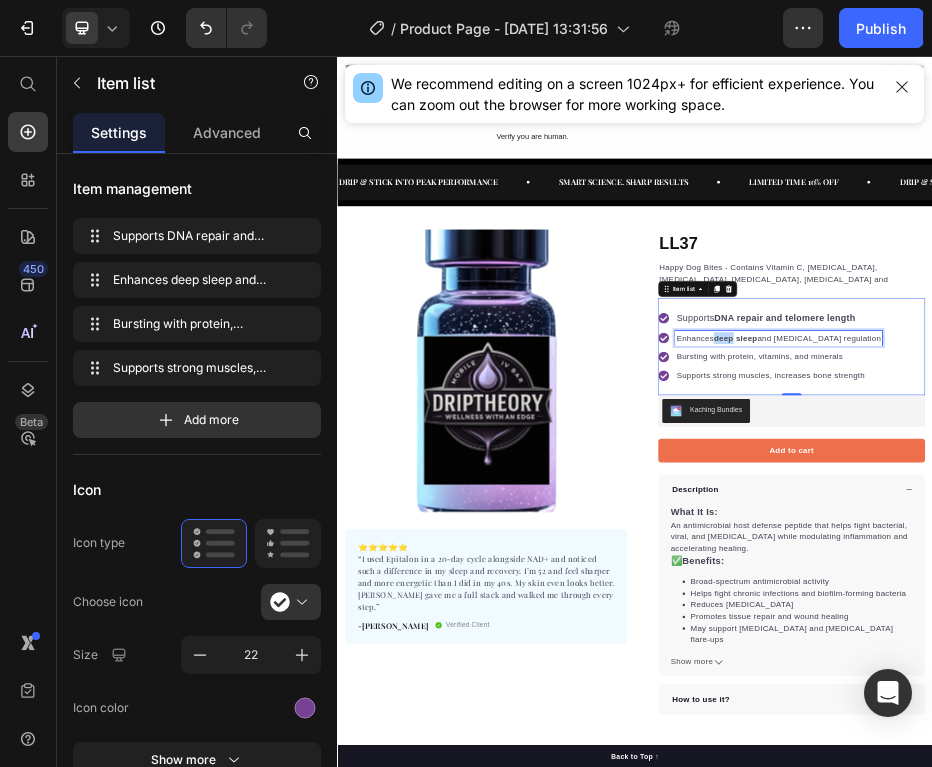 click on "deep sleep" at bounding box center (1140, 623) 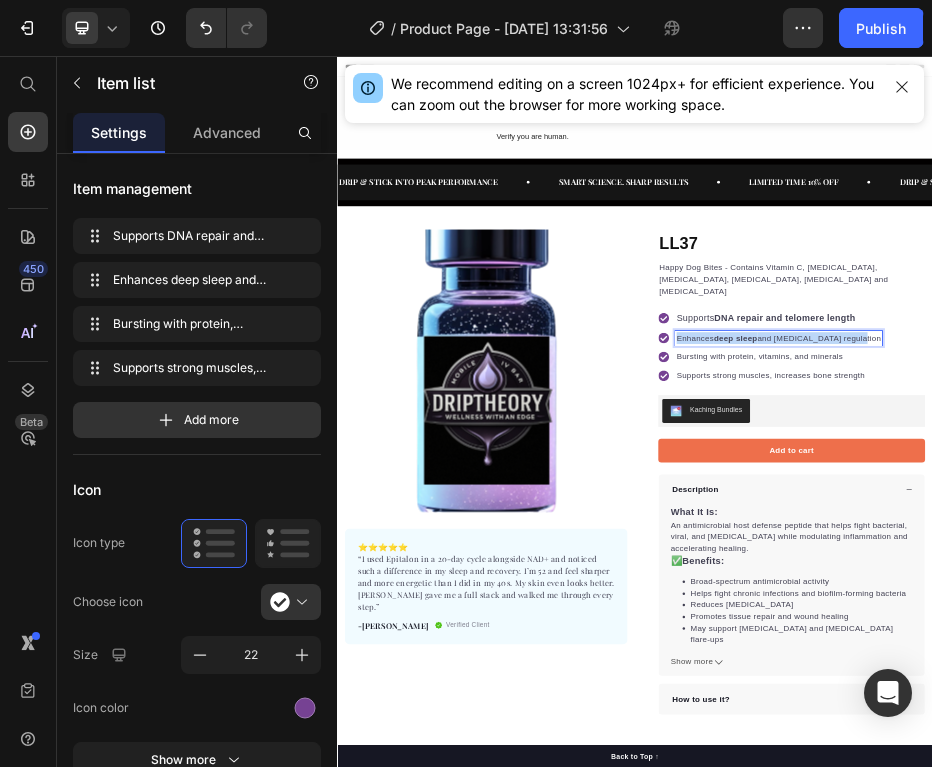 click on "deep sleep" at bounding box center (1140, 623) 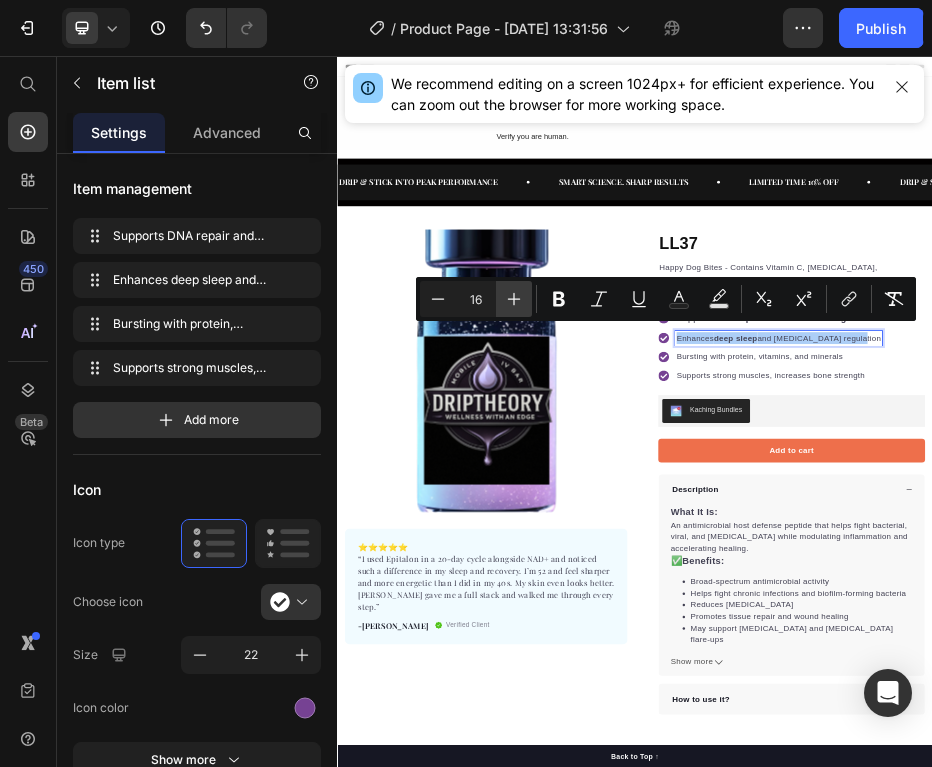 click on "Plus" at bounding box center [514, 299] 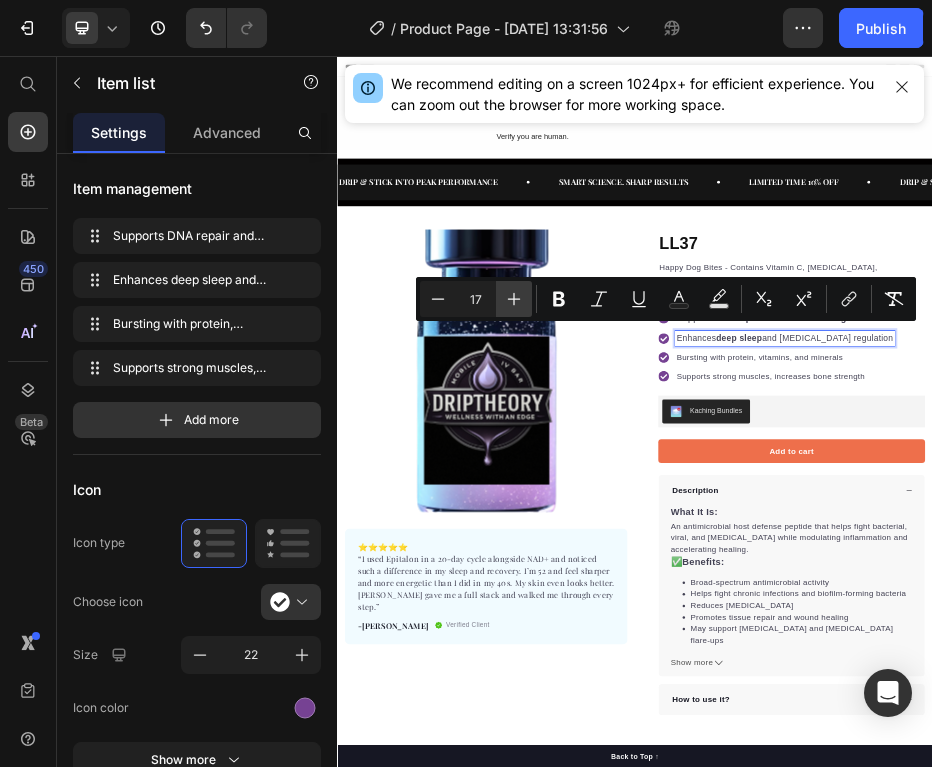 click on "Plus" at bounding box center (514, 299) 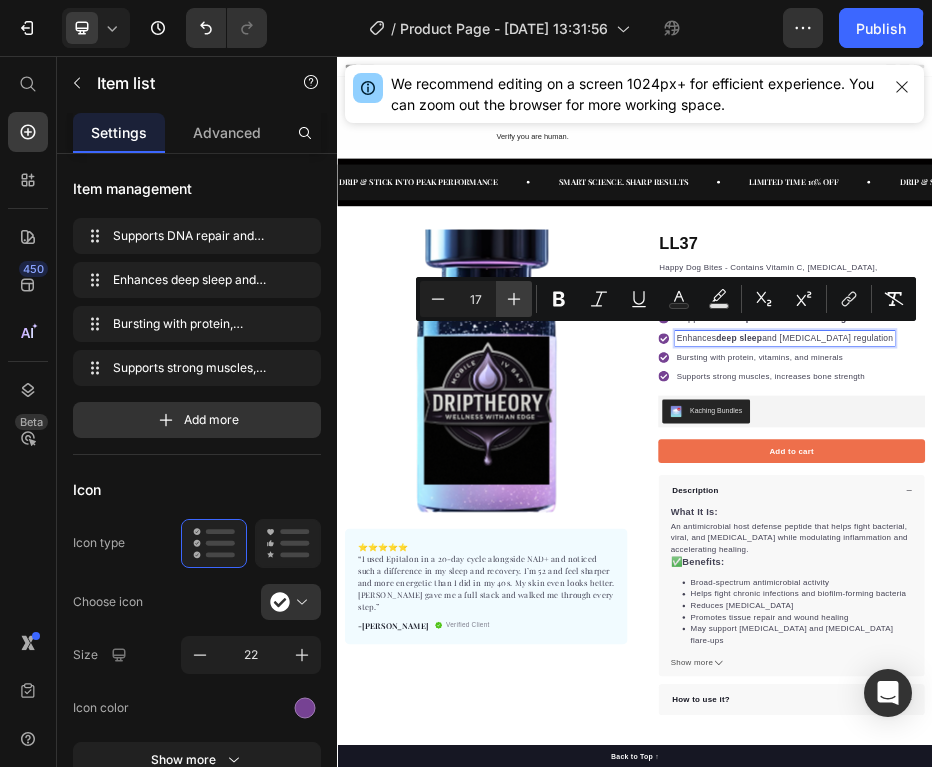 type on "18" 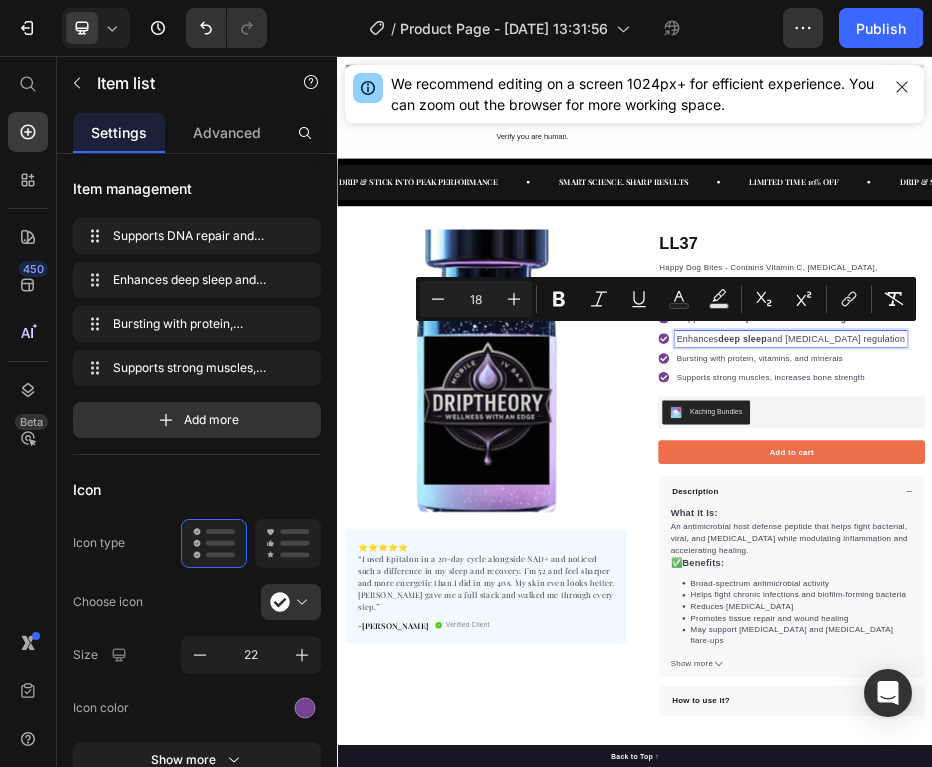 click on "Bursting with protein, vitamins, and minerals" at bounding box center (1251, 665) 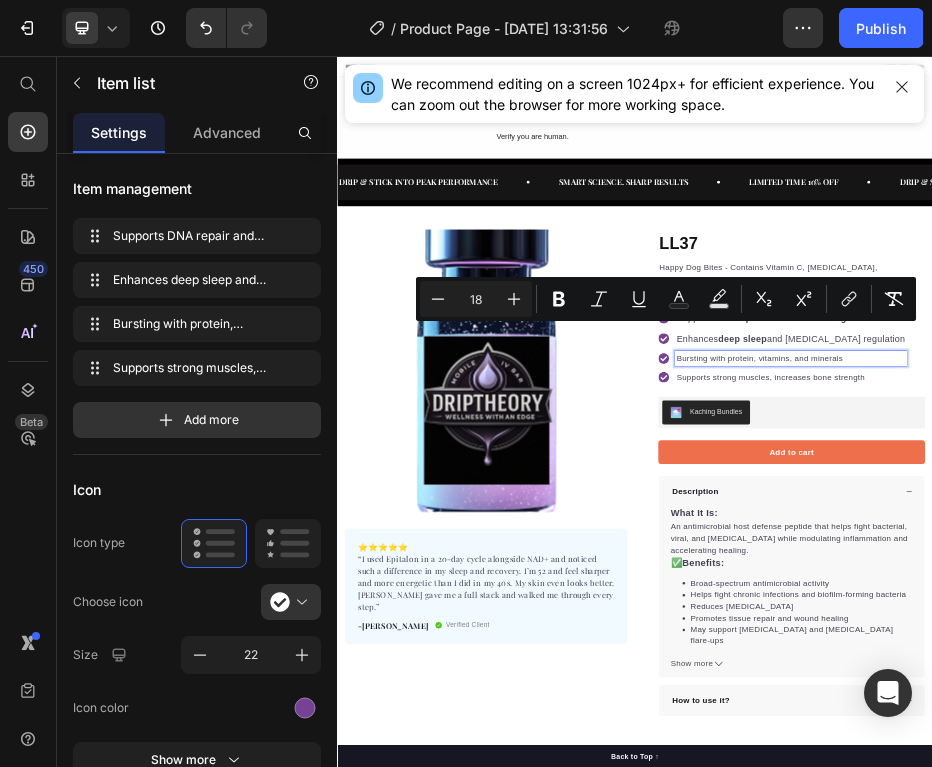 click on "Bursting with protein, vitamins, and minerals" at bounding box center (1251, 665) 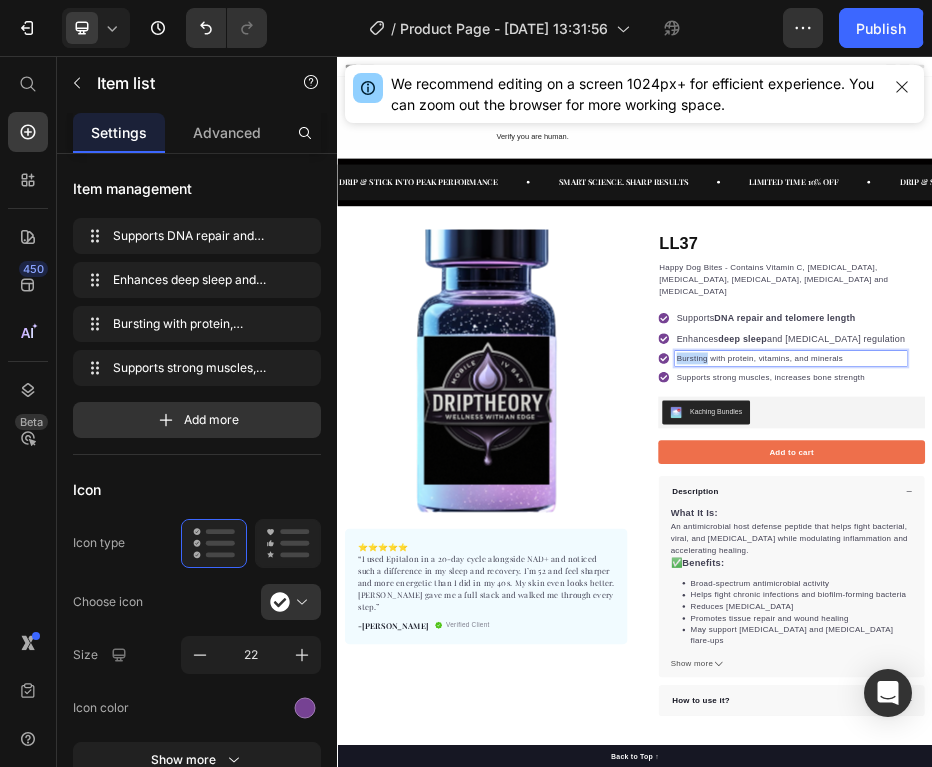 click on "Bursting with protein, vitamins, and minerals" at bounding box center [1251, 665] 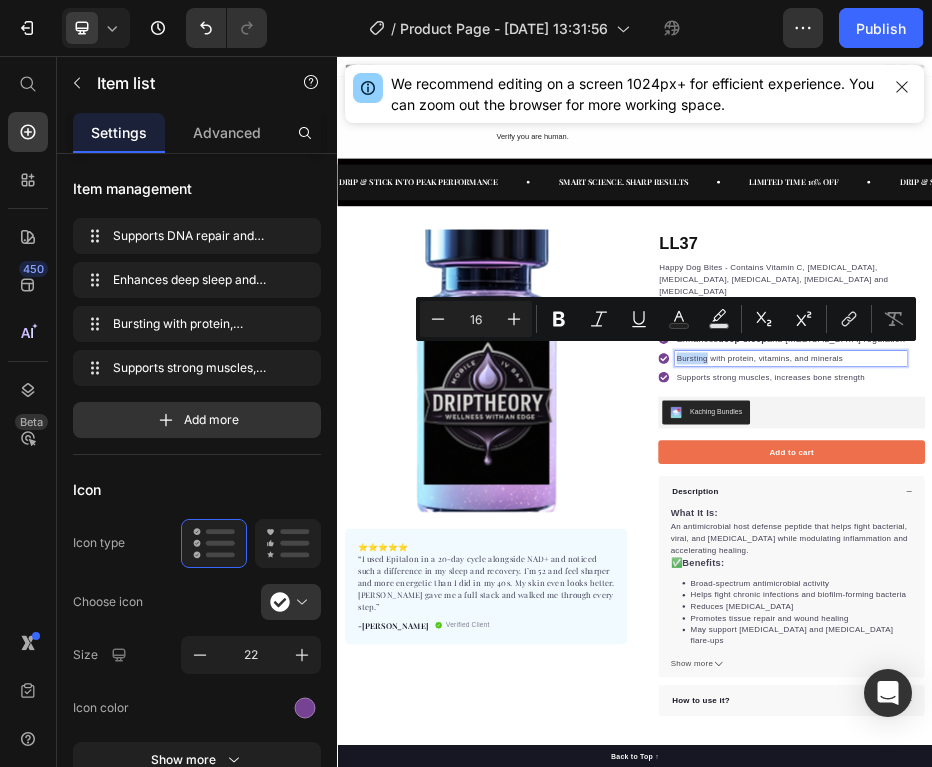 click on "Bursting with protein, vitamins, and minerals" at bounding box center [1234, 665] 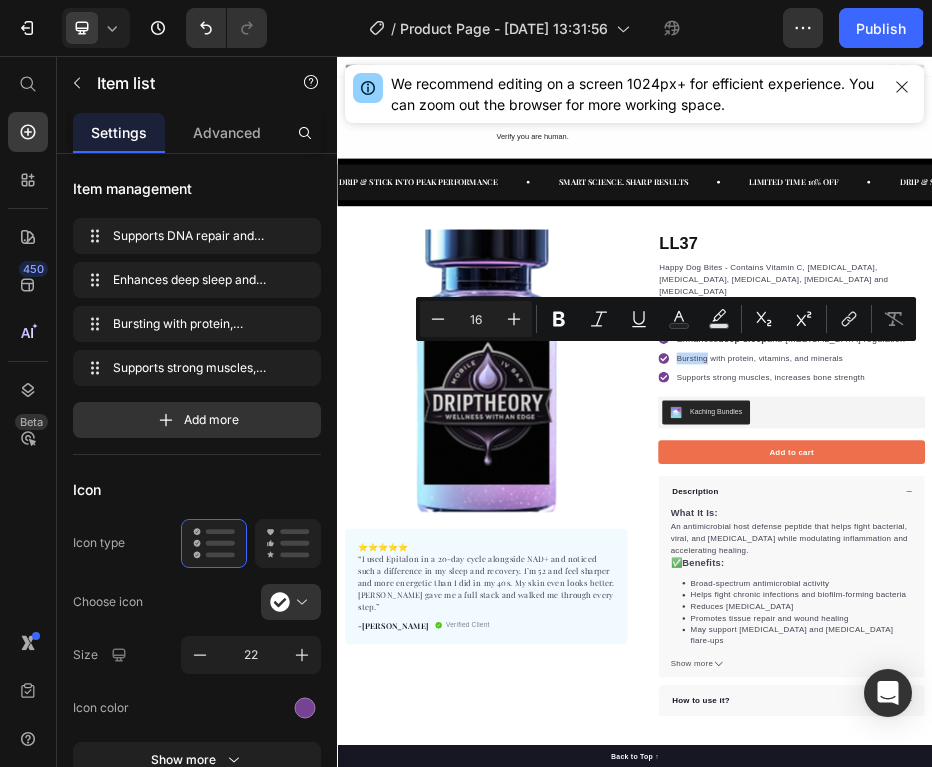 click on "Bursting with protein, vitamins, and minerals" at bounding box center (1234, 665) 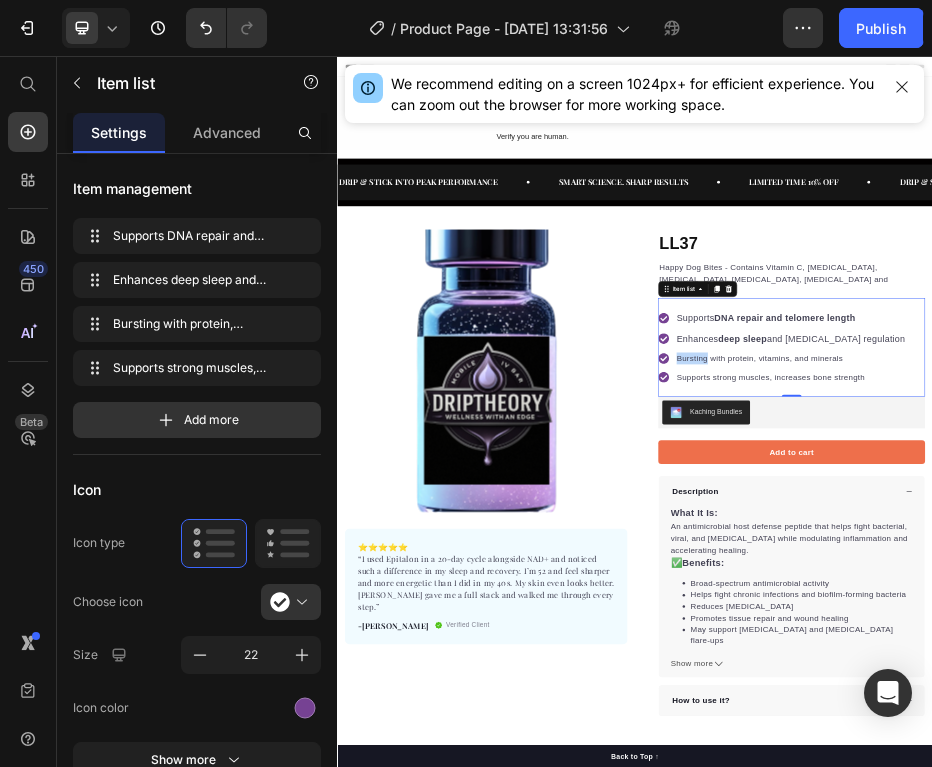 click on "Bursting with protein, vitamins, and minerals" at bounding box center [1234, 665] 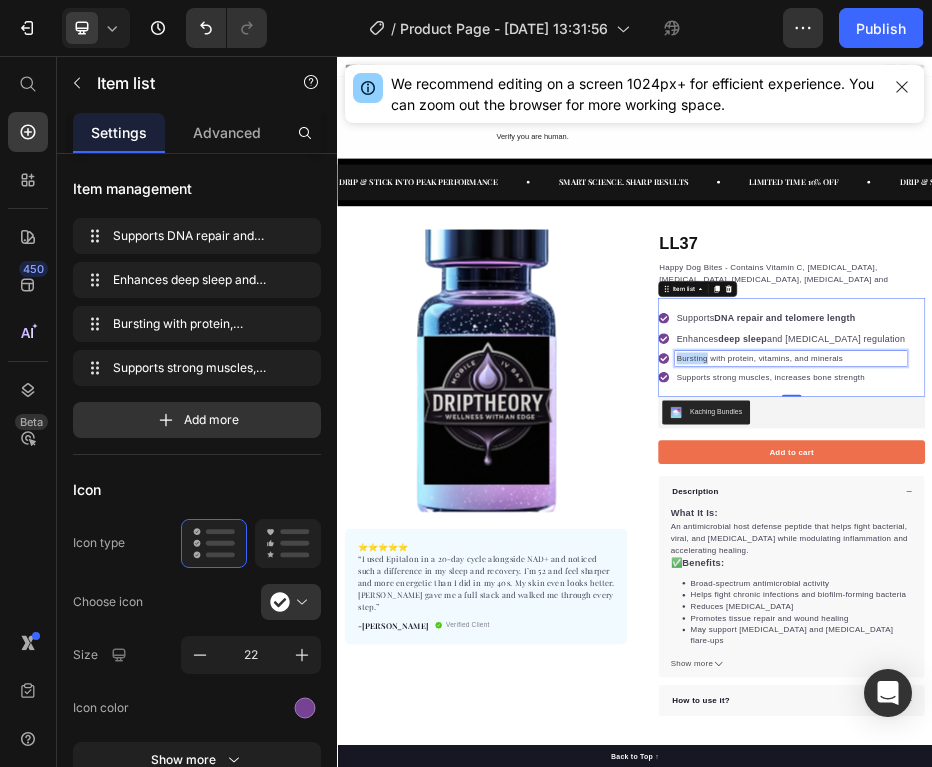 click on "Bursting with protein, vitamins, and minerals" at bounding box center [1251, 665] 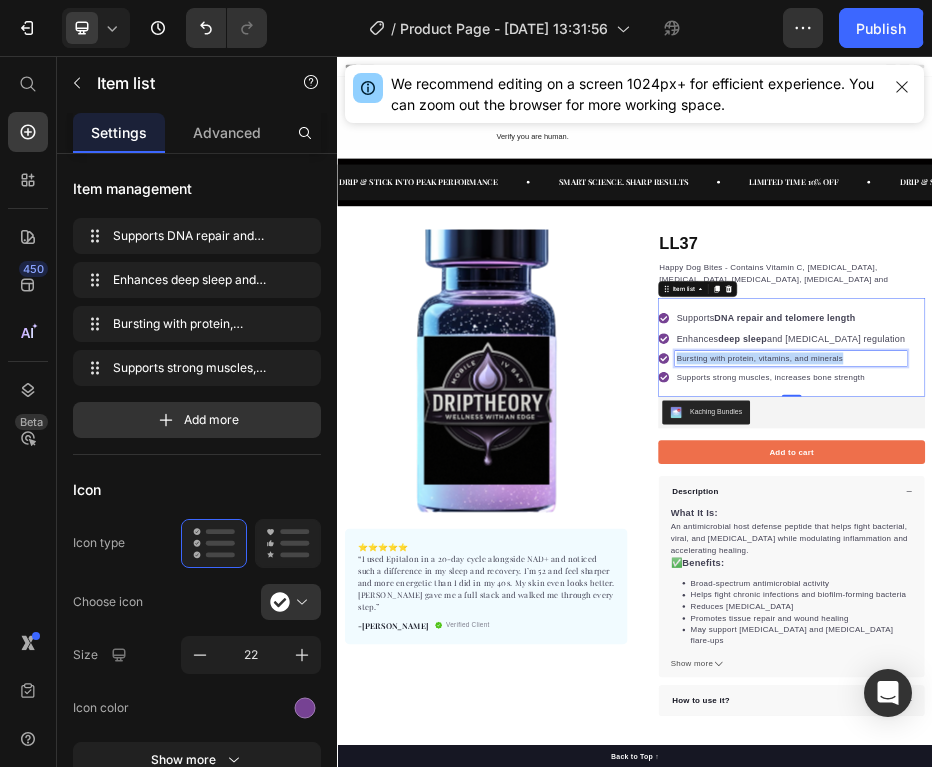 click on "Bursting with protein, vitamins, and minerals" at bounding box center (1251, 665) 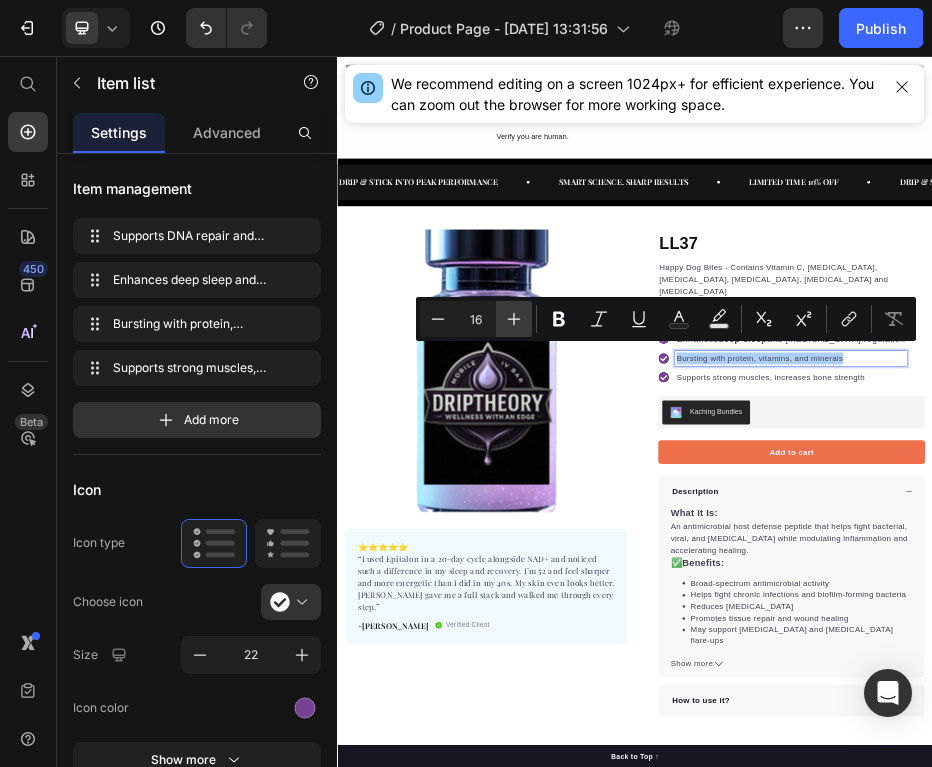click 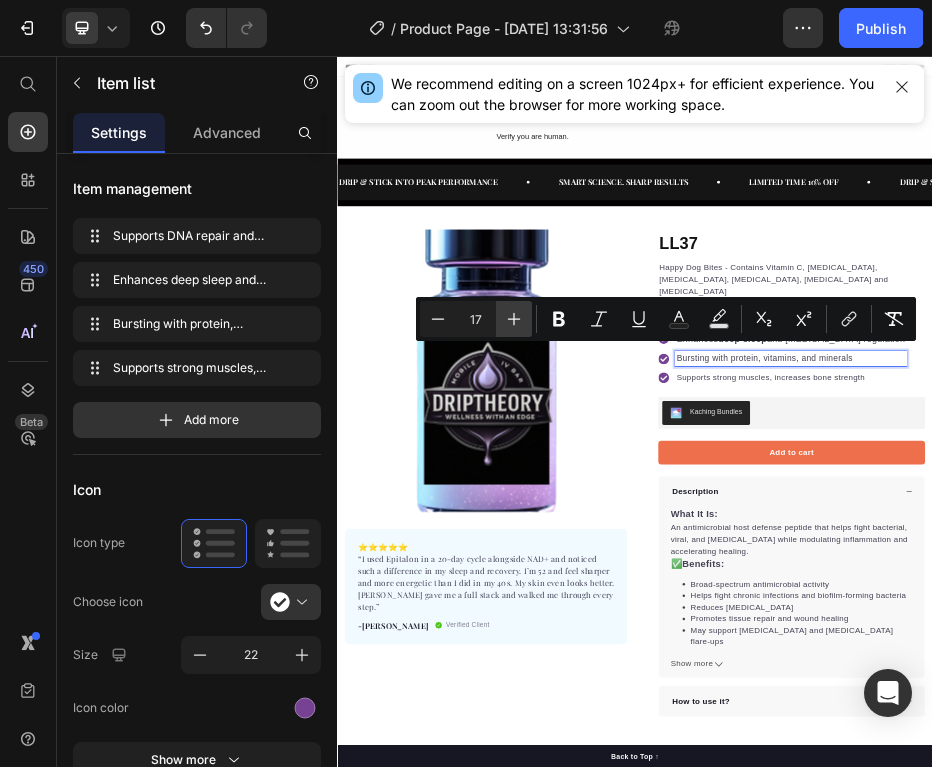 click 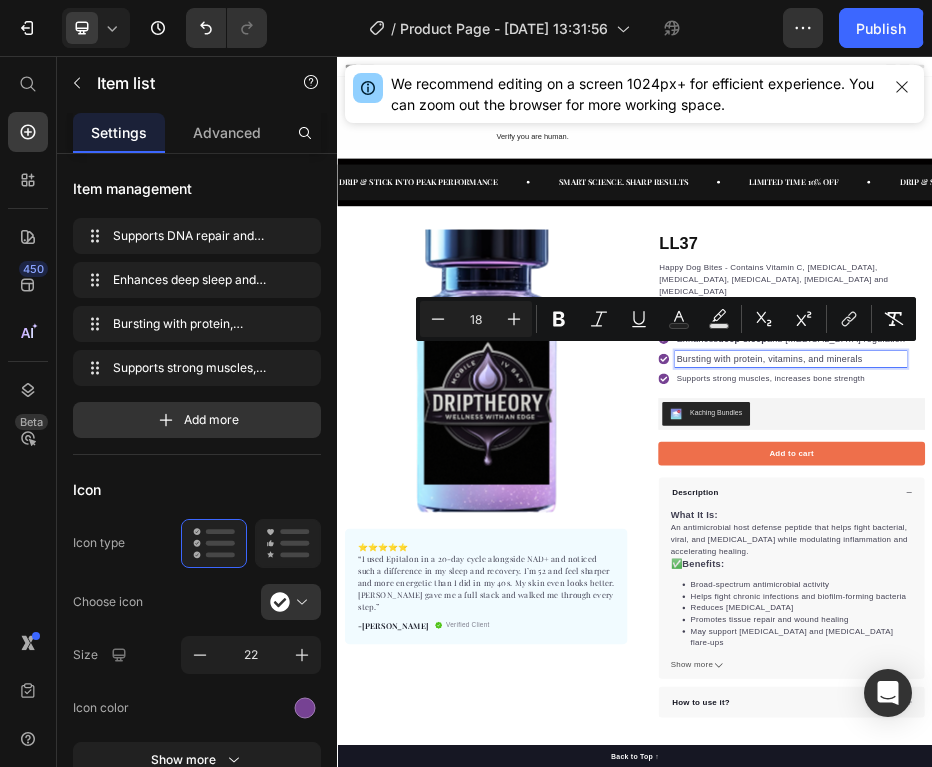 click on "Bursting with protein, vitamins, and minerals" at bounding box center [1208, 666] 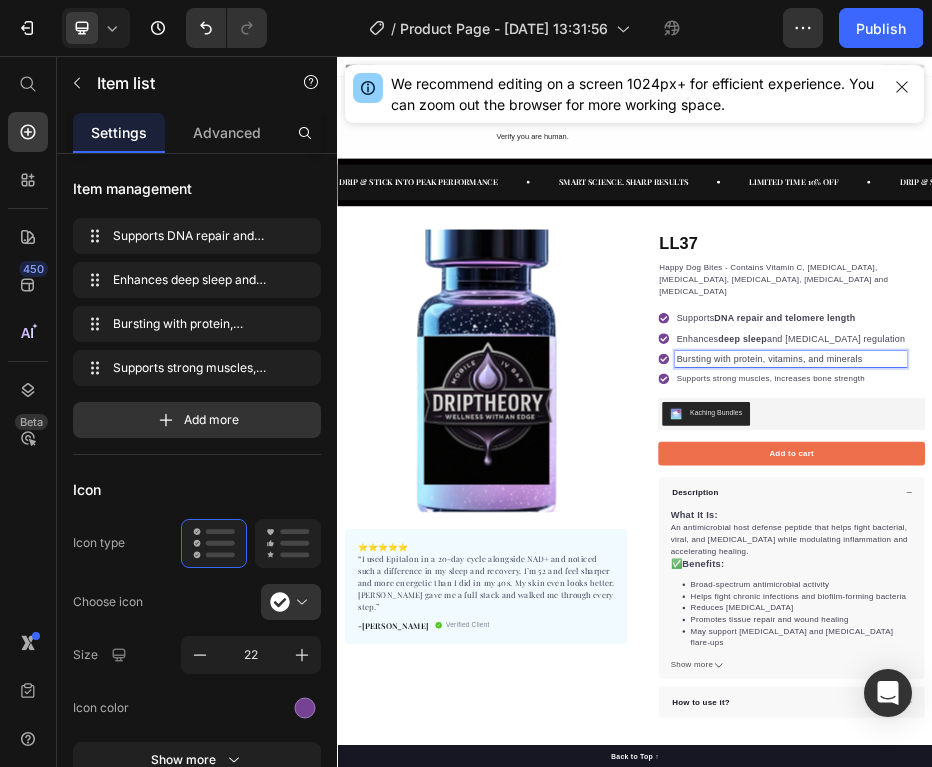 click on "Bursting with protein, vitamins, and minerals" at bounding box center (1208, 666) 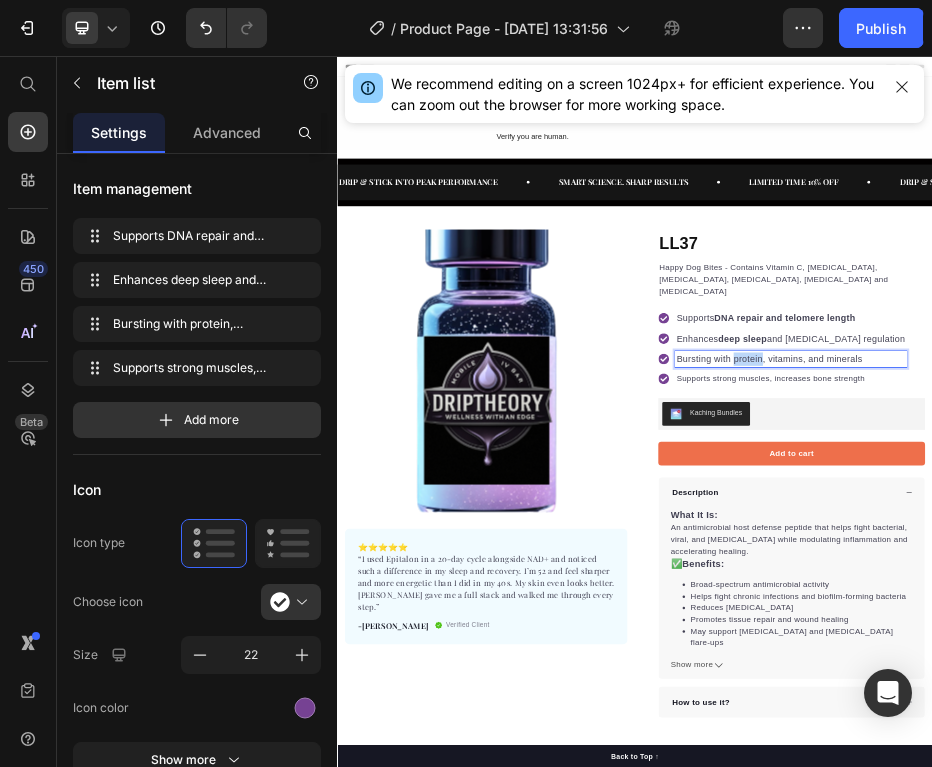 click on "Bursting with protein, vitamins, and minerals" at bounding box center [1208, 666] 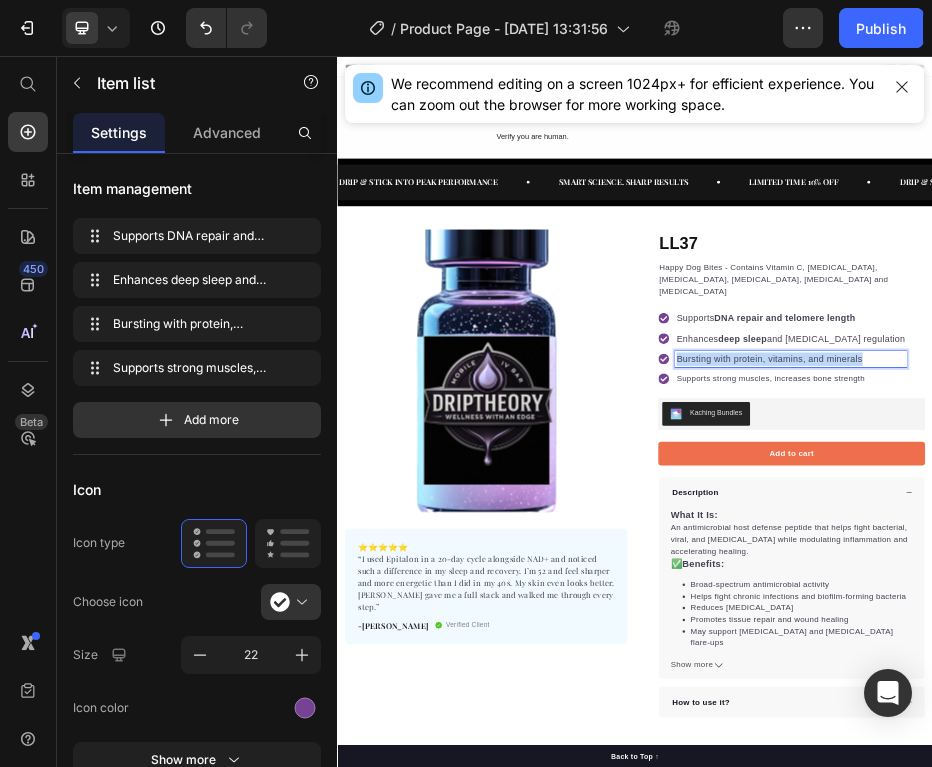 click on "Bursting with protein, vitamins, and minerals" at bounding box center (1208, 666) 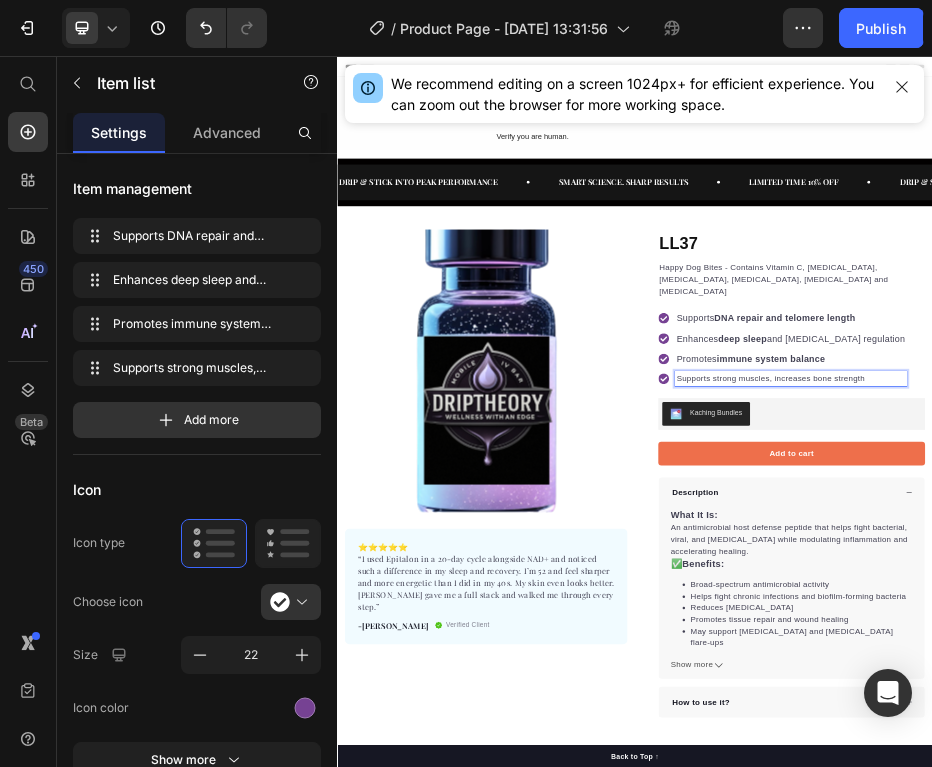 click on "Supports strong muscles, increases bone strength" at bounding box center [1251, 706] 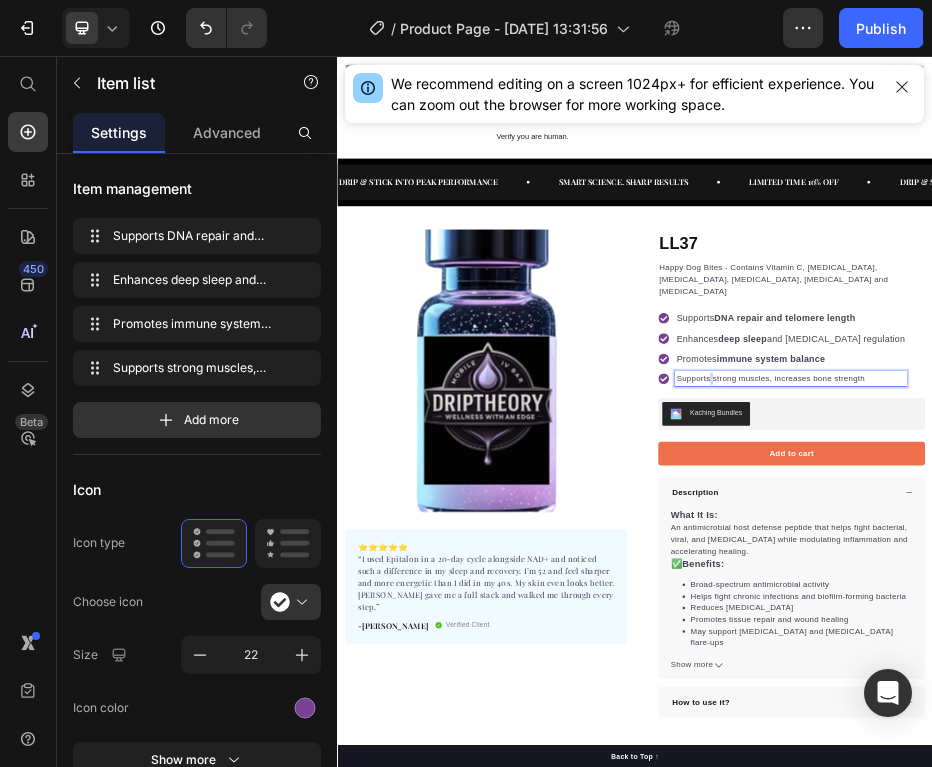 click on "Supports strong muscles, increases bone strength" at bounding box center (1251, 706) 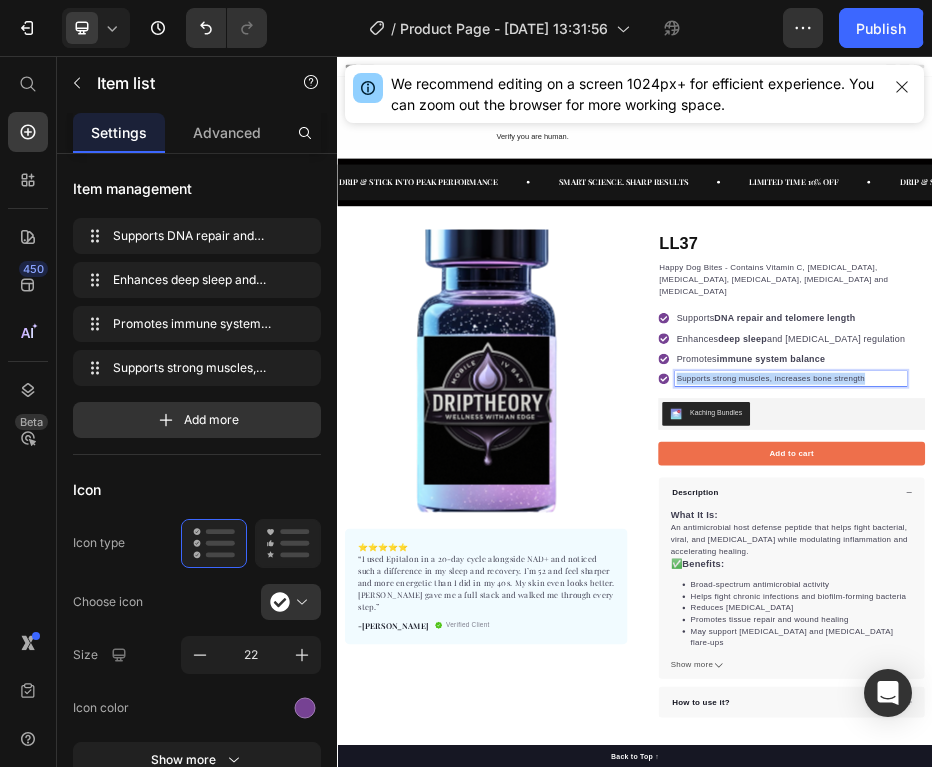 click on "Supports strong muscles, increases bone strength" at bounding box center (1251, 706) 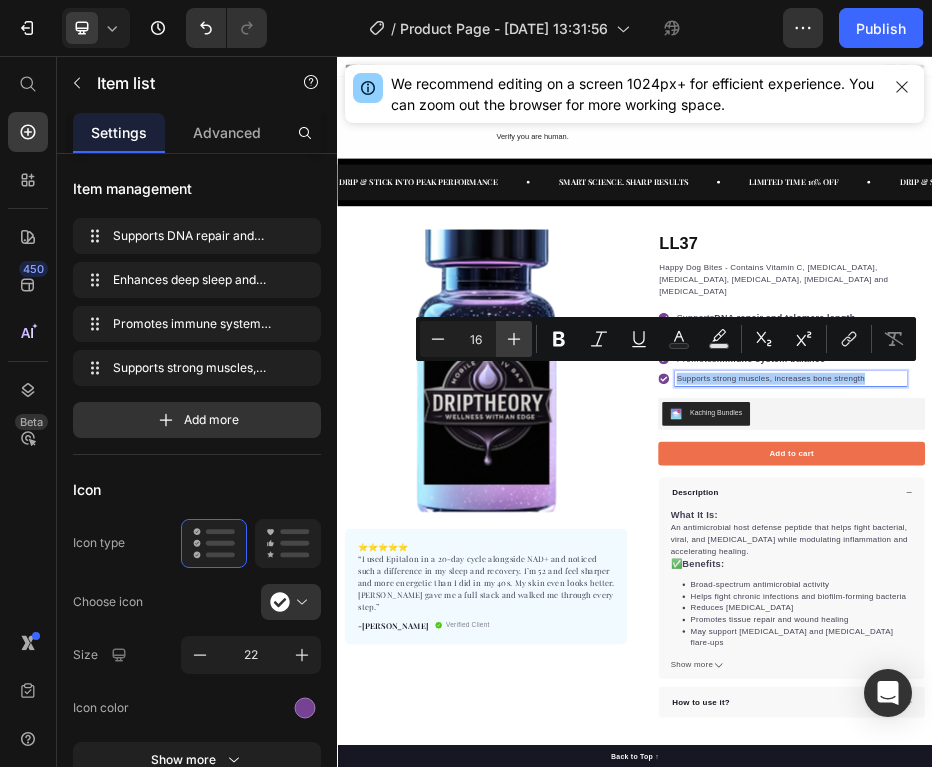 click 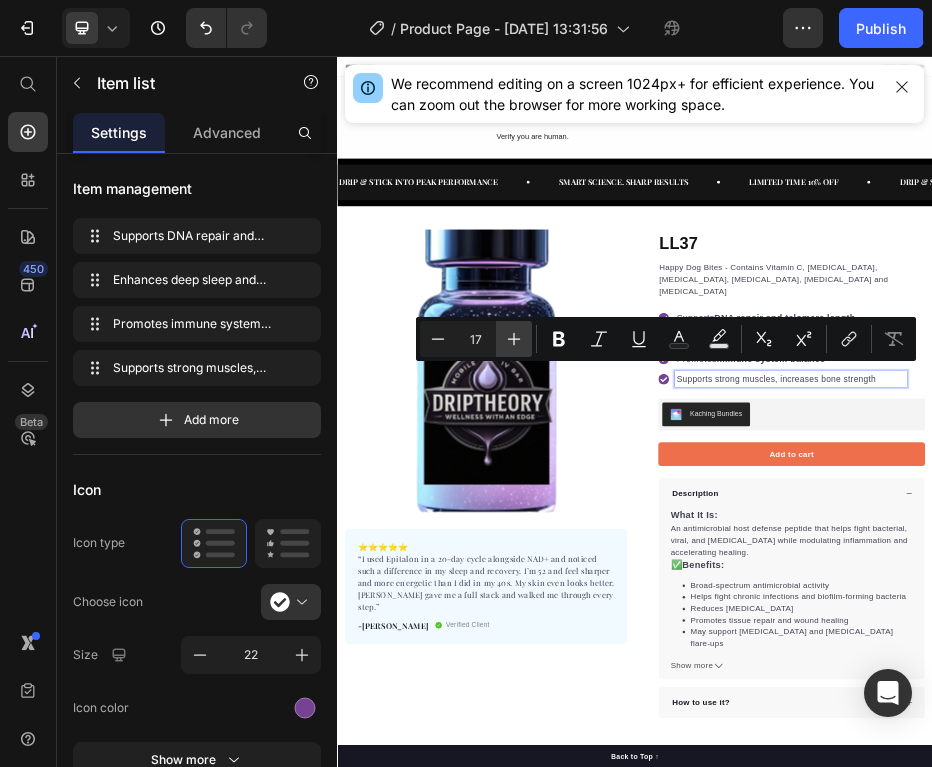 click 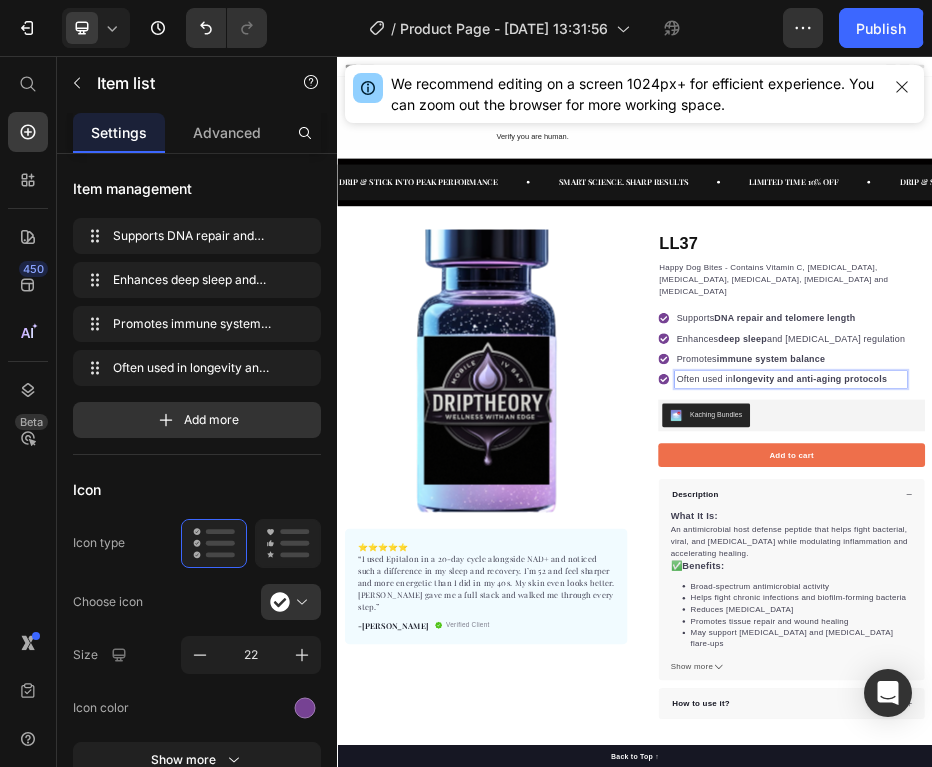 click on "Kaching Bundles" at bounding box center [1253, 780] 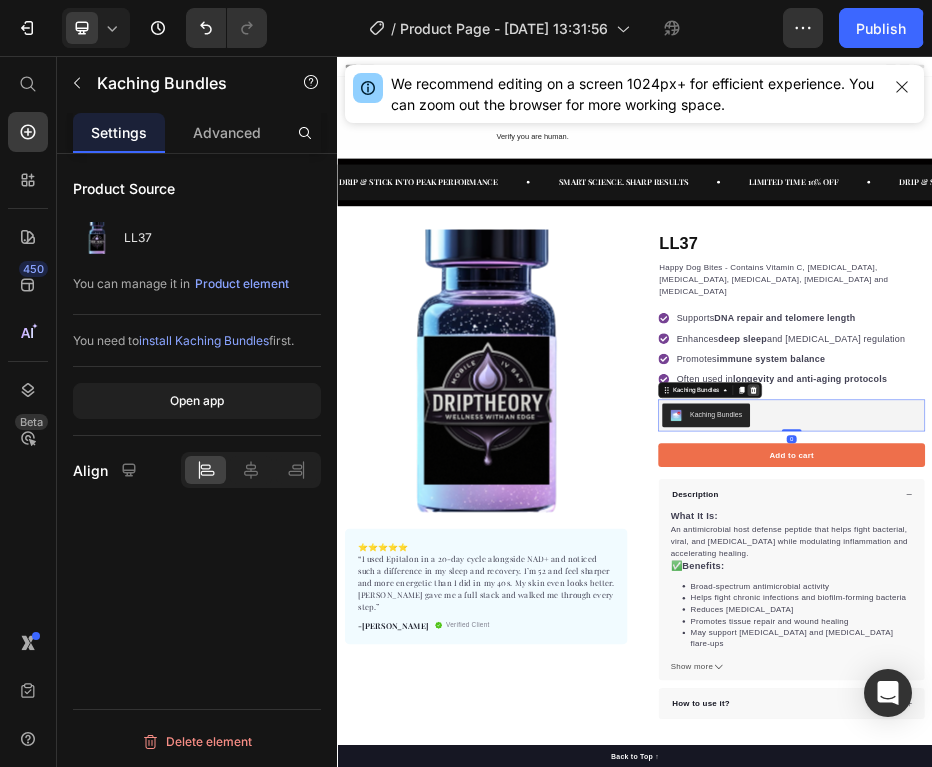 click 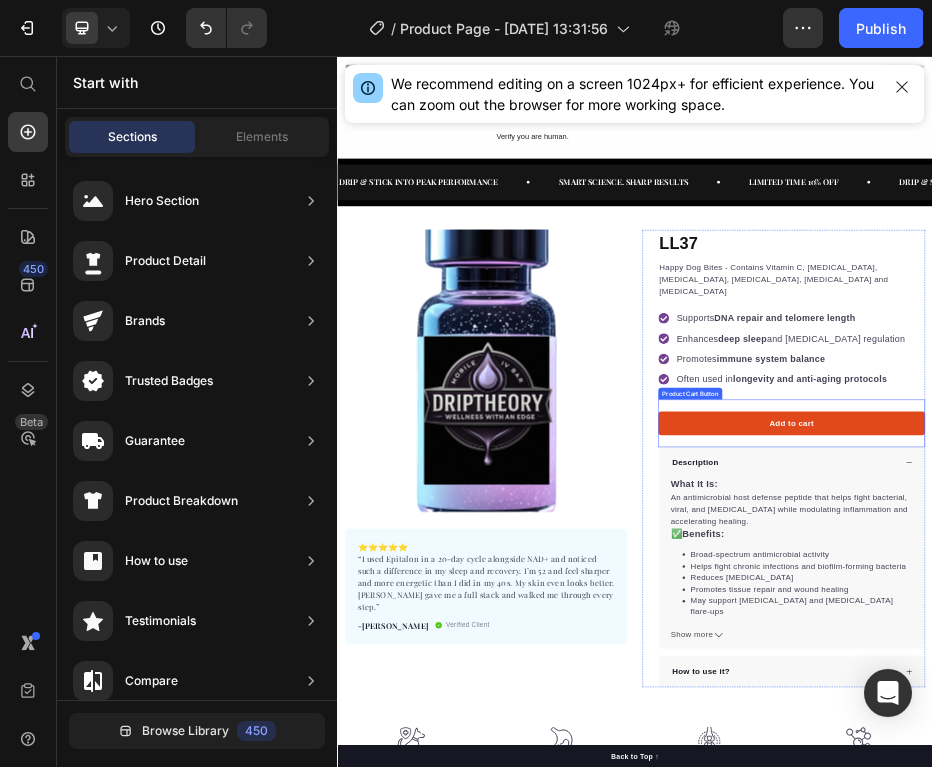 click on "Add to cart" at bounding box center [1253, 796] 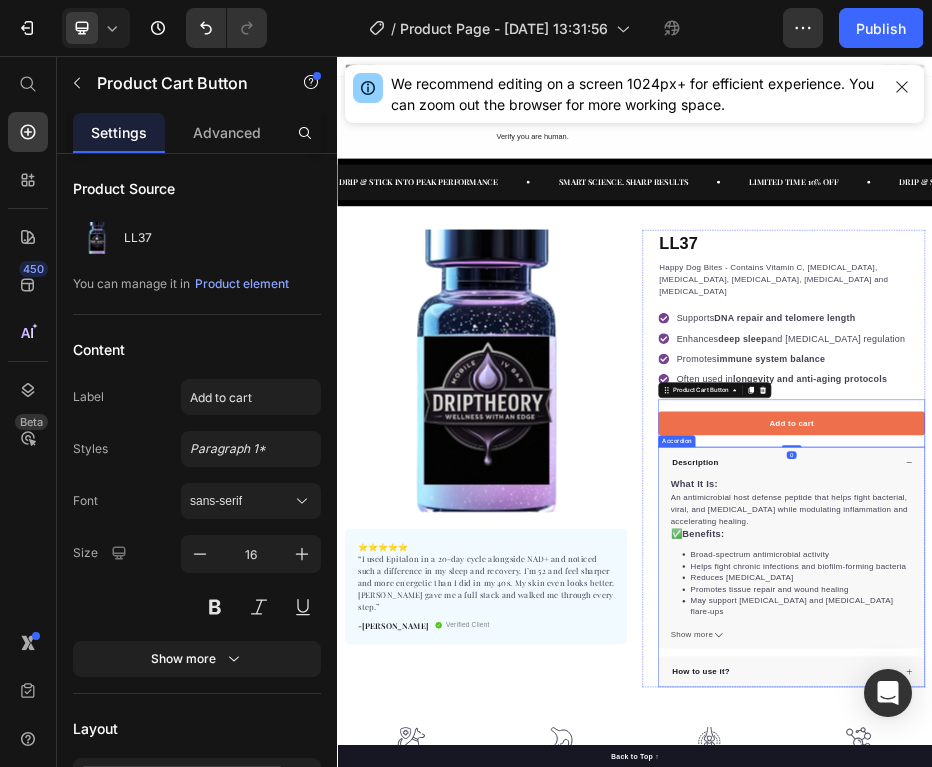 scroll, scrollTop: 93, scrollLeft: 0, axis: vertical 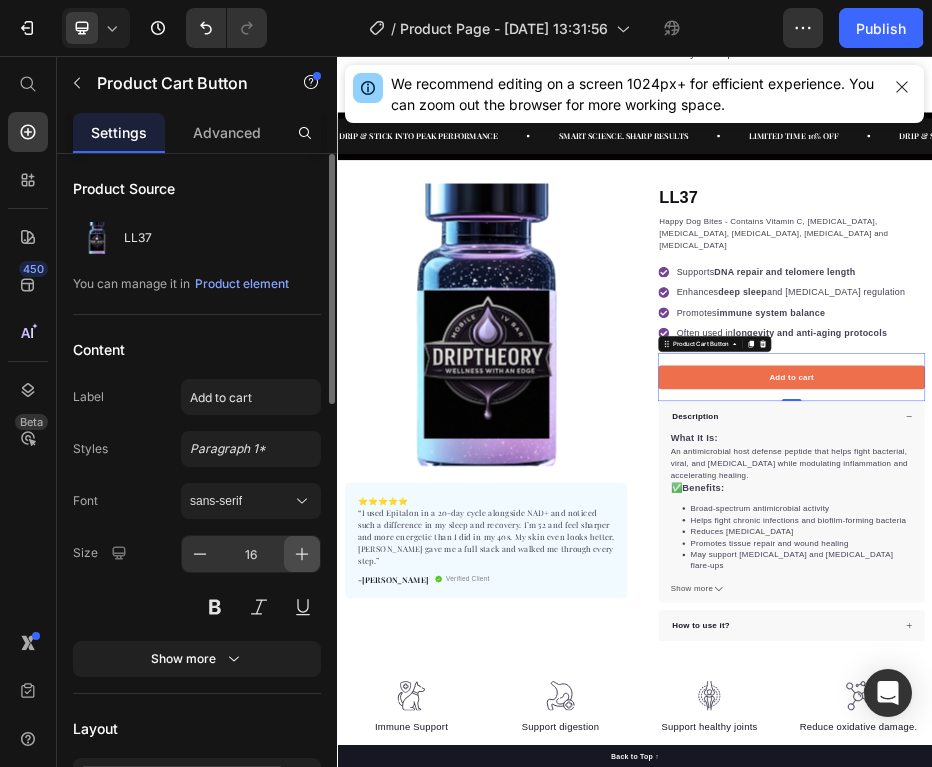 click at bounding box center [302, 554] 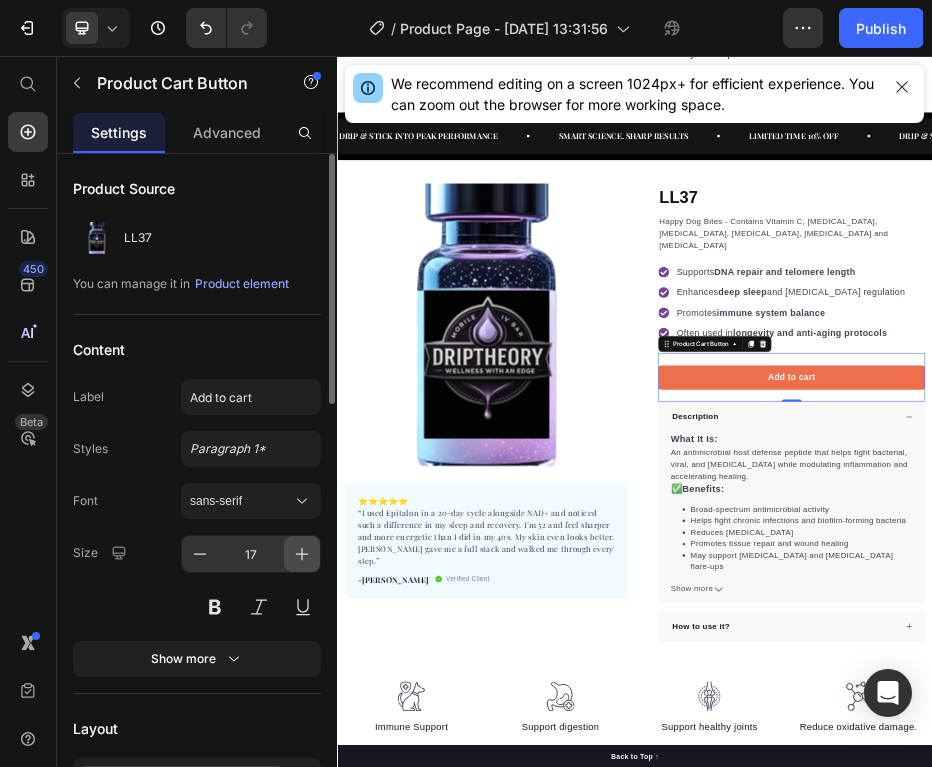 click at bounding box center (302, 554) 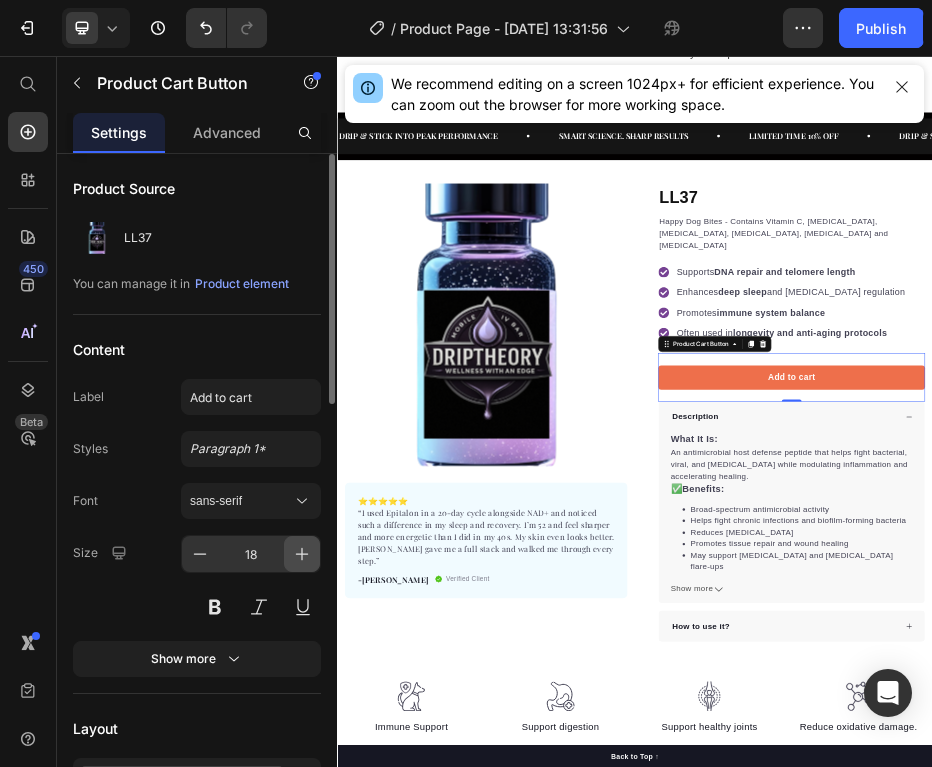 click at bounding box center (302, 554) 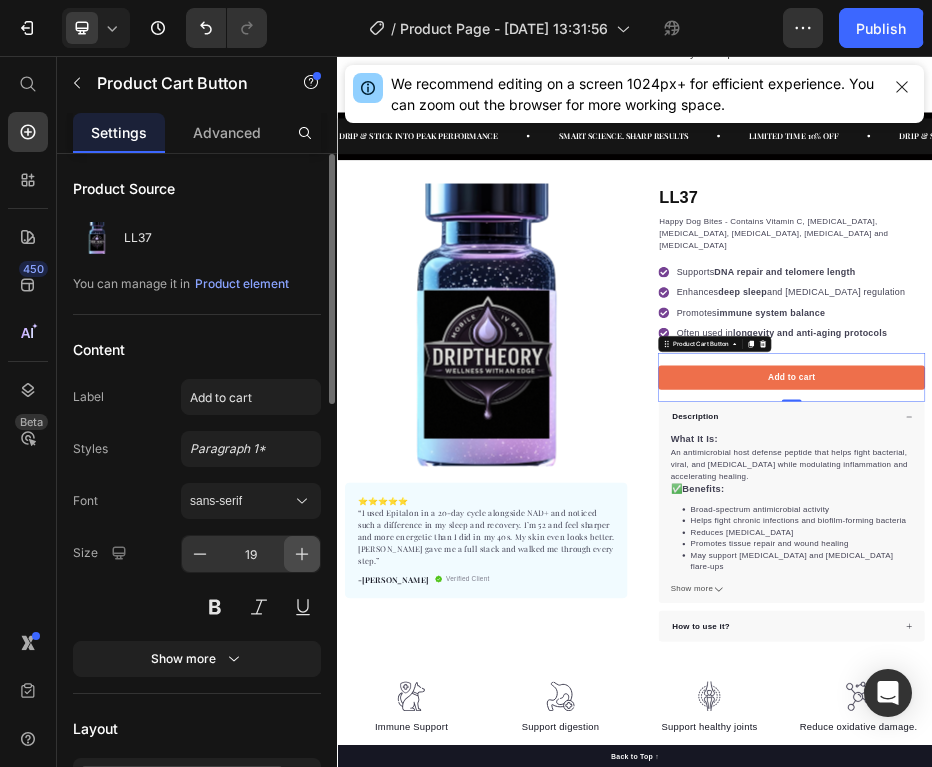 click at bounding box center (302, 554) 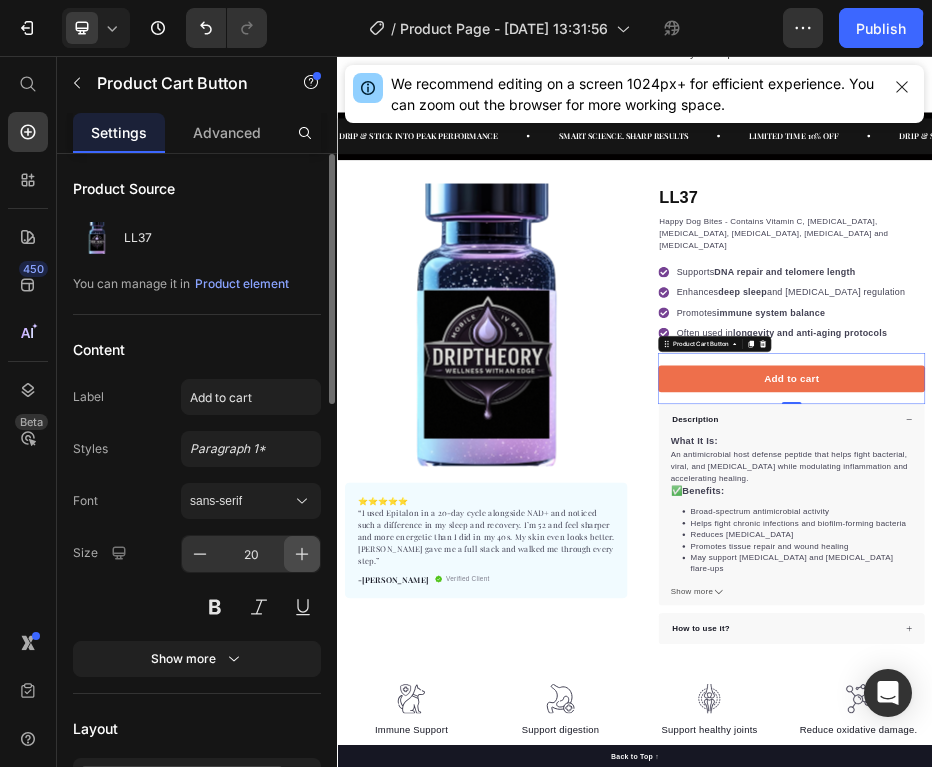 click at bounding box center [302, 554] 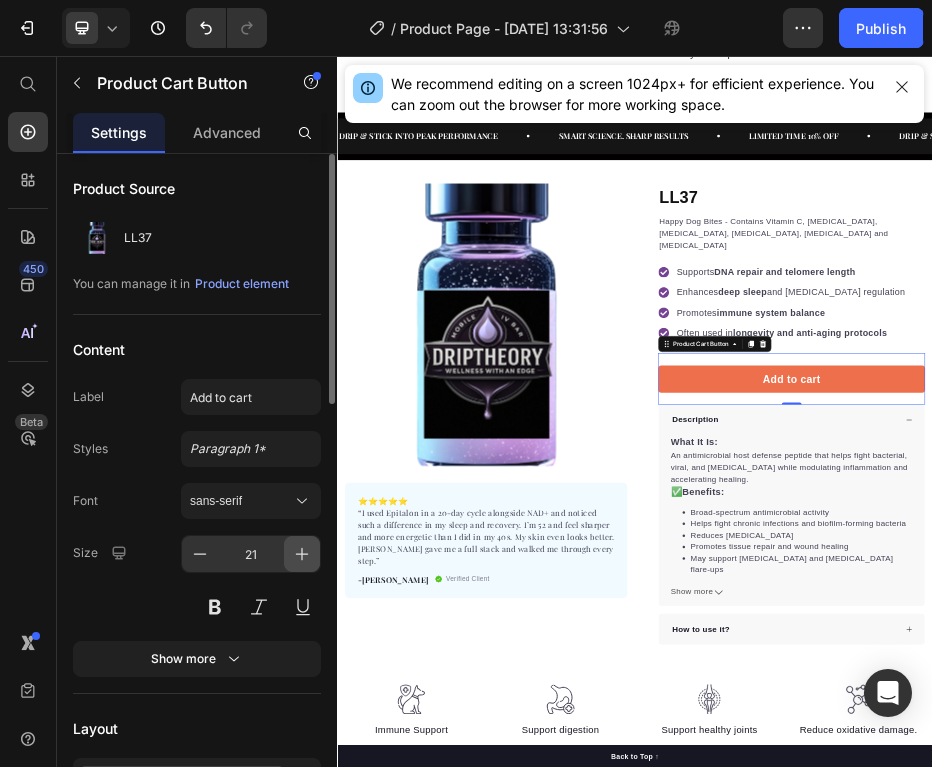 click at bounding box center [302, 554] 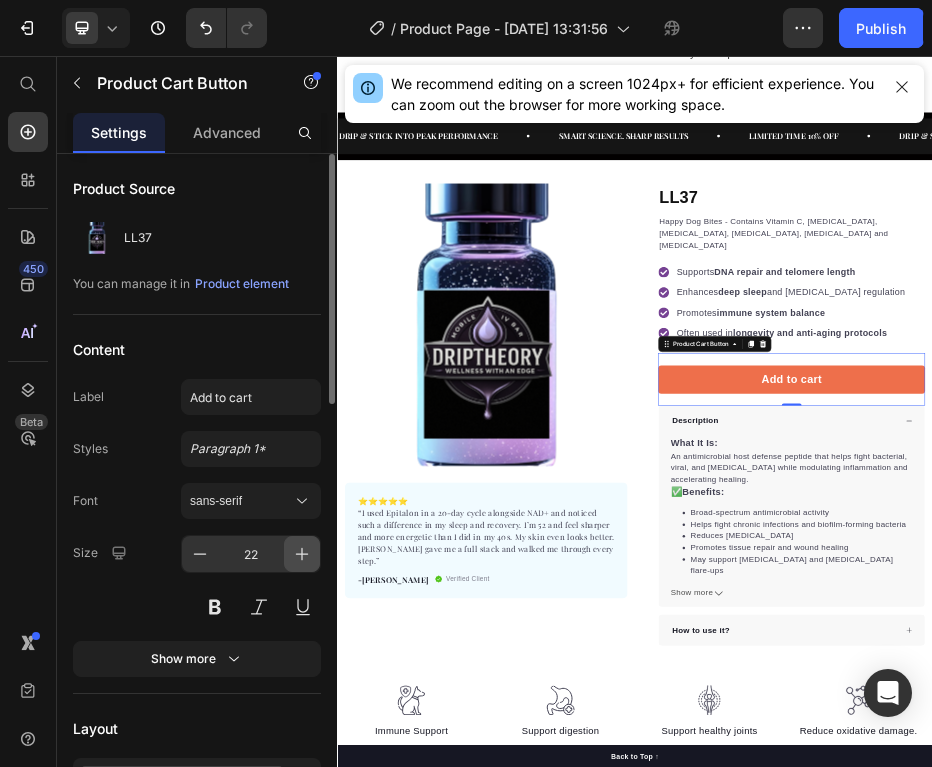 click at bounding box center (302, 554) 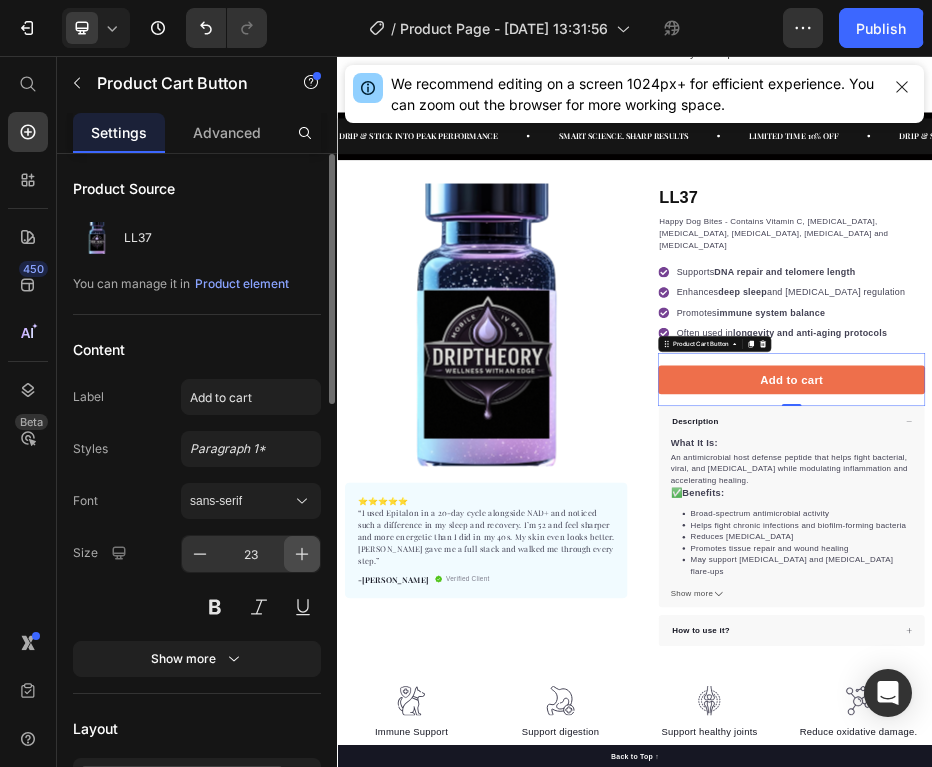 click at bounding box center (302, 554) 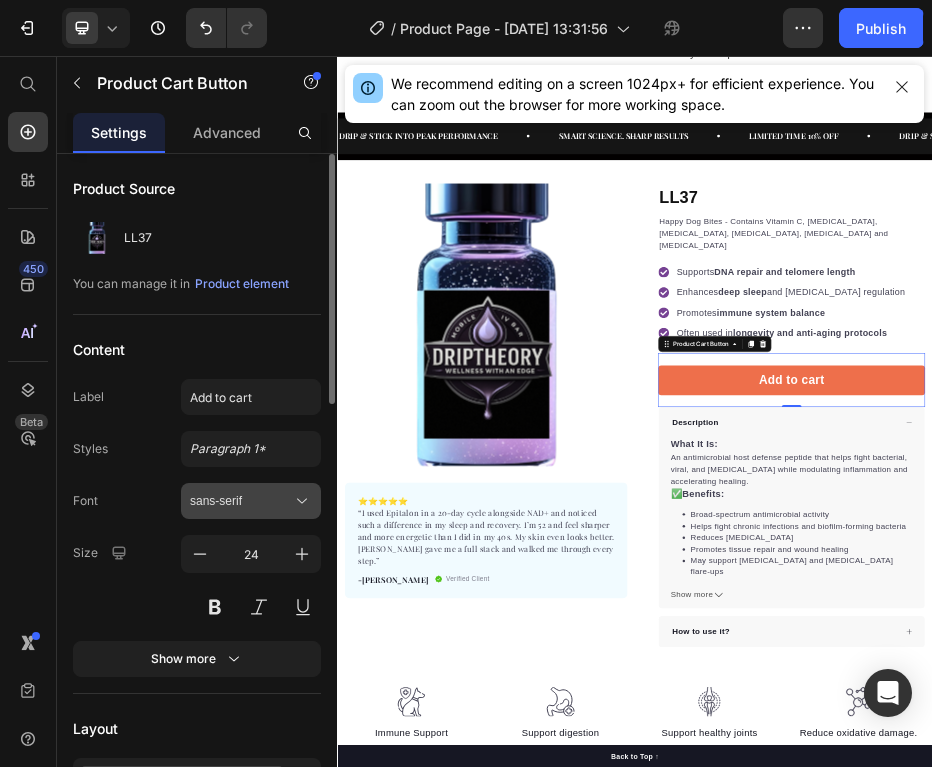 click on "sans-serif" at bounding box center (251, 501) 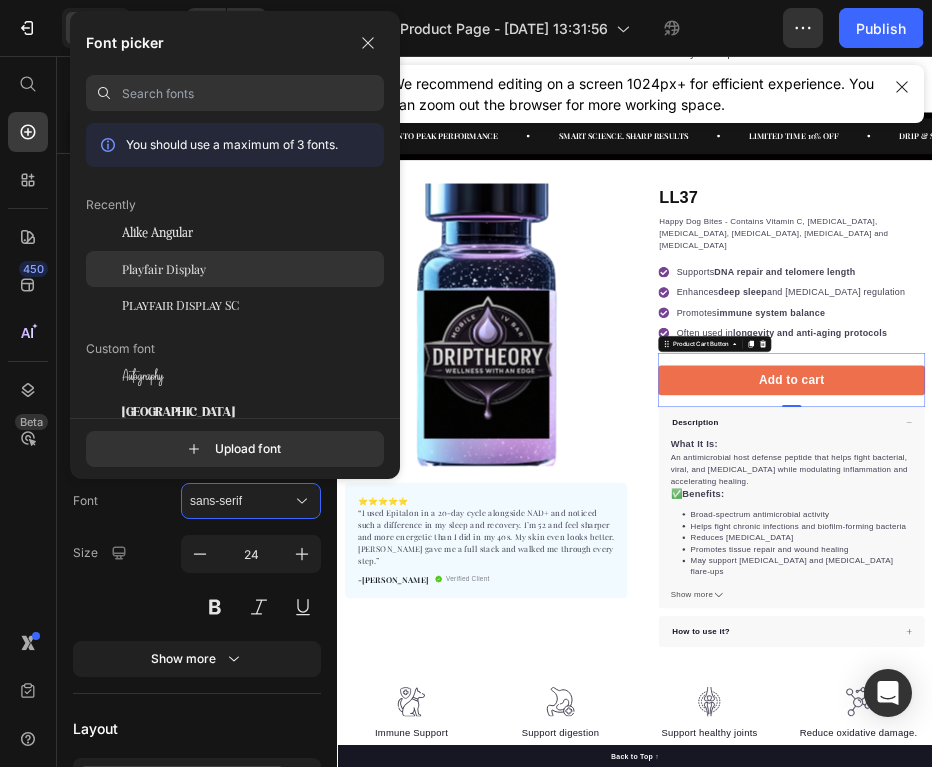 click on "Playfair Display" 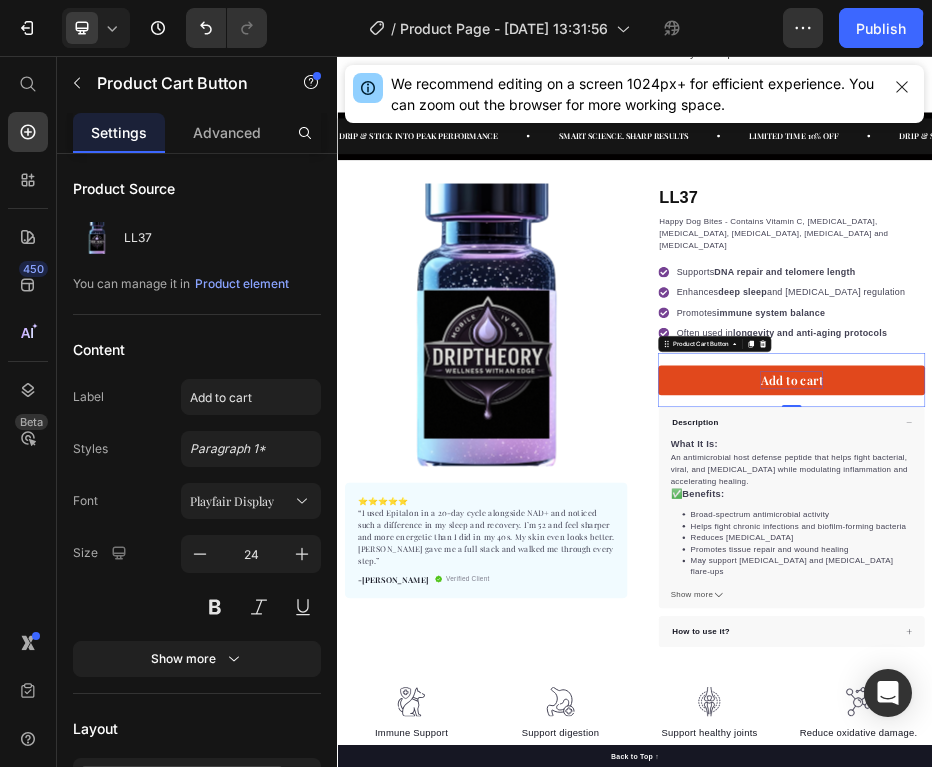 click on "Add to cart" at bounding box center [1253, 709] 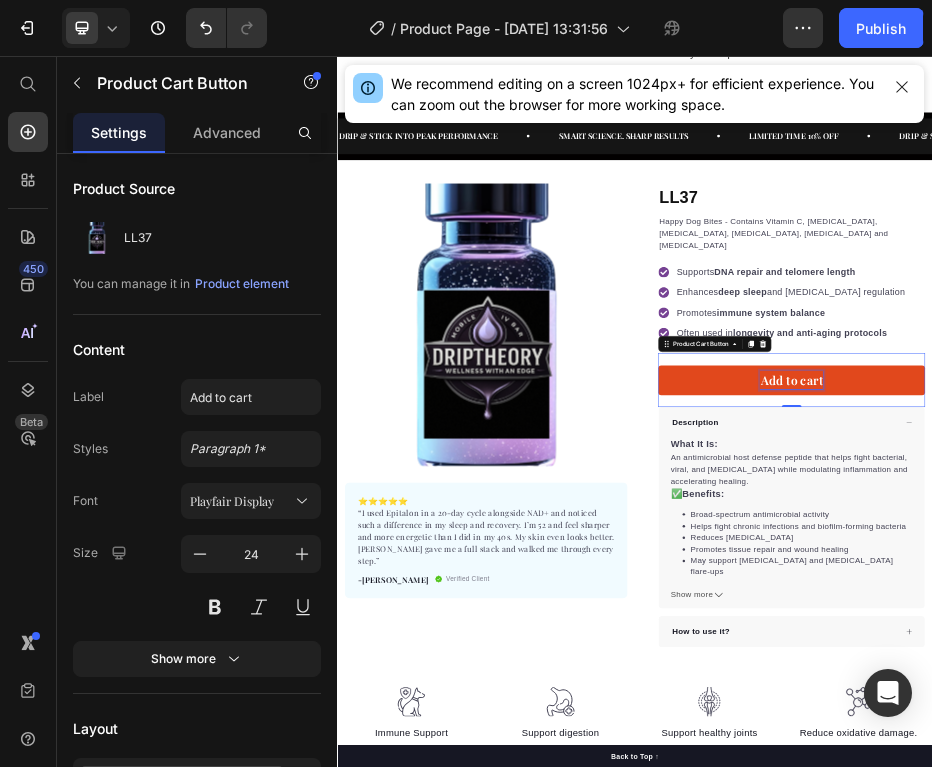 click on "Add to cart" at bounding box center [1253, 709] 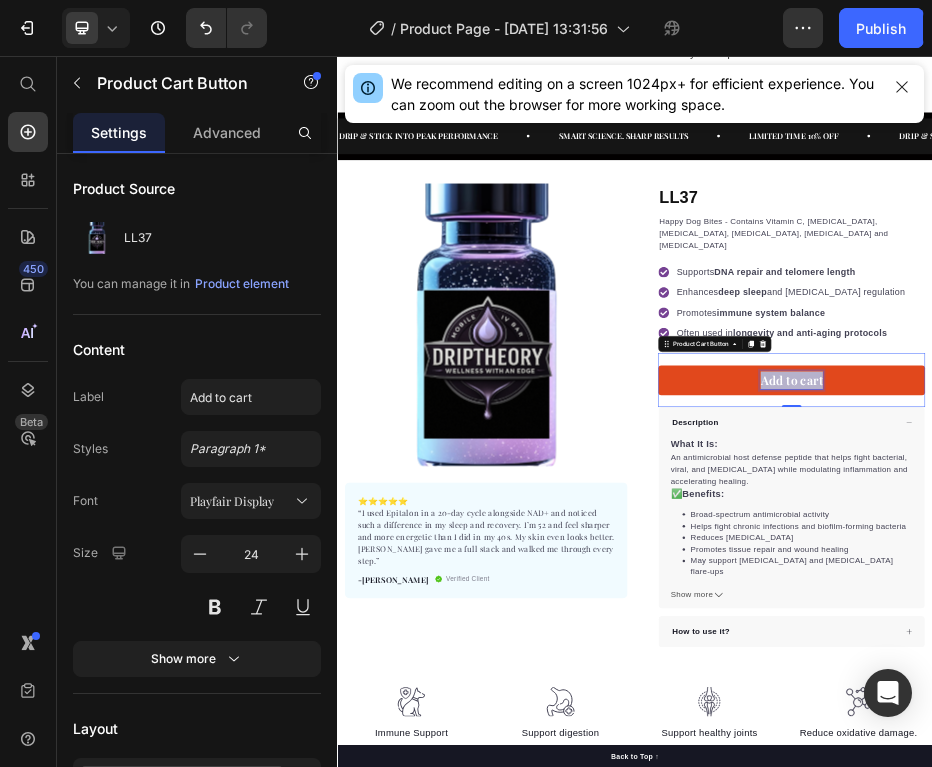 click on "Add to cart" at bounding box center (1253, 709) 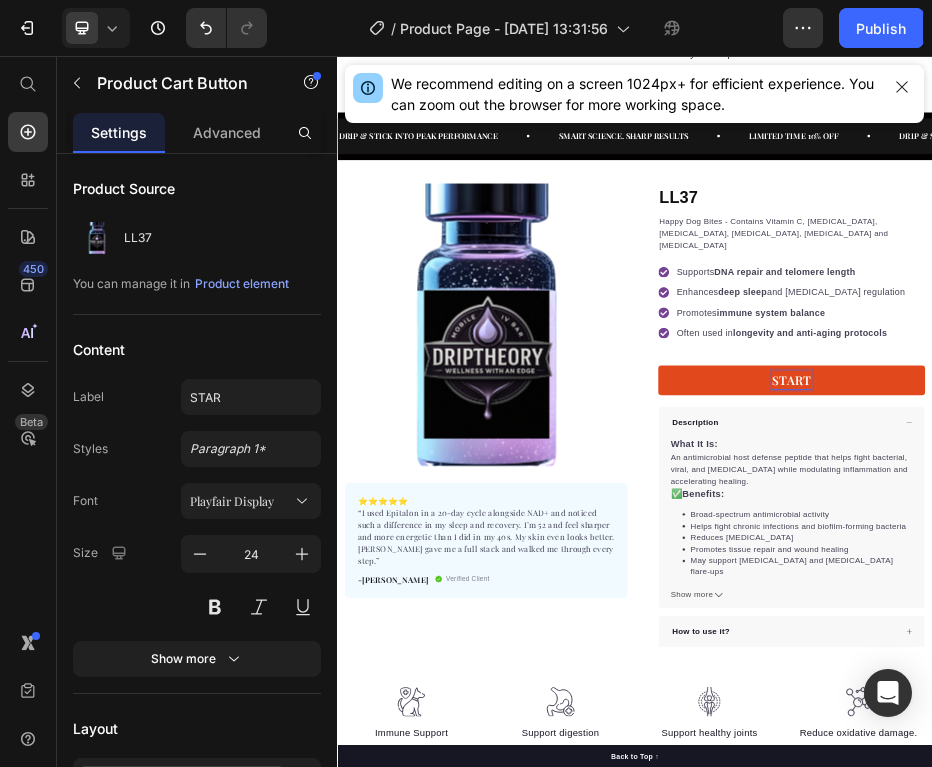 click on "START" at bounding box center (1253, 709) 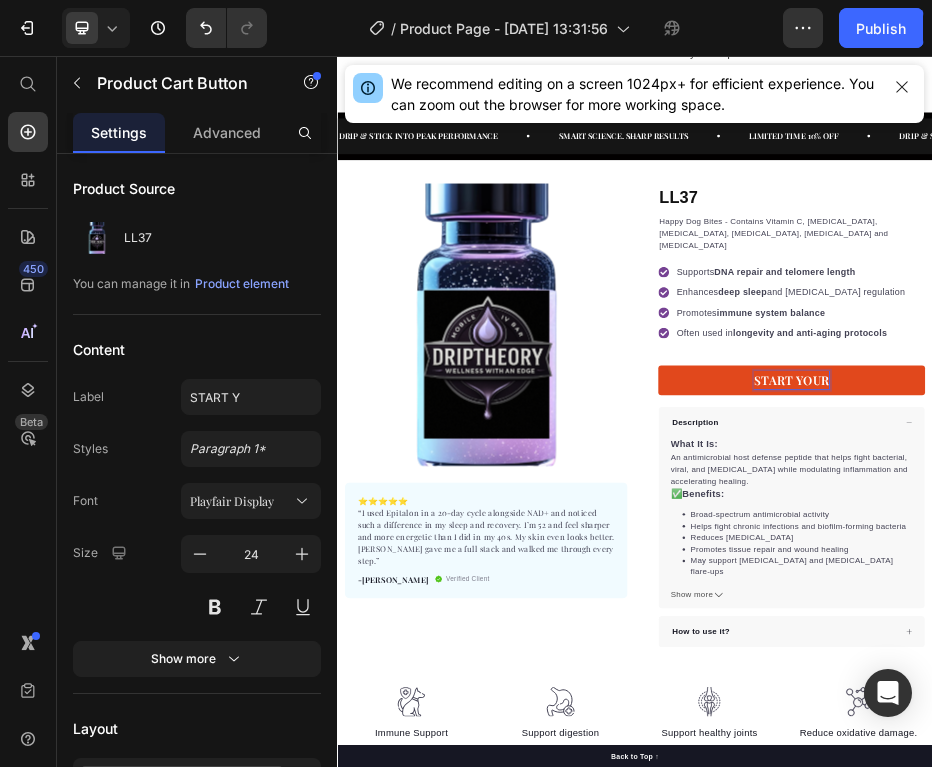 click on "START YOUR" at bounding box center [1253, 709] 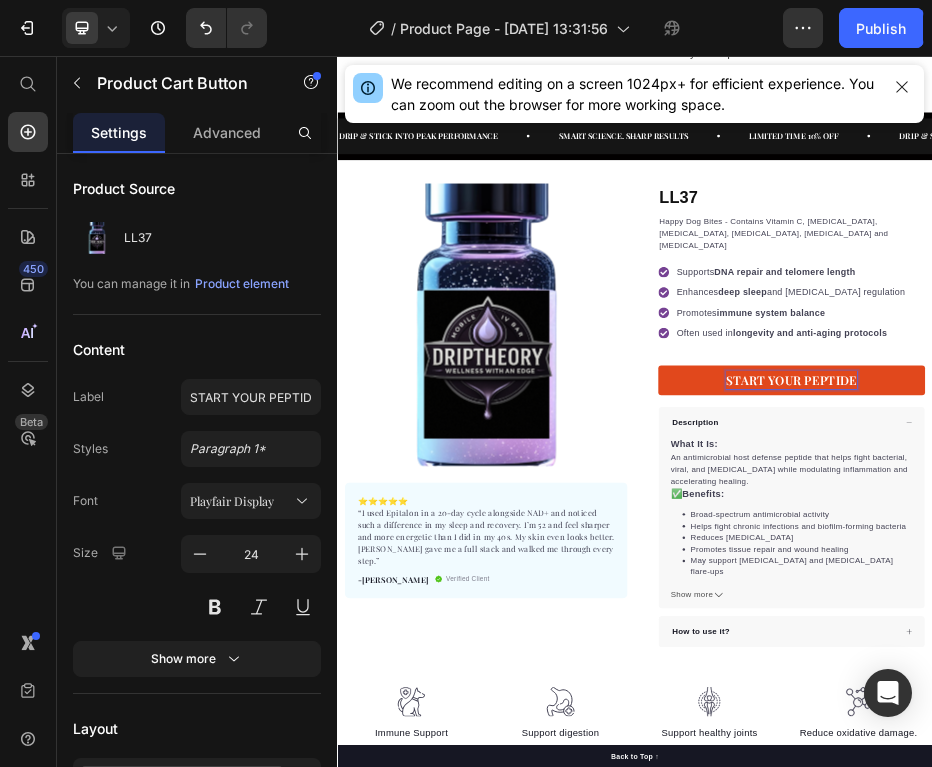 click on "START YOUR PEPTIDE" at bounding box center [1253, 709] 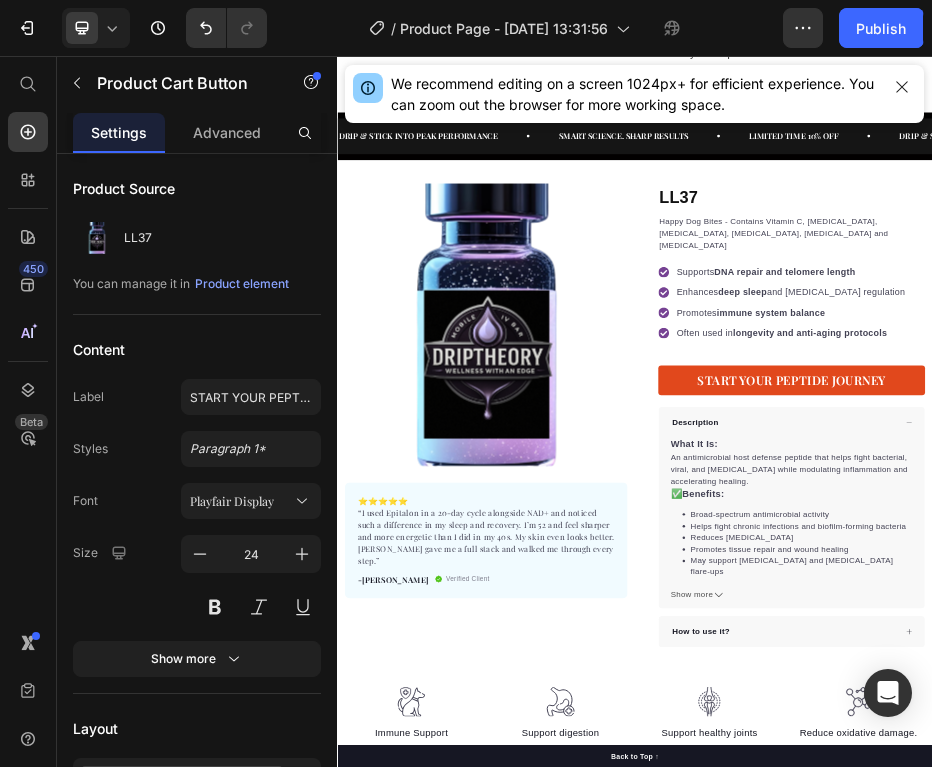 click on "START YOUR PEPTIDE JOURNEY" at bounding box center [1253, 709] 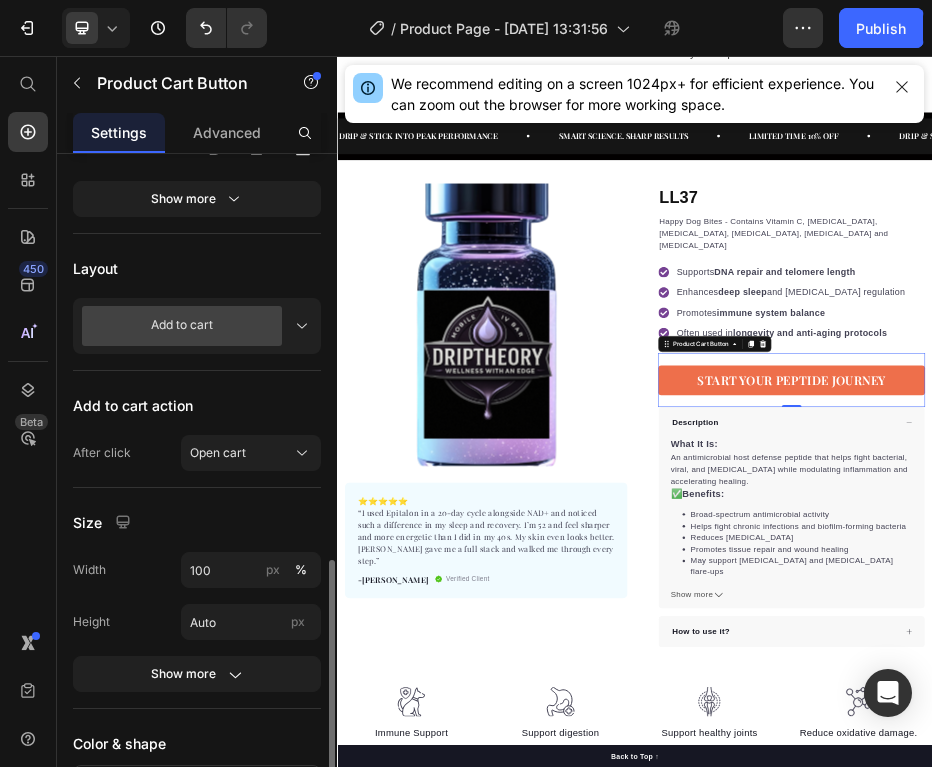 scroll, scrollTop: 670, scrollLeft: 0, axis: vertical 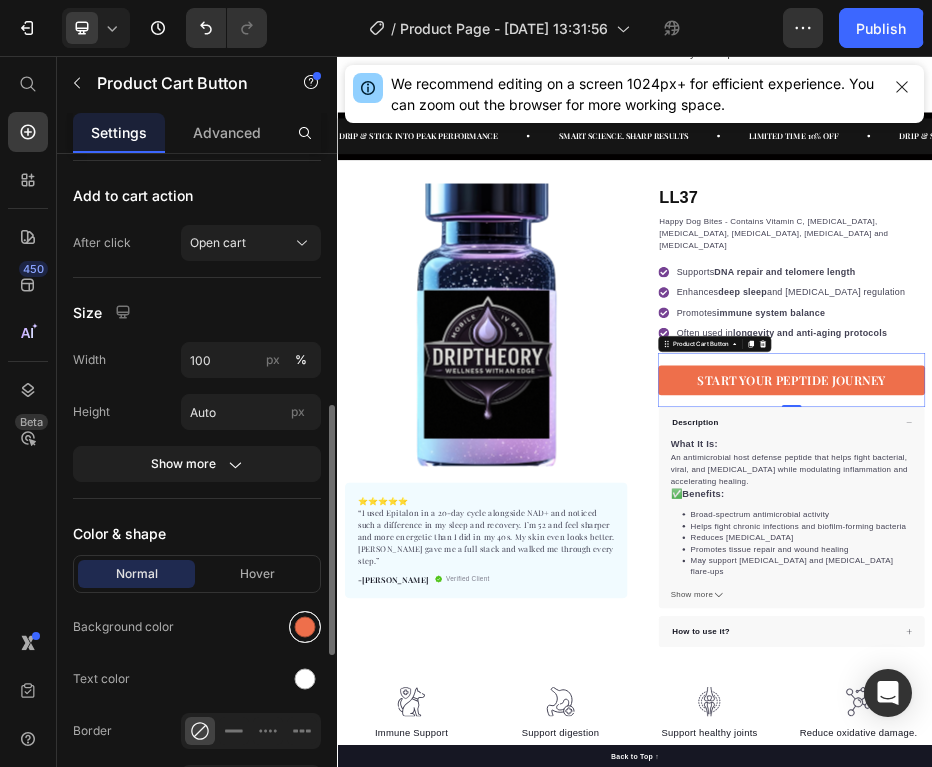 click at bounding box center (305, 627) 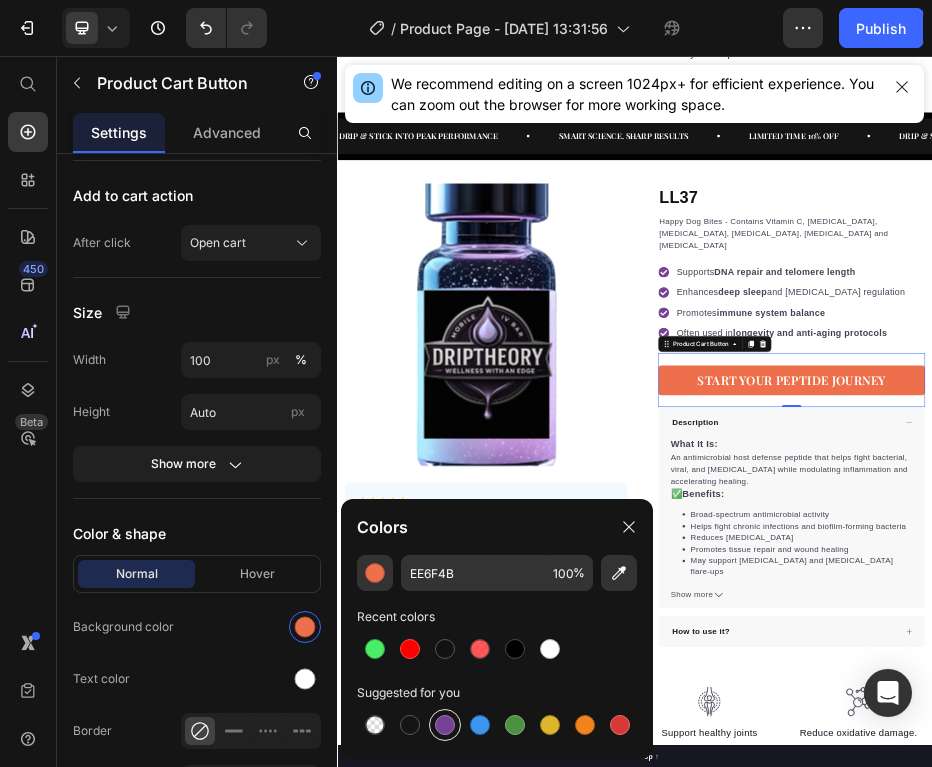 click at bounding box center [445, 725] 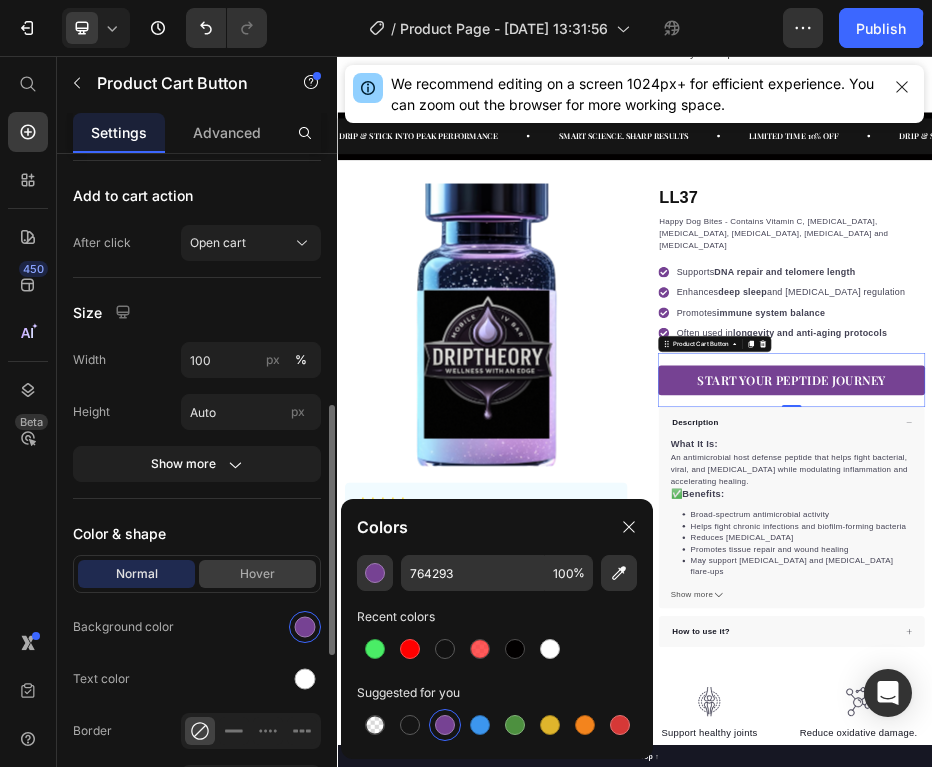 click on "Hover" at bounding box center [257, 574] 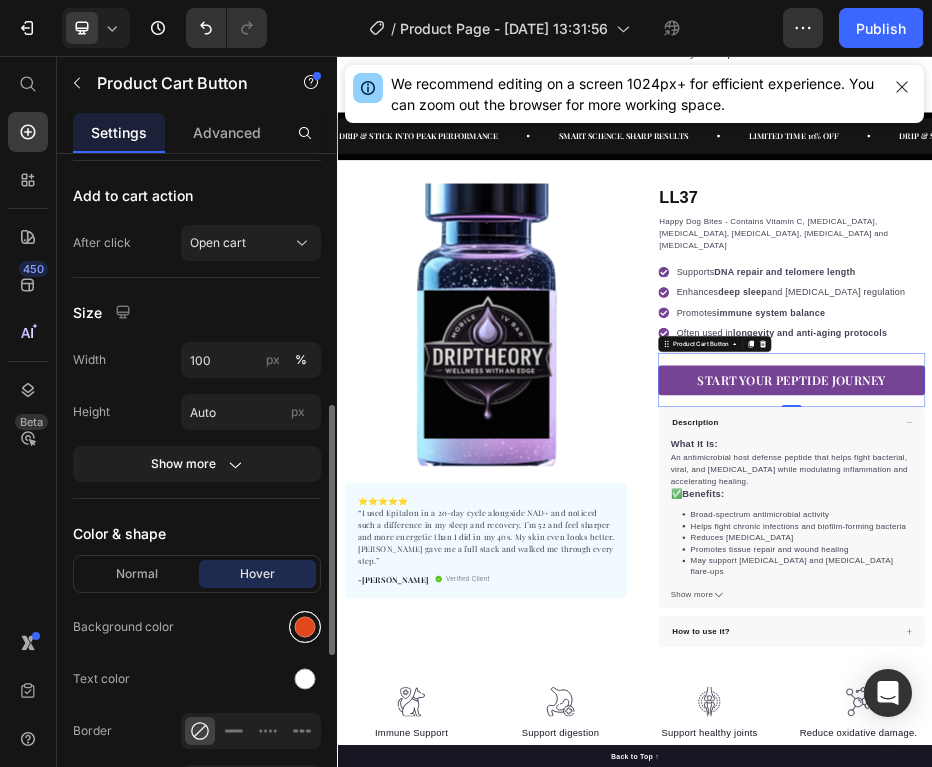 click at bounding box center (305, 627) 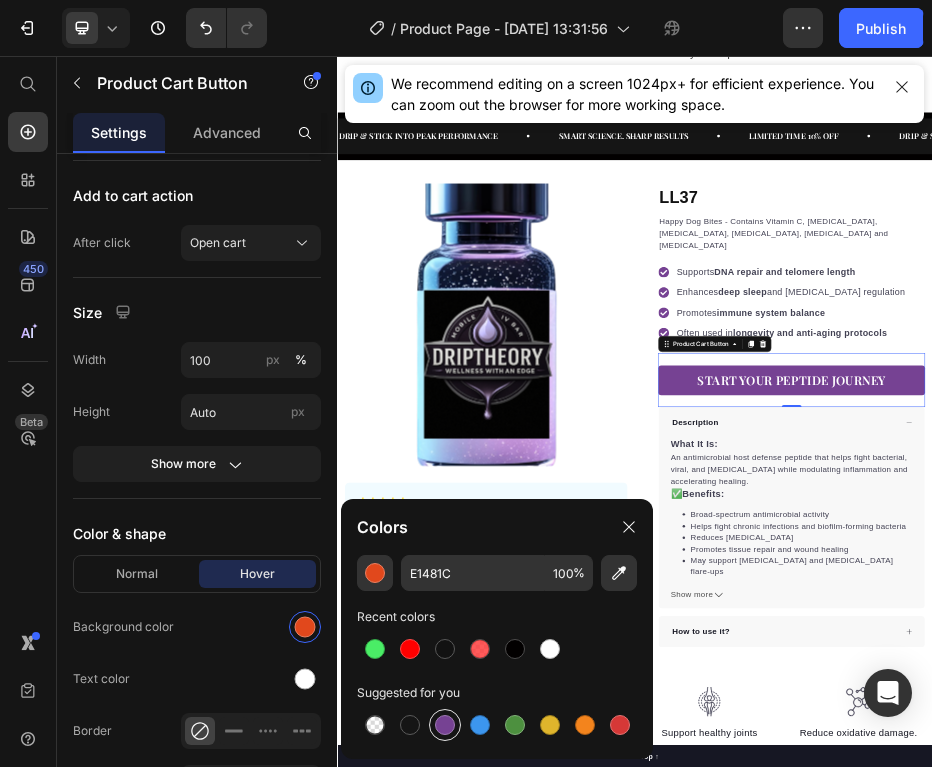 click at bounding box center (445, 725) 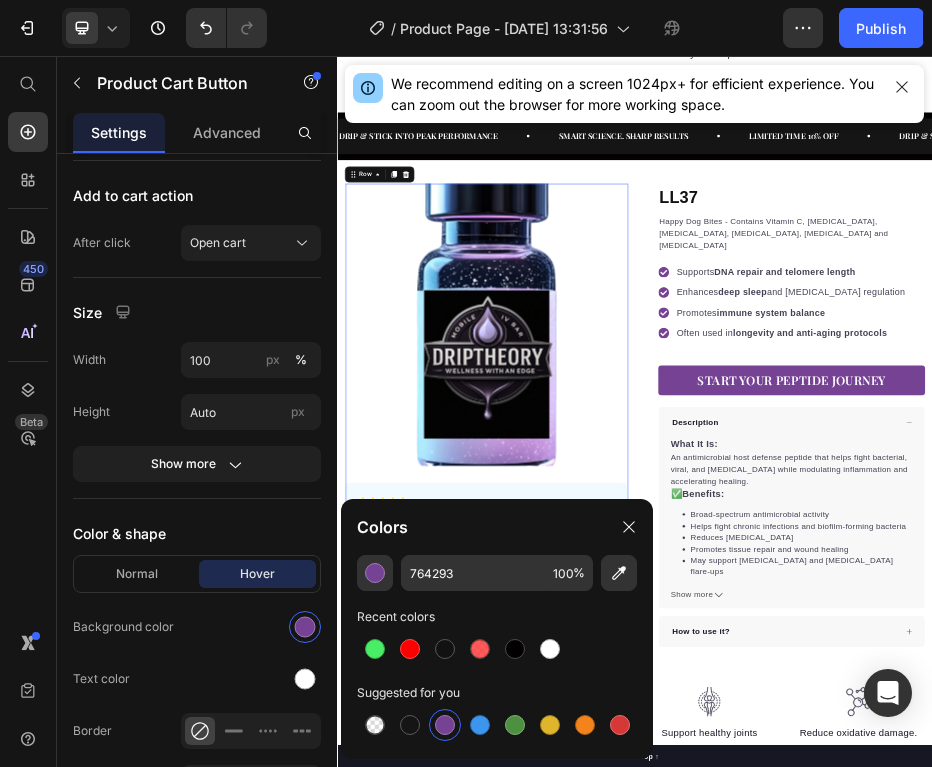click on "Product Images ⭐️⭐️⭐️⭐️⭐️ “I used Epitalon in a 20-day cycle alongside NAD+ and noticed such a difference in my sleep and recovery. I’m 52 and feel sharper and more energetic than I did in my 40s. My skin even looks better. DripTheory gave me a full stack and walked me through every step.” Text block -[PERSON_NAME] Text block
Verified Client Item list Row Row "My dog absolutely loves this food! It's clear that the taste and quality are top-notch."  -Daisy Text block Row" at bounding box center [637, 731] 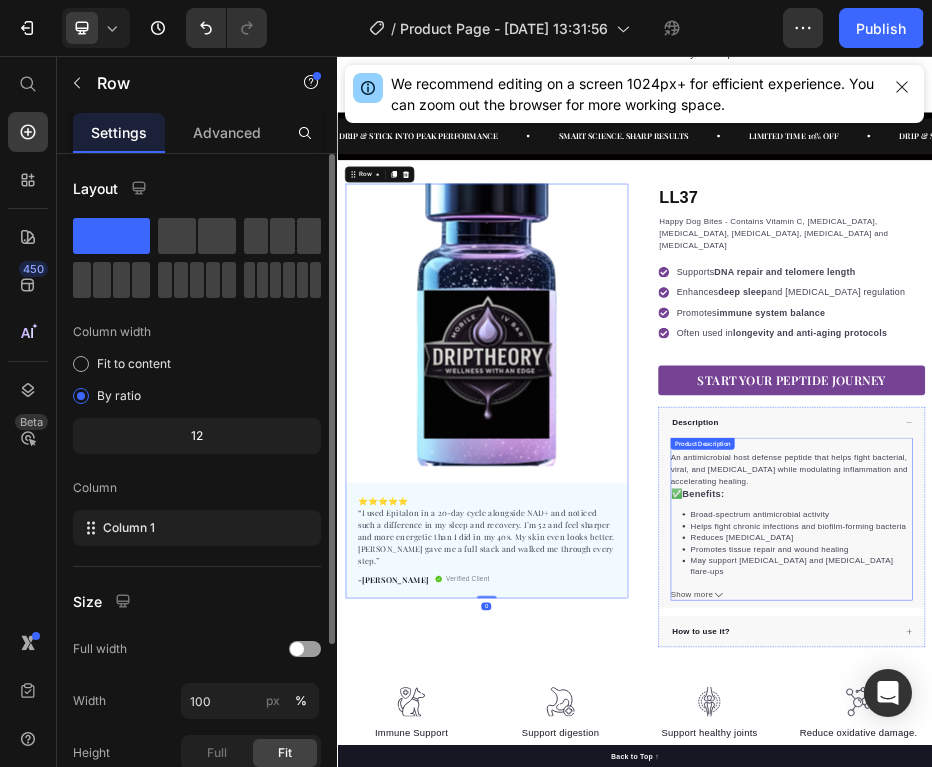 click on "An antimicrobial host defense peptide that helps fight bacterial, viral, and [MEDICAL_DATA] while modulating inflammation and accelerating healing." at bounding box center (1248, 888) 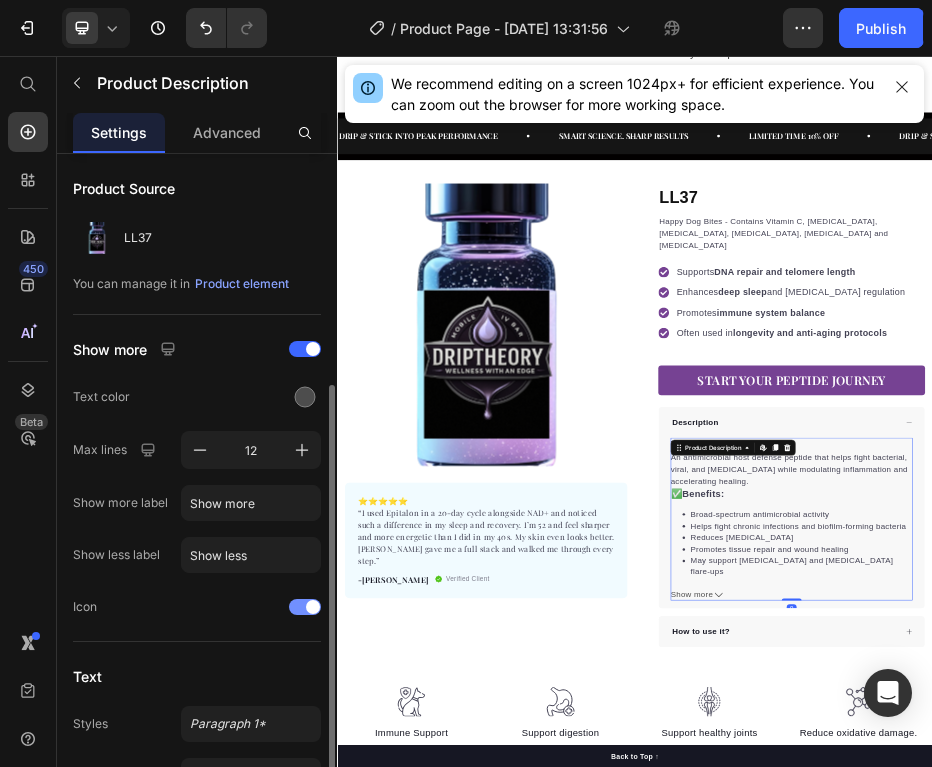scroll, scrollTop: 397, scrollLeft: 0, axis: vertical 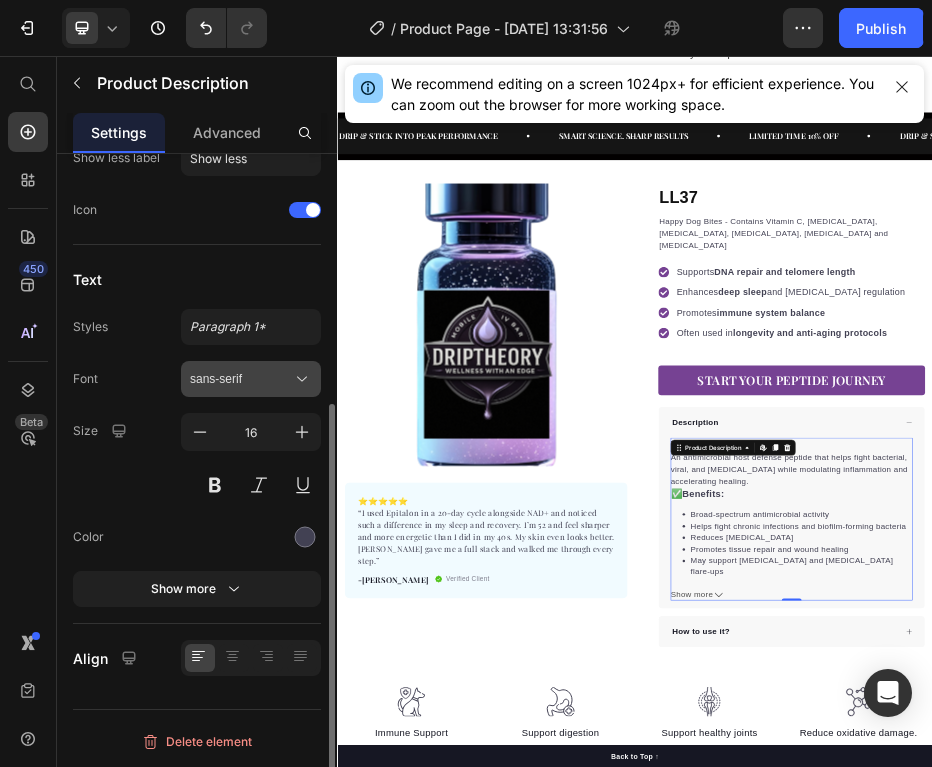 click on "sans-serif" at bounding box center (241, 379) 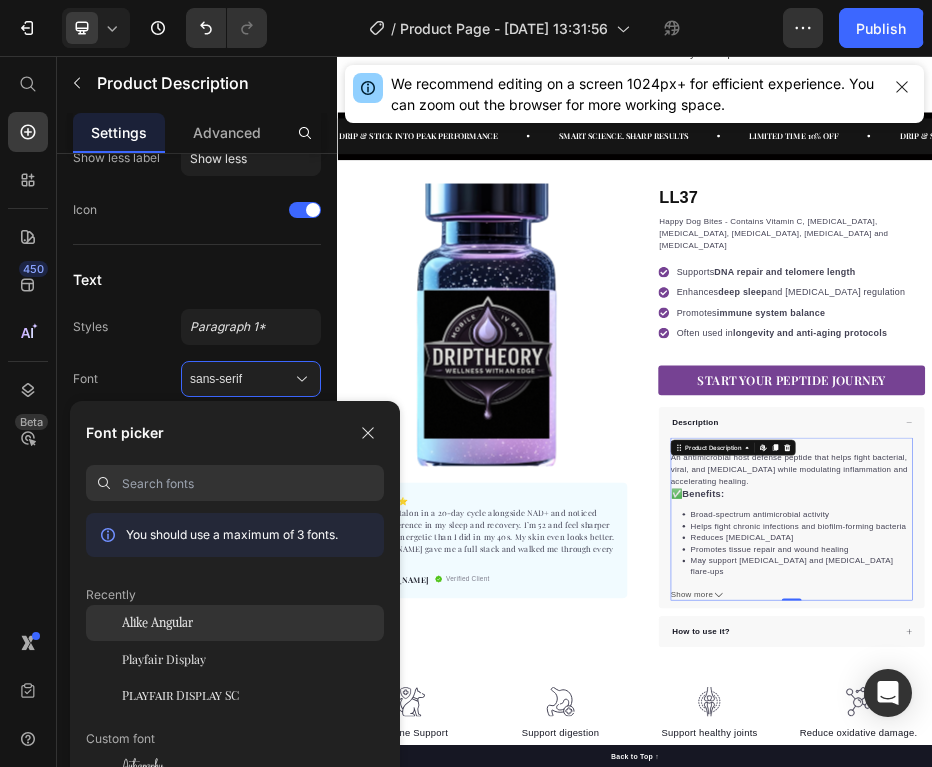 click on "Alike Angular" at bounding box center (157, 623) 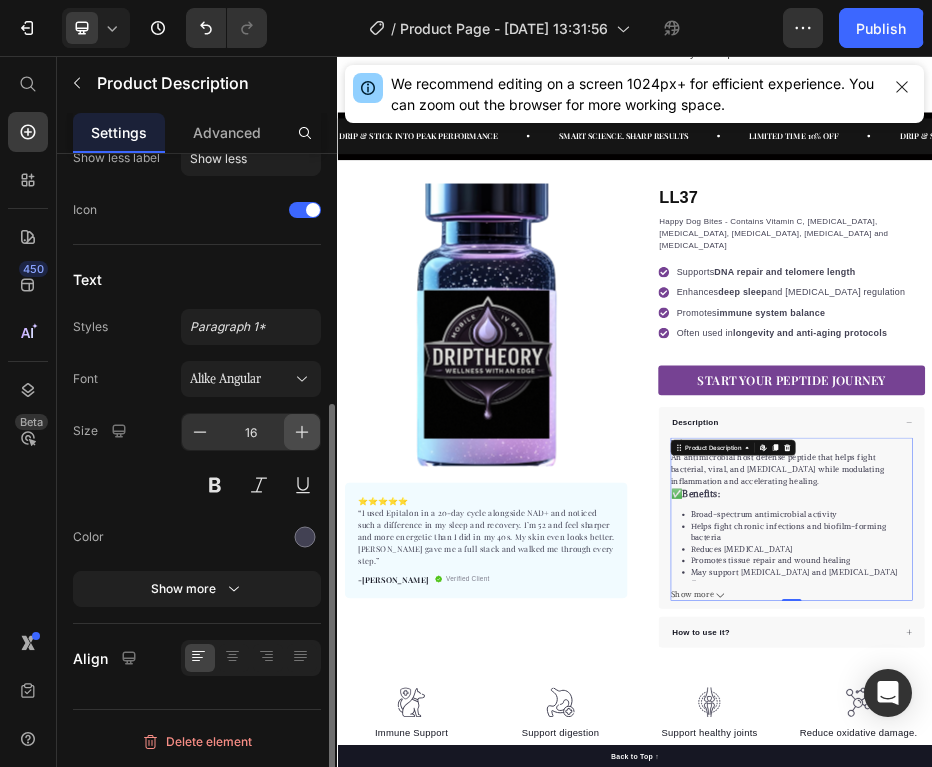 click 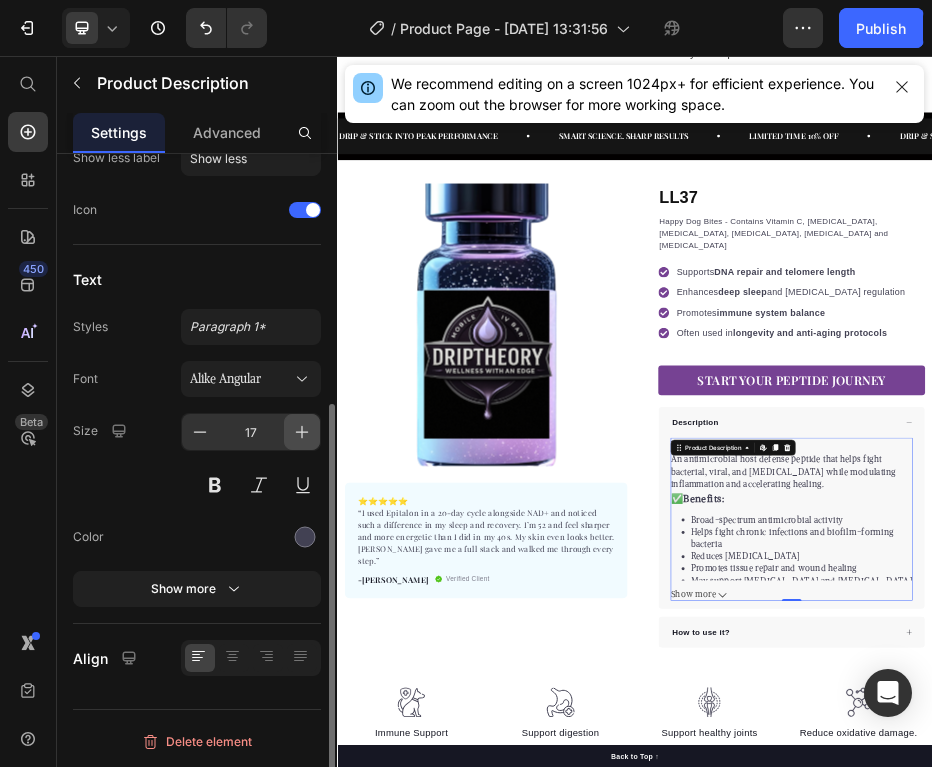 click 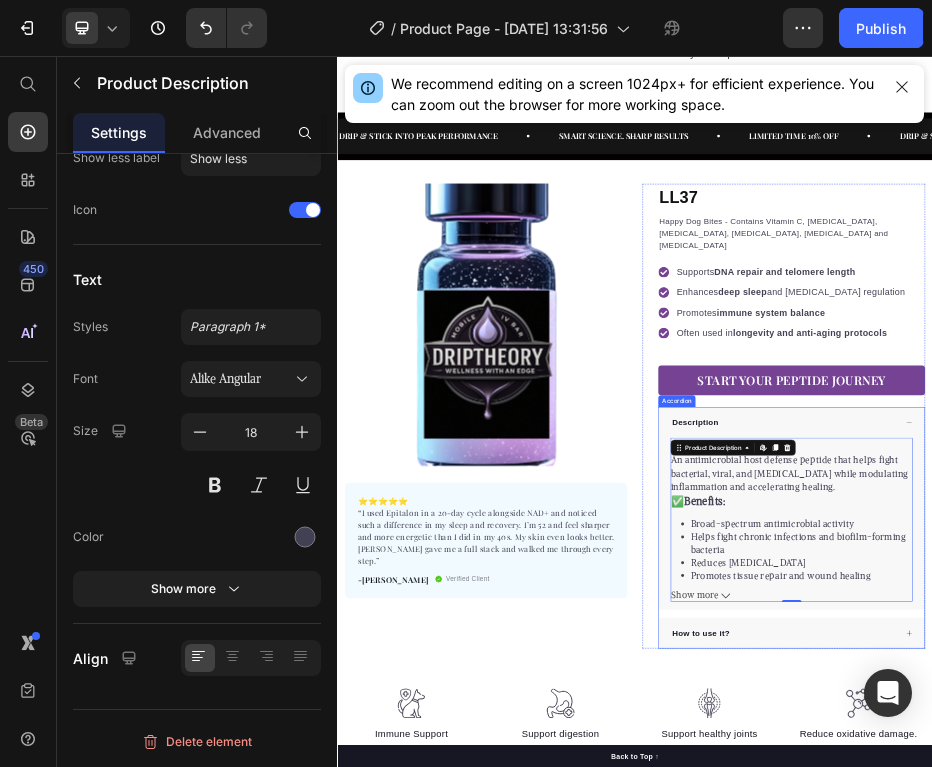 click on "Description" at bounding box center [1059, 794] 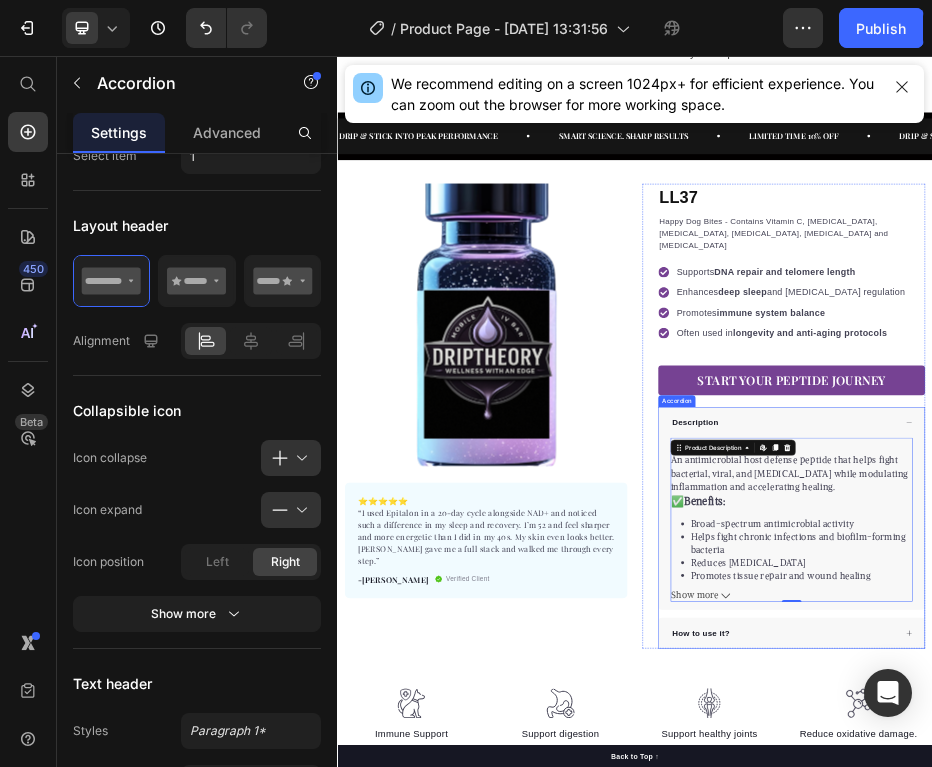 click on "Description" at bounding box center (1059, 794) 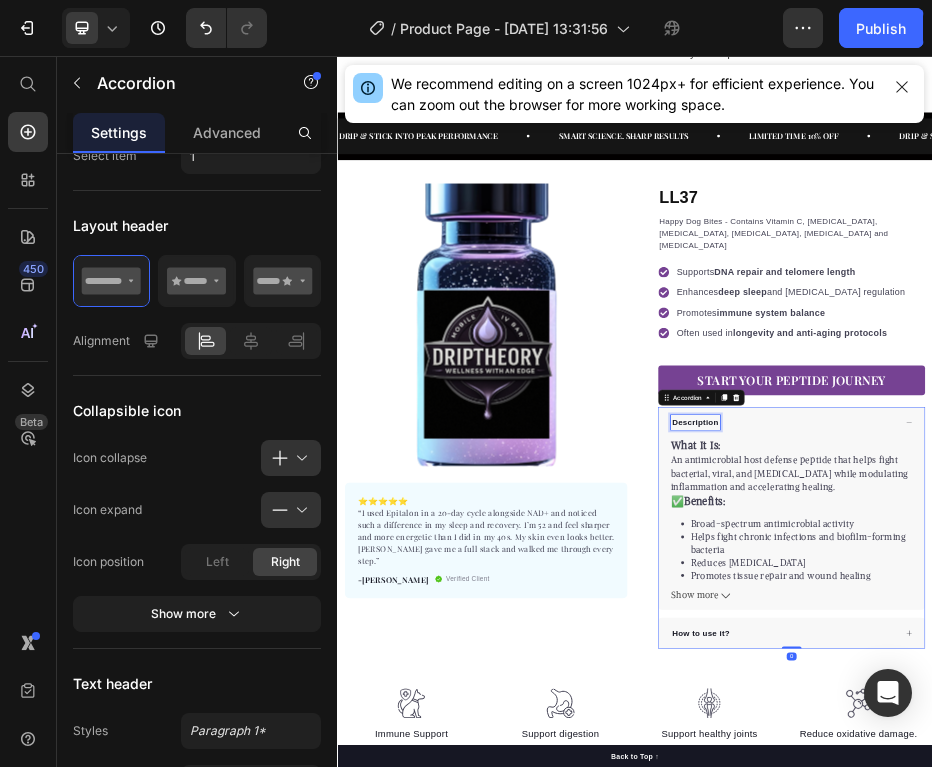 scroll, scrollTop: 0, scrollLeft: 0, axis: both 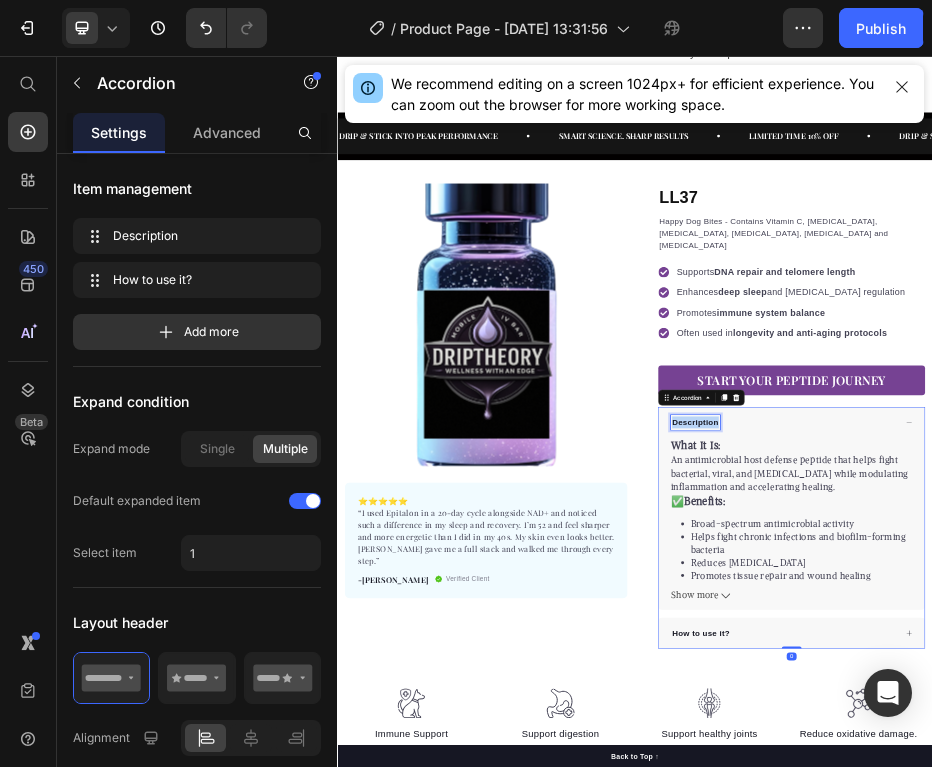click on "Description" at bounding box center (1059, 794) 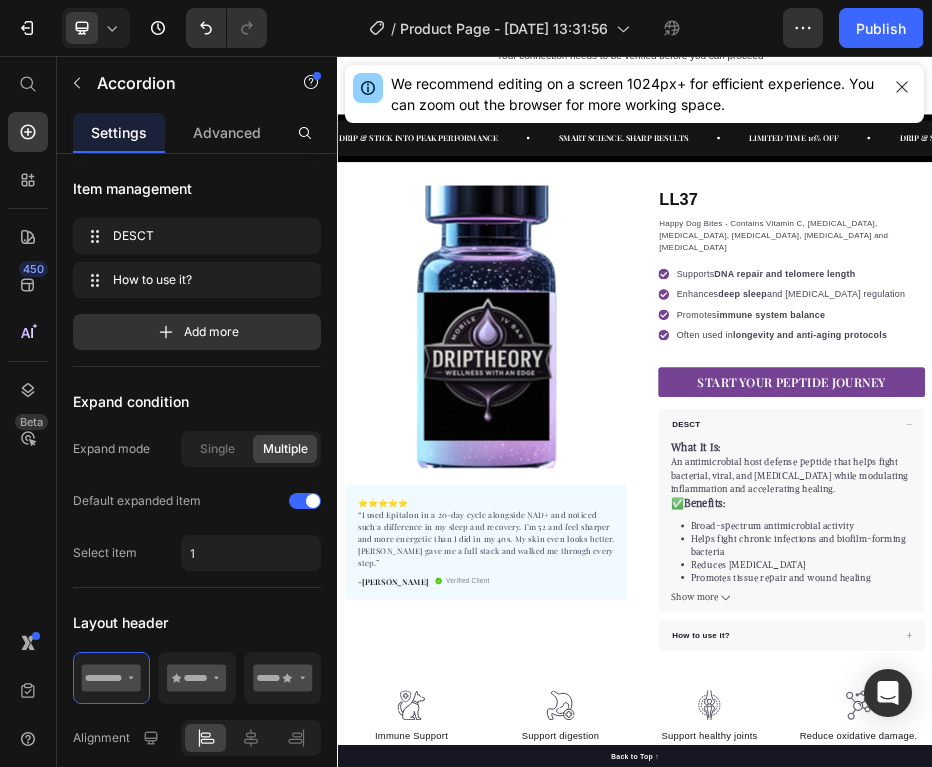 scroll, scrollTop: 71, scrollLeft: 0, axis: vertical 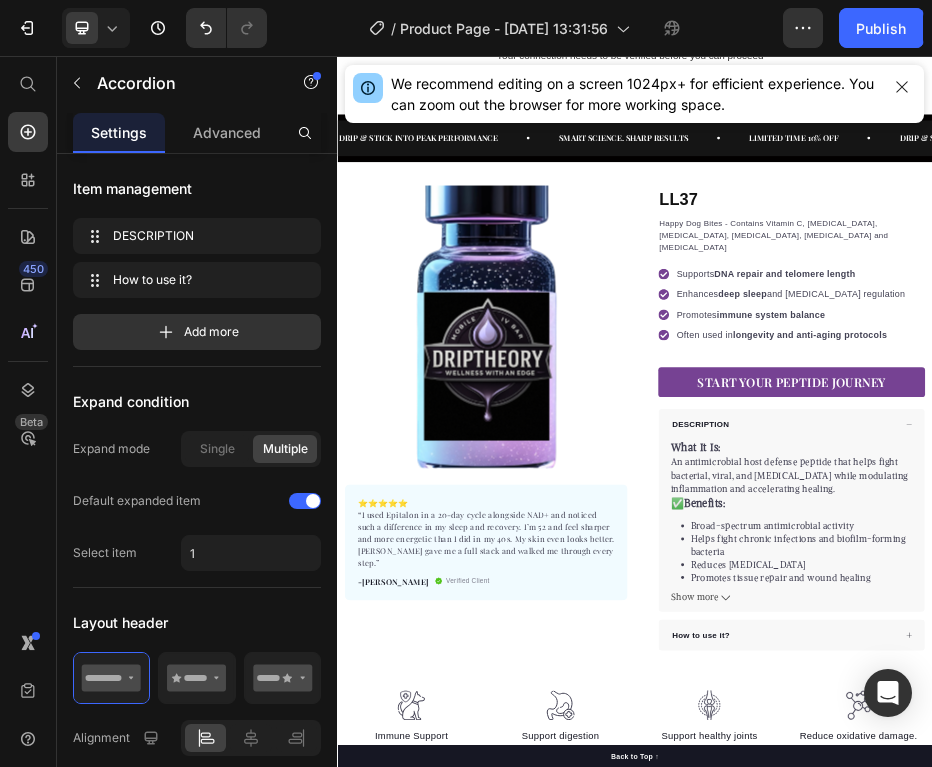 click on "DESCRIPTION" at bounding box center (1069, 798) 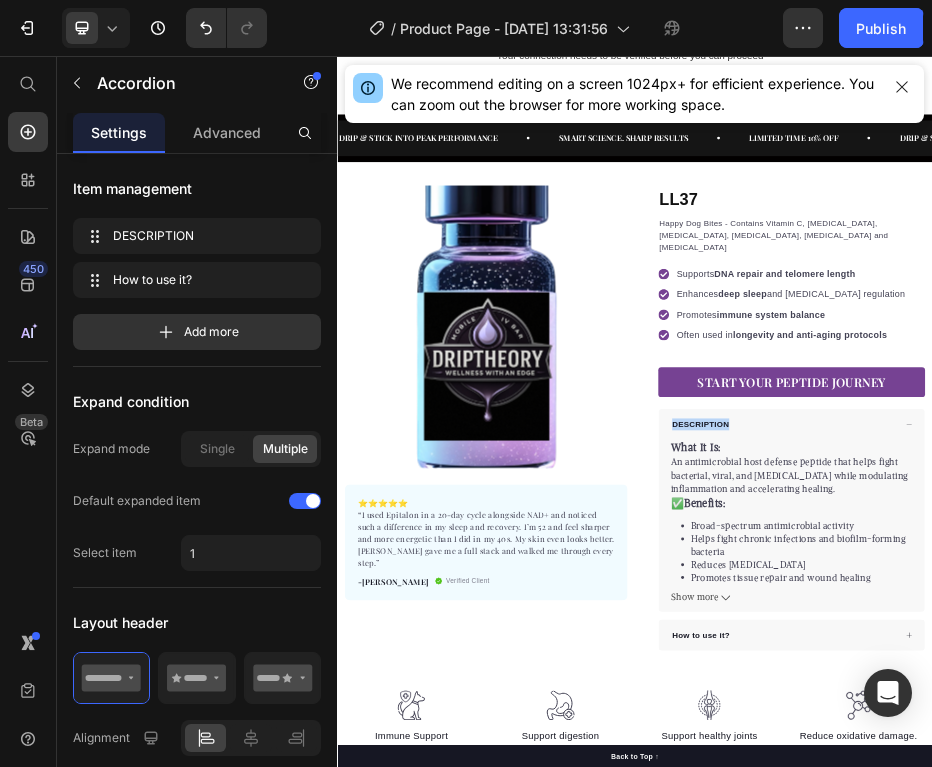 click on "DESCRIPTION" at bounding box center (1069, 798) 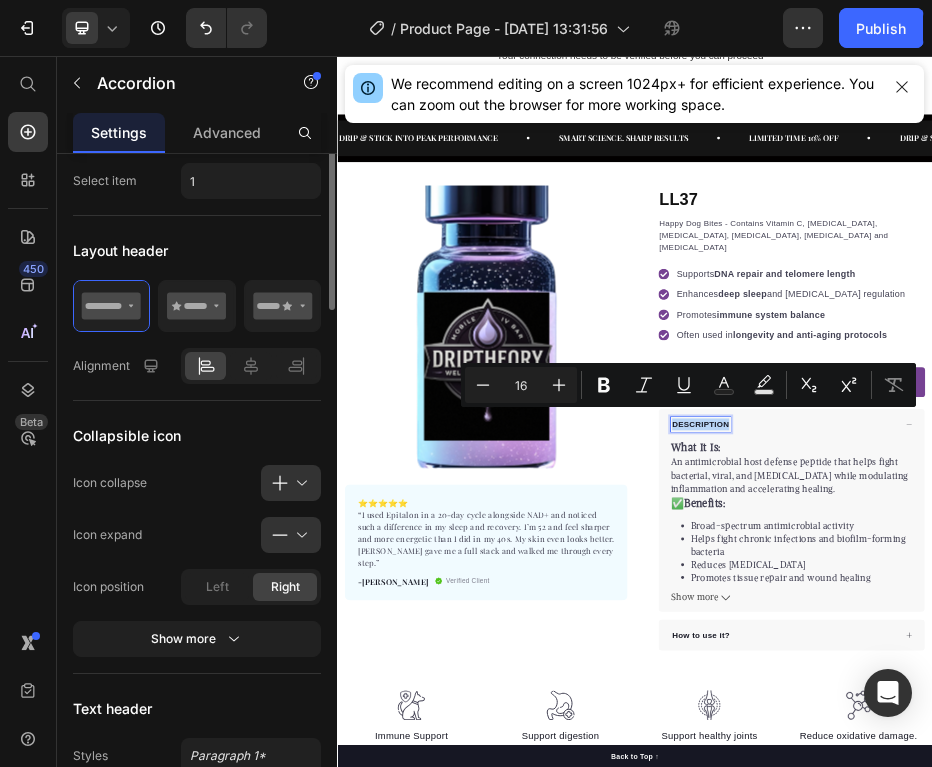 scroll, scrollTop: 433, scrollLeft: 0, axis: vertical 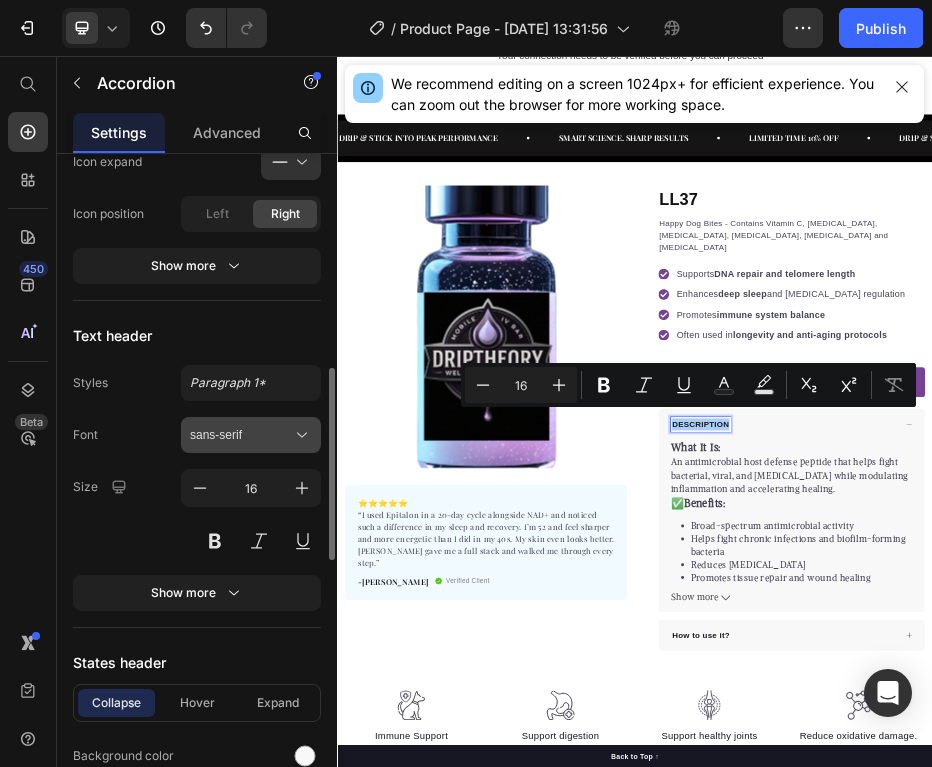 click on "sans-serif" at bounding box center (241, 435) 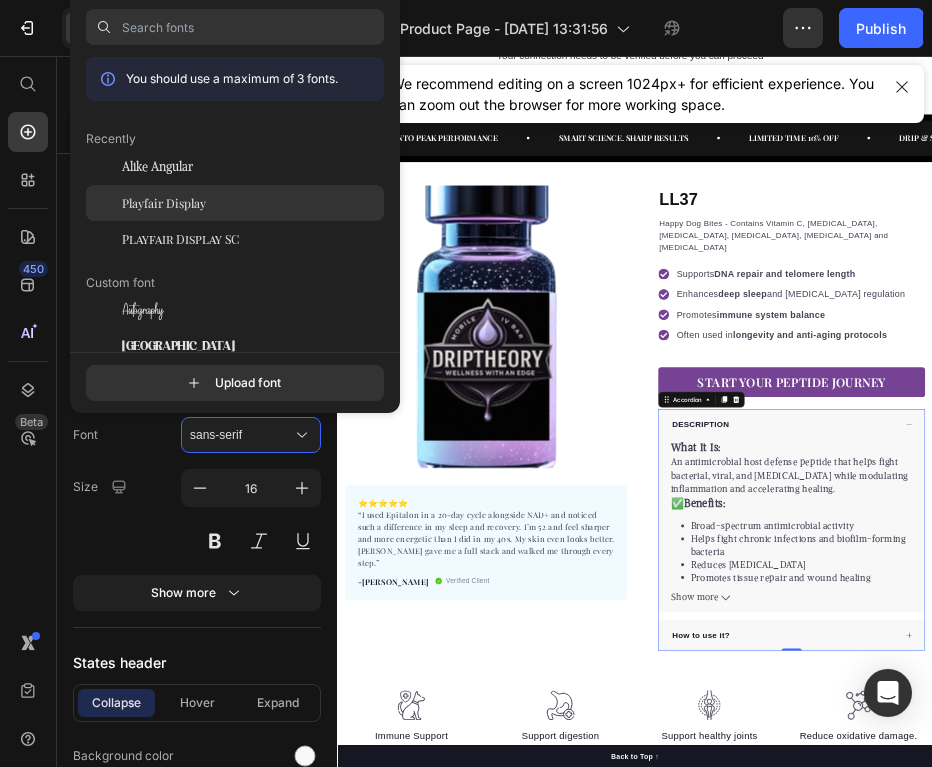 click on "Playfair Display" at bounding box center [164, 203] 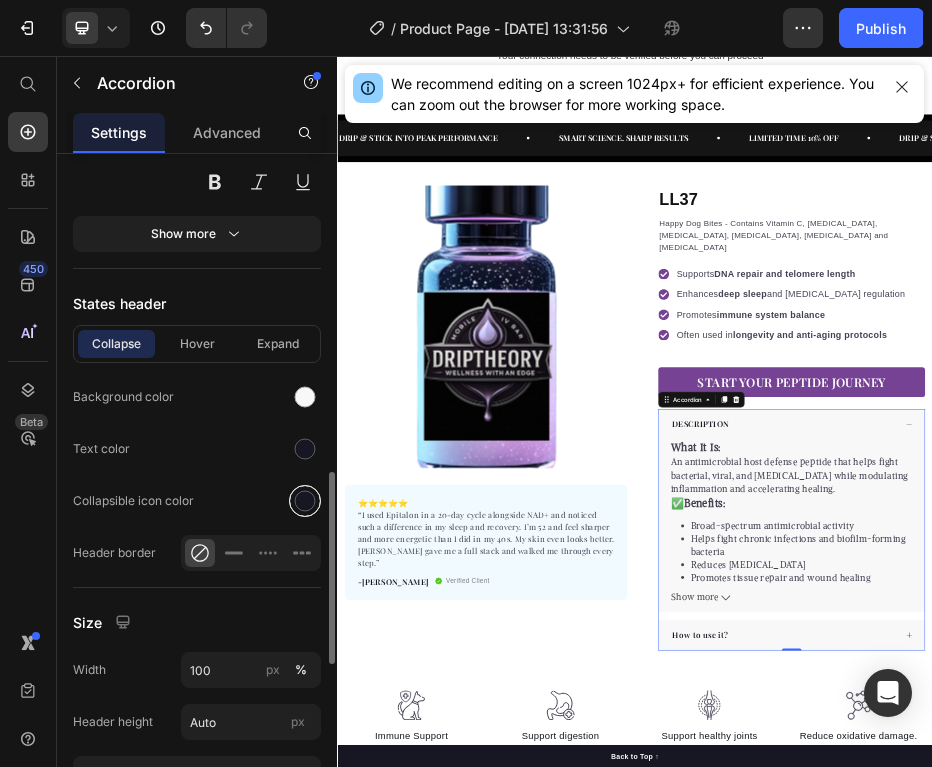 scroll, scrollTop: 819, scrollLeft: 0, axis: vertical 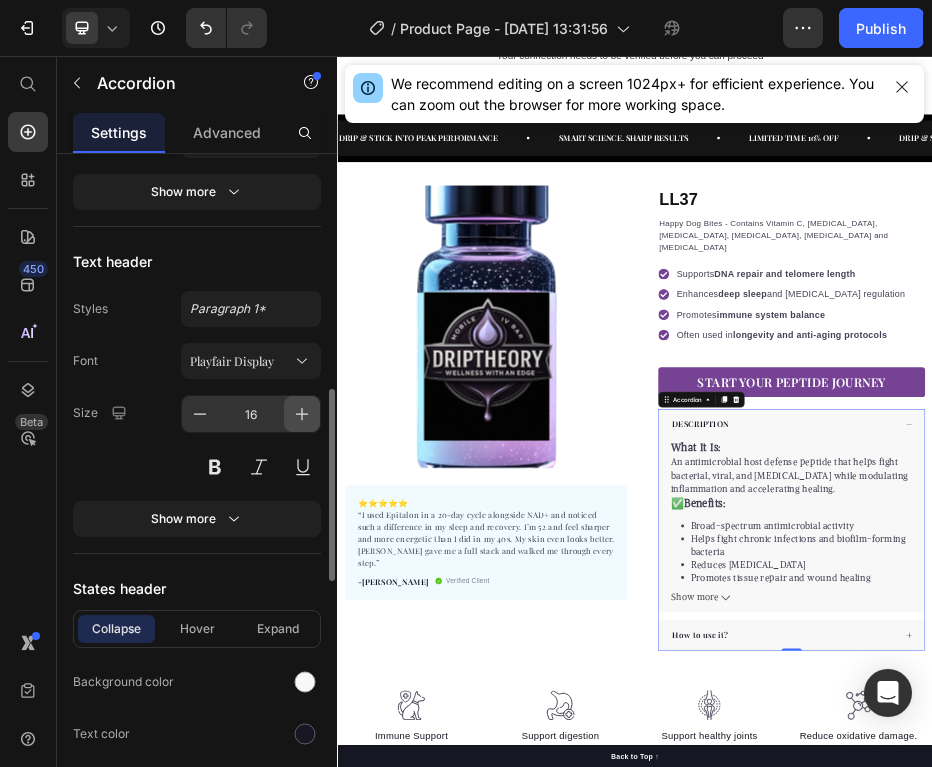 click 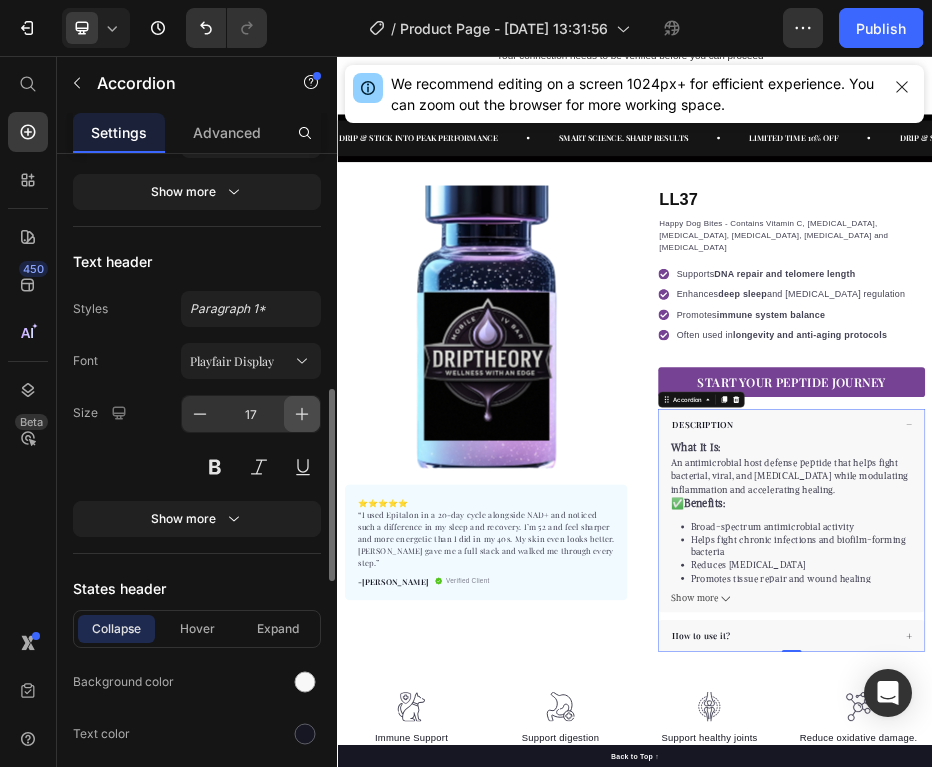 click 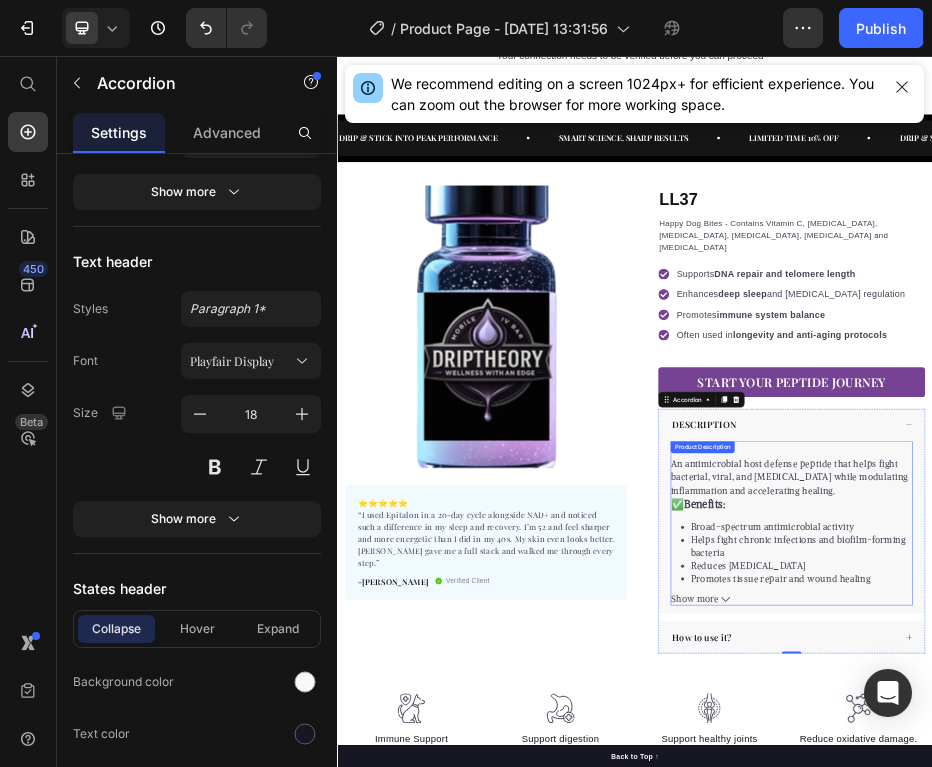 click on "What It Is:
An antimicrobial host defense peptide that helps fight bacterial, viral, and [MEDICAL_DATA] while modulating inflammation and accelerating healing.
✅  Benefits:
Broad-spectrum antimicrobial activity
Helps fight chronic infections and biofilm-forming bacteria
Reduces [MEDICAL_DATA]
Promotes tissue repair and wound healing
May support [MEDICAL_DATA] and [MEDICAL_DATA] flare-ups
📈  Ideal For:
Chronic infections (Lyme, mold illness, viral load)
Post-surgical recovery or open wounds
Immune support during illness
Gut barrier repair and inflammation control" at bounding box center (1253, 976) 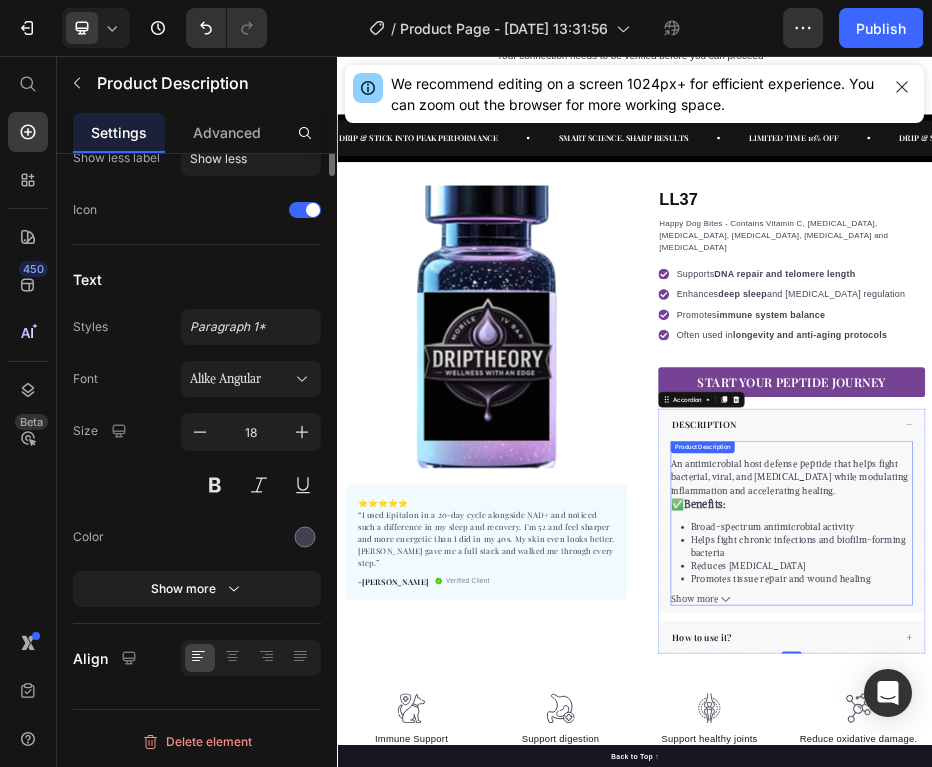 scroll, scrollTop: 0, scrollLeft: 0, axis: both 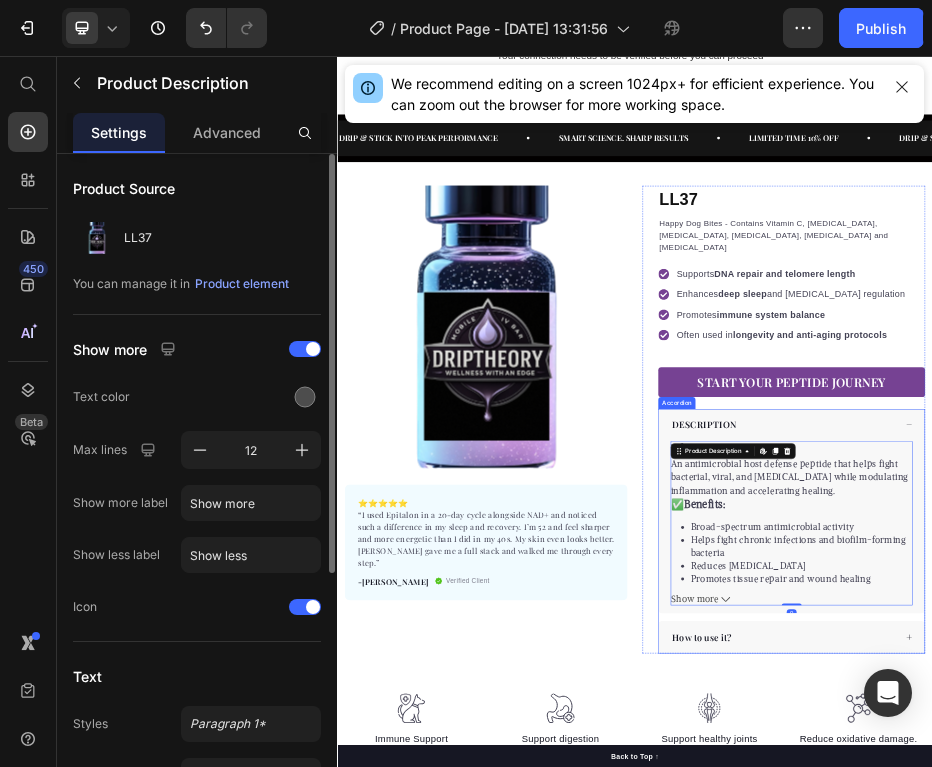 click on "⭐️⭐️⭐️⭐️⭐️ “I used Epitalon in a 20-day cycle alongside NAD+ and noticed such a difference in my sleep and recovery. I’m 52 and feel sharper and more energetic than I did in my 40s. My skin even looks better. [PERSON_NAME] gave me a full stack and walked me through every step.”" at bounding box center (637, 1017) 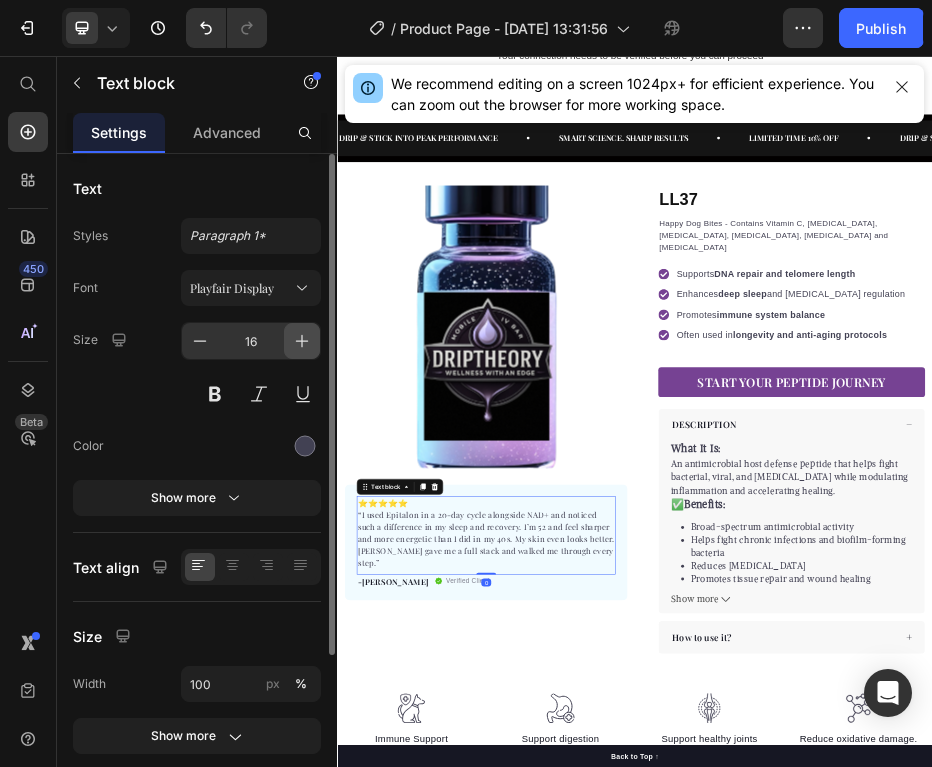 click at bounding box center [302, 341] 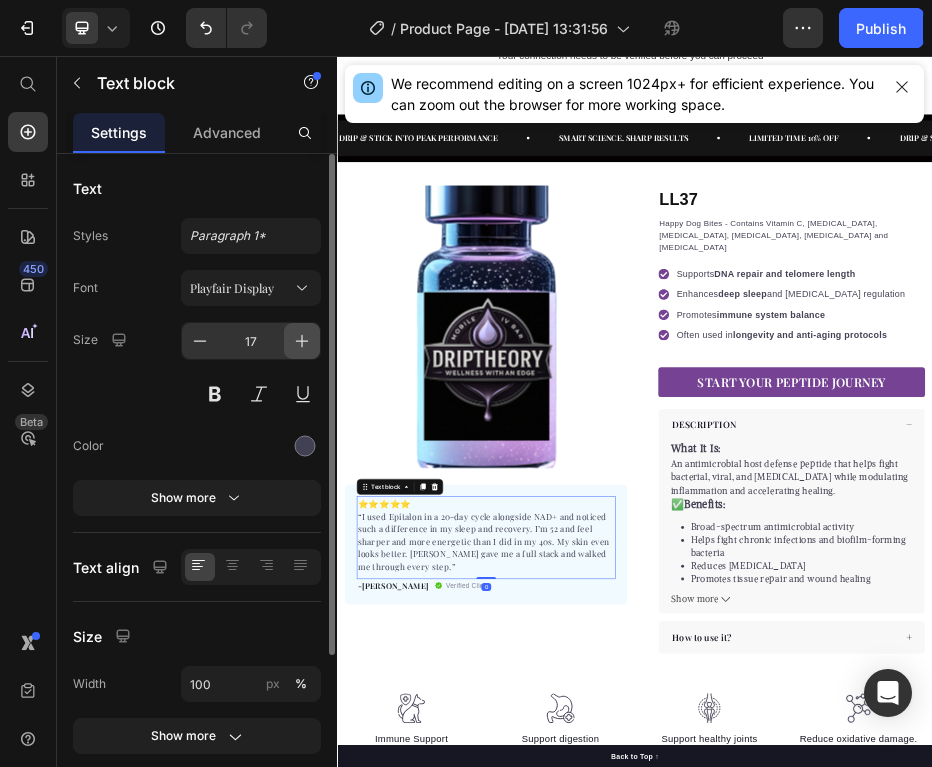 click at bounding box center [302, 341] 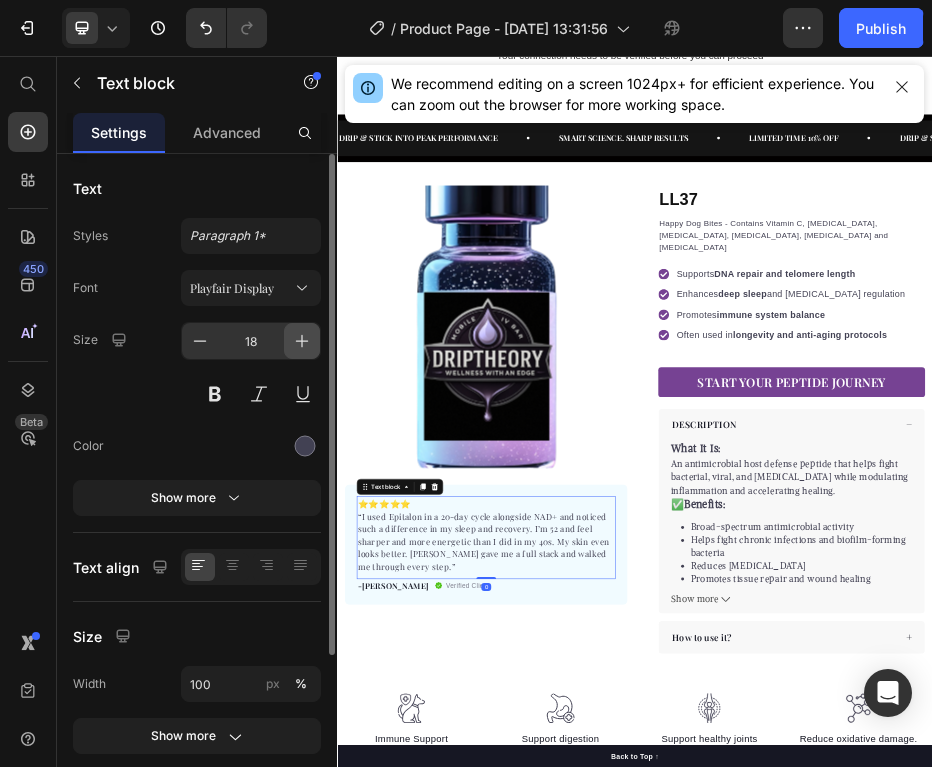 click at bounding box center (302, 341) 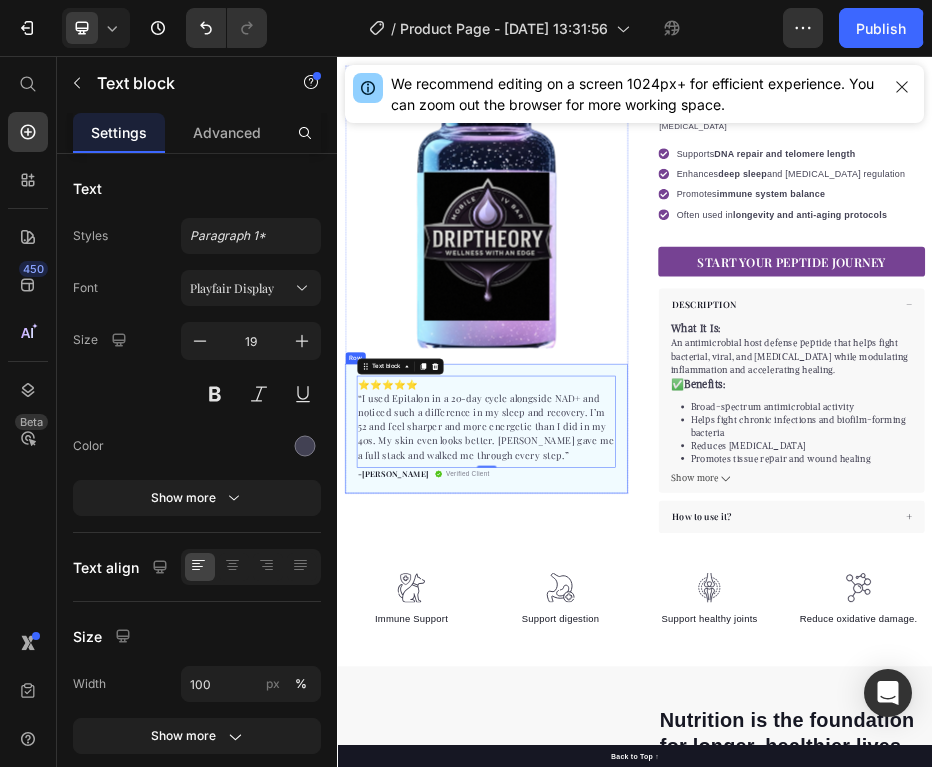 scroll, scrollTop: 554, scrollLeft: 0, axis: vertical 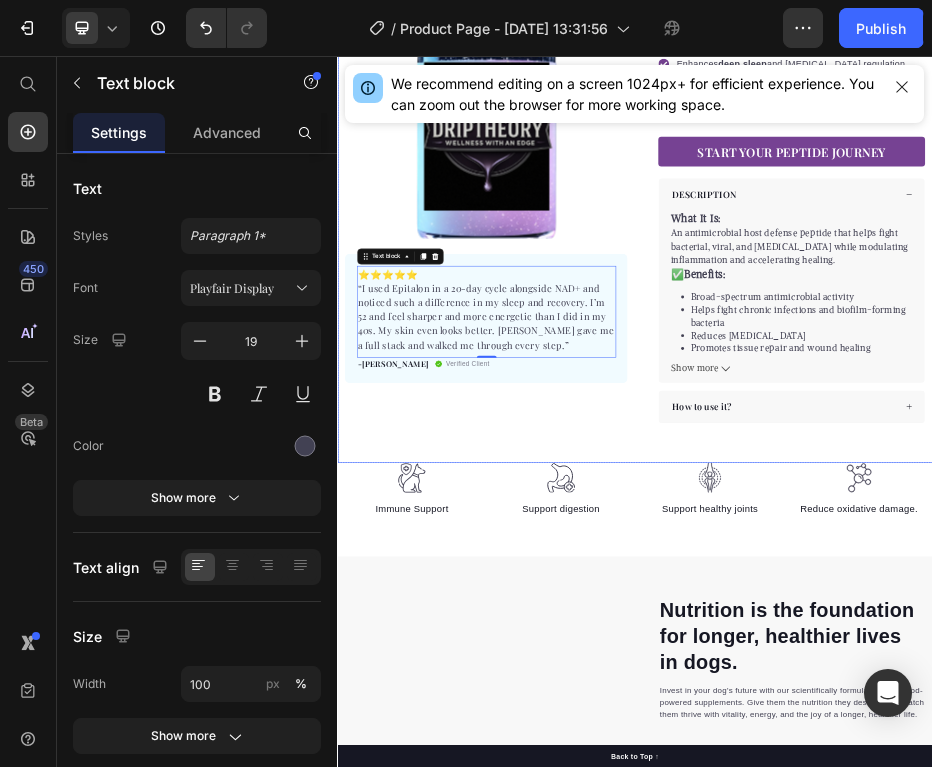 click on "Product Images ⭐️⭐️⭐️⭐️⭐️ “I used Epitalon in a 20-day cycle alongside NAD+ and noticed such a difference in my sleep and recovery. I’m 52 and feel sharper and more energetic than I did in my 40s. My skin even looks better. DripTheory gave me a full stack and walked me through every step.” Text block   0 -[PERSON_NAME] Text block
Verified Client Item list Row Row "My dog absolutely loves this food! It's clear that the taste and quality are top-notch."  -Daisy Text block Row Row LL37 Product Title Happy Dog Bites - Contains Vitamin C, [MEDICAL_DATA], [MEDICAL_DATA], [MEDICAL_DATA], [MEDICAL_DATA] and [MEDICAL_DATA] Text block Supports  DNA repair and telomere length Enhances  deep sleep  and [MEDICAL_DATA] regulation Promotes  immune system balance Often used in  longevity and anti-aging protocols Item list START YOUR PEPTIDE JOURNEY Product Cart Button Perfect for sensitive tummies Supercharge immunity System Bursting with protein, vitamins, and minerals Item list
DESCRIPTION" at bounding box center [937, 339] 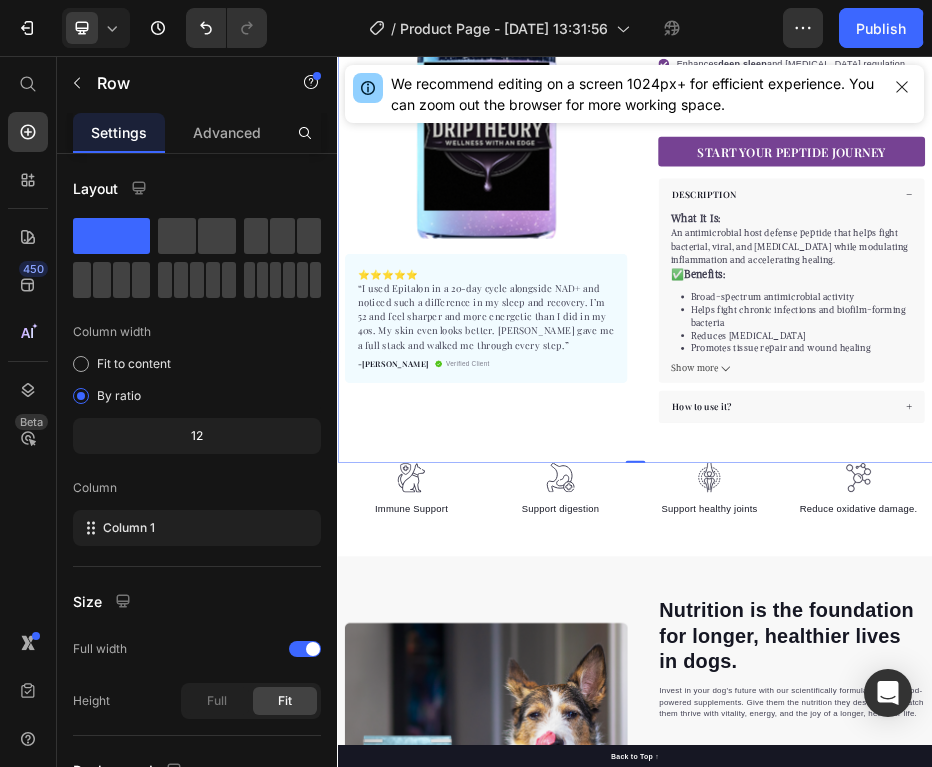 click on "Product Images ⭐️⭐️⭐️⭐️⭐️ “I used Epitalon in a 20-day cycle alongside NAD+ and noticed such a difference in my sleep and recovery. I’m 52 and feel sharper and more energetic than I did in my 40s. My skin even looks better. DripTheory gave me a full stack and walked me through every step.” Text block -[PERSON_NAME] Text block
Verified Client Item list Row Row "My dog absolutely loves this food! It's clear that the taste and quality are top-notch."  -Daisy Text block Row Row LL37 Product Title Happy Dog Bites - Contains Vitamin C, [MEDICAL_DATA], [MEDICAL_DATA], [MEDICAL_DATA], [MEDICAL_DATA] and [MEDICAL_DATA] Text block Supports  DNA repair and telomere length Enhances  deep sleep  and [MEDICAL_DATA] regulation Promotes  immune system balance Often used in  longevity and anti-aging protocols Item list START YOUR PEPTIDE JOURNEY Product Cart Button Perfect for sensitive tummies Supercharge immunity System Bursting with protein, vitamins, and minerals Supports strong muscles, increases bone strength" at bounding box center (937, 339) 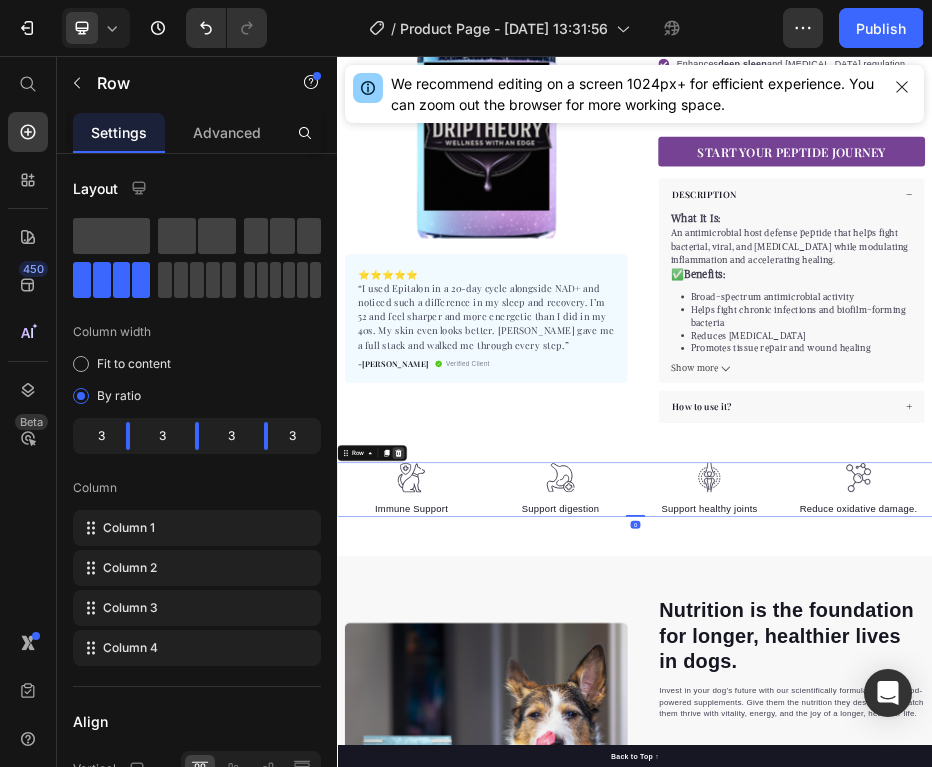 click 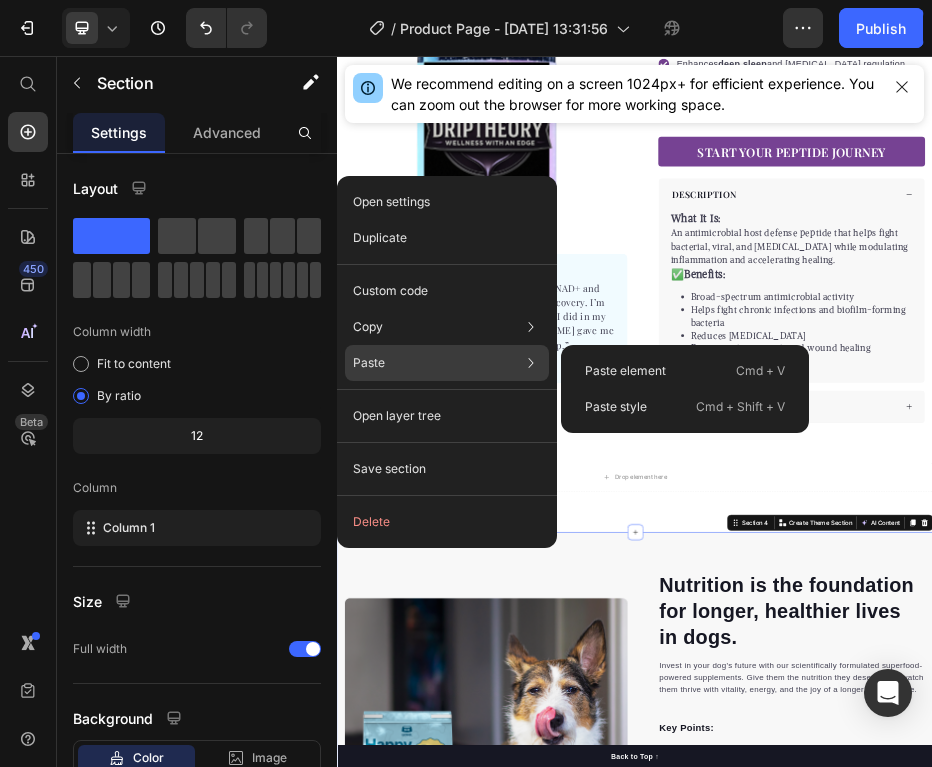 click on "Paste Paste element  Cmd + V Paste style  Cmd + Shift + V" 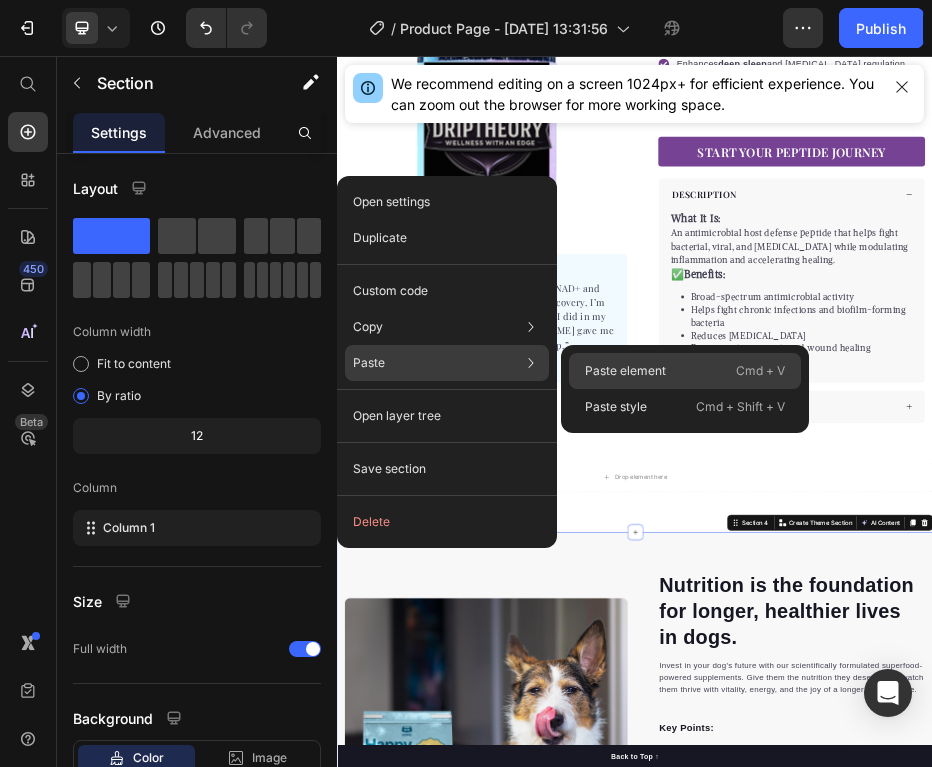 click on "Paste element" at bounding box center [625, 371] 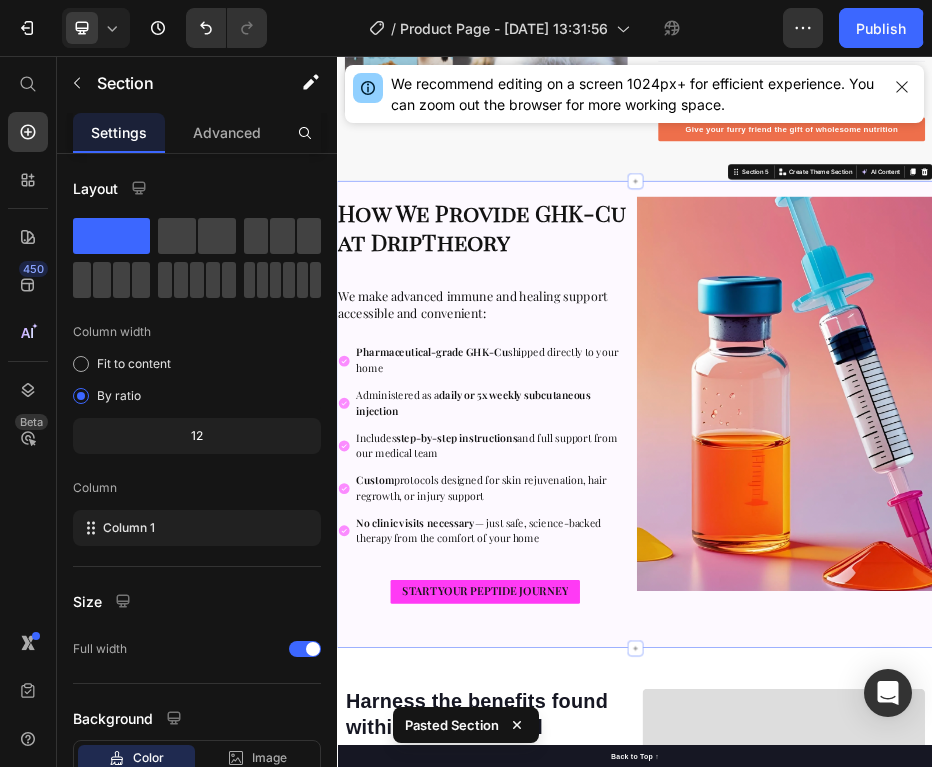 scroll, scrollTop: 917, scrollLeft: 0, axis: vertical 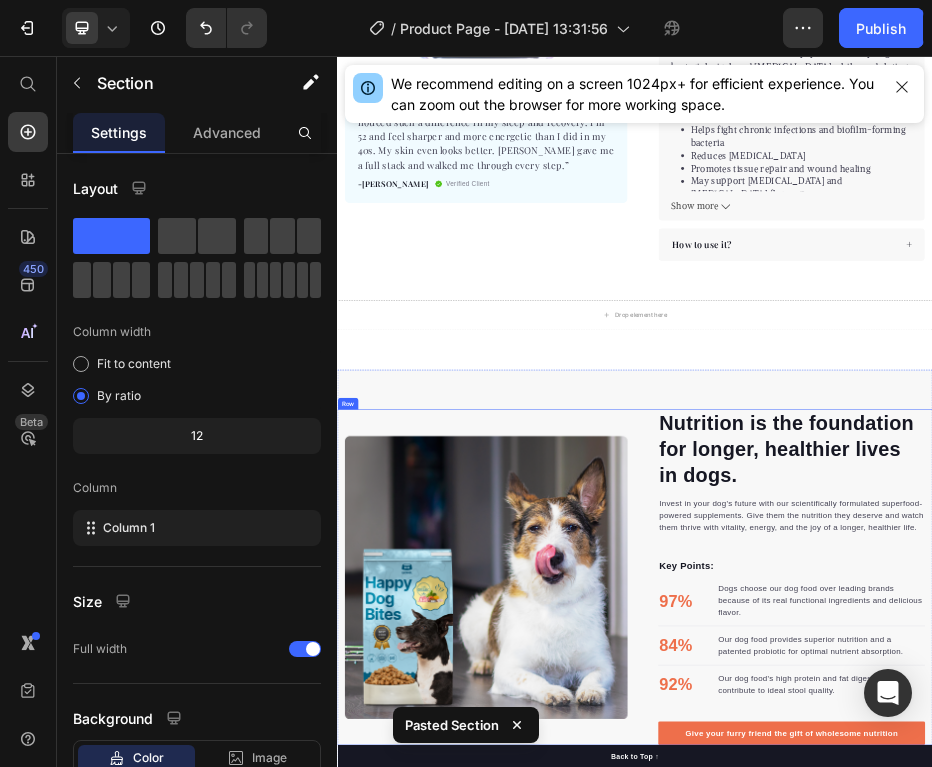 click on "Image Image" at bounding box center (637, 1107) 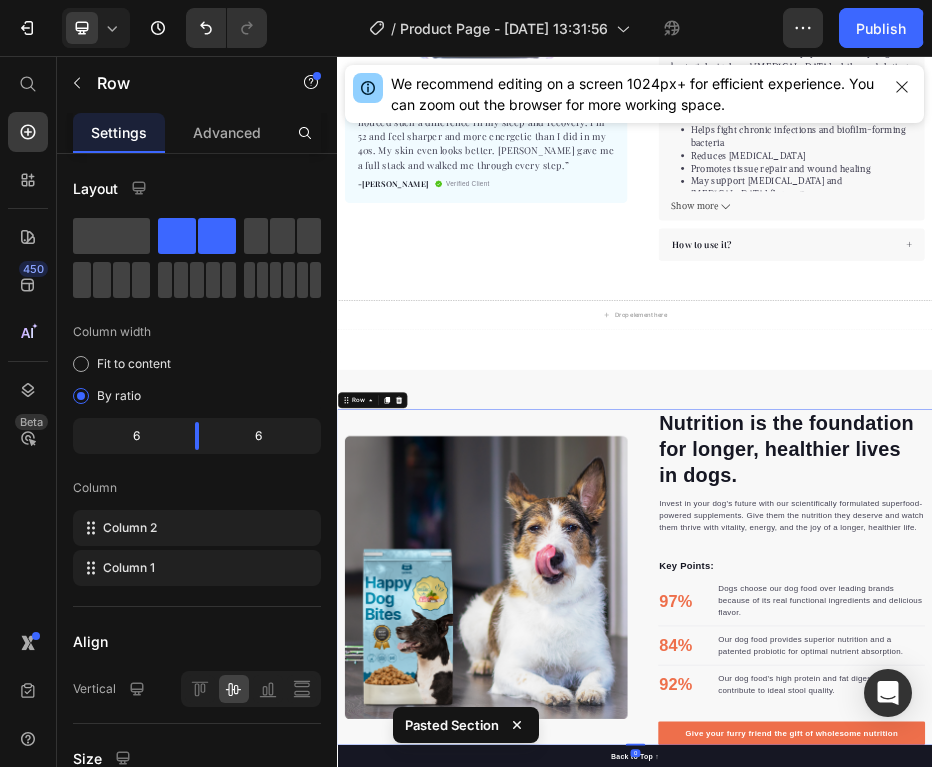 click on "Nutrition is the foundation for longer, healthier lives in dogs. Heading Invest in your dog's future with our scientifically formulated superfood-powered supplements. Give them the nutrition they deserve and watch them thrive with vitality, energy, and the joy of a longer, healthier life. Text block Key Points: Text block 97% Text block Dogs choose our dog food over leading brands because of its real functional ingredients and delicious flavor. Text block Advanced list                Title Line 84% Text block Our dog food provides superior nutrition and a patented probiotic for optimal nutrient absorption. Text block Advanced list                Title Line 92% Text block Our dog food's high protein and fat digestibility contribute to ideal stool quality. Text block Advanced list Give your furry friend the gift of wholesome nutrition Button Row Image Image Row   0 Section 4" at bounding box center [937, 1107] 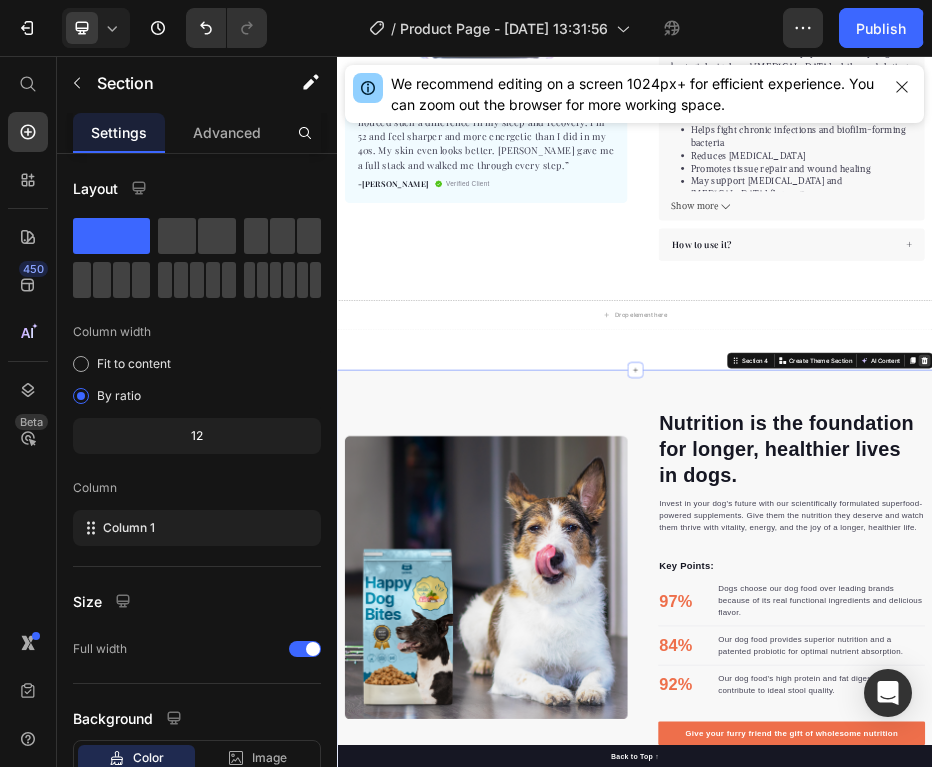 click 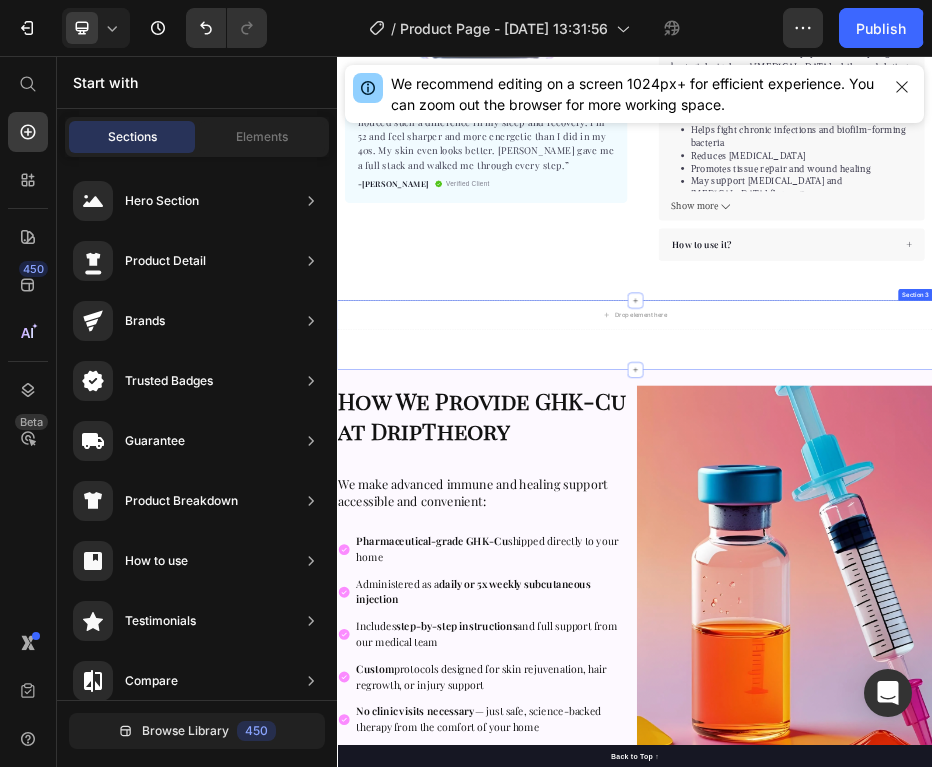 click on "Drop element here Section 3" at bounding box center [937, 618] 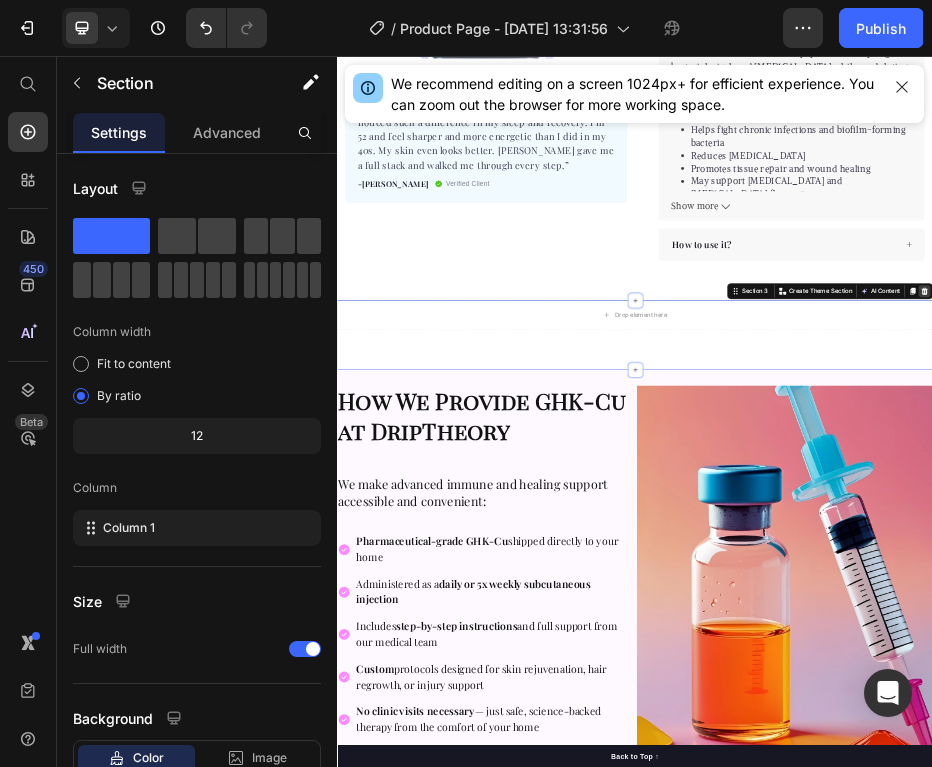 click 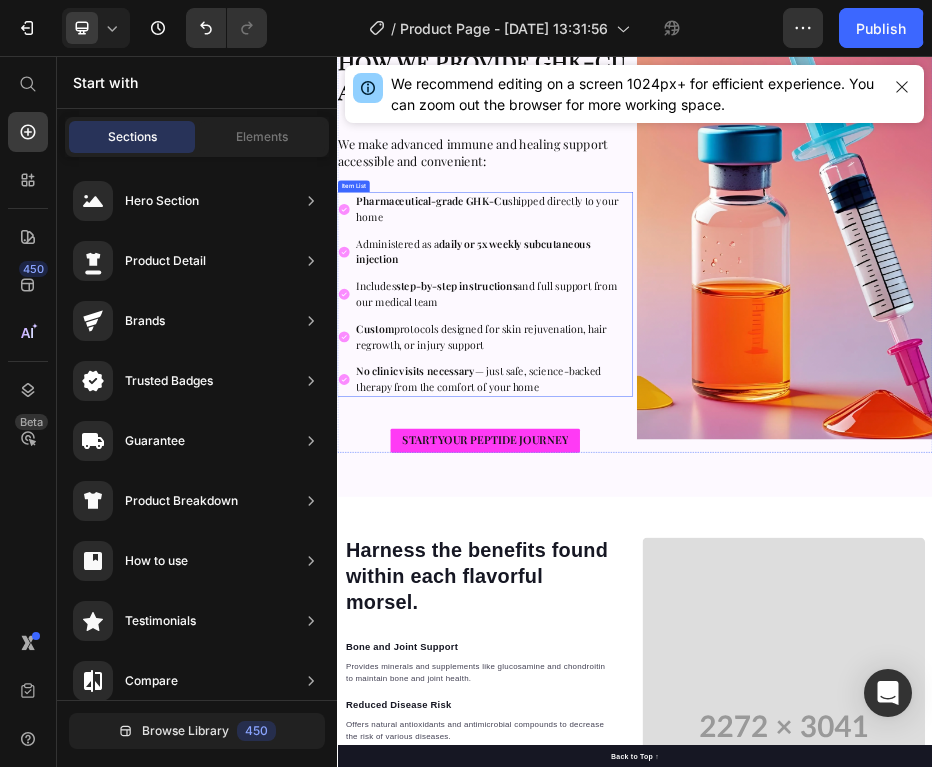 scroll, scrollTop: 1542, scrollLeft: 0, axis: vertical 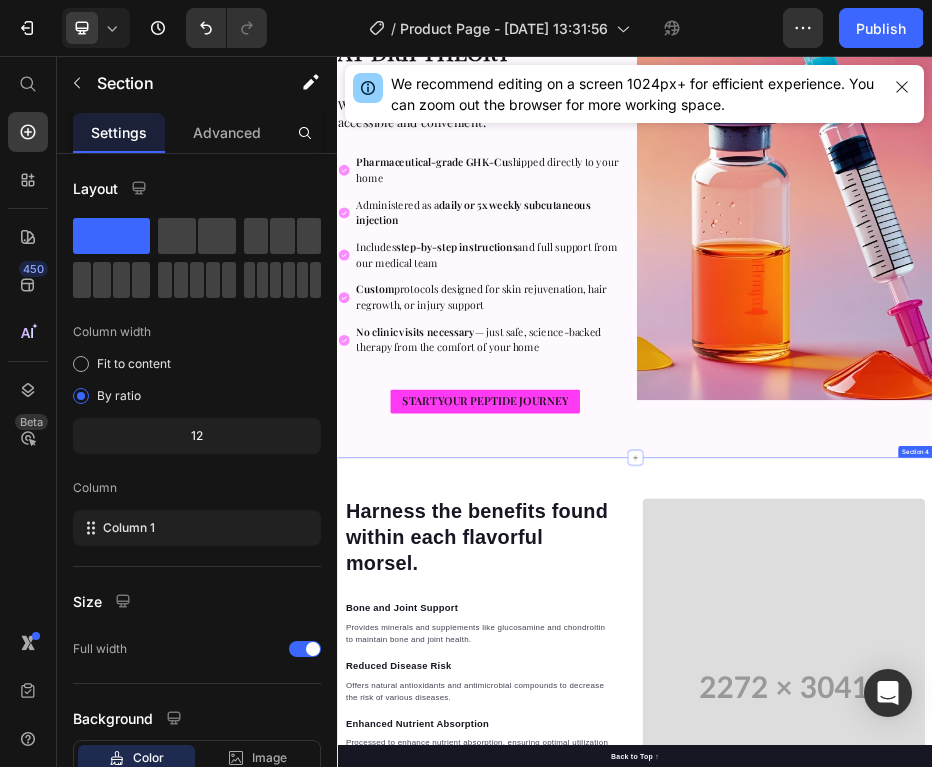 click on "Harness the benefits found within each flavorful morsel. Heading Bone and Joint Support Text block Provides minerals and supplements like [MEDICAL_DATA] and chondroitin to maintain bone and joint health. Text block Reduced Disease Risk Text block Offers natural antioxidants and antimicrobial compounds to decrease the risk of various diseases. Text block Enhanced Nutrient Absorption Text block Processed to enhance nutrient absorption, ensuring optimal utilization of essential nutrients. Text block Cardiovascular Health Support Text block Contains antioxidants and Omega-3 fatty acids to maintain cardiovascular health. Text block Increased Strength and Endurance Text block Natural plant-based supplements provide energy and enhance muscle strength and endurance in dogs. Text block Row Video Row Section 4" at bounding box center (937, 1328) 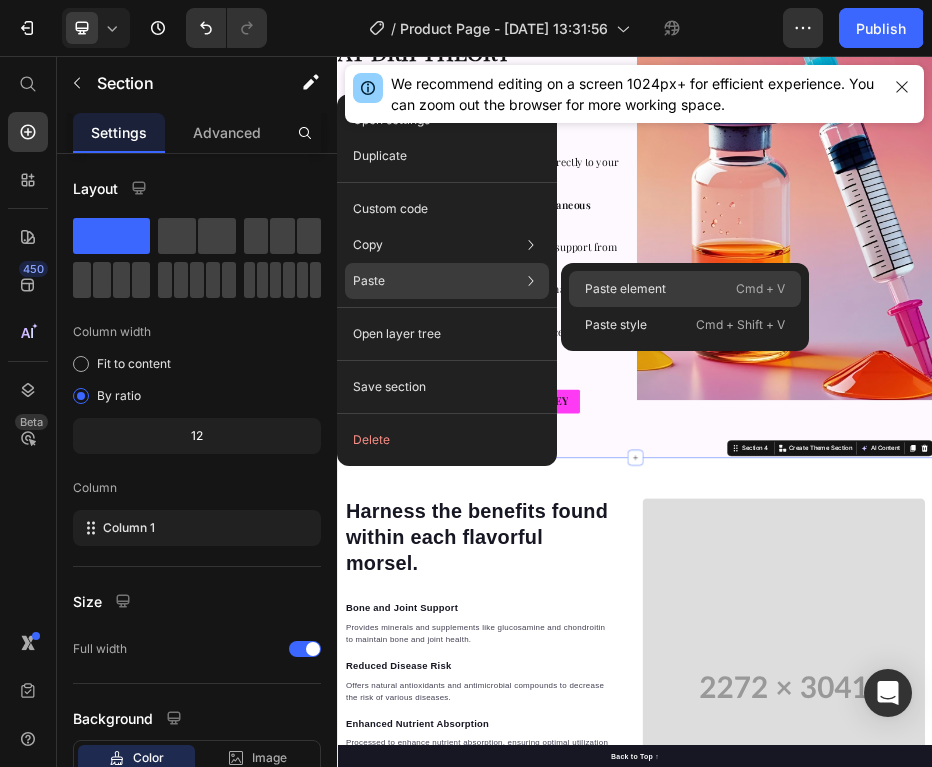 click on "Paste element" at bounding box center [625, 289] 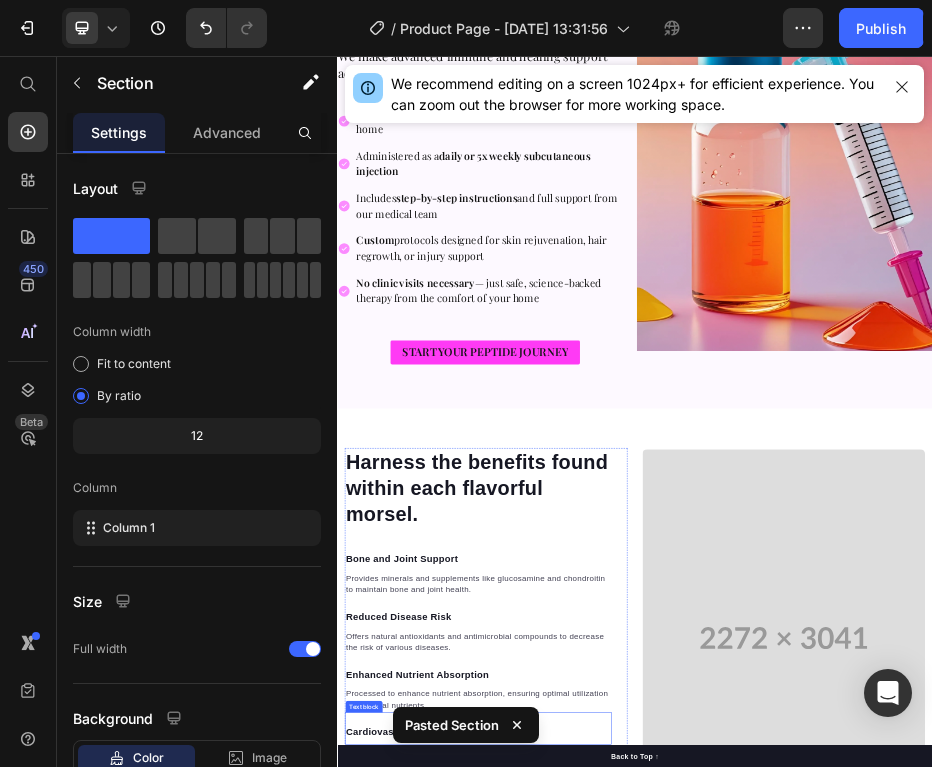 scroll, scrollTop: 1618, scrollLeft: 0, axis: vertical 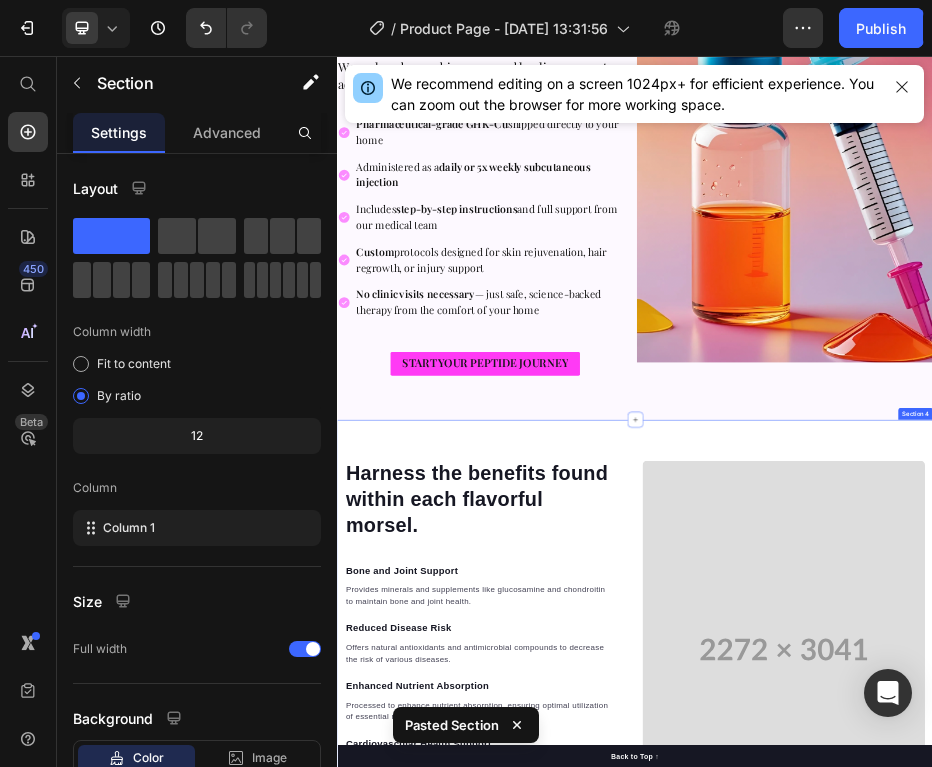 click on "Harness the benefits found within each flavorful morsel. Heading Bone and Joint Support Text block Provides minerals and supplements like [MEDICAL_DATA] and chondroitin to maintain bone and joint health. Text block Reduced Disease Risk Text block Offers natural antioxidants and antimicrobial compounds to decrease the risk of various diseases. Text block Enhanced Nutrient Absorption Text block Processed to enhance nutrient absorption, ensuring optimal utilization of essential nutrients. Text block Cardiovascular Health Support Text block Contains antioxidants and Omega-3 fatty acids to maintain cardiovascular health. Text block Increased Strength and Endurance Text block Natural plant-based supplements provide energy and enhance muscle strength and endurance in dogs. Text block Row Video Row Section 4" at bounding box center [937, 1252] 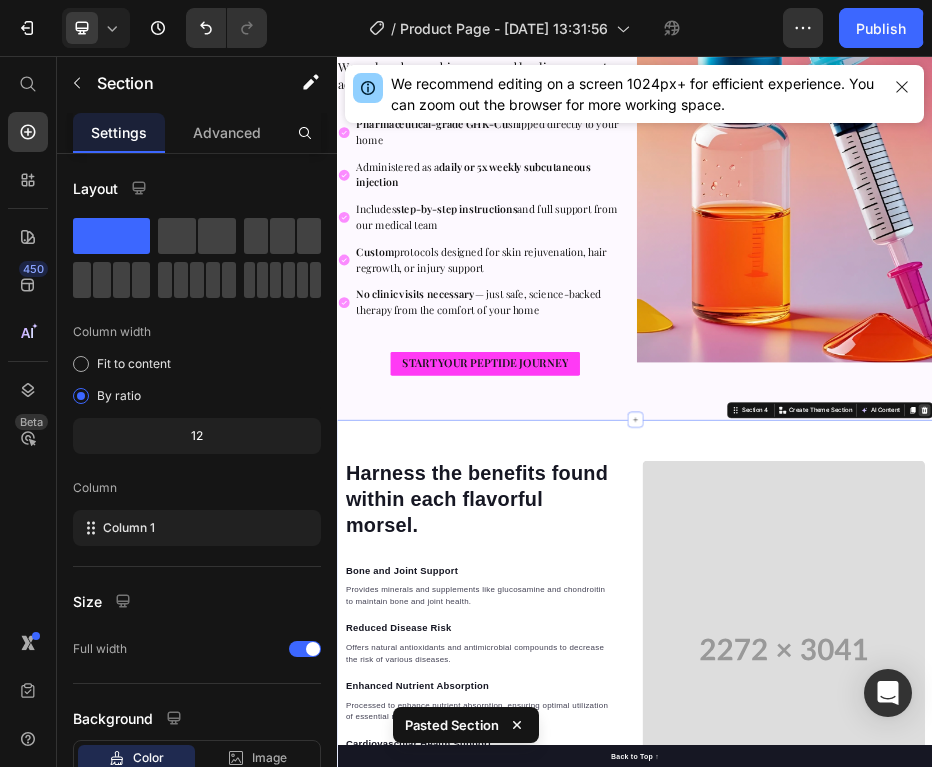 click 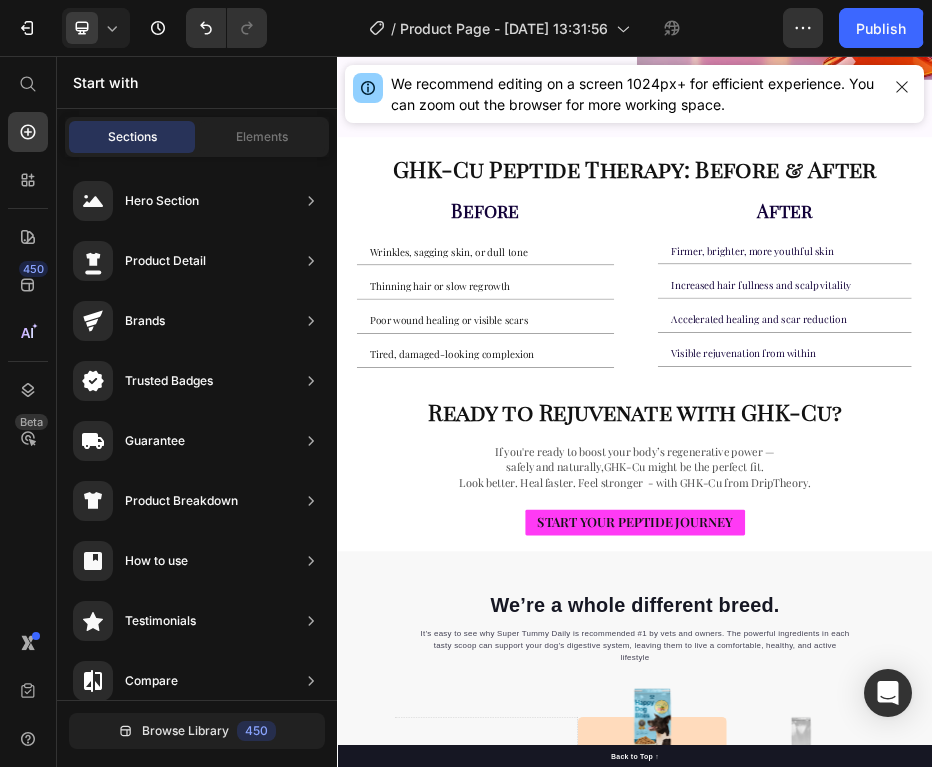 scroll, scrollTop: 2198, scrollLeft: 0, axis: vertical 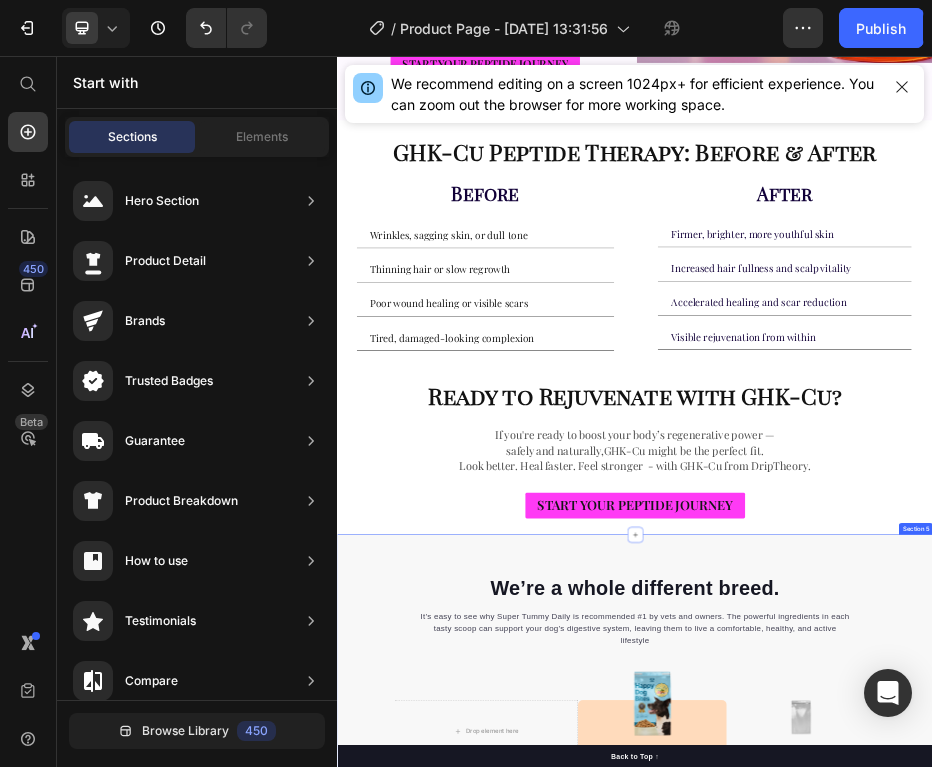 click on "We’re a whole different breed. Heading It’s easy to see why Super Tummy Daily is recommended #1 by vets and owners. The powerful ingredients in each tasty scoop can support your dog’s digestive system, leaving them to live a comfortable, healthy, and active lifestyle Text block Row
Drop element here Image Happy Dog Bites Text block Row Image Other Brand Text block Row Tailored nutrition Text block
Icon Row
Icon Row Irresistible taste Text block
Icon Row
Icon Row Natural, whole ingredients Text block
Icon Row
Icon Row Optimal palatability Text block
Icon Row
Icon Row Pet-loving formulation Text block
Icon Row
Icon Row High digestibility Text block
Icon Row
Icon Row Row Start baking doggy delights Button *100% satisfaction. No fuss, 30-day money-back guarantee Text block Row Section 5" at bounding box center (937, 1570) 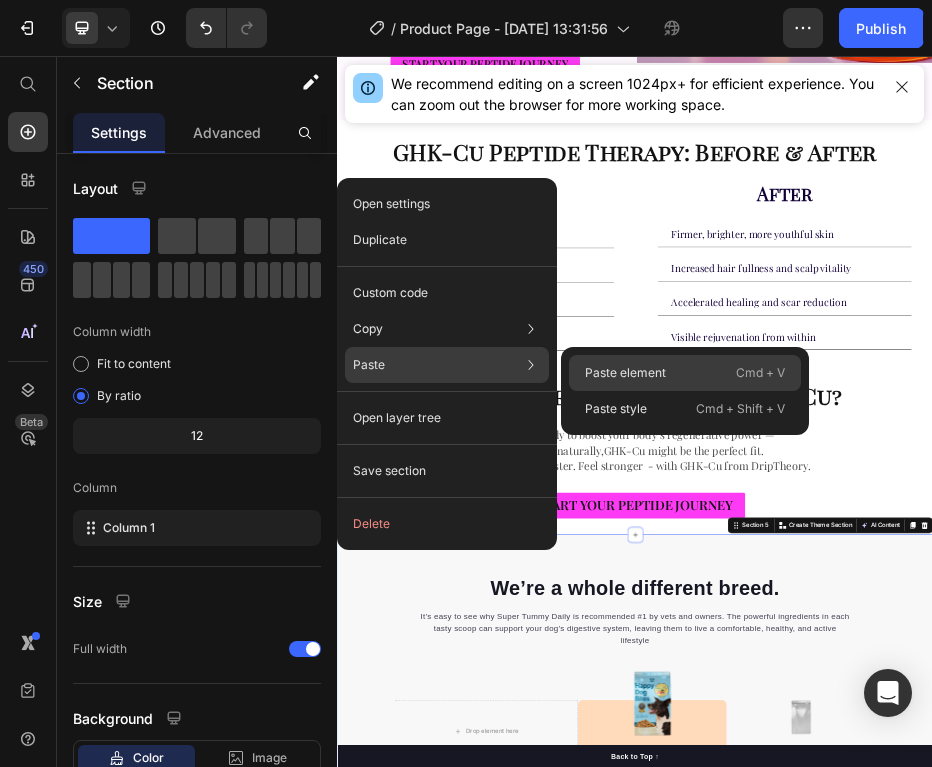 click on "Paste element  Cmd + V" 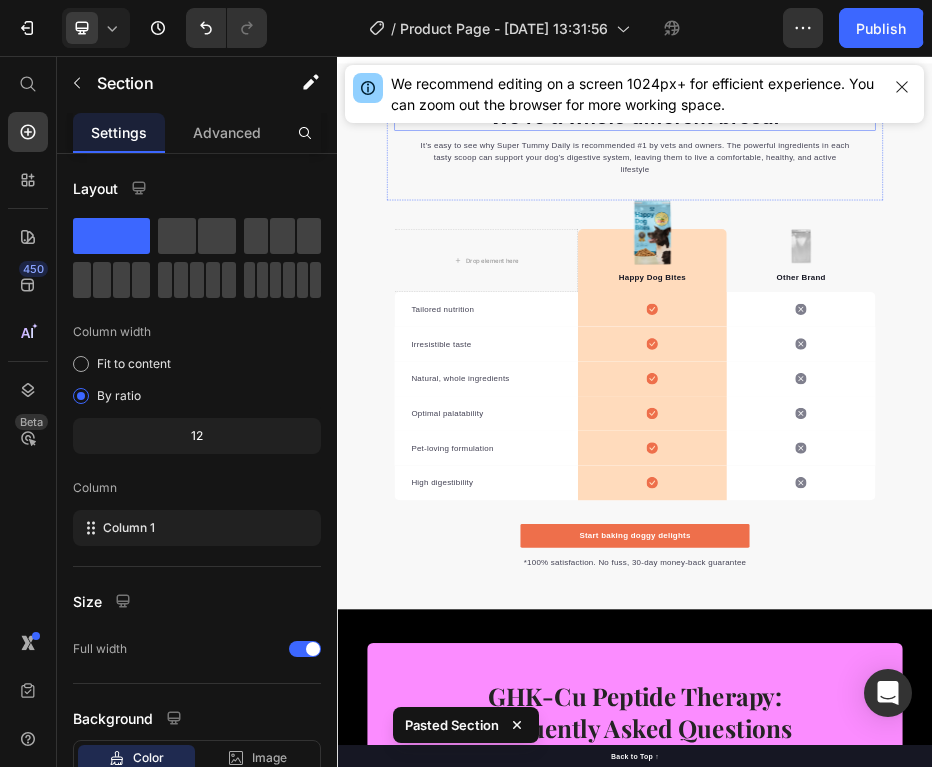 scroll, scrollTop: 2881, scrollLeft: 0, axis: vertical 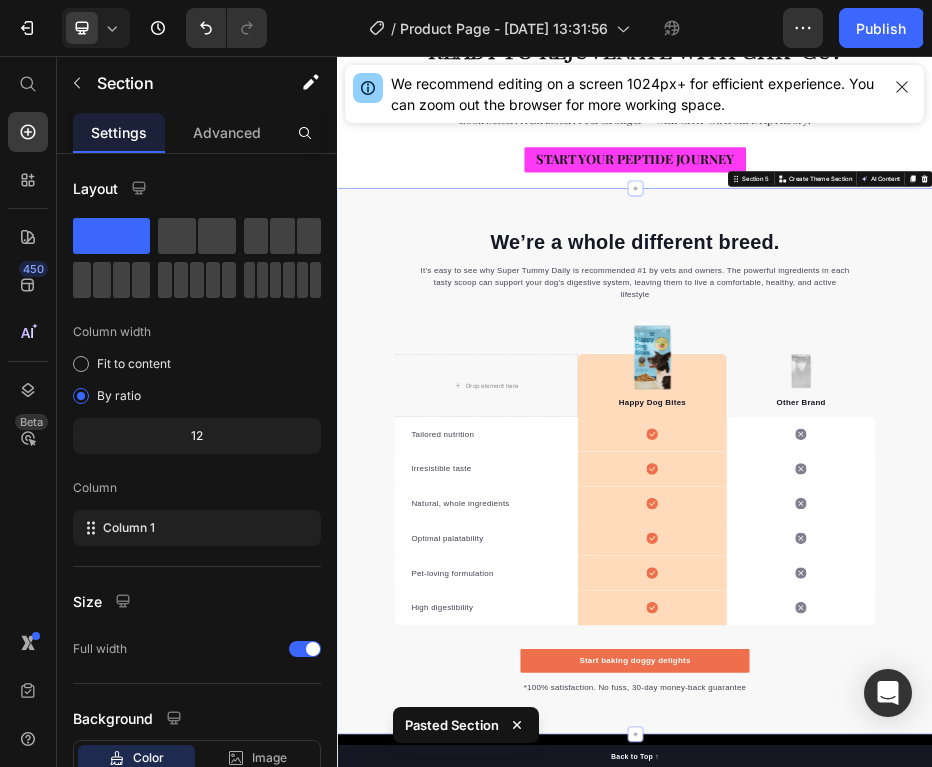 click on "We’re a whole different breed. Heading It’s easy to see why Super Tummy Daily is recommended #1 by vets and owners. The powerful ingredients in each tasty scoop can support your dog’s digestive system, leaving them to live a comfortable, healthy, and active lifestyle Text block Row
Drop element here Image Happy Dog Bites Text block Row Image Other Brand Text block Row Tailored nutrition Text block
Icon Row
Icon Row Irresistible taste Text block
Icon Row
Icon Row Natural, whole ingredients Text block
Icon Row
Icon Row Optimal palatability Text block
Icon Row
Icon Row Pet-loving formulation Text block
Icon Row
Icon Row High digestibility Text block
Icon Row
Icon Row Row Start baking doggy delights Button *100% satisfaction. No fuss, 30-day money-back guarantee Text block Row Section 5   Create Theme Section AI Content Write with GemAI Tone and Voice Product" at bounding box center [937, 872] 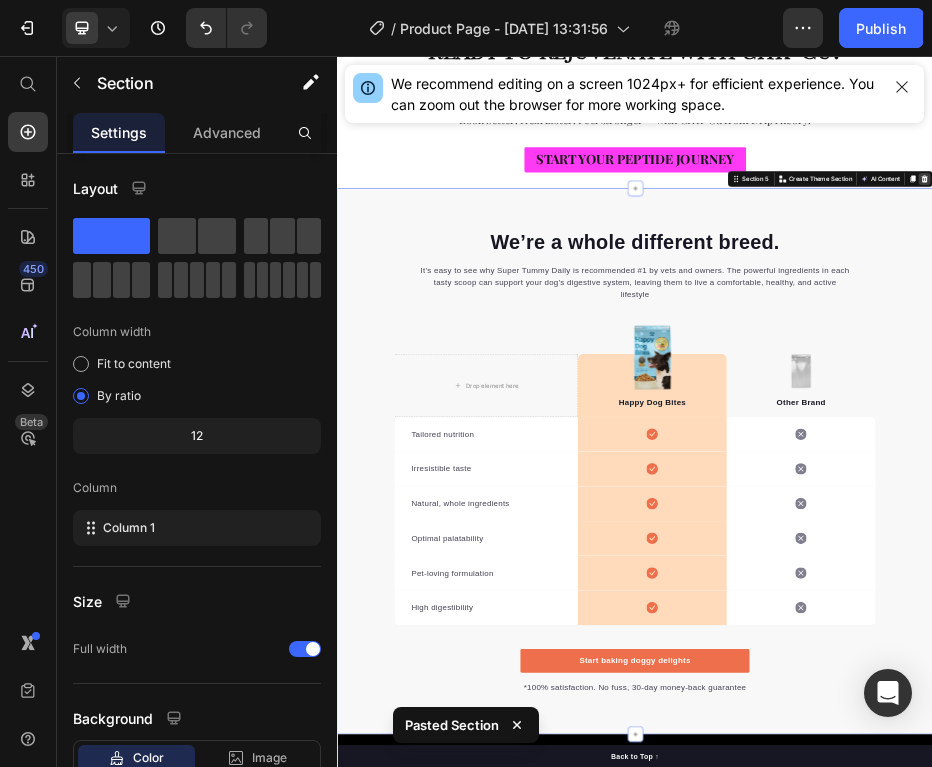 click 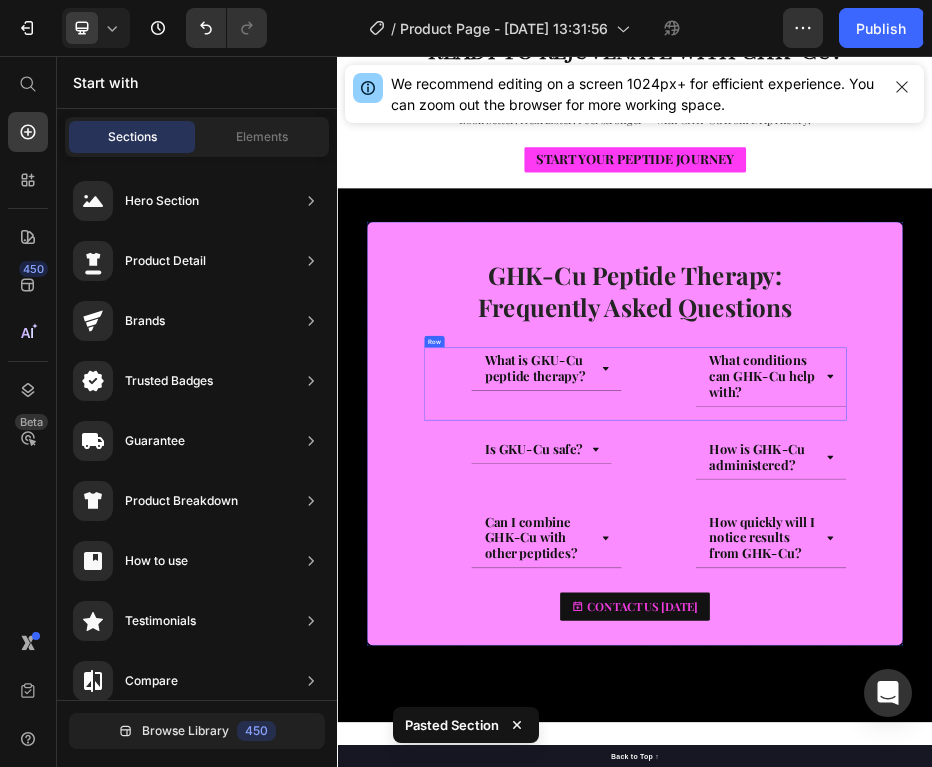 scroll, scrollTop: 3345, scrollLeft: 0, axis: vertical 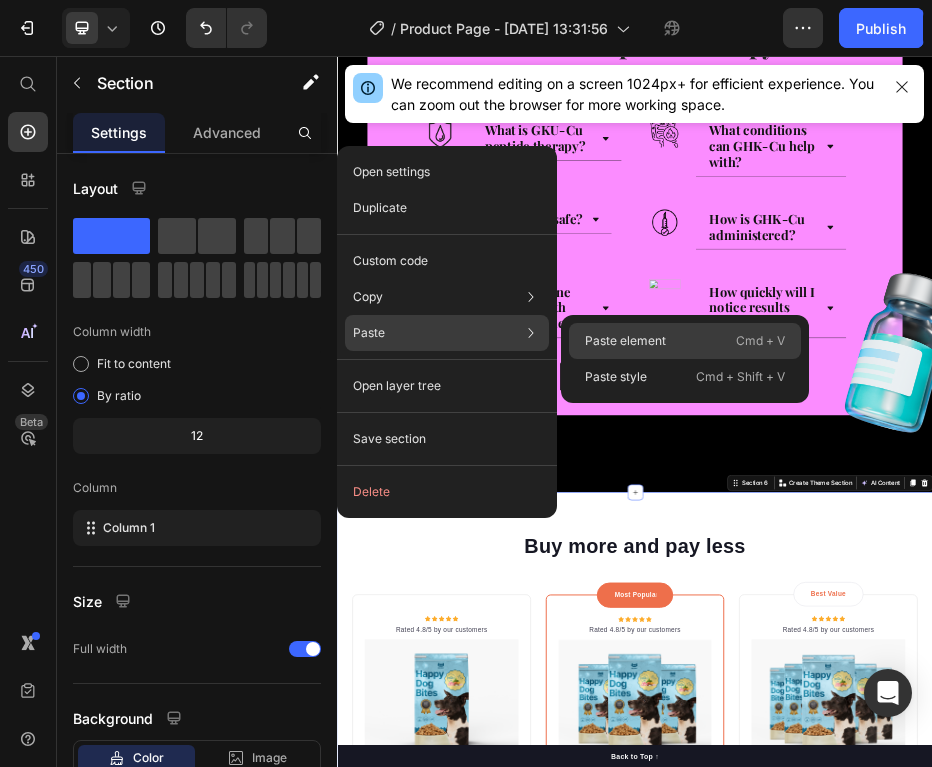 click on "Paste element" at bounding box center (625, 341) 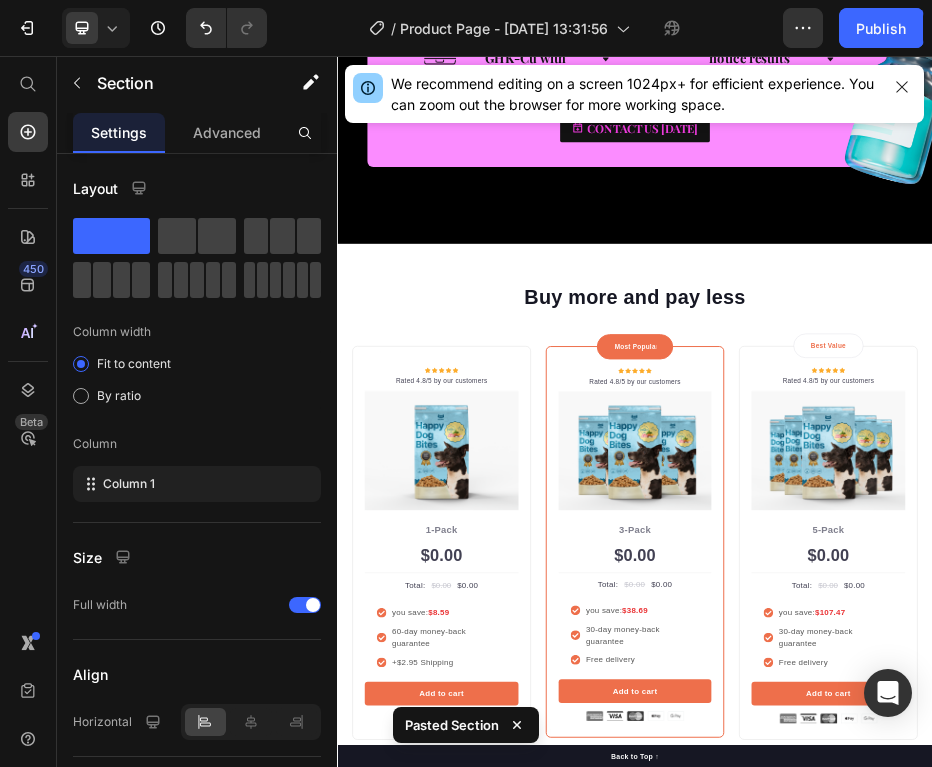 scroll, scrollTop: 3553, scrollLeft: 0, axis: vertical 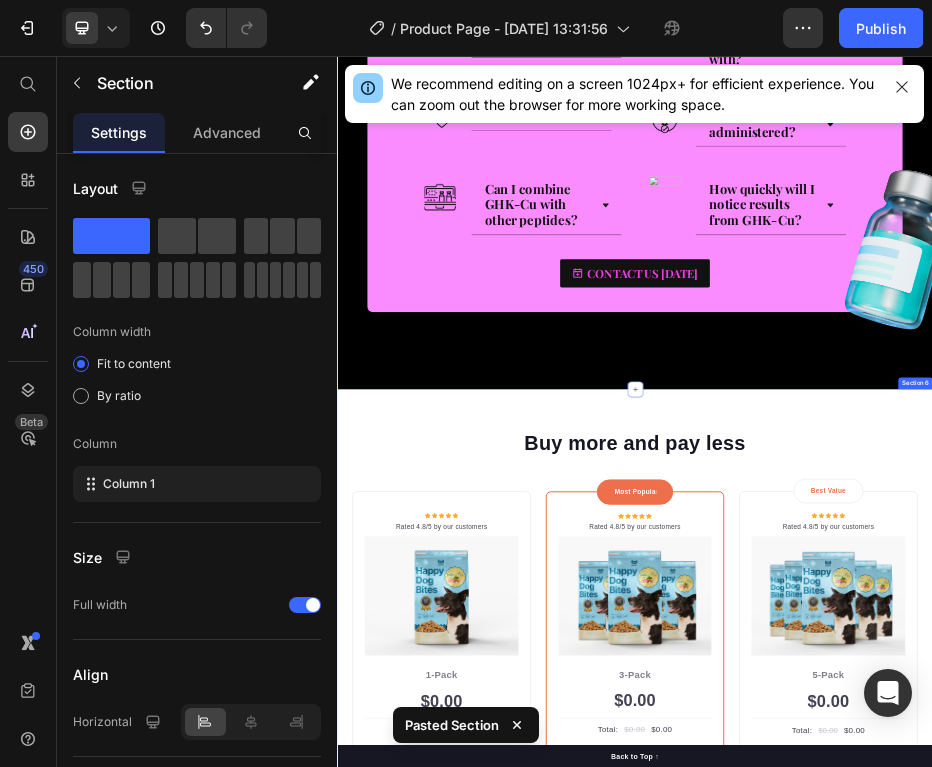 click on "Buy more and pay less Heading Row Icon Icon Icon Icon Icon Icon List Hoz Rated 4.8/5 by our customers Text block Row Image Icon Intro Text block Icon Row 1-Pack Text block $0.00 Price                Title Line Total: Text block $0.00 Price $0.00 Price Row you save:  $8.59 60-day money-back guarantee +$2.95 Shipping Item list Add to cart Product Cart Button Image Product Row Most Popular Text block Row Icon Icon Icon Icon Icon Icon List Hoz Rated 4.8/5 by our customers Text block Row Image Icon Most Popular Text block Icon Row 3-Pack Text block $0.00 Price                Title Line Total: Text block $0.00 Price $0.00 Price Row you save:  $38.69 30-day money-back guarantee Free delivery Item list Add to cart Product Cart Button Image Product Row Best Value Text block Row Icon Icon Icon Icon Icon Icon List Hoz Rated 4.8/5 by our customers Text block Row Image Icon Best offer Text block Icon Row 5-Pack Text block $0.00 Price                Title Line Total: Text block $0.00 Price $0.00 Price Row you save:  Image" at bounding box center [937, 1267] 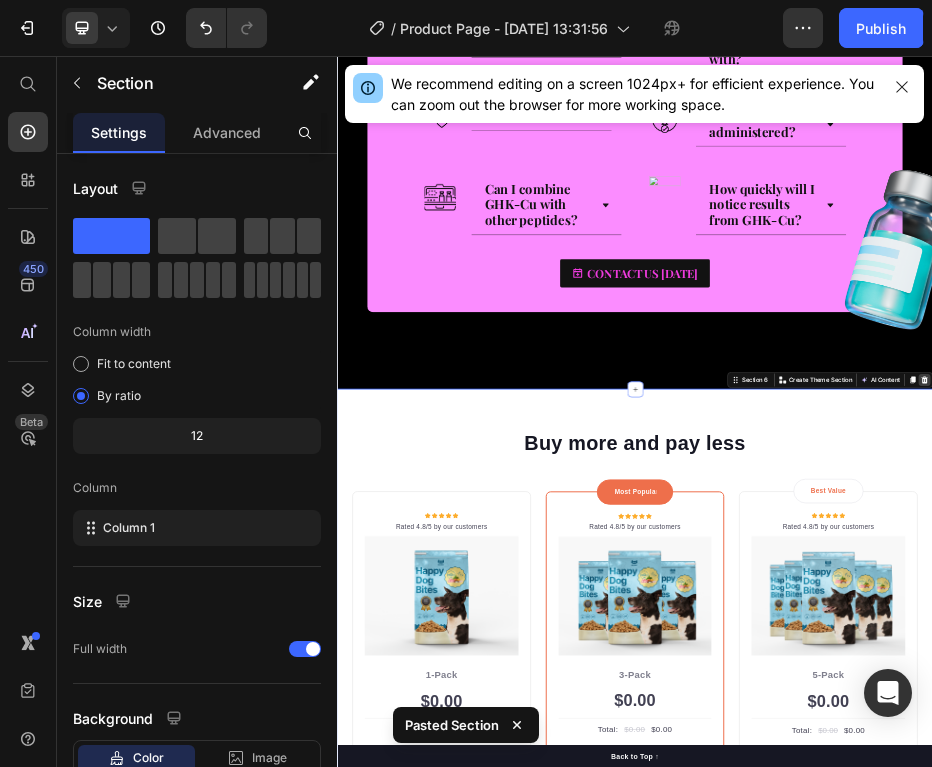 click at bounding box center [1520, 708] 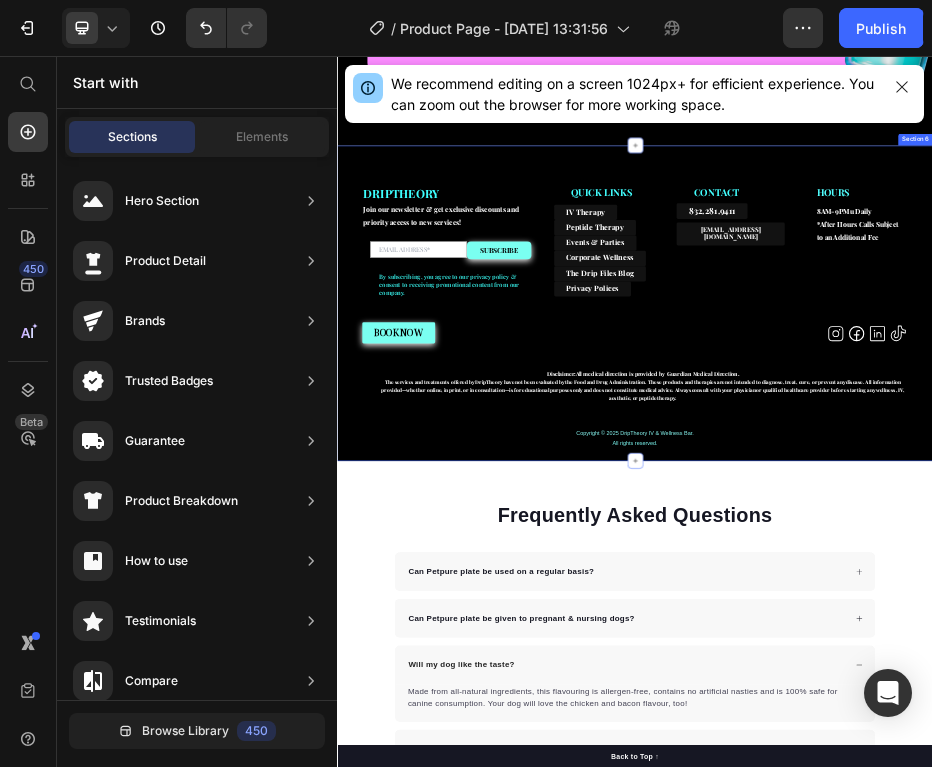 scroll, scrollTop: 4070, scrollLeft: 0, axis: vertical 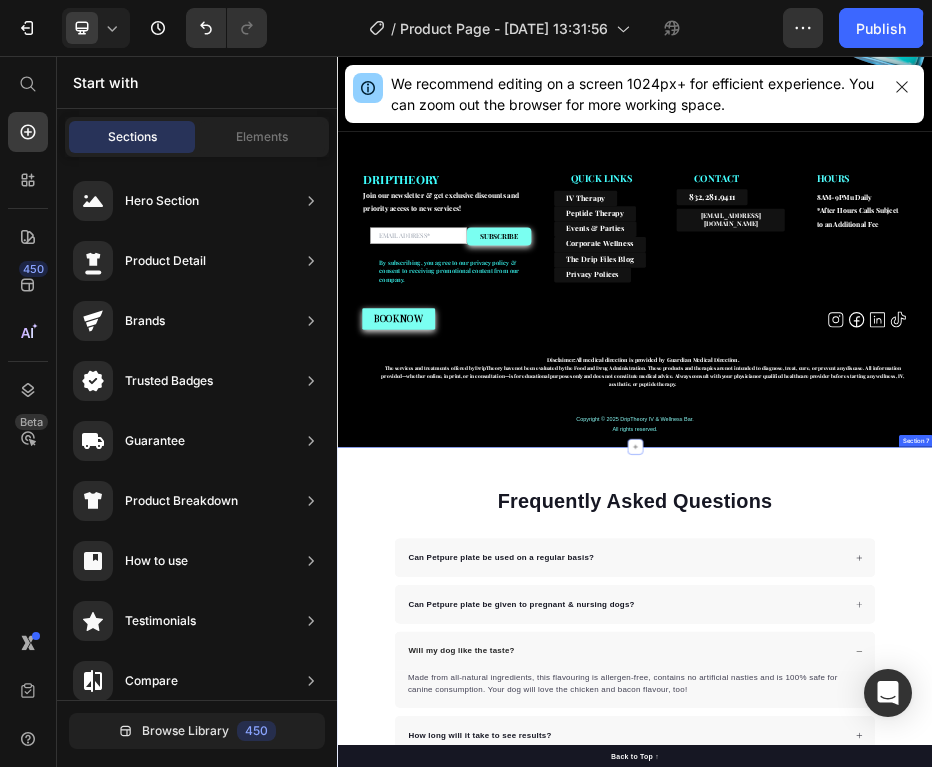 click on "Frequently Asked Questions Heading
Can Petpure plate be used on a regular basis?
Can Petpure plate be given to pregnant & nursing dogs?
Will my dog like the taste? Made from all-natural ingredients, this flavouring is allergen-free, contains no artificial nasties and is 100% safe for canine consumption. Your dog will love the chicken and bacon flavour, too! Text block
How long will it take to see results?
How does the money back guarantee work?
Any further questions? Accordion Row Section 7" at bounding box center [937, 1288] 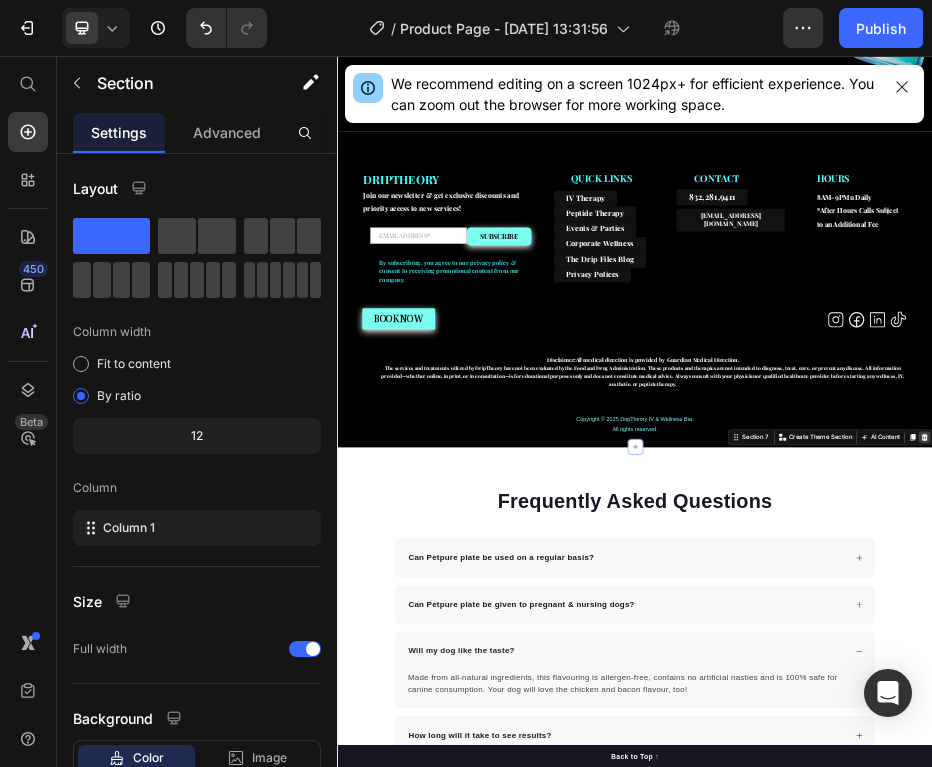 click 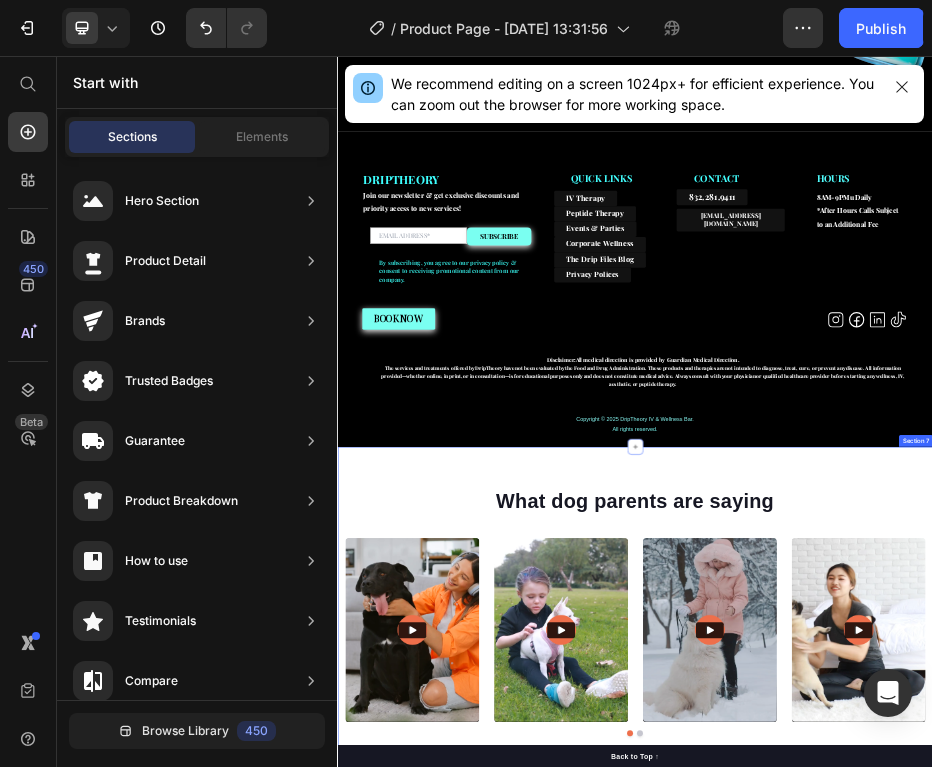 click on "What dog parents are saying Heading Video Video Video Video Video Carousel Row Section 7" at bounding box center [937, 1176] 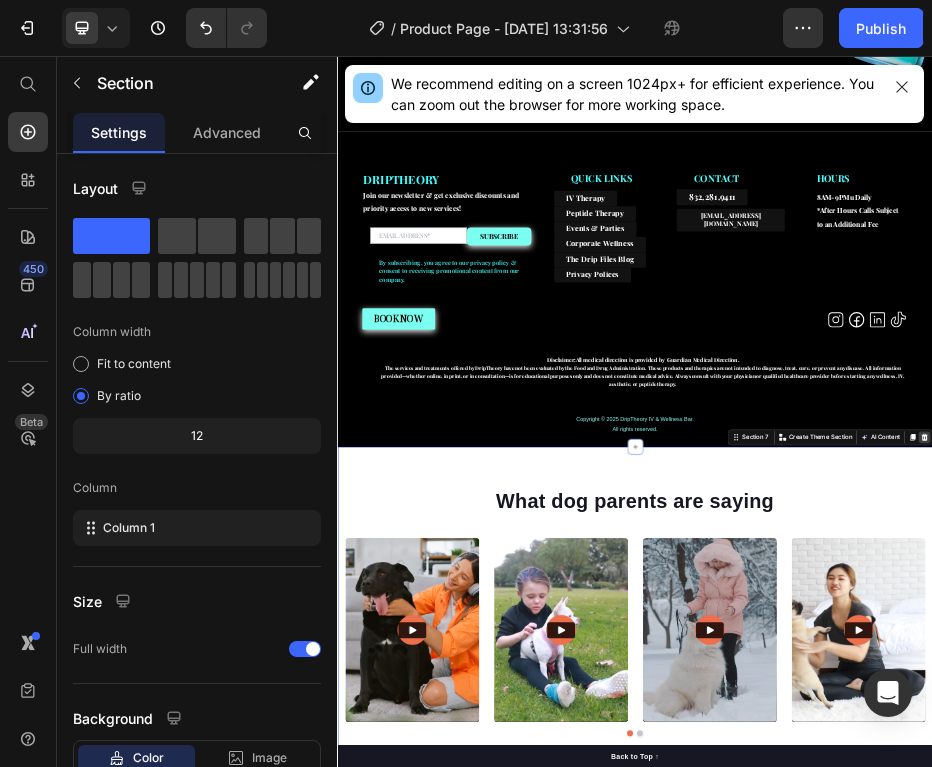 click at bounding box center [1520, 825] 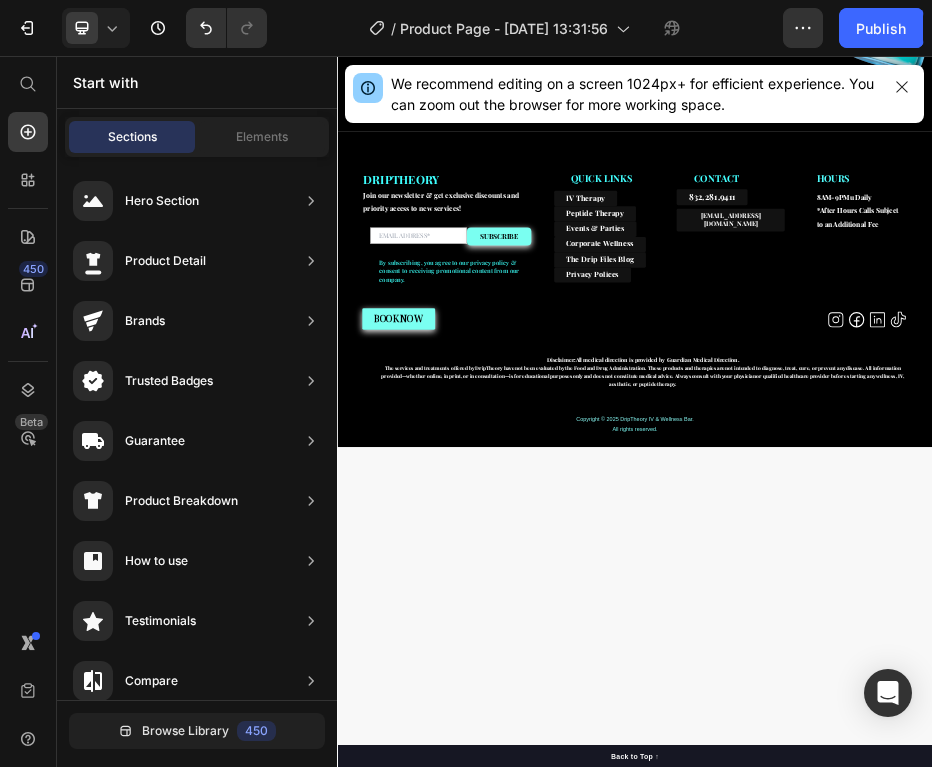 click at bounding box center [937, 1399] 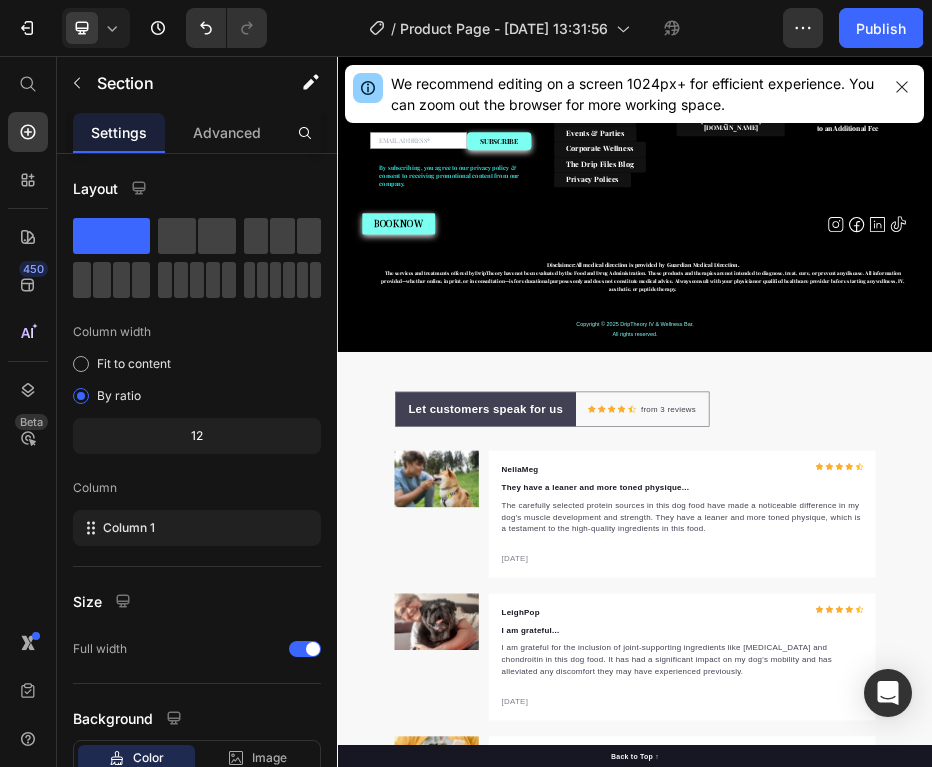 scroll, scrollTop: 4263, scrollLeft: 0, axis: vertical 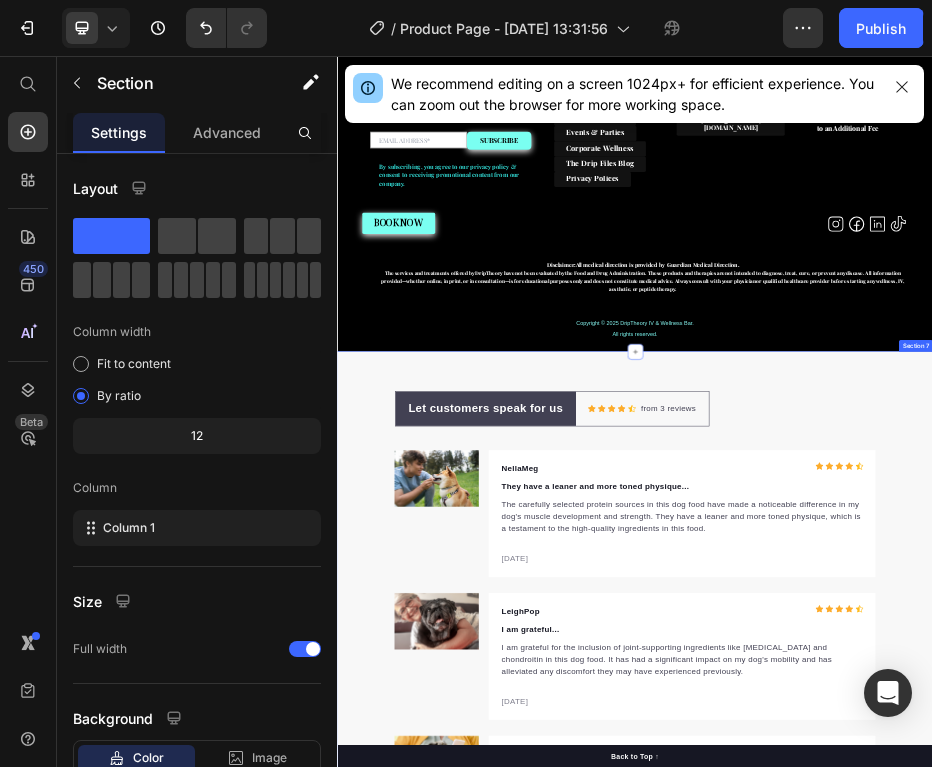 click on "Let customers speak for us Text block Row Icon Icon Icon Icon
Icon Icon List Hoz from 3 reviews Text block Row Row Image NellaMeg Text block Icon Icon Icon Icon
Icon Icon List Hoz Row They have a leaner and more toned physique... Text block The carefully selected protein sources in this dog food have made a noticeable difference in my dog's muscle development and strength. They have a leaner and more toned physique, which is a testament to the high-quality ingredients in this food. Text block [DATE] Text block Row Row Image LeighPop Text block Icon Icon Icon Icon
Icon Icon List Hoz Row I am grateful... Text block I am grateful for the inclusion of joint-supporting ingredients like [MEDICAL_DATA] and chondroitin in this dog food. It has had a significant impact on my dog's mobility and has alleviated any discomfort they may have experienced previously. Text block [DATE] Text block Row Row Image AndiMel Text block Icon Icon Icon Icon" at bounding box center (937, 1206) 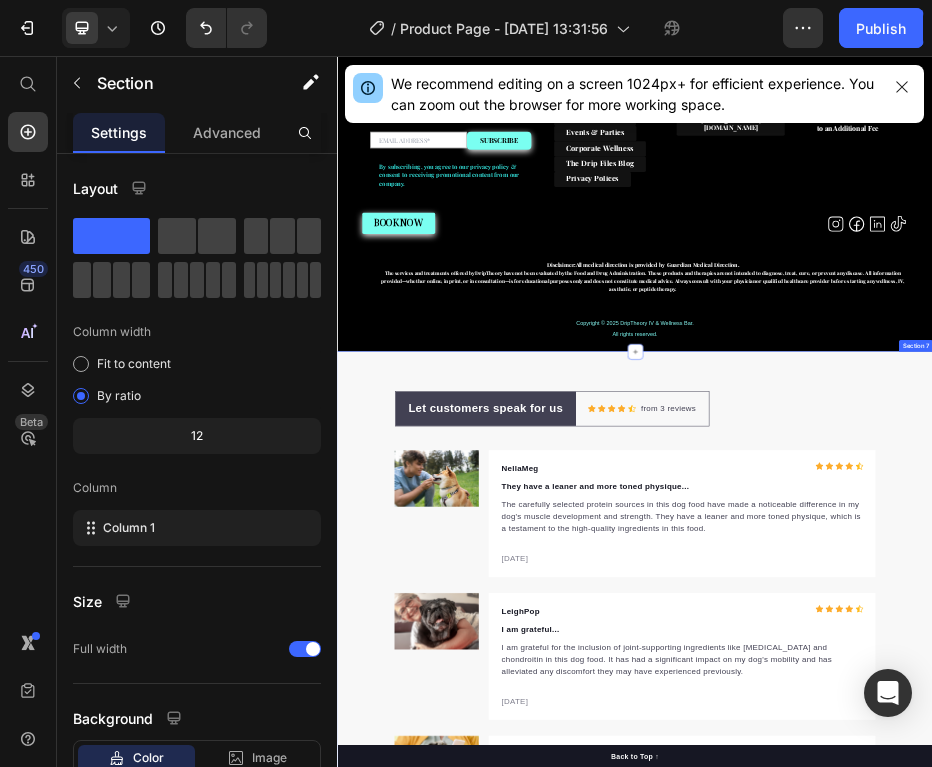 click on "Let customers speak for us Text block Row Icon Icon Icon Icon
Icon Icon List Hoz from 3 reviews Text block Row Row Image NellaMeg Text block Icon Icon Icon Icon
Icon Icon List Hoz Row They have a leaner and more toned physique... Text block The carefully selected protein sources in this dog food have made a noticeable difference in my dog's muscle development and strength. They have a leaner and more toned physique, which is a testament to the high-quality ingredients in this food. Text block [DATE] Text block Row Row Image LeighPop Text block Icon Icon Icon Icon
Icon Icon List Hoz Row I am grateful... Text block I am grateful for the inclusion of joint-supporting ingredients like [MEDICAL_DATA] and chondroitin in this dog food. It has had a significant impact on my dog's mobility and has alleviated any discomfort they may have experienced previously. Text block [DATE] Text block Row Row Image AndiMel Text block Icon Icon Icon Icon" at bounding box center [937, 1206] 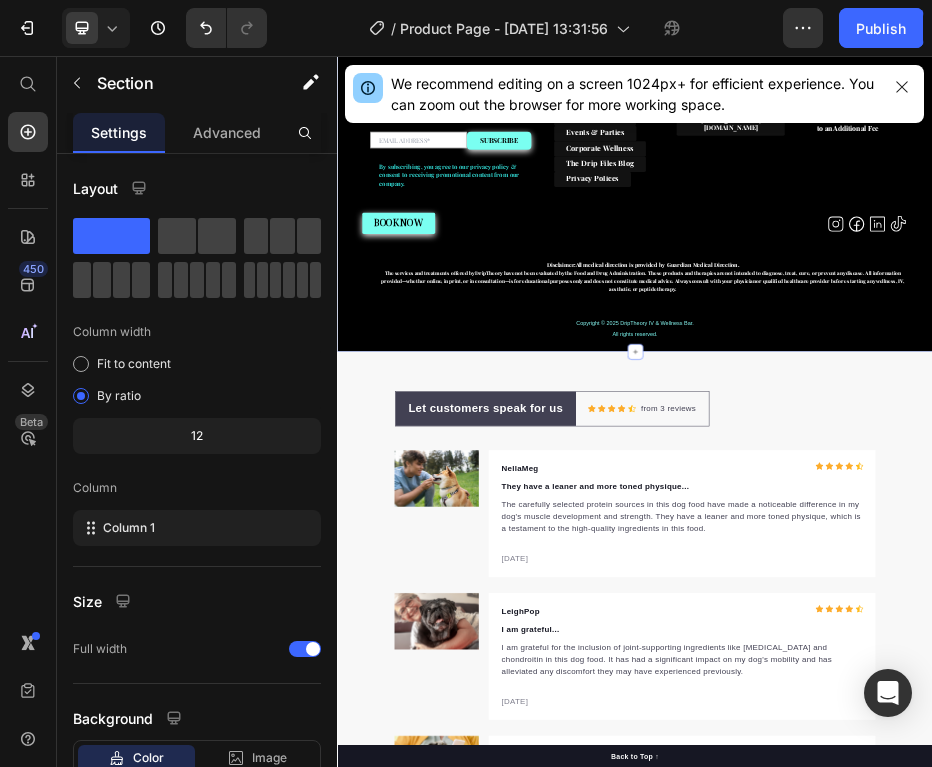 click on "DRIPTHEORY Heading Join our newsletter & get exclusive discounts and priority access to new services! Heading Email Field SUBSCRIBE Submit Button Row Newsletter By subscribing, you agree to our privacy policy & consent to receiving promotional content from our company. Text block QUICK LINKS Heading Text block IV Therapy Button Peptide Therapy Button Events & Parties Button Corporate Wellness Button [MEDICAL_DATA] Files Blog Button Privacy Polices Button CONTACT Heading [PHONE_NUMBER] Button [EMAIL_ADDRESS][DOMAIN_NAME] Button Heading HOURS Heading 8AM-9PMu Daily *After Hours Calls Subject to an Additional Fee Text block Row Row BOOK NOW Button Heading Row
Icon
Icon
Icon
Icon Icon List Row Disclaimer:  All medical direction is provided by Guardian Medical Direction.  Text block Copyright © 2025 DripTheory IV & Wellness Bar.  All rights reserved. Text block" at bounding box center (937, 361) 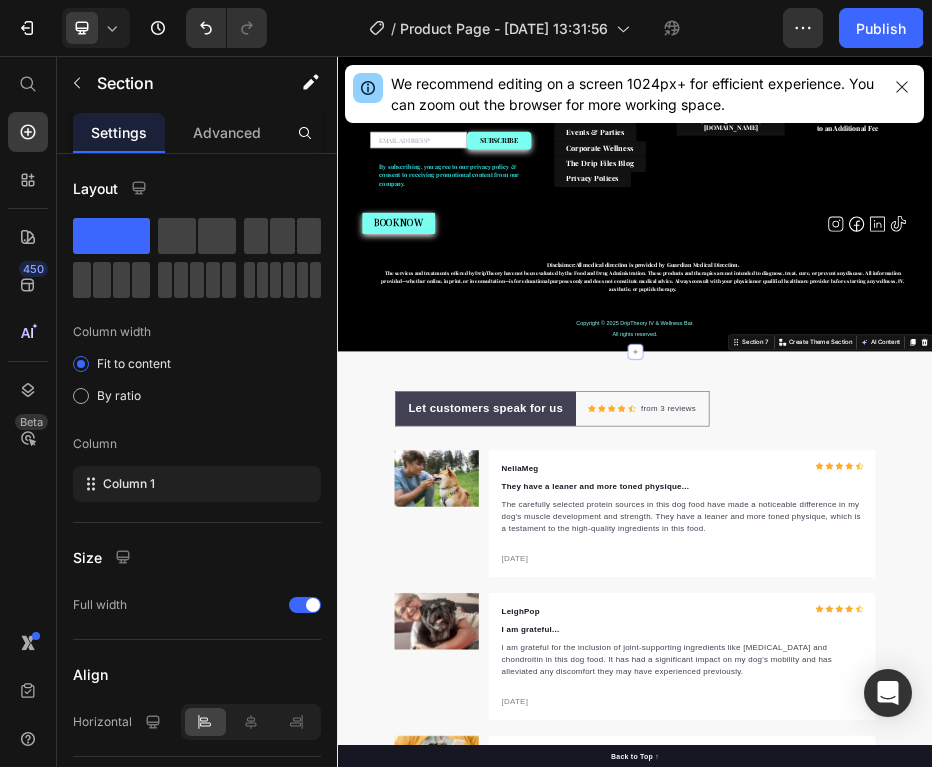 click on "Let customers speak for us Text block Row Icon Icon Icon Icon
Icon Icon List Hoz from 3 reviews Text block Row Row Image NellaMeg Text block Icon Icon Icon Icon
Icon Icon List Hoz Row They have a leaner and more toned physique... Text block The carefully selected protein sources in this dog food have made a noticeable difference in my dog's muscle development and strength. They have a leaner and more toned physique, which is a testament to the high-quality ingredients in this food. Text block [DATE] Text block Row Row Image LeighPop Text block Icon Icon Icon Icon
Icon Icon List Hoz Row I am grateful... Text block I am grateful for the inclusion of joint-supporting ingredients like [MEDICAL_DATA] and chondroitin in this dog food. It has had a significant impact on my dog's mobility and has alleviated any discomfort they may have experienced previously. Text block [DATE] Text block Row Row Image AndiMel Text block Icon Icon Icon Icon" at bounding box center (937, 1206) 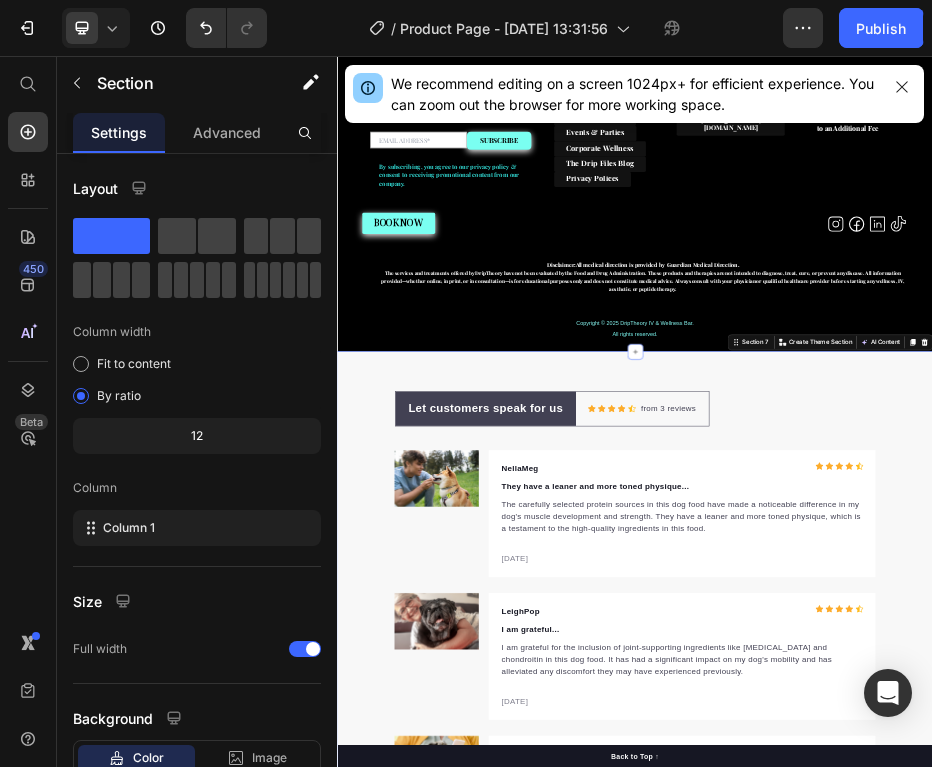 click on "Let customers speak for us Text block Row Icon Icon Icon Icon
Icon Icon List Hoz from 3 reviews Text block Row Row Image NellaMeg Text block Icon Icon Icon Icon
Icon Icon List Hoz Row They have a leaner and more toned physique... Text block The carefully selected protein sources in this dog food have made a noticeable difference in my dog's muscle development and strength. They have a leaner and more toned physique, which is a testament to the high-quality ingredients in this food. Text block [DATE] Text block Row Row Image LeighPop Text block Icon Icon Icon Icon
Icon Icon List Hoz Row I am grateful... Text block I am grateful for the inclusion of joint-supporting ingredients like [MEDICAL_DATA] and chondroitin in this dog food. It has had a significant impact on my dog's mobility and has alleviated any discomfort they may have experienced previously. Text block [DATE] Text block Row Row Image AndiMel Text block Icon Icon Icon Icon" at bounding box center [937, 1206] 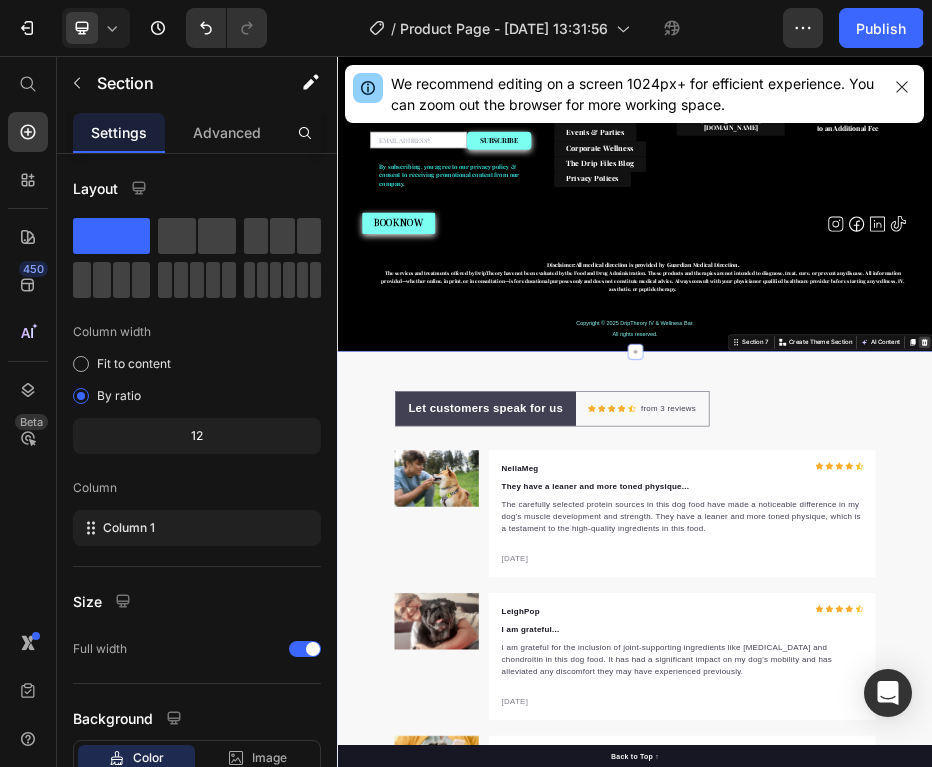 click 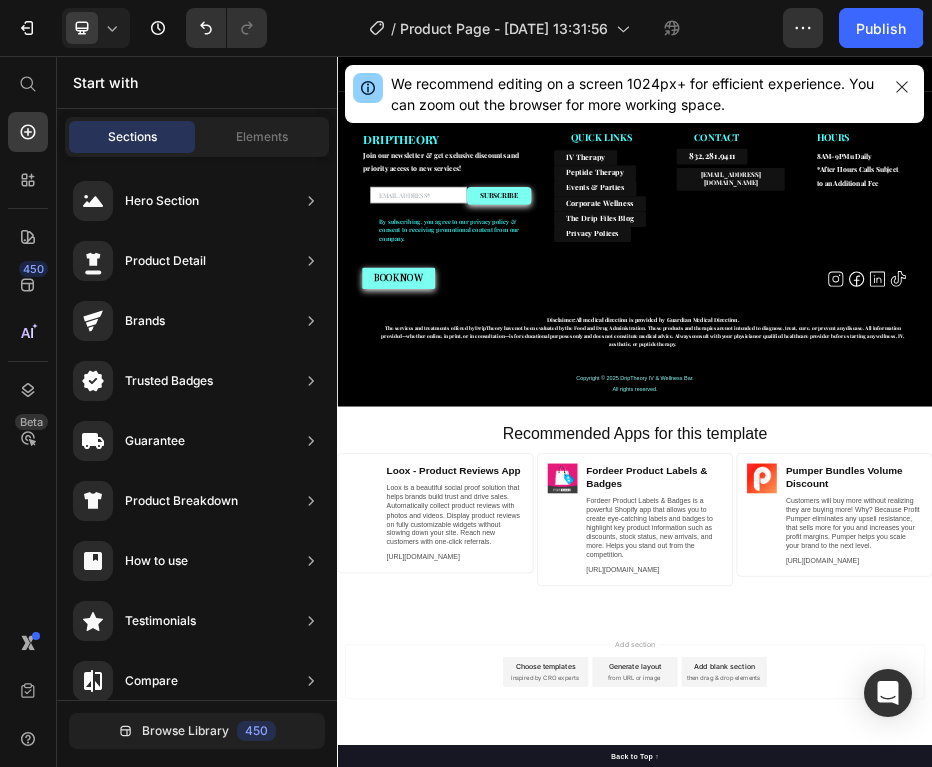 scroll, scrollTop: 4160, scrollLeft: 0, axis: vertical 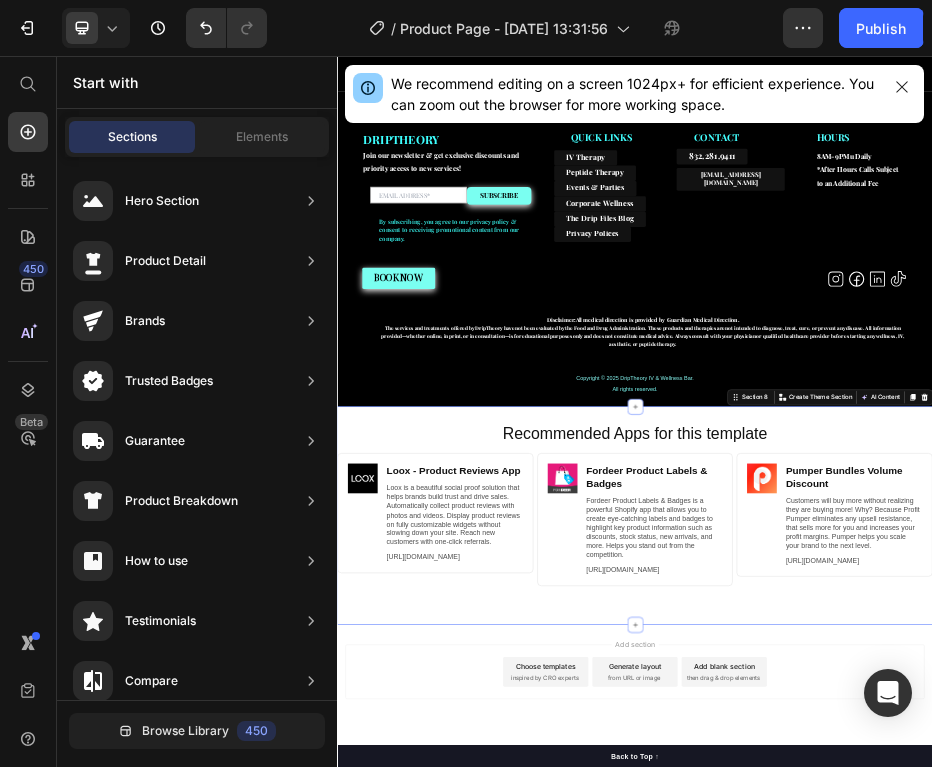 click on "Recommended Apps for this template Heading Image Loox ‑ Product Reviews App Heading Loox is a beautiful social proof solution that helps brands build trust and drive sales. Automatically collect product reviews with photos and videos. Display product reviews on fully customizable widgets without slowing down your site. Reach new customers with one-click referrals. Text Block [URL][DOMAIN_NAME] Text Block Row Row Image Fordeer Product Labels & Badges Heading Fordeer Product Labels & Badges is a powerful Shopify app that allows you to create eye-catching labels and badges to highlight key product information such as discounts, stock status, new arrivals, and more. Helps you stand out from the competition. Text Block [URL][DOMAIN_NAME] Text Block Row Row Image Pumper Bundles Volume Discount Heading Text Block [URL][DOMAIN_NAME] Text Block Row Row Row Section 8   Create Theme Section AI Content Write with GemAI Product" at bounding box center [937, 981] 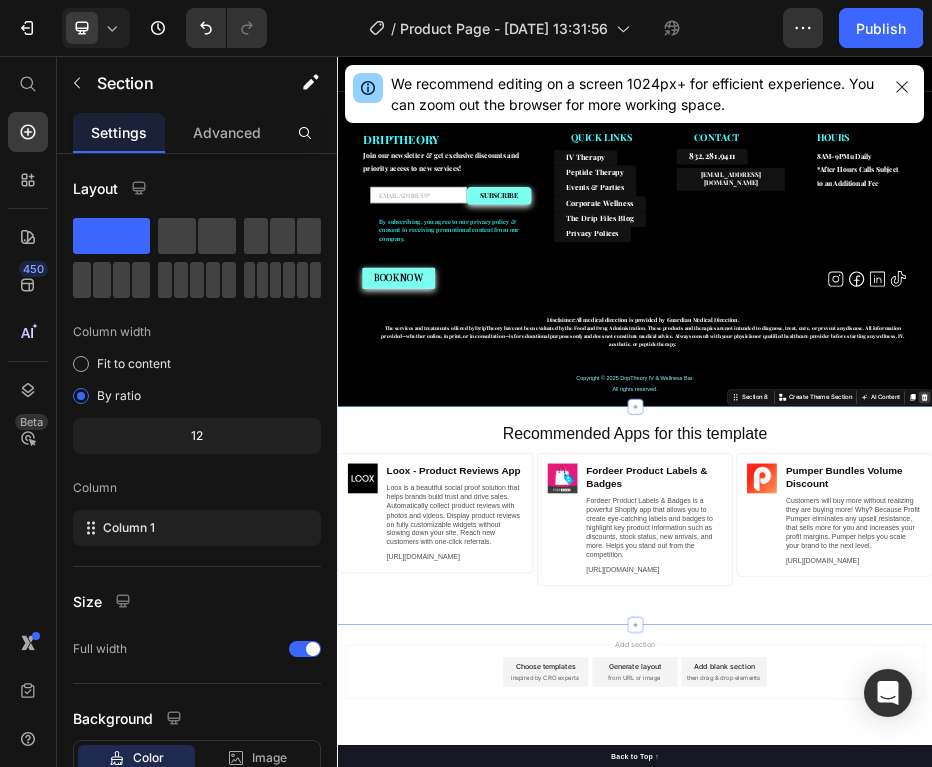 click 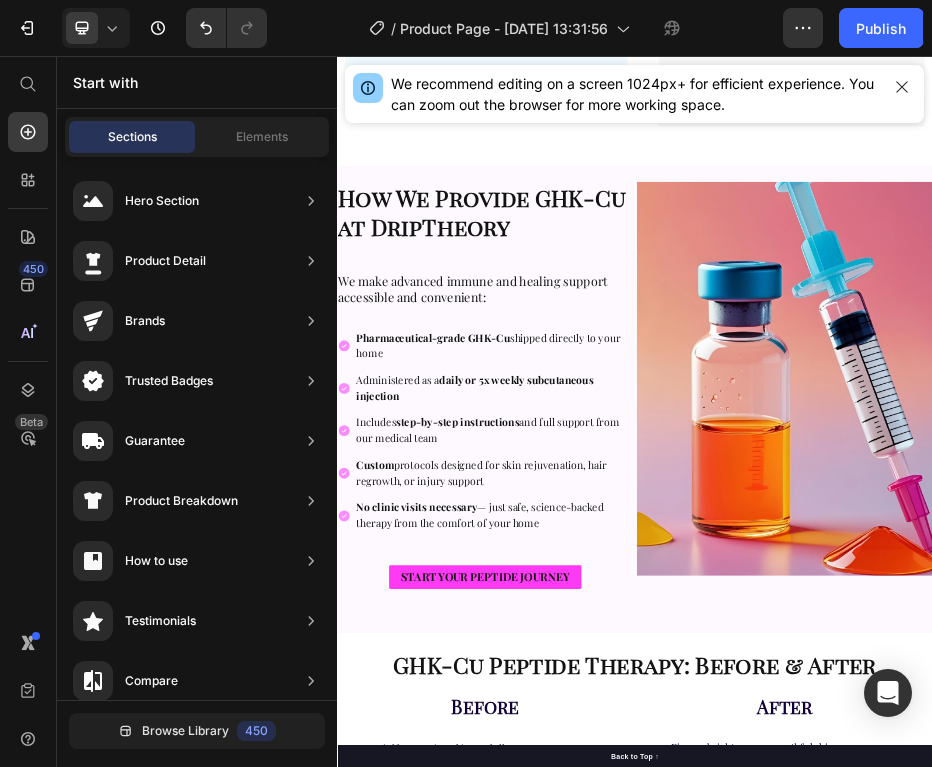 scroll, scrollTop: 1199, scrollLeft: 0, axis: vertical 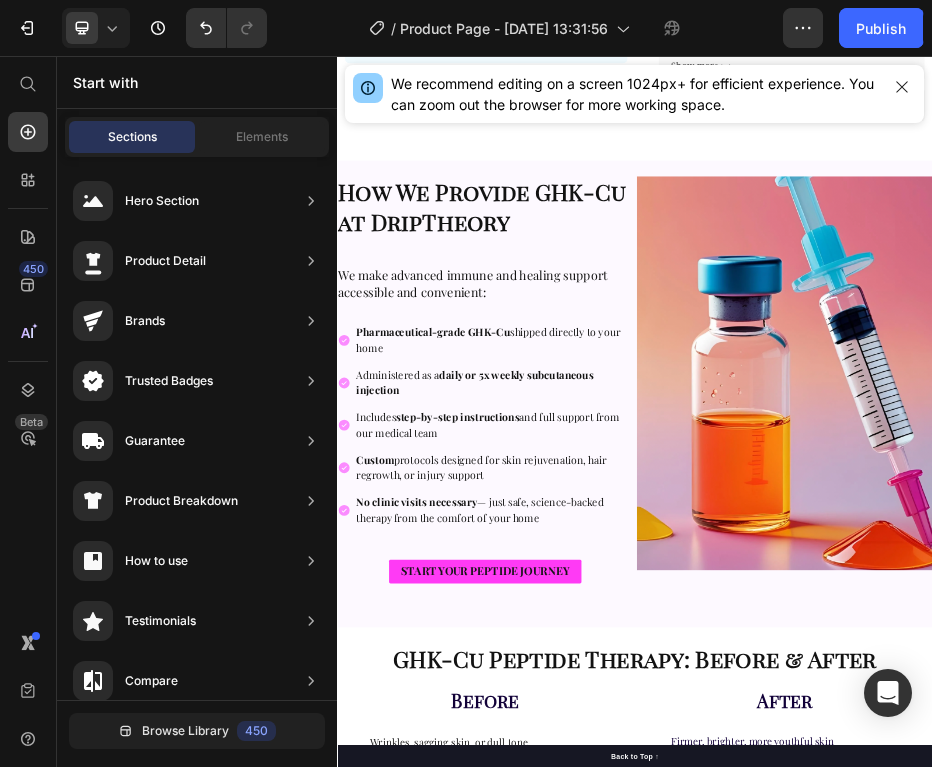 click on "How We Provide GHK-Cu at DripTheory" at bounding box center [635, 360] 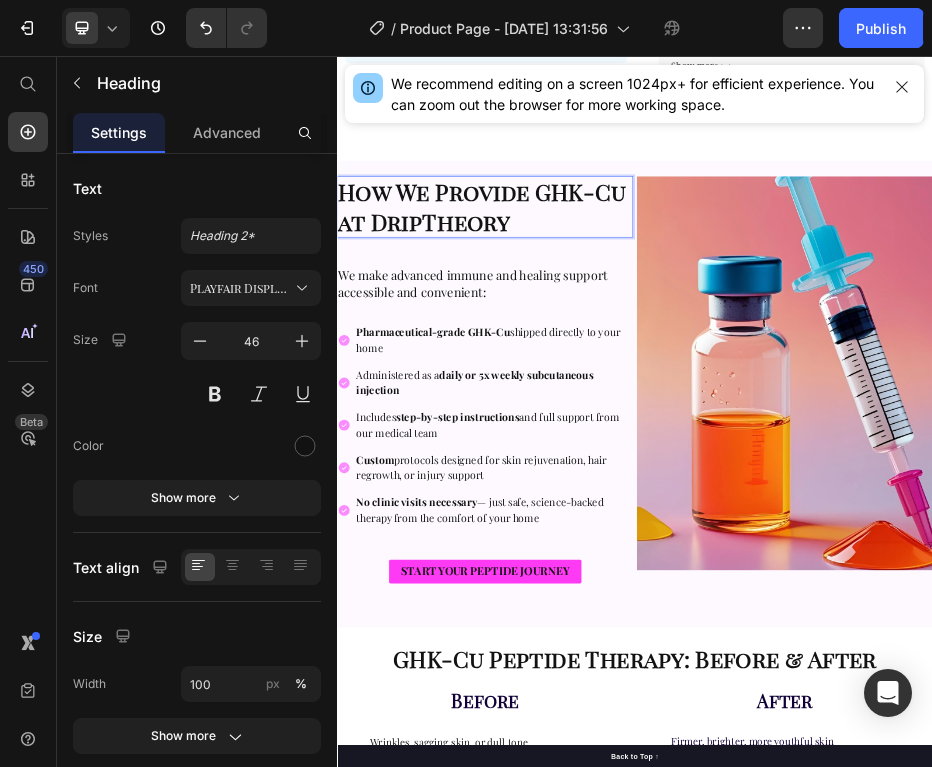 click on "How We Provide GHK-Cu at DripTheory" at bounding box center [635, 360] 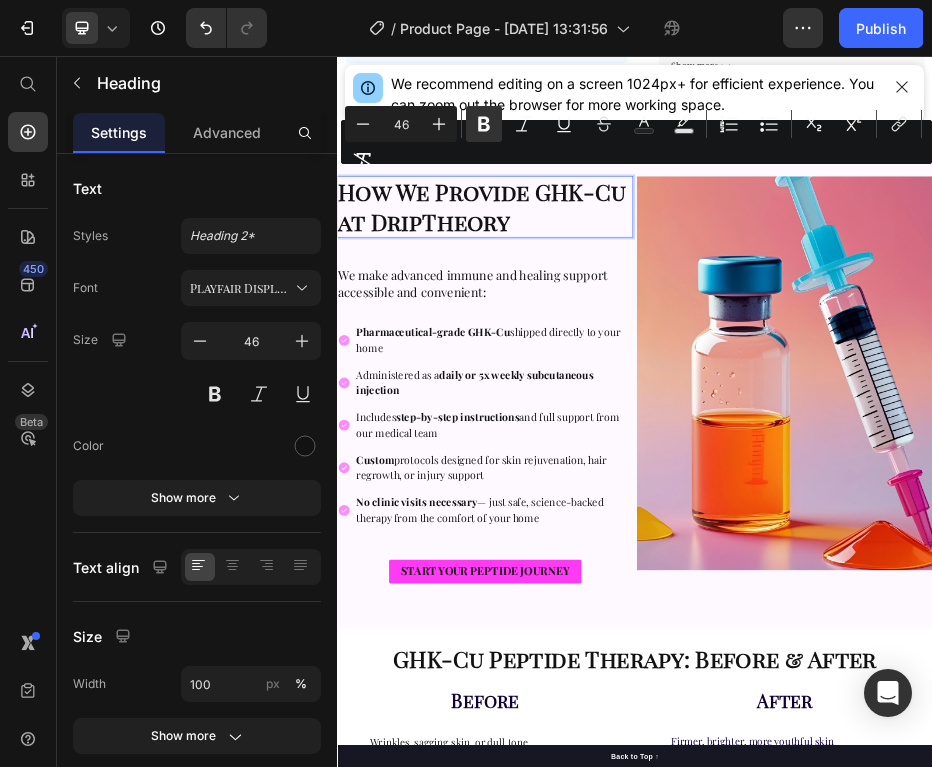 click on "How We Provide GHK-Cu at DripTheory" at bounding box center [628, 359] 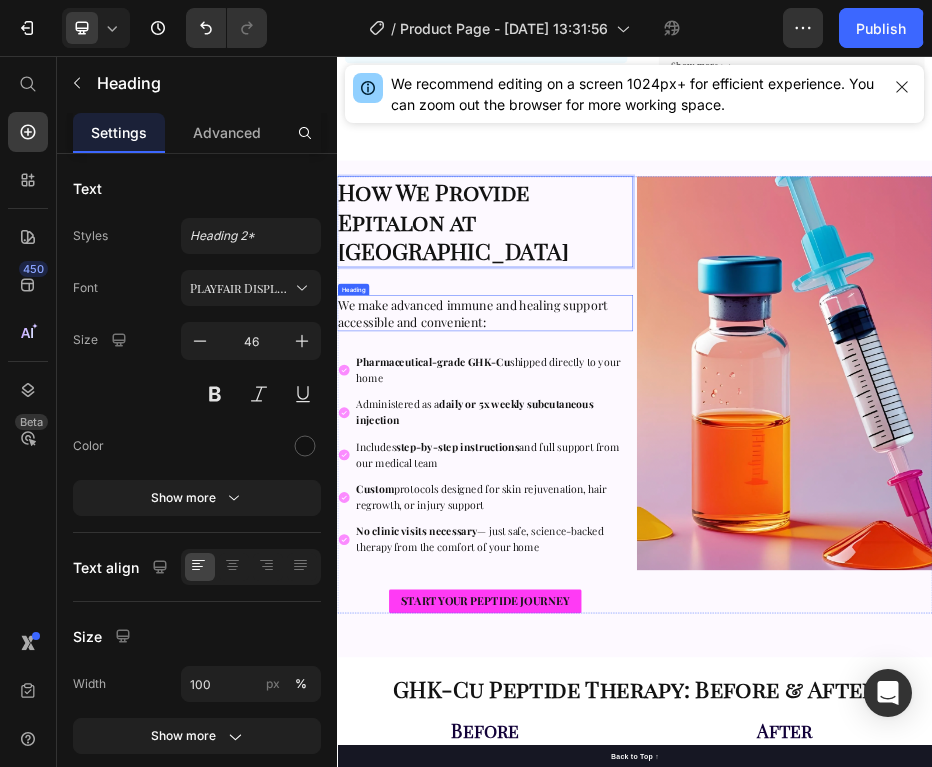 click on "We make advanced immune and healing support accessible and convenient:" at bounding box center (610, 573) 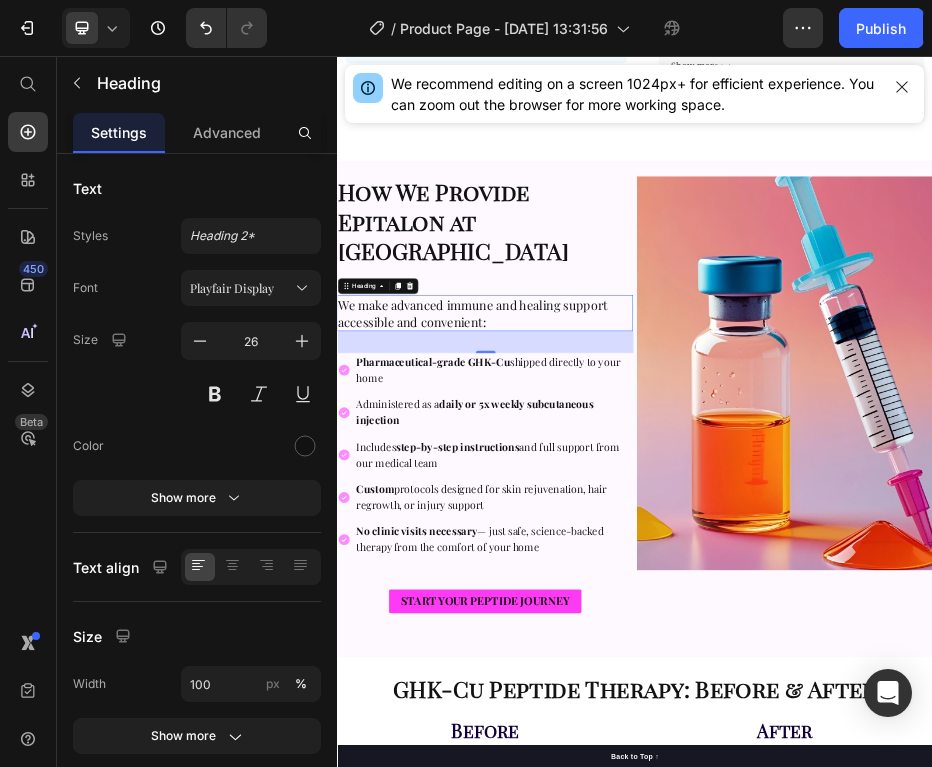 click on "We make advanced immune and healing support accessible and convenient:" at bounding box center [635, 574] 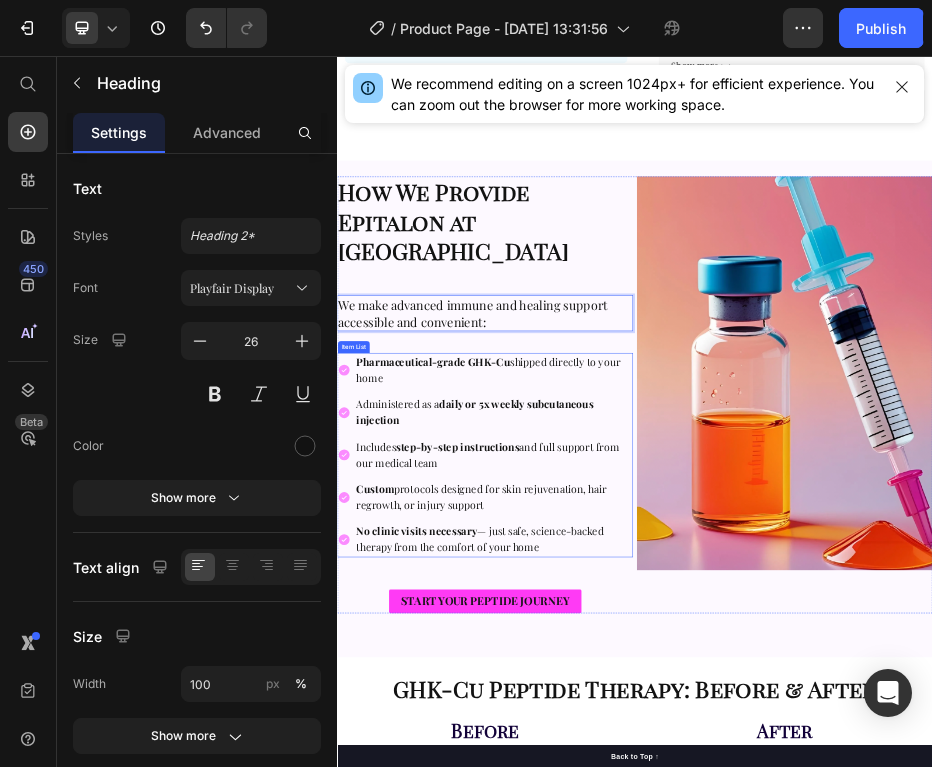 click on "Pharmaceutical-grade GHK-Cu  shipped directly to your home" at bounding box center (652, 689) 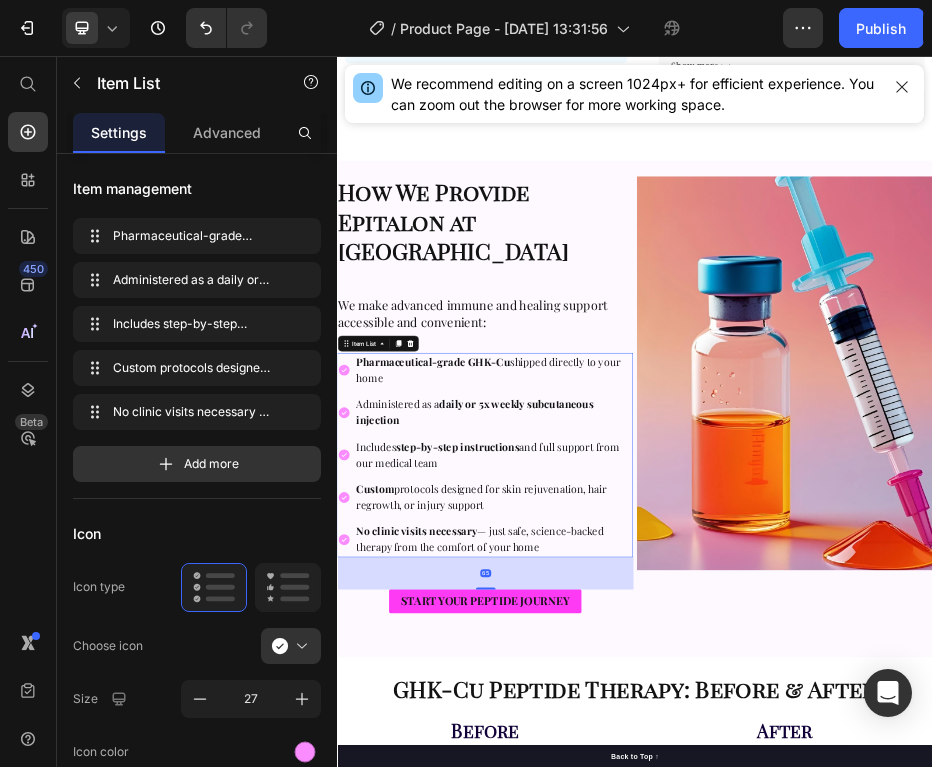 click on "Pharmaceutical-grade GHK-Cu  shipped directly to your home" at bounding box center (641, 687) 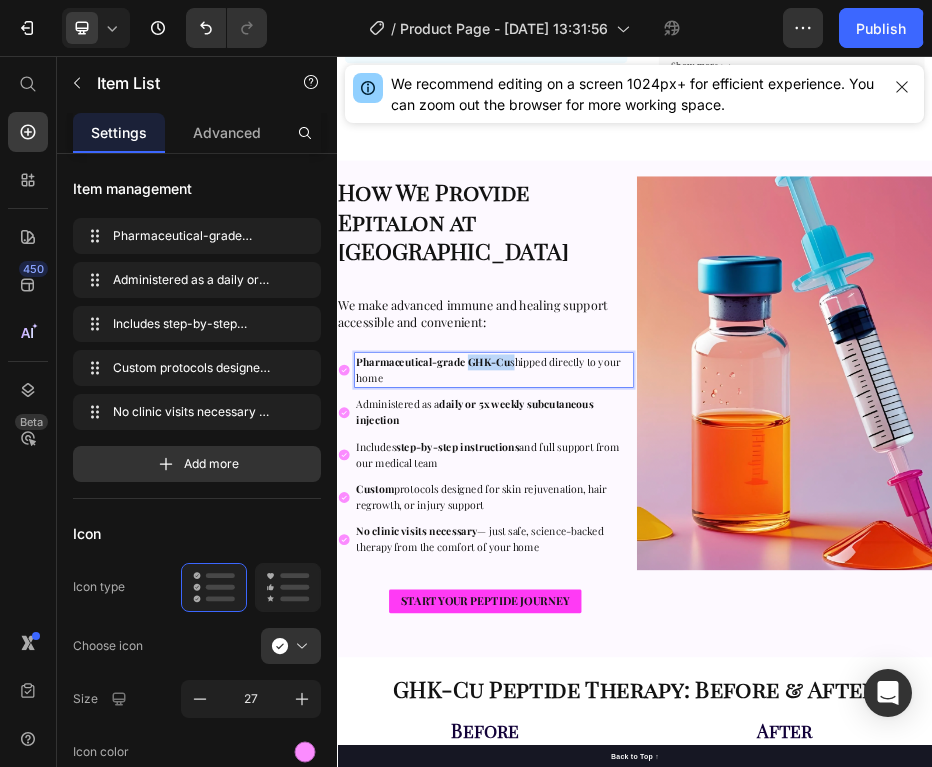drag, startPoint x: 688, startPoint y: 592, endPoint x: 603, endPoint y: 594, distance: 85.02353 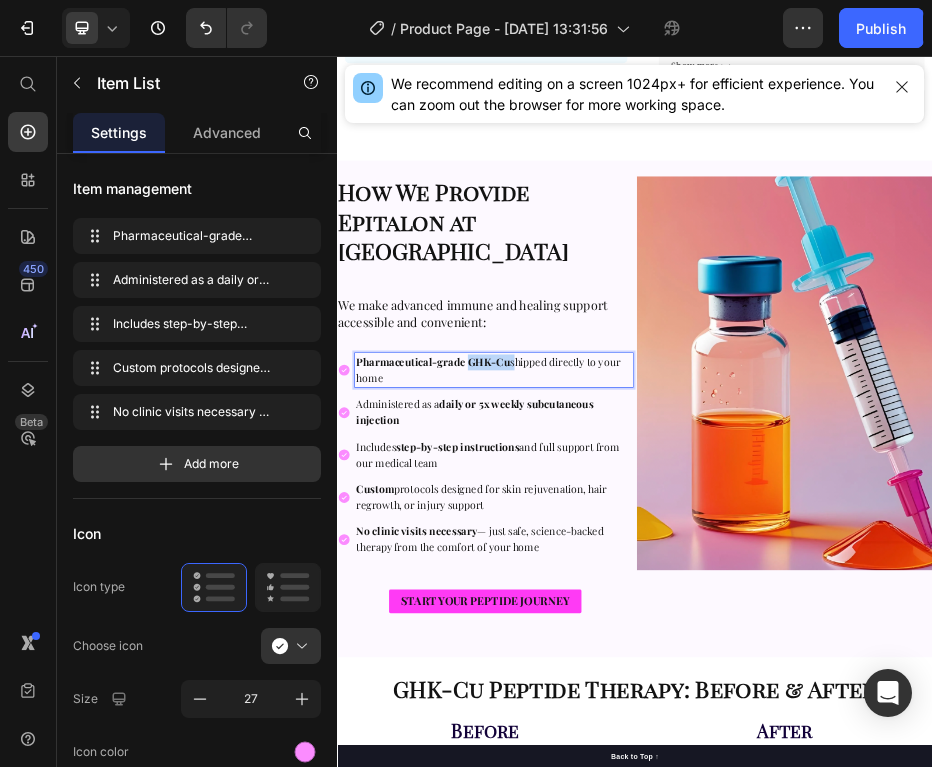 click on "Pharmaceutical-grade GHK-Cu  shipped directly to your home" at bounding box center [641, 687] 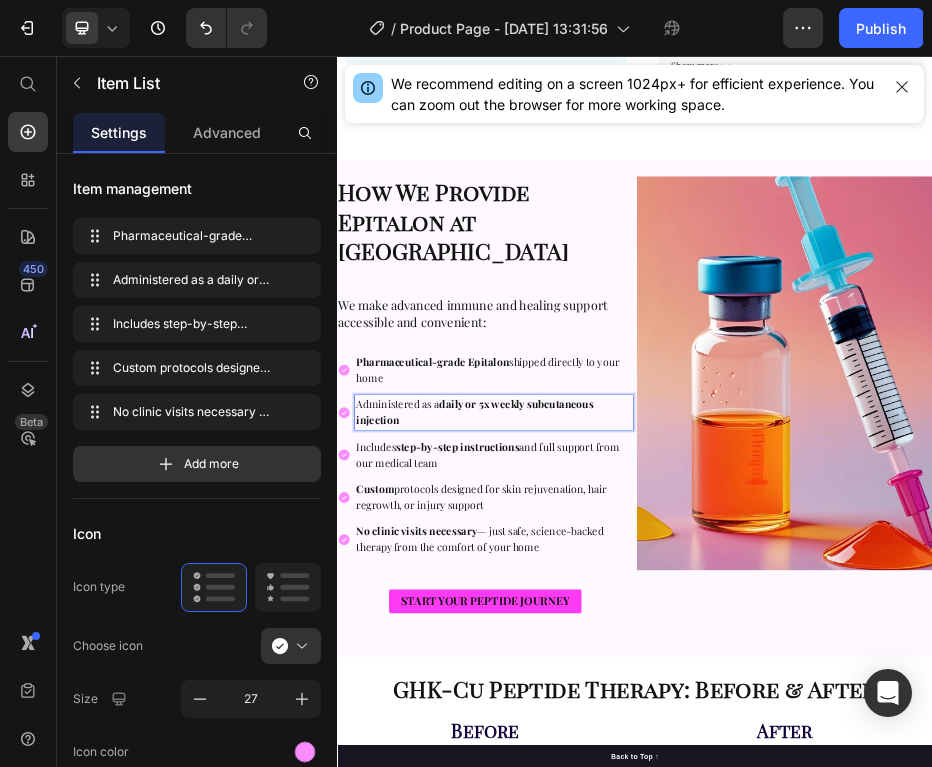 click on "Administered as a  daily or 5x weekly subcutaneous injection" at bounding box center [652, 774] 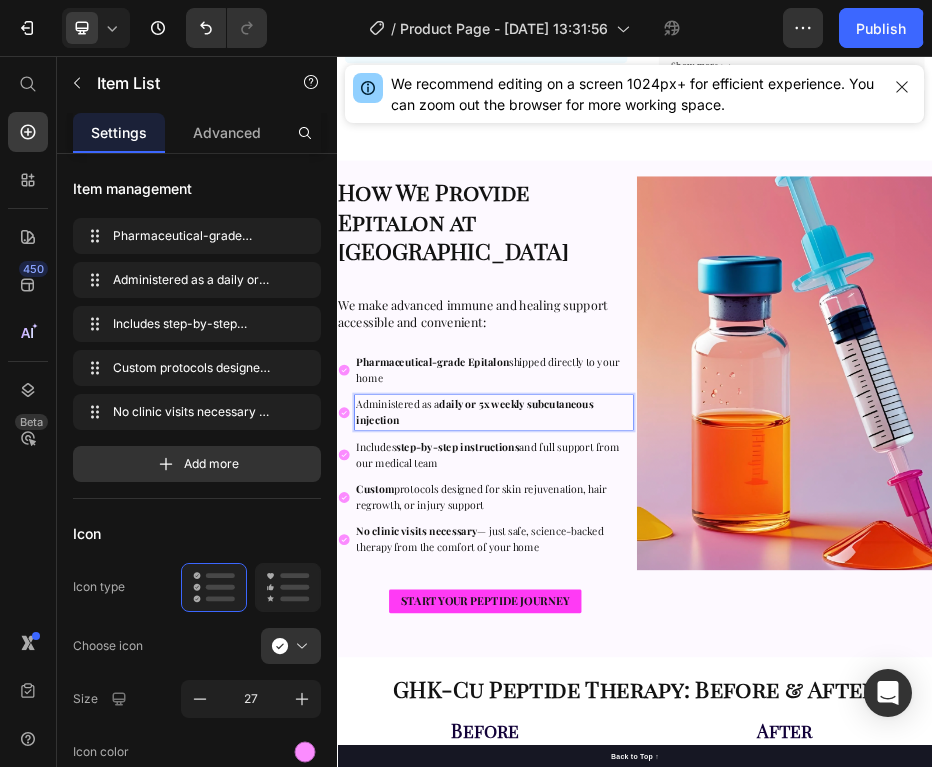 click on "Administered as a  daily or 5x weekly subcutaneous injection" at bounding box center [652, 774] 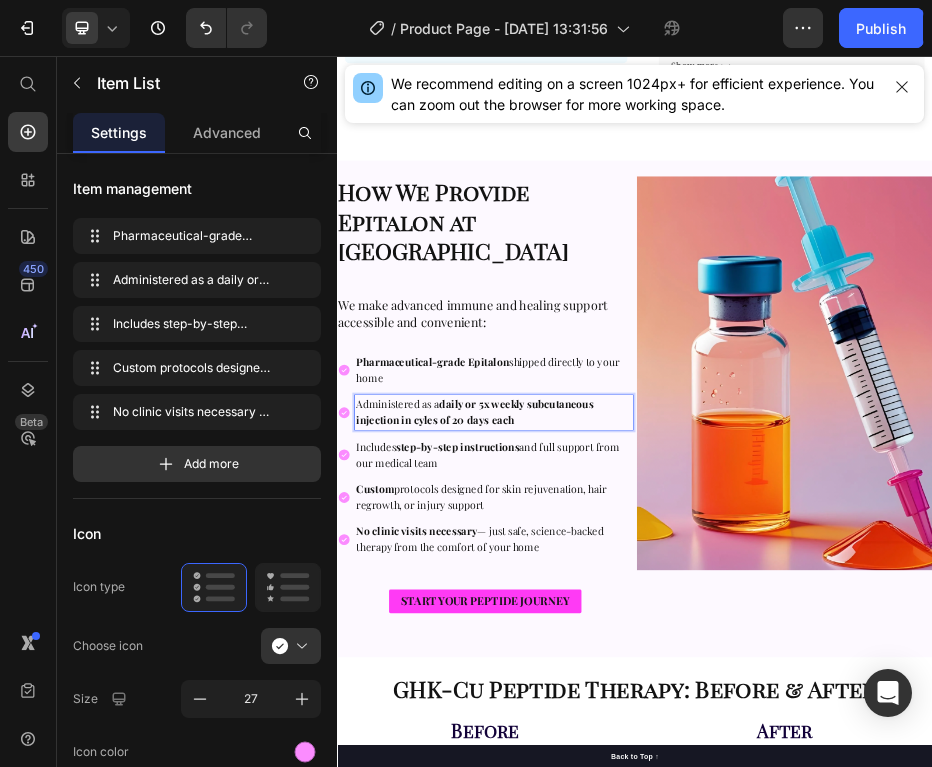 click on "daily or 5x weekly subcutaneous injection in cyles of 20 days each" at bounding box center [614, 772] 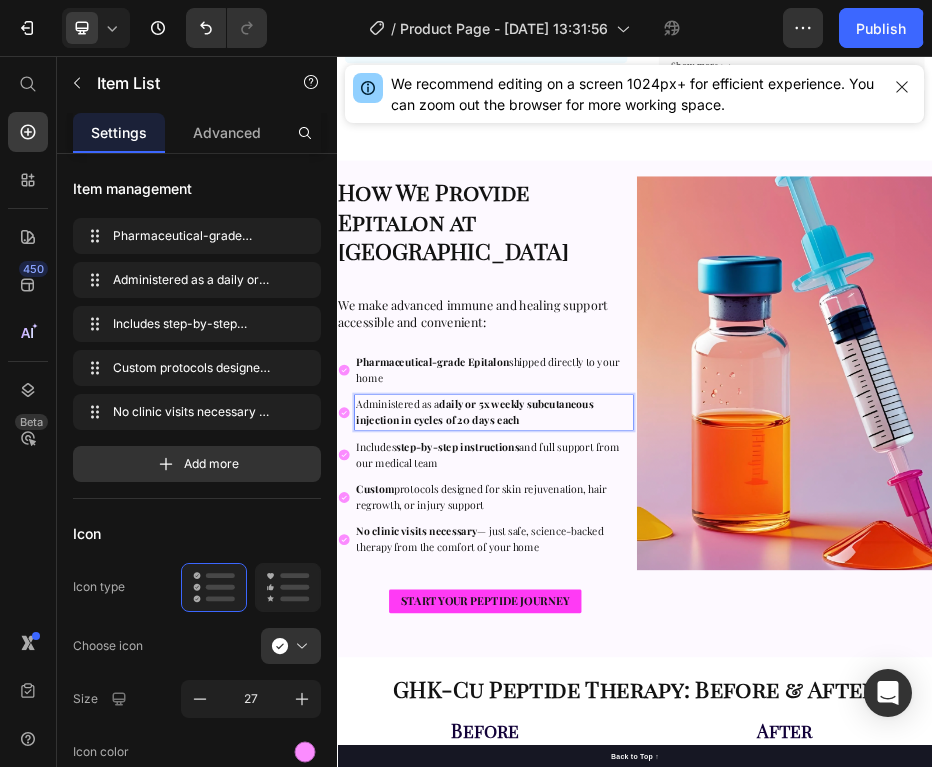 click on "No clinic visits necessary  — just safe, science-backed therapy from the comfort of your home" at bounding box center [624, 1029] 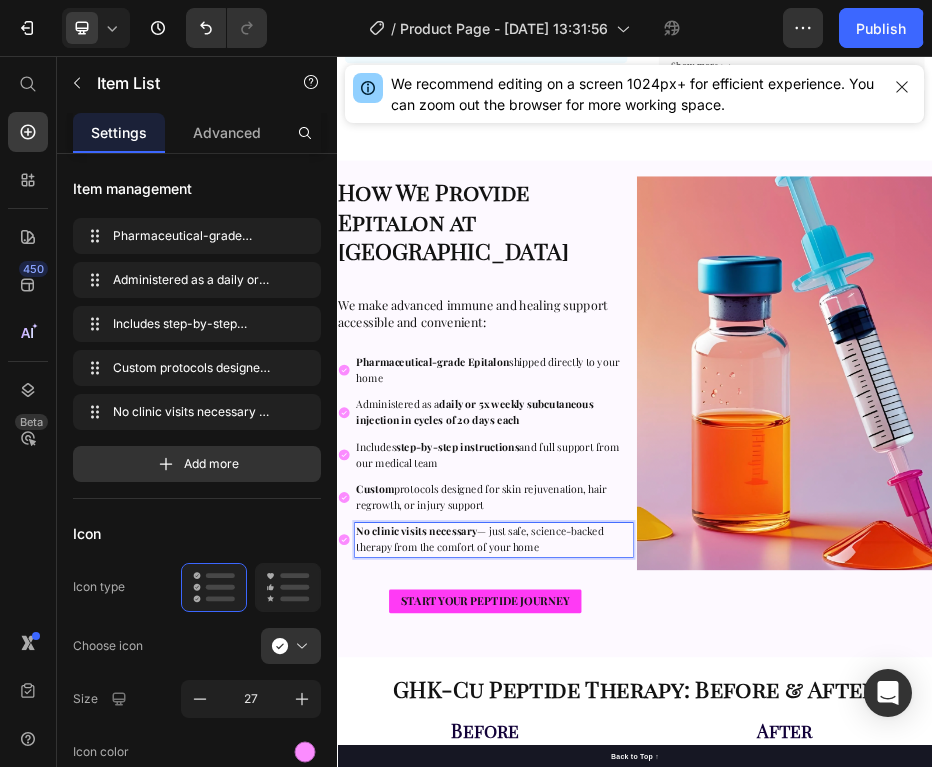 click on "Custom  protocols designed for skin rejuvenation, hair regrowth, or injury support" at bounding box center (627, 944) 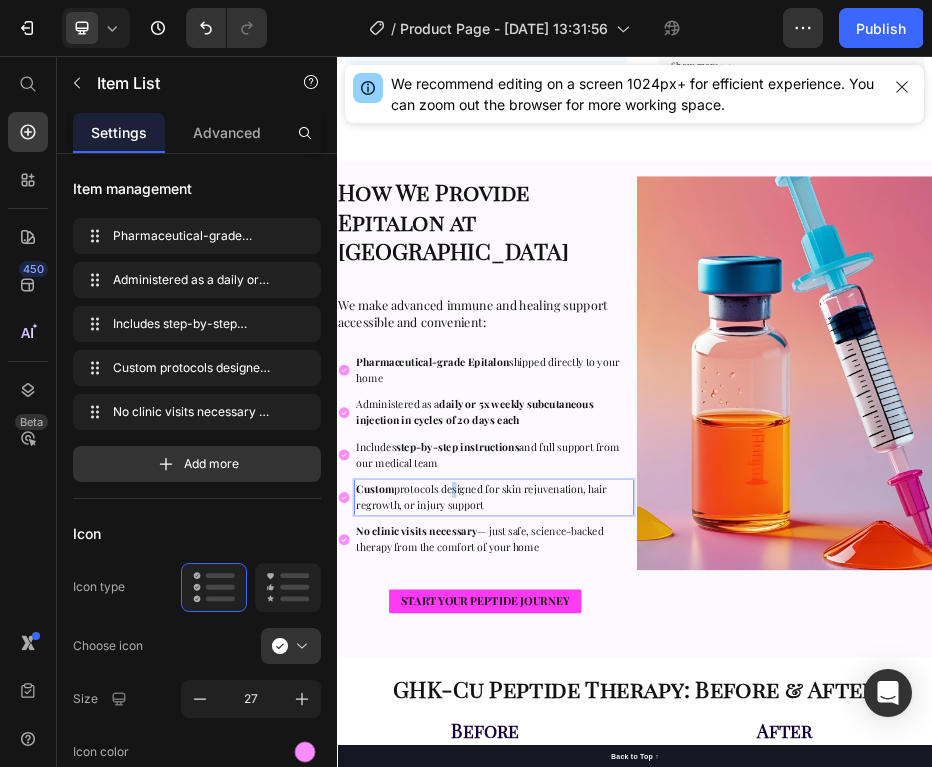 drag, startPoint x: 562, startPoint y: 838, endPoint x: 575, endPoint y: 838, distance: 13 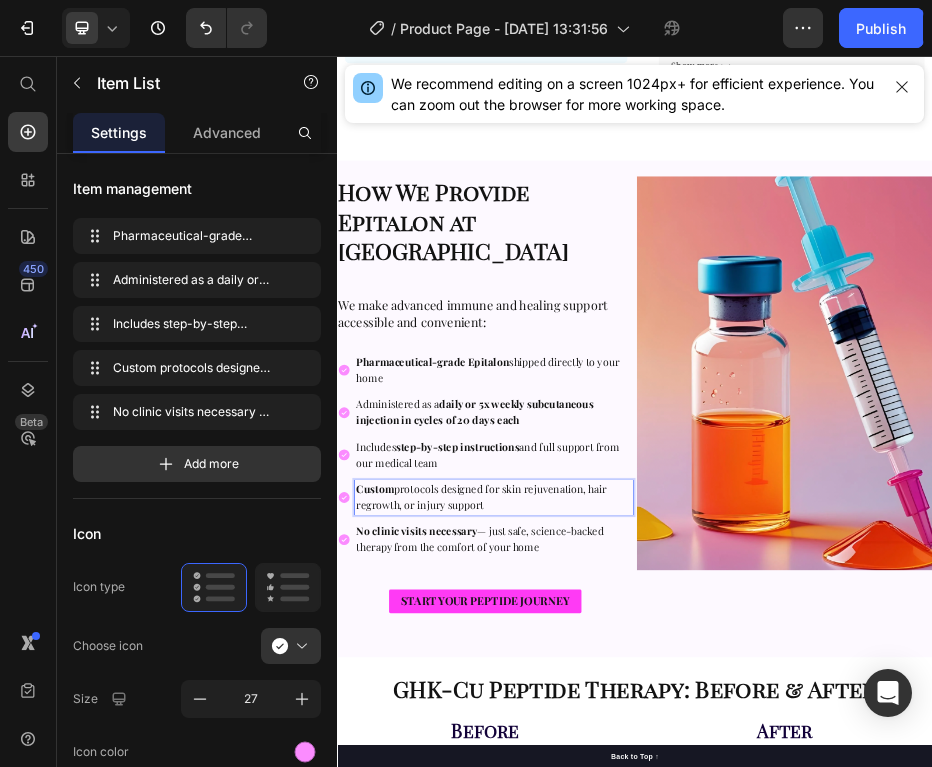 click on "Custom  protocols designed for skin rejuvenation, hair regrowth, or injury support" at bounding box center [627, 944] 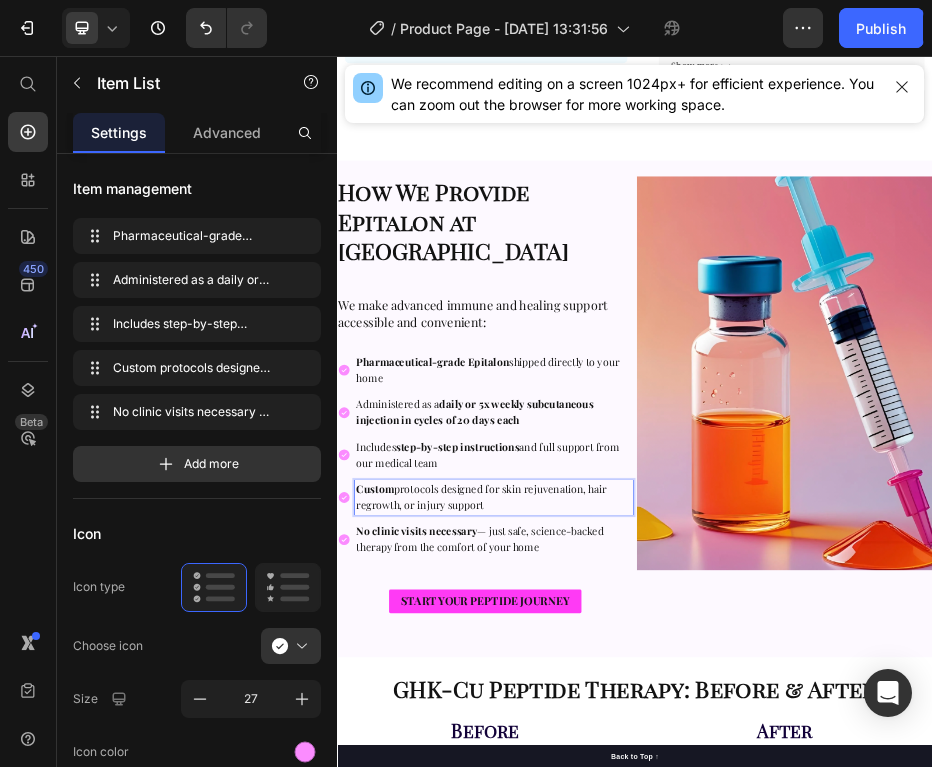 drag, startPoint x: 667, startPoint y: 837, endPoint x: 706, endPoint y: 872, distance: 52.40229 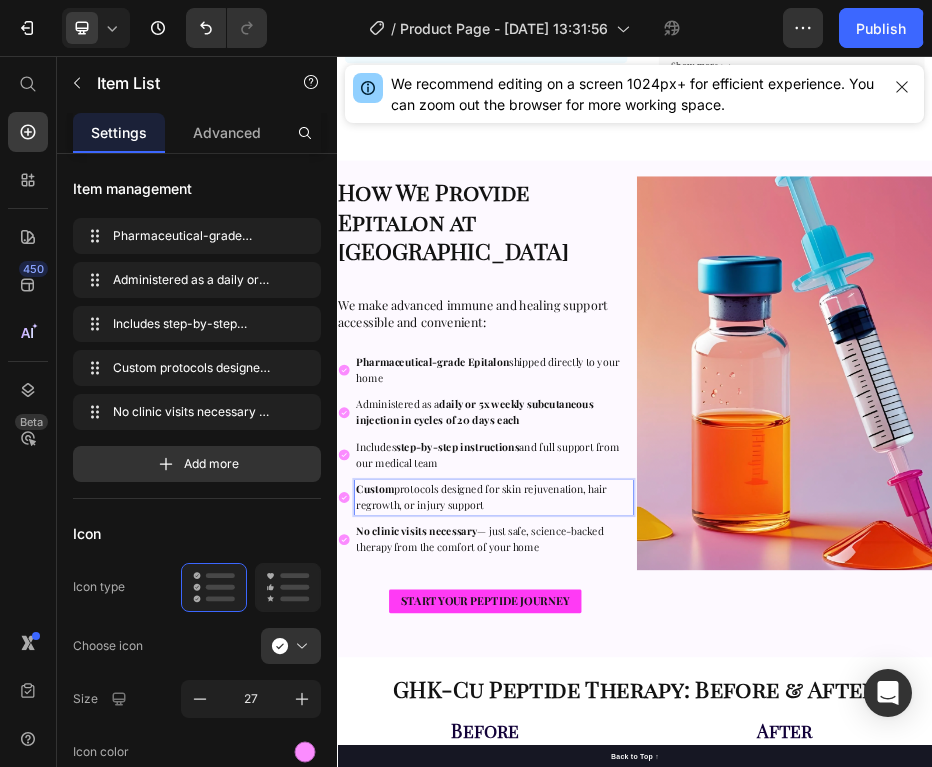 click on "Custom  protocols designed for skin rejuvenation, hair regrowth, or injury support" at bounding box center (652, 946) 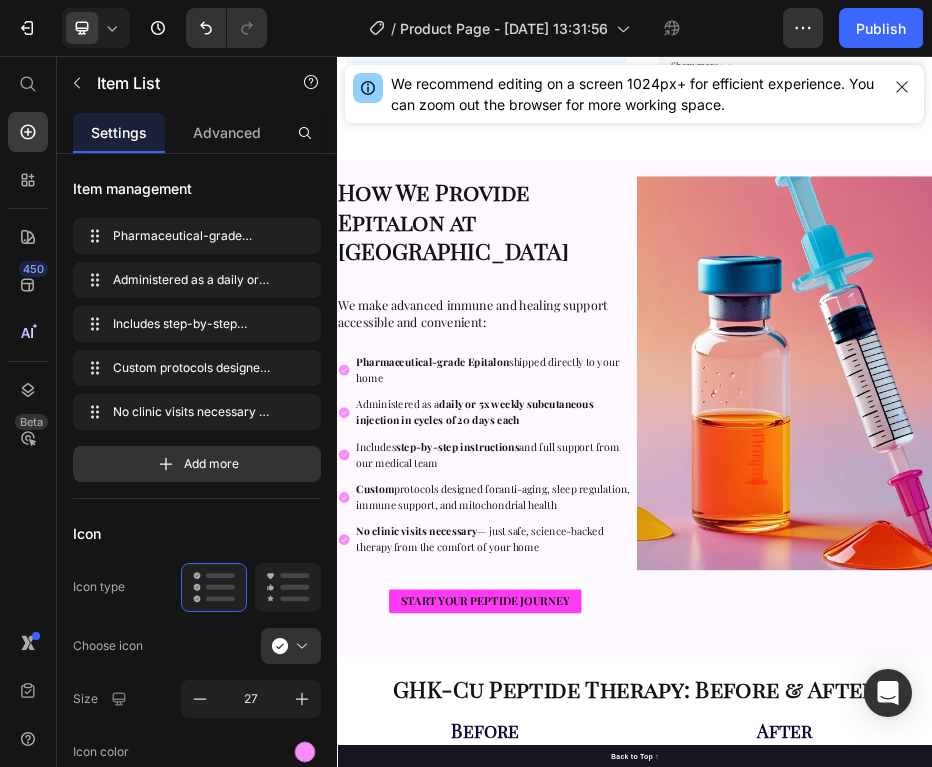 click on "Pharmaceutical-grade Epitalon  shipped directly to your home Administered as a  daily or 5x weekly subcutaneous injection in cycles of 20 days each Includes  step-by-step instructions  and full support from our medical team Custom  protocols designed foranti-aging, sleep regulation, immune support, and mitochondrial health No clinic visits necessary  — just safe, science-backed therapy from the comfort of your home" at bounding box center [635, 860] 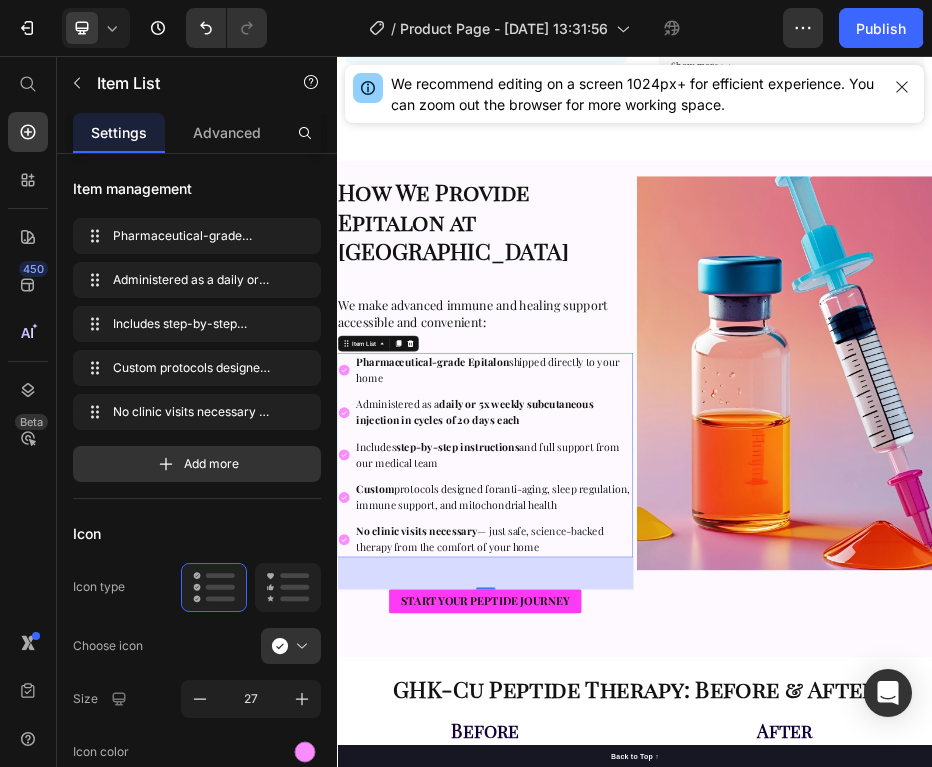 click on "Custom  protocols designed foranti-aging, sleep regulation, immune support, and mitochondrial health" at bounding box center (650, 944) 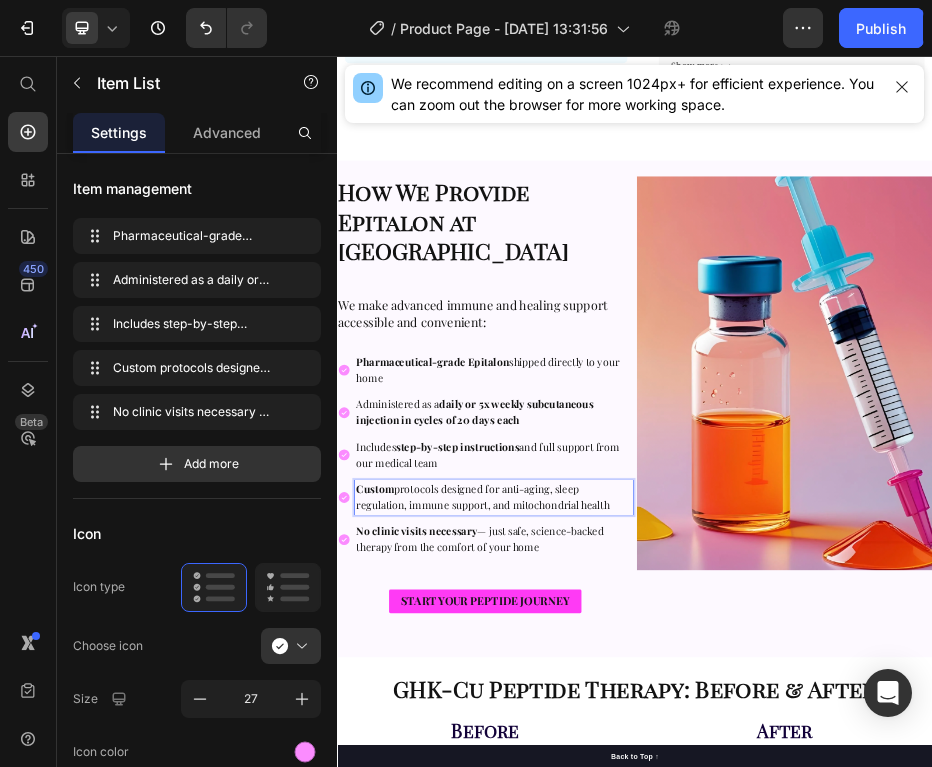 click on "Custom  protocols designed for anti-aging, sleep regulation, immune support, and mitochondrial health" at bounding box center [652, 946] 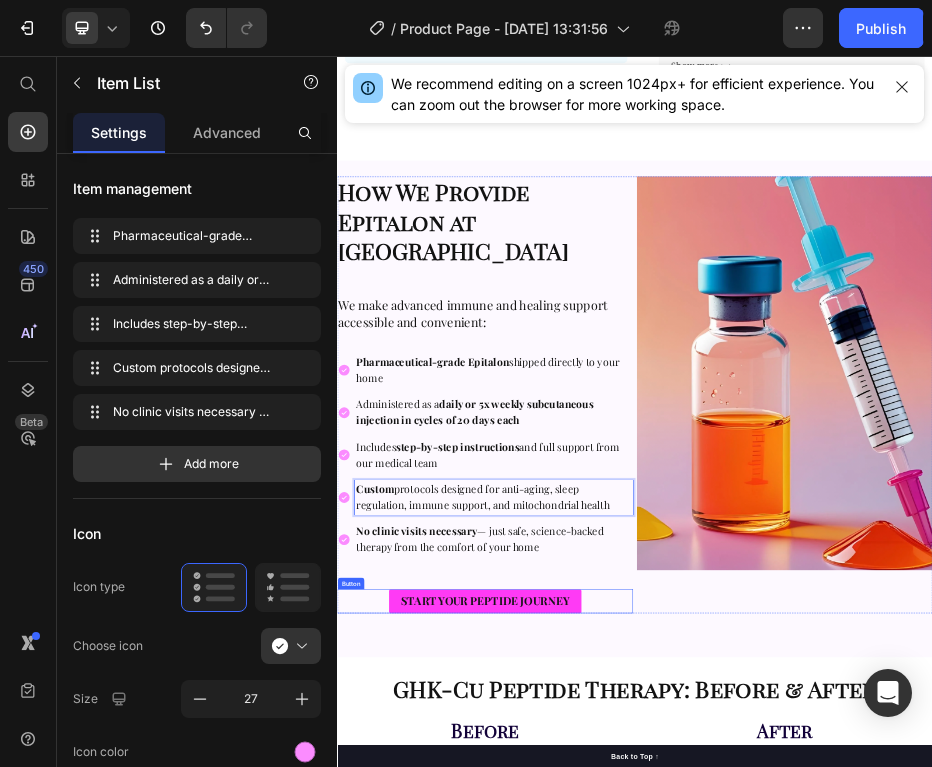 click on "START YOUR PEPTIDE JOURNEY" at bounding box center [635, 1155] 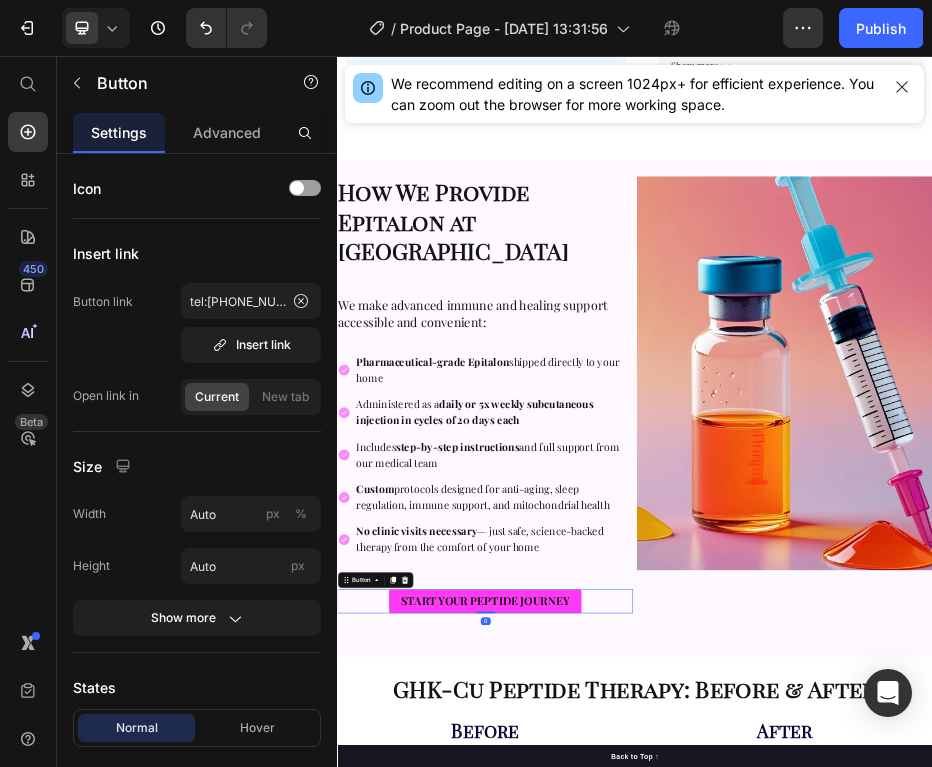 scroll, scrollTop: 0, scrollLeft: 0, axis: both 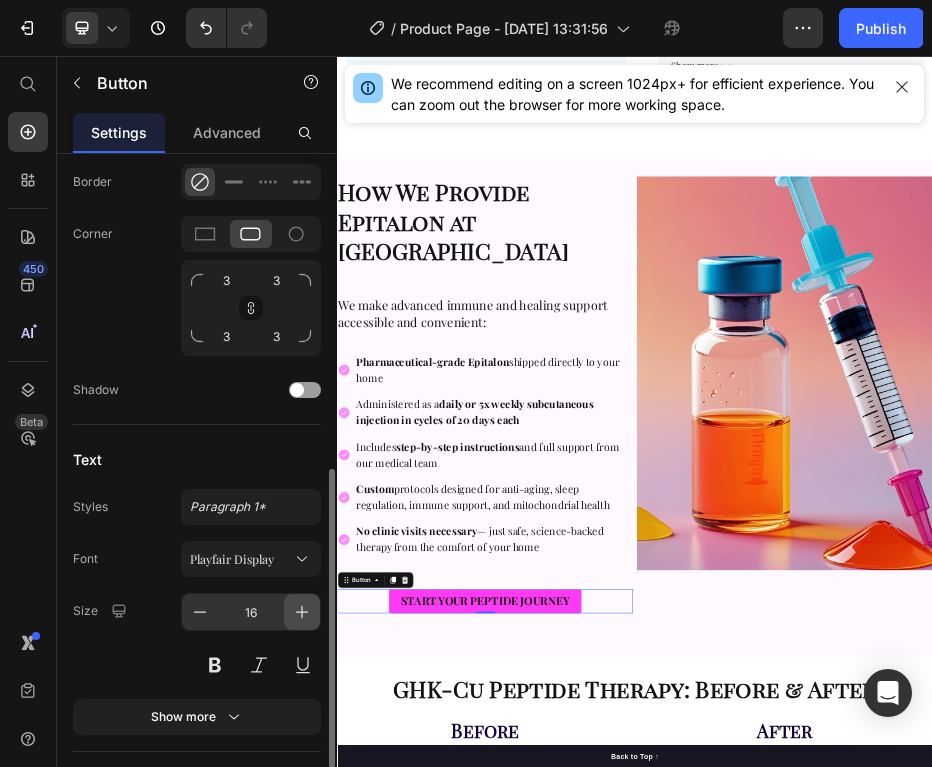 click 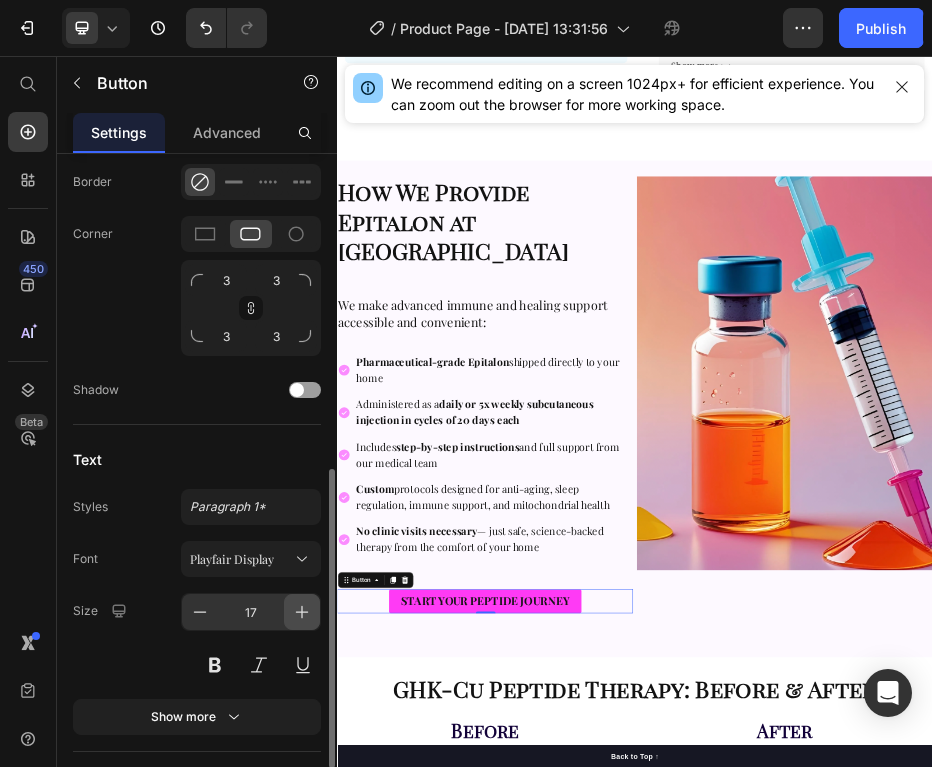 click 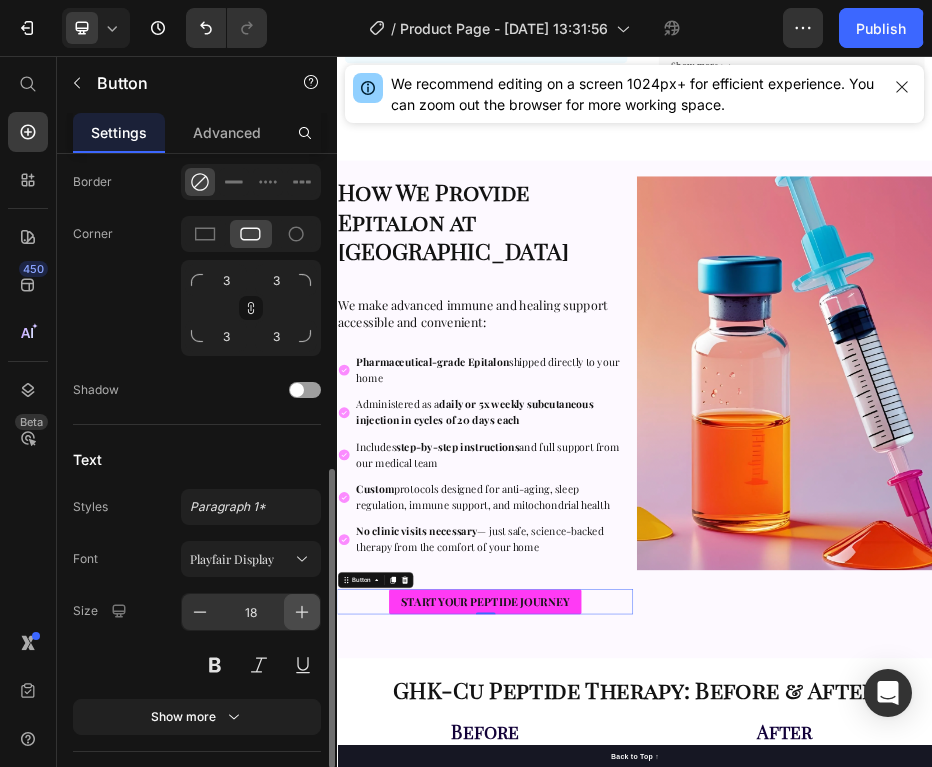 click 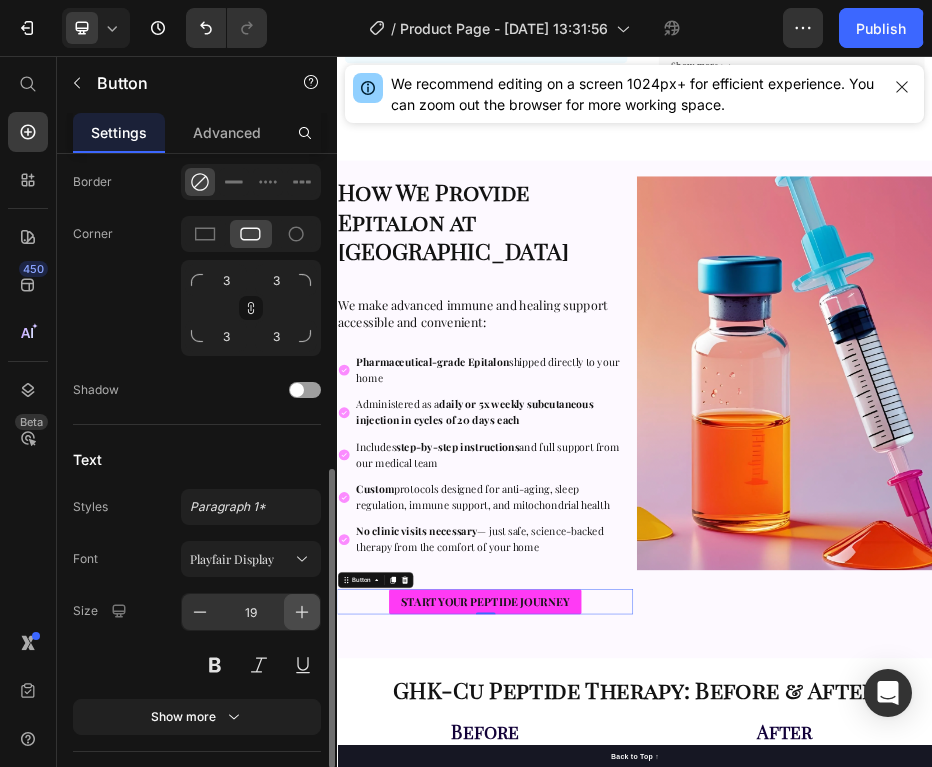 click 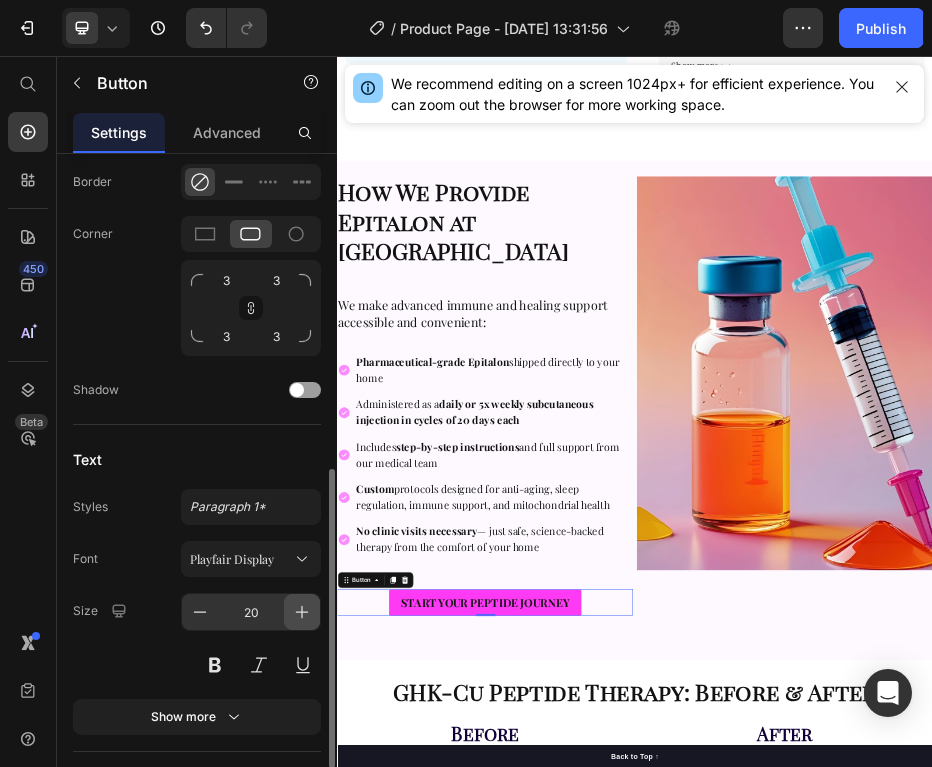click 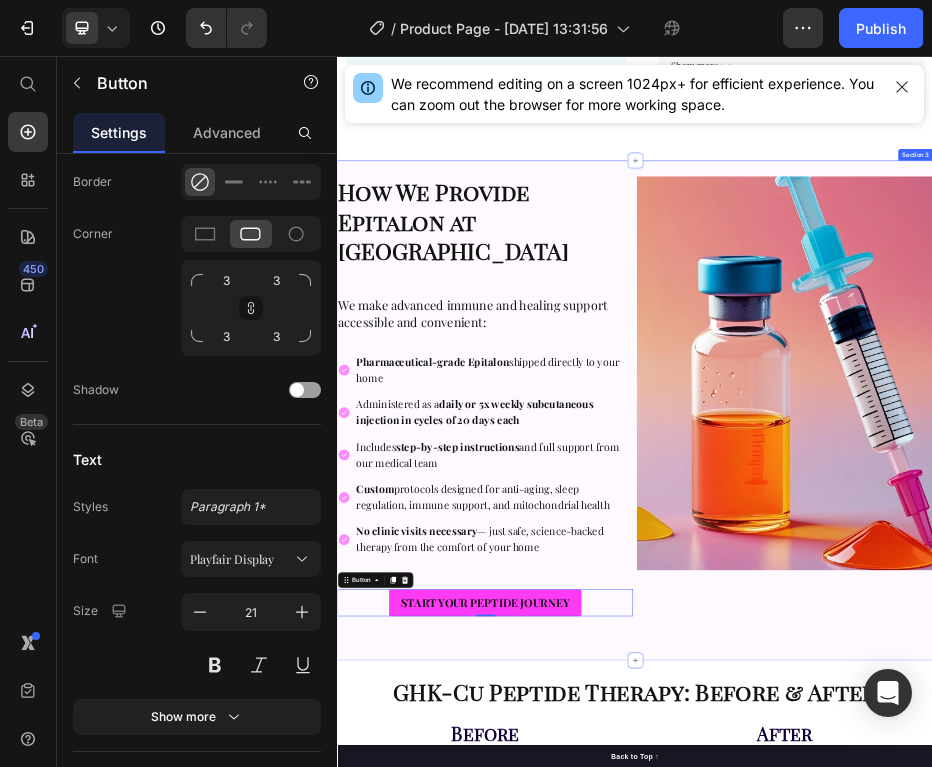 click on "⁠⁠⁠⁠⁠⁠⁠ How We Provide Epitalon at DripTheory Heading ⁠⁠⁠⁠⁠⁠⁠ We make advanced immune and healing support accessible and convenient: Heading Pharmaceutical-grade Epitalon  shipped directly to your home Administered as a  daily or 5x weekly subcutaneous injection in cycles of 20 days each Includes  step-by-step instructions  and full support from our medical team Custom  protocols designed for anti-aging, sleep regulation, immune support, and mitochondrial health No clinic visits necessary  — just safe, science-backed therapy from the comfort of your home Item List START YOUR PEPTIDE JOURNEY Button   0 Image Row" at bounding box center (937, 770) 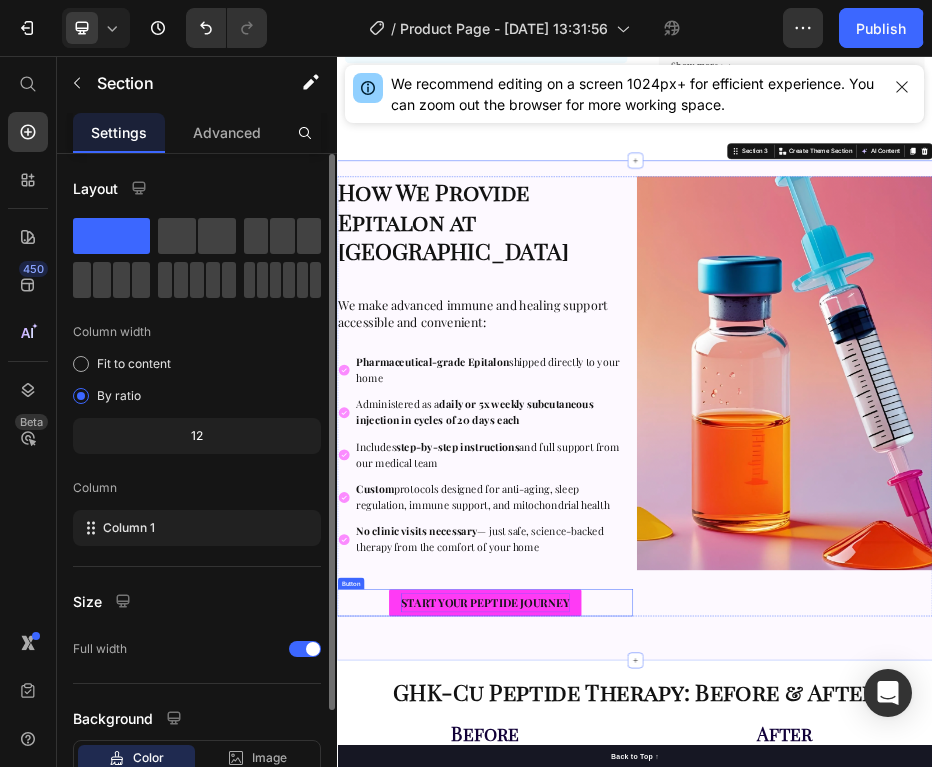 click on "START YOUR PEPTIDE JOURNEY" at bounding box center [635, 1158] 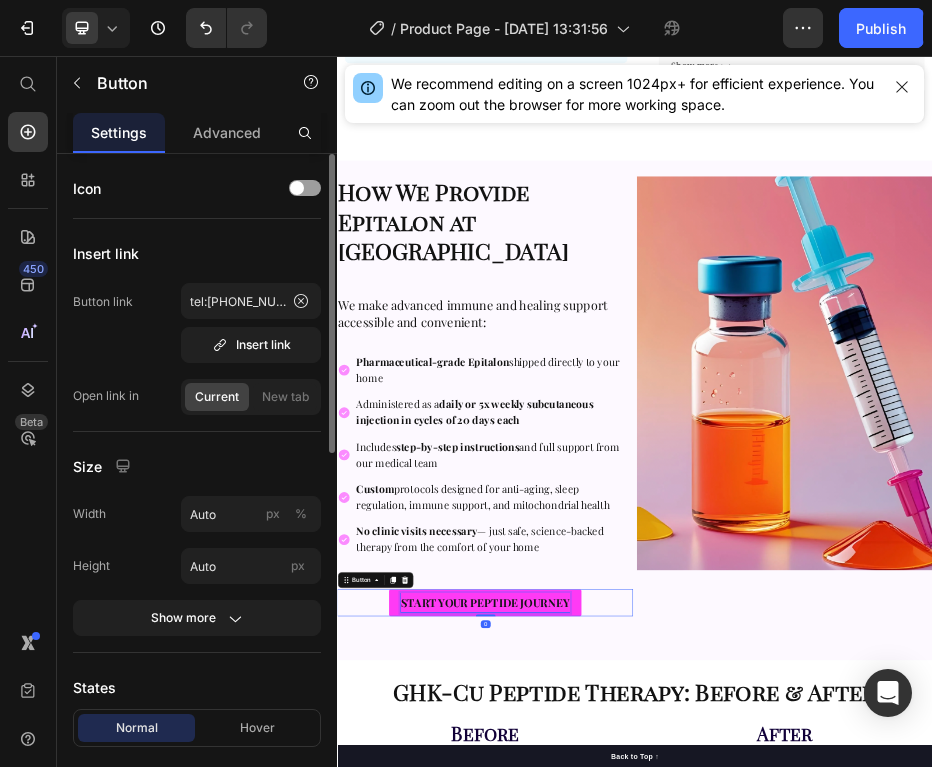 click on "START YOUR PEPTIDE JOURNEY" at bounding box center (635, 1158) 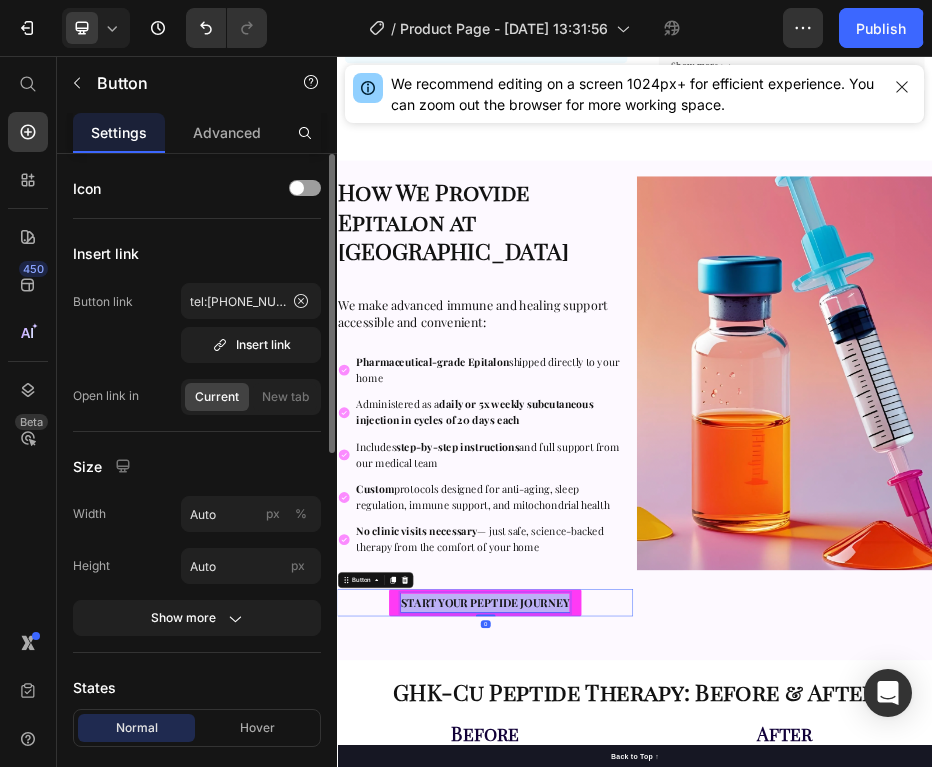 click on "START YOUR PEPTIDE JOURNEY" at bounding box center [635, 1158] 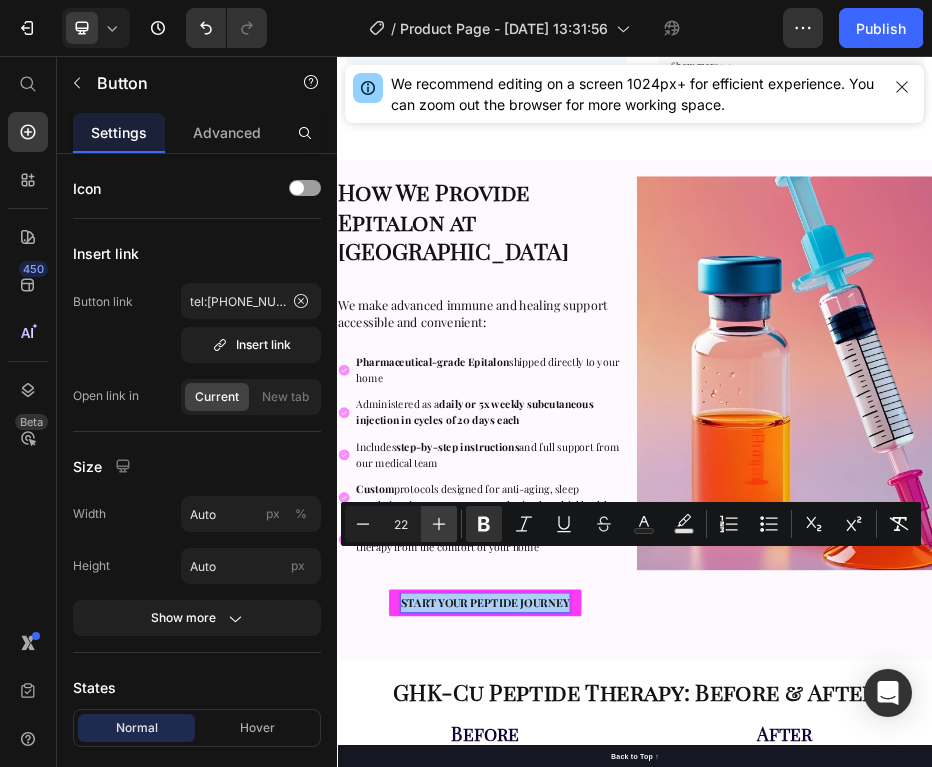 click on "Plus" at bounding box center (439, 524) 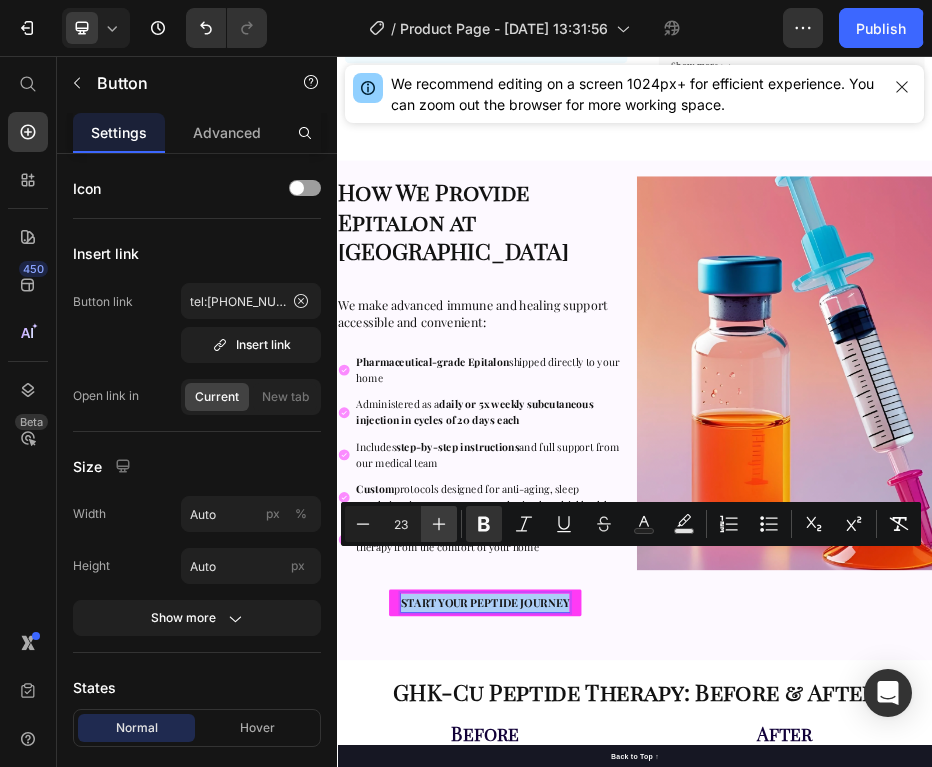 click on "Plus" at bounding box center [439, 524] 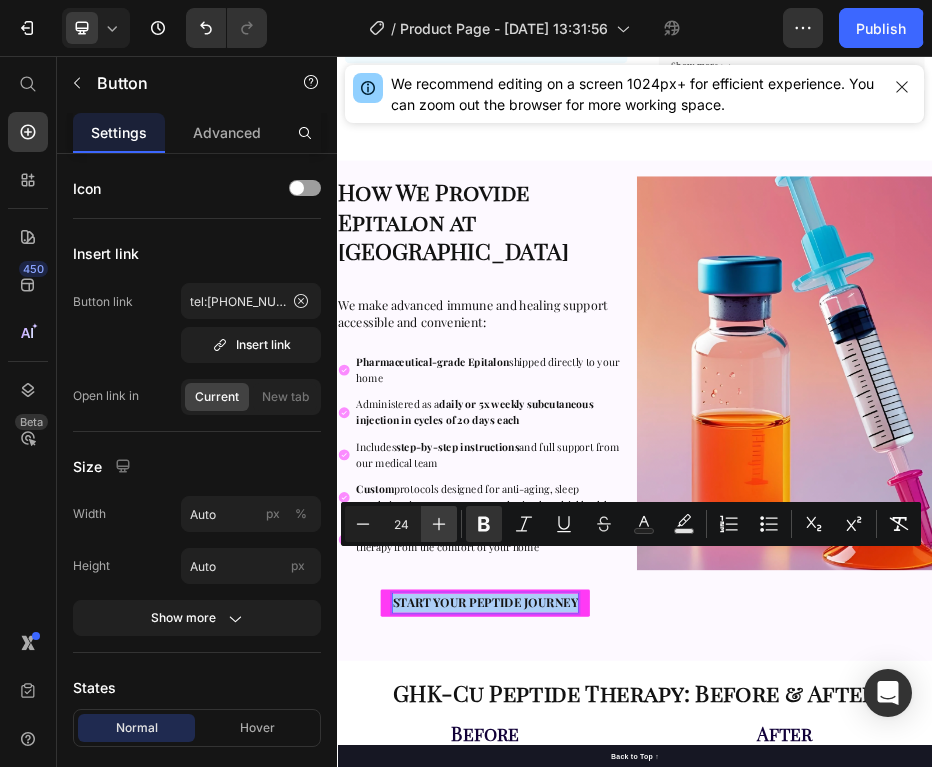 click on "Plus" at bounding box center [439, 524] 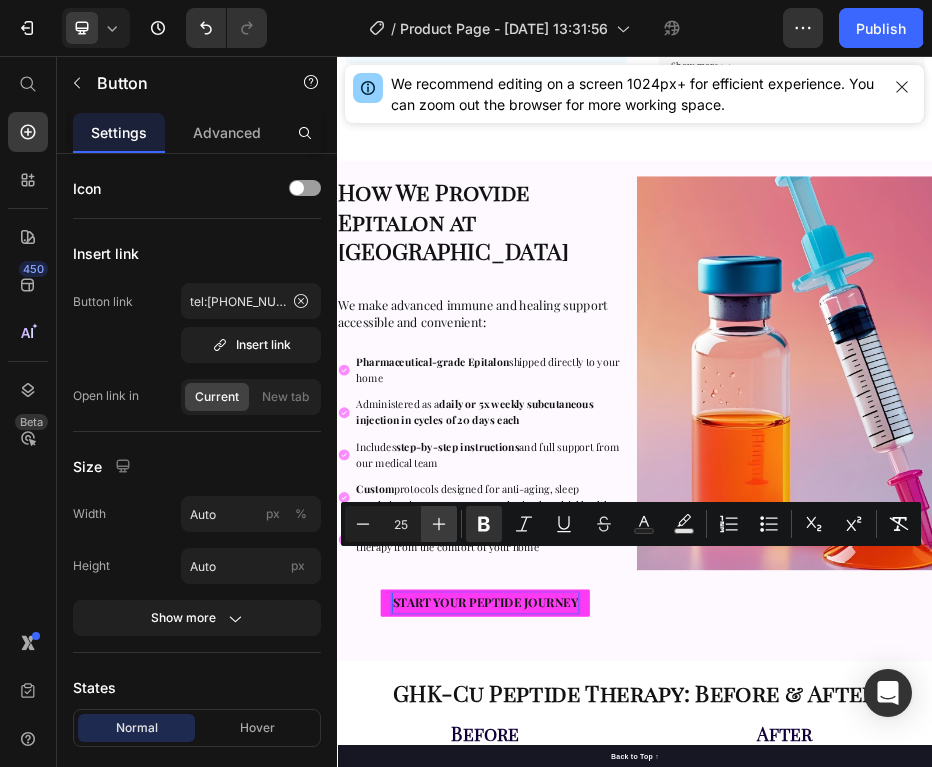 click on "Plus" at bounding box center [439, 524] 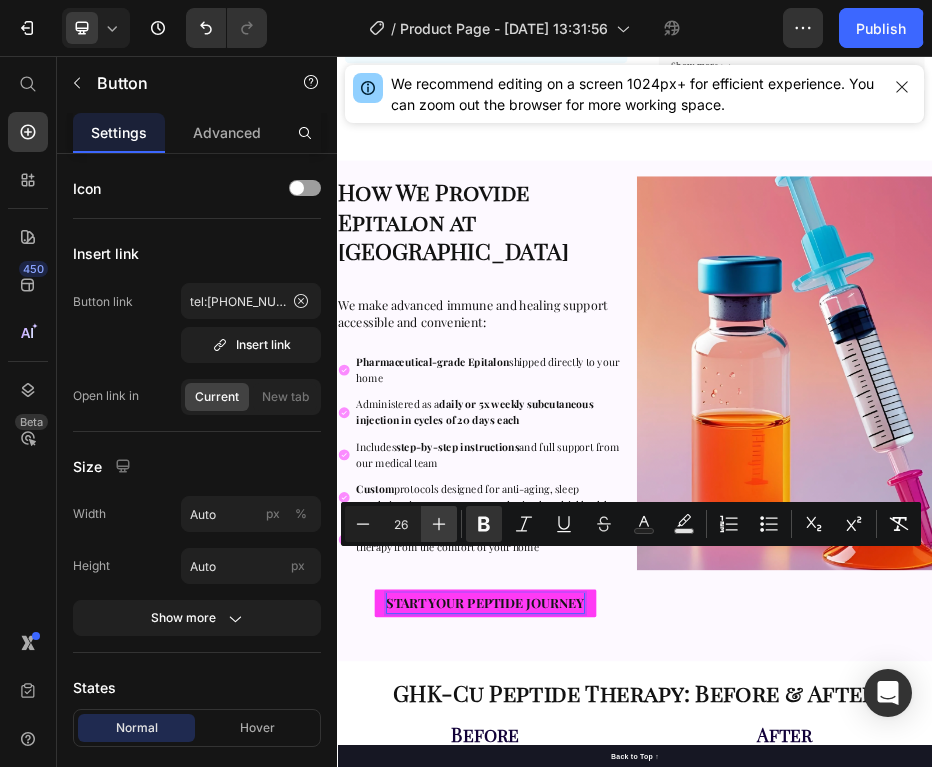click on "Plus" at bounding box center (439, 524) 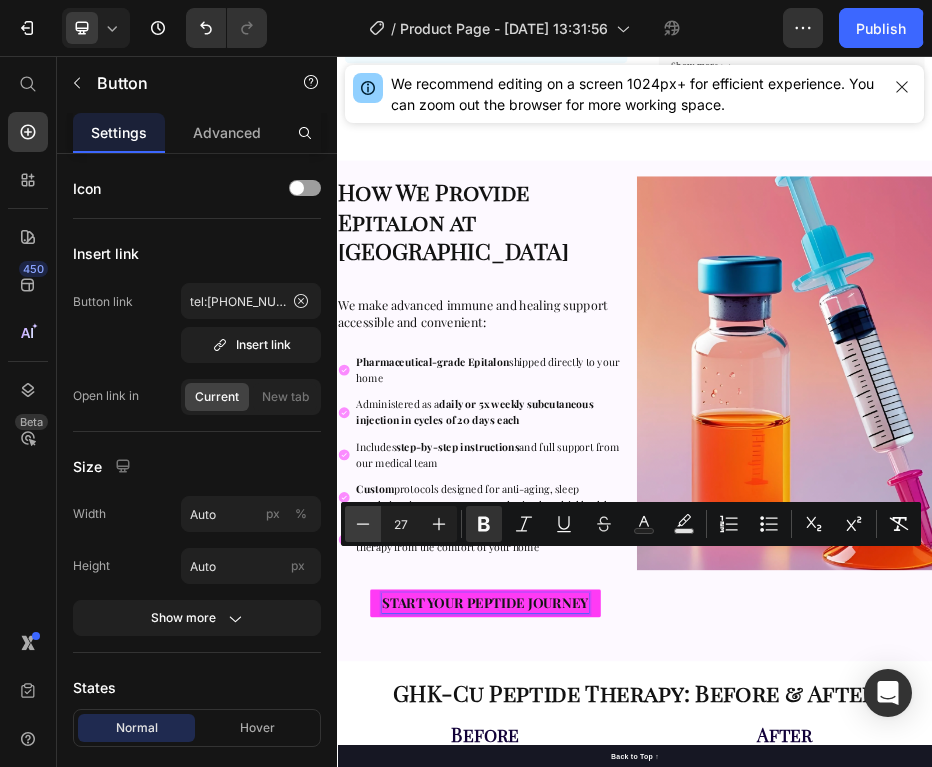 click on "Minus" at bounding box center [363, 524] 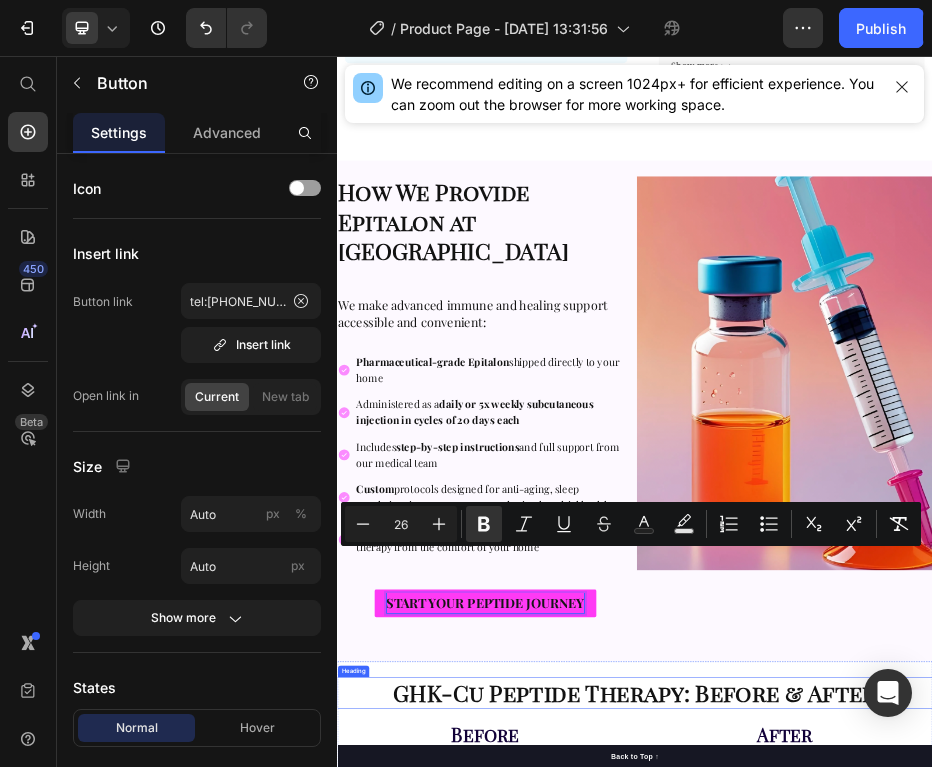 click on "GHK-Cu Peptide Therapy: Before & After" at bounding box center [937, 1339] 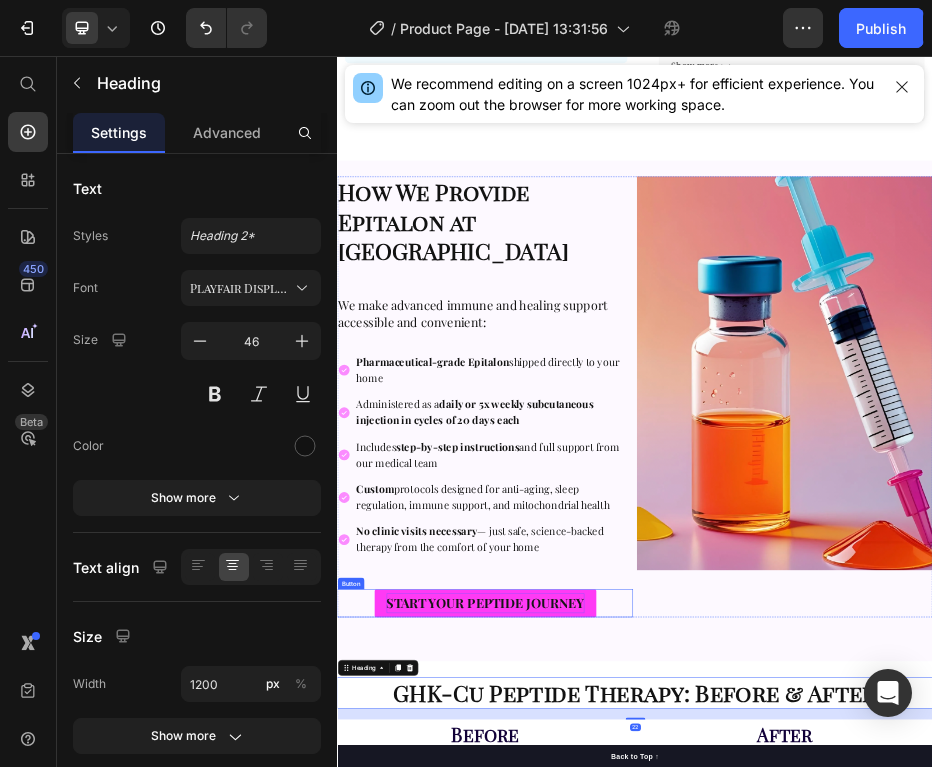 click on "START YOUR PEPTIDE JOURNEY" at bounding box center [635, 1157] 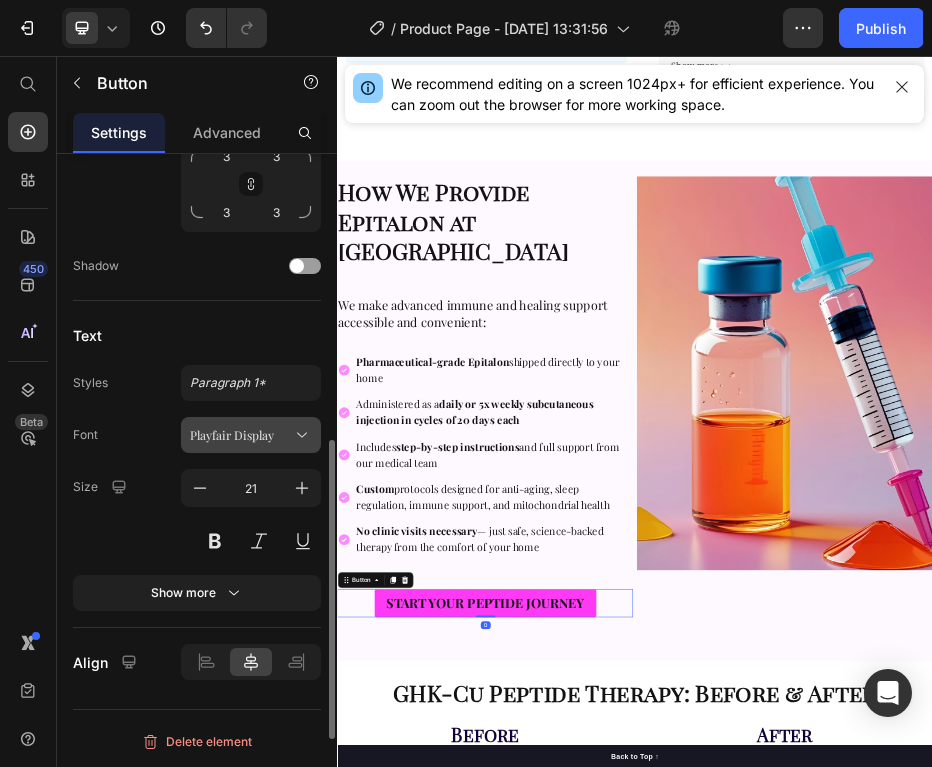 scroll, scrollTop: 378, scrollLeft: 0, axis: vertical 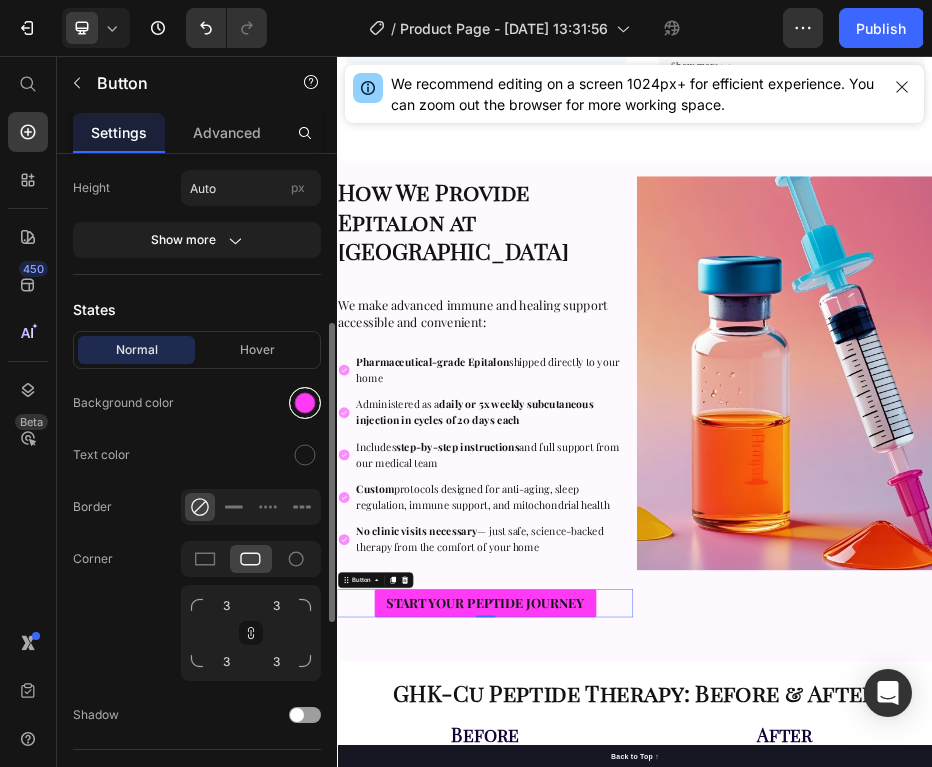 click at bounding box center (305, 403) 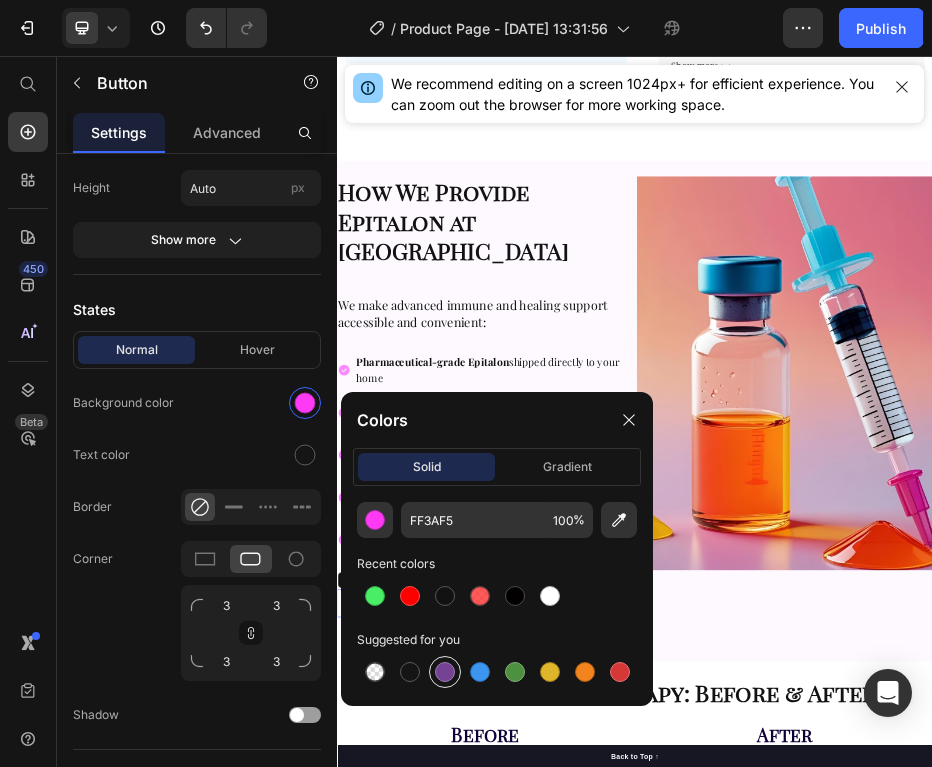 click at bounding box center (445, 672) 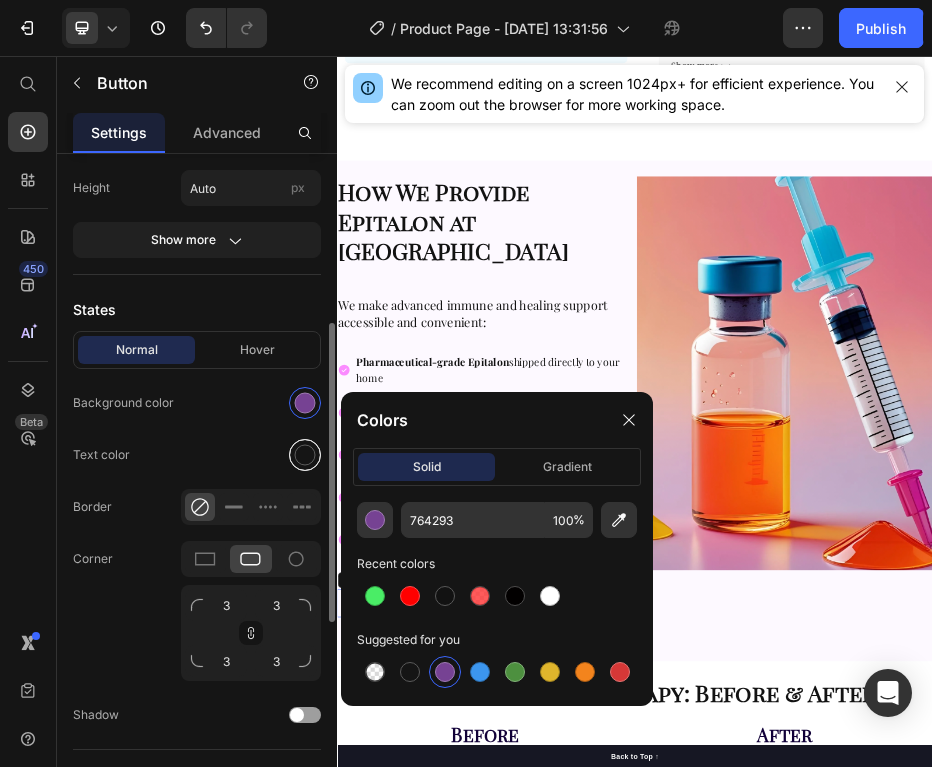 click at bounding box center [305, 455] 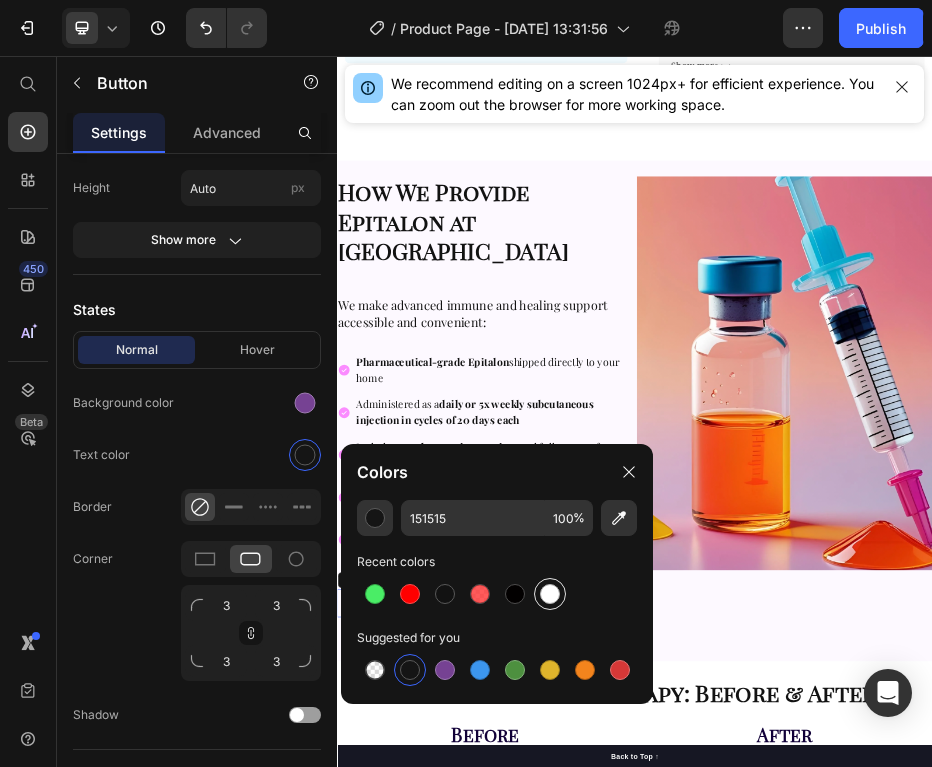 click at bounding box center (550, 594) 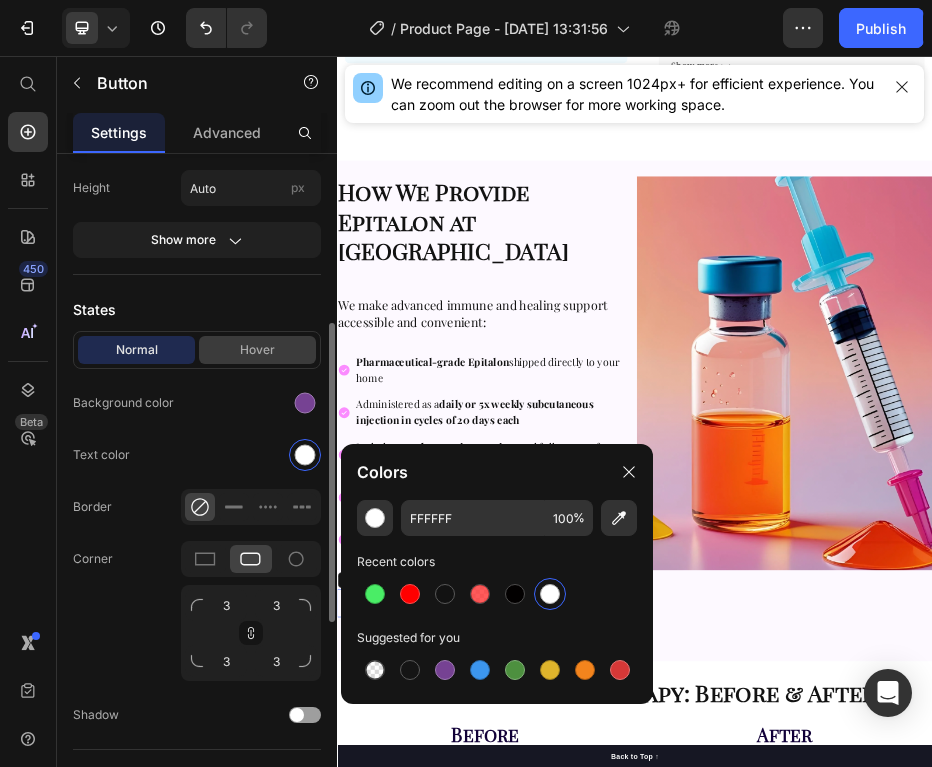 click on "Hover" at bounding box center (257, 350) 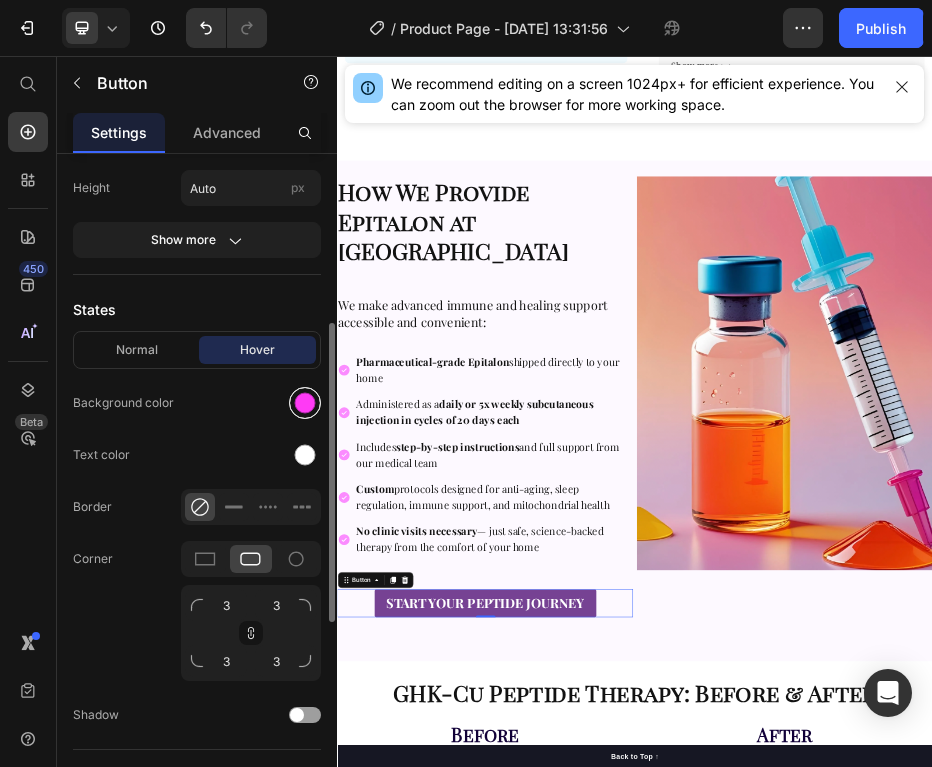 click at bounding box center (305, 403) 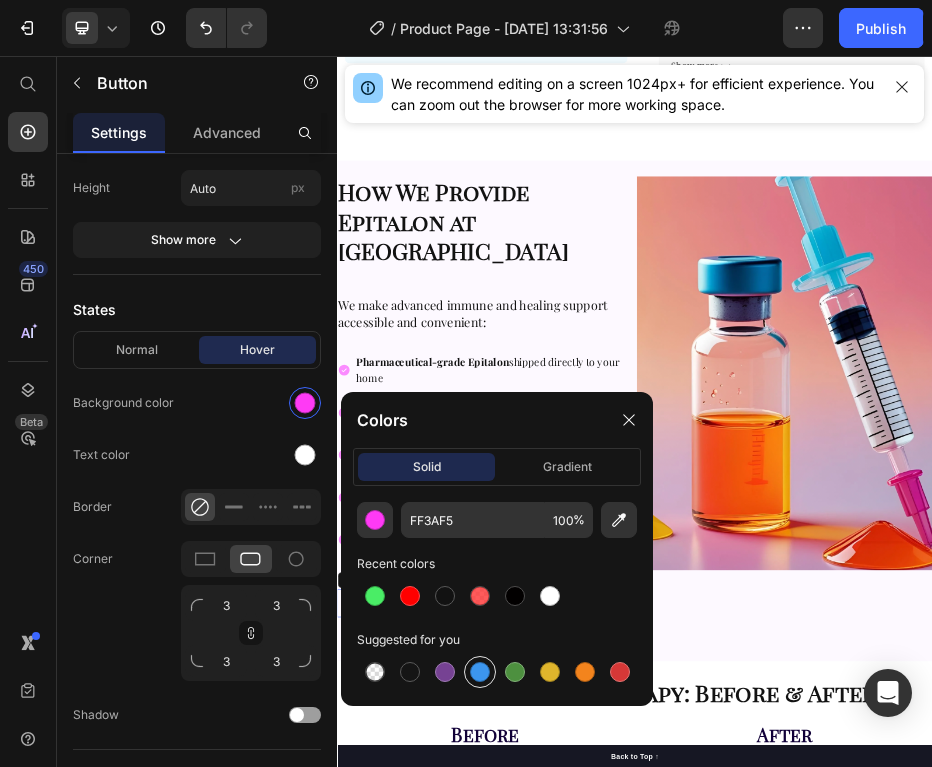 click at bounding box center (480, 672) 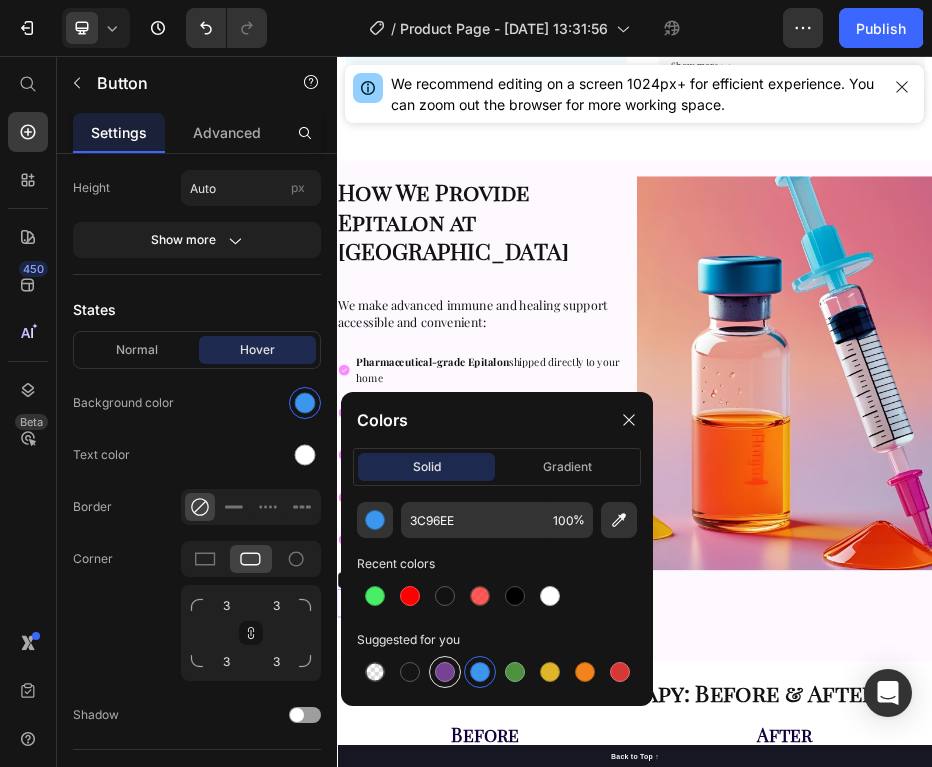 click at bounding box center [445, 672] 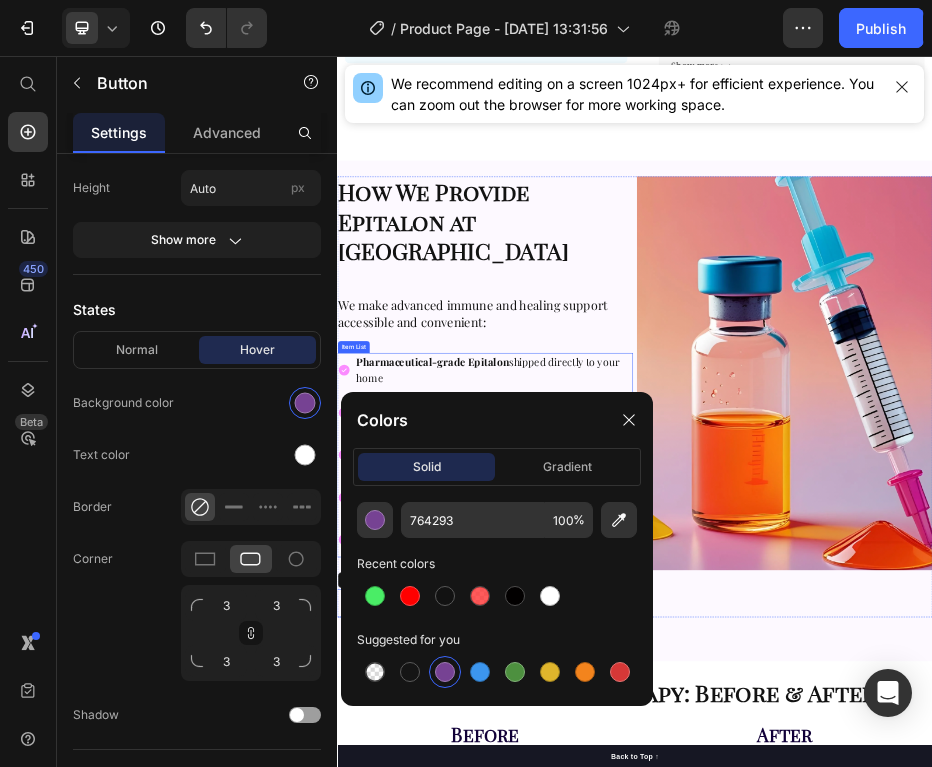 click on "Pharmaceutical-grade Epitalon  shipped directly to your home" at bounding box center [652, 689] 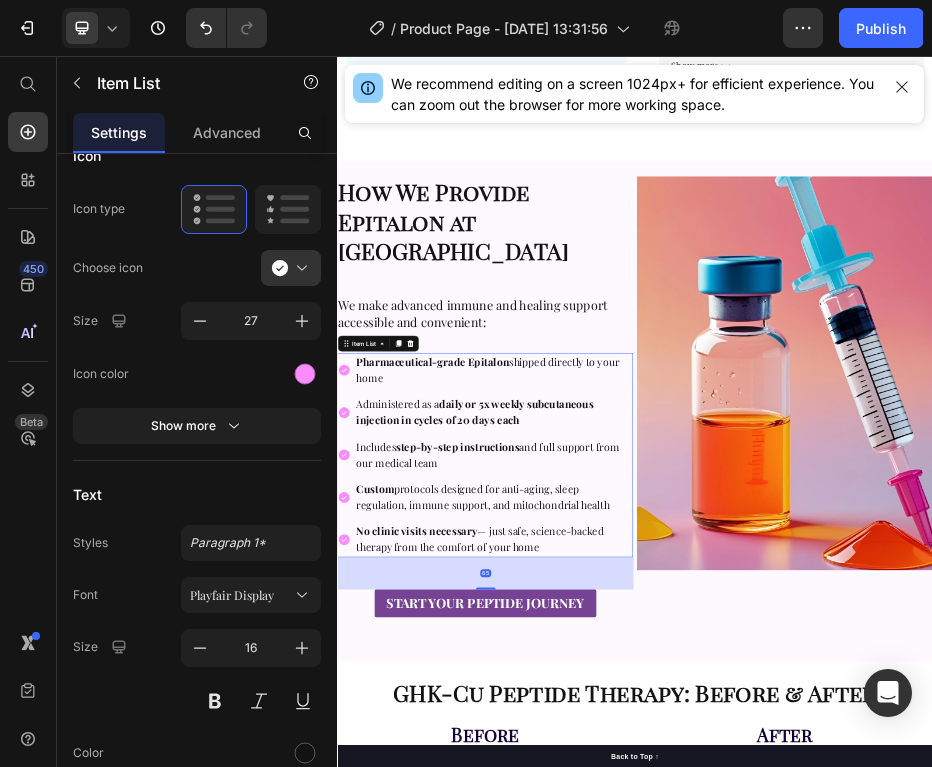 scroll, scrollTop: 0, scrollLeft: 0, axis: both 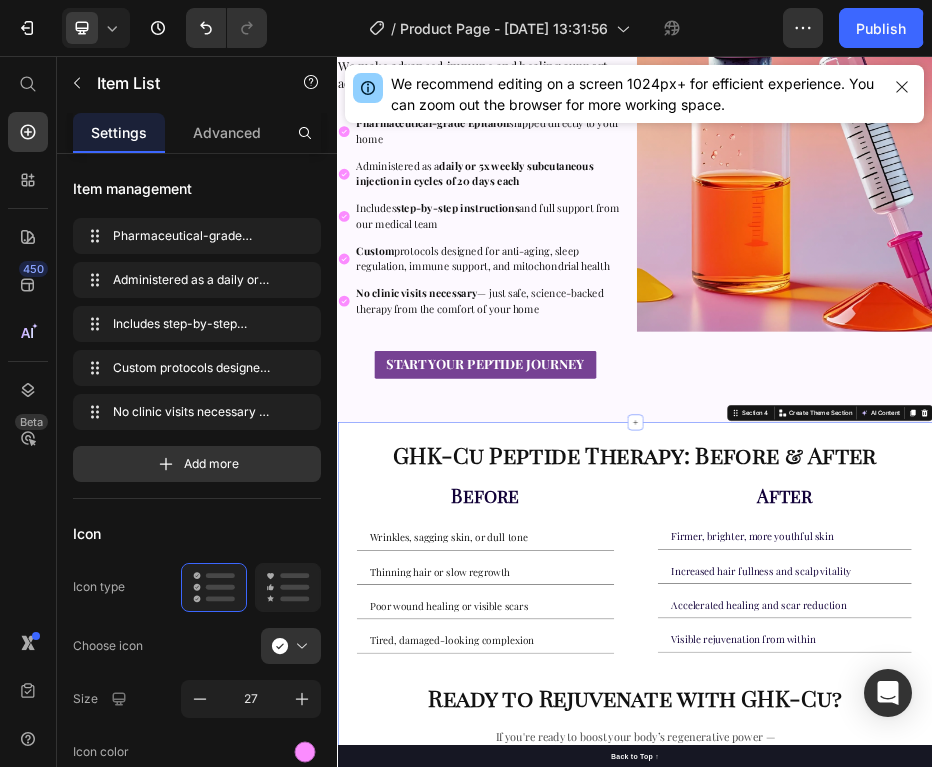 click on "GHK-Cu Peptide Therapy: Before & After Heading Before Heading
Wrinkles, sagging skin, or dull tone
Thinning hair or slow regrowth
Poor wound healing or visible scars
Tired, damaged-looking complexion Accordion After Heading
Firmer, brighter, more youthful skin
Increased hair fullness and scalp vitality
Accelerated healing and scar reduction
Visible rejuvenation from within Accordion Row Ready to Rejuvenate with GHK-Cu? Heading If you're ready to boost your body’s regenerative power —  safely and naturally,GHK-Cu might be the perfect fit.  Look better. Heal faster. Feel stronger  - with GHK-Cu from DripTheory. Text Block START YOUR PEPTIDE JOURNEY Button" at bounding box center (937, 1212) 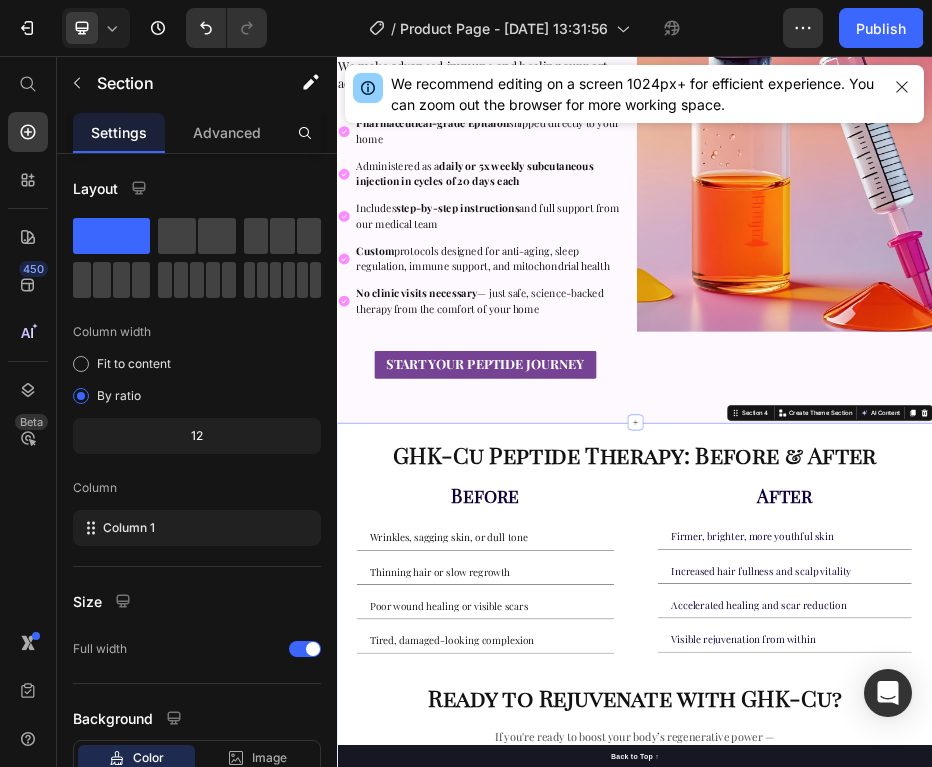click on "GHK-Cu Peptide Therapy: Before & After" at bounding box center [937, 858] 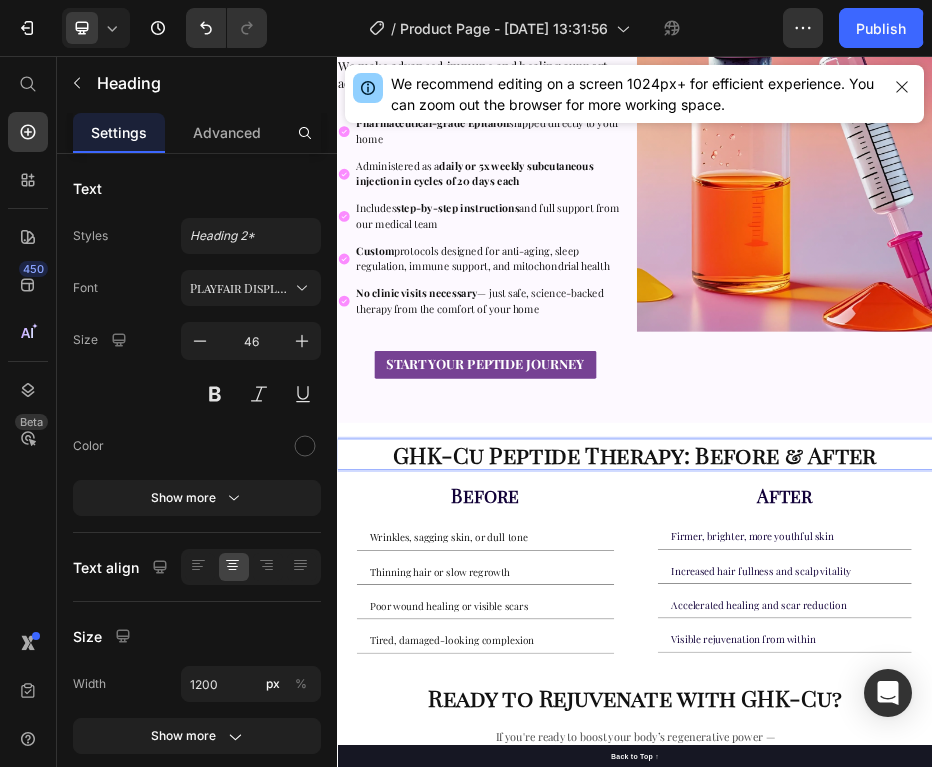click on "GHK-Cu Peptide Therapy: Before & After" at bounding box center (937, 858) 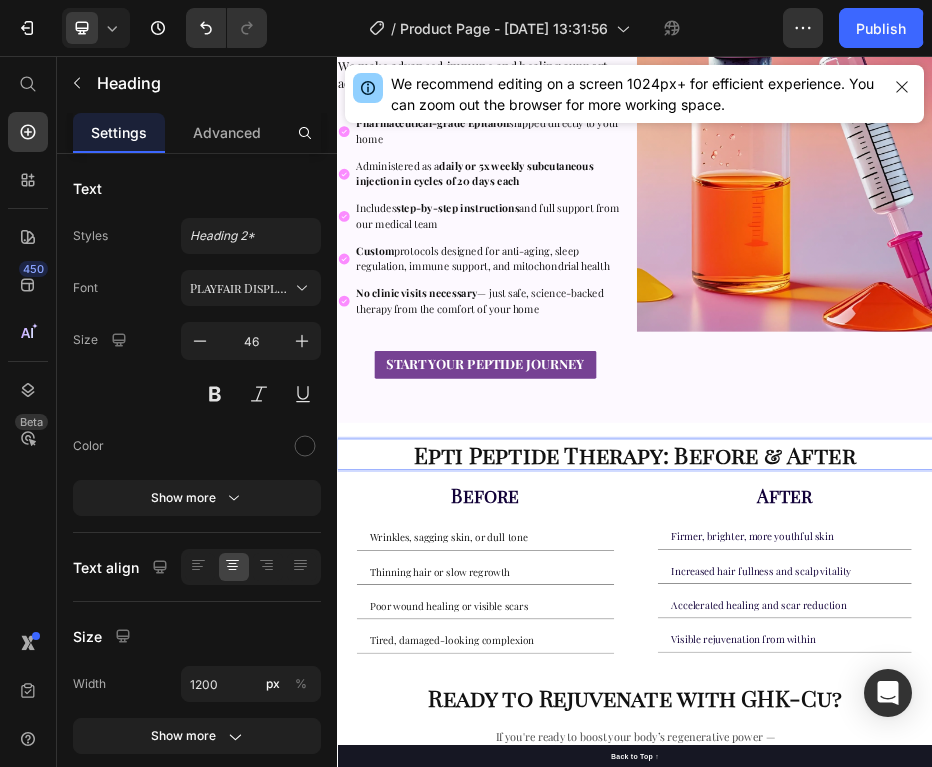 scroll, scrollTop: 121, scrollLeft: 0, axis: vertical 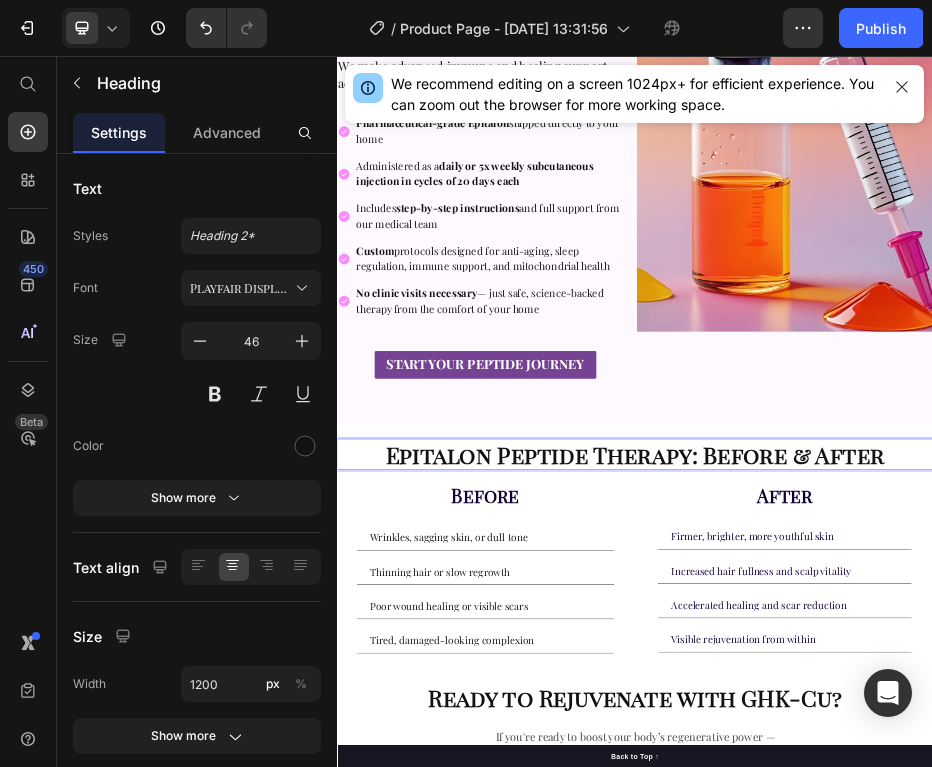 click on "Wrinkles, sagging skin, or dull tone" at bounding box center (562, 1026) 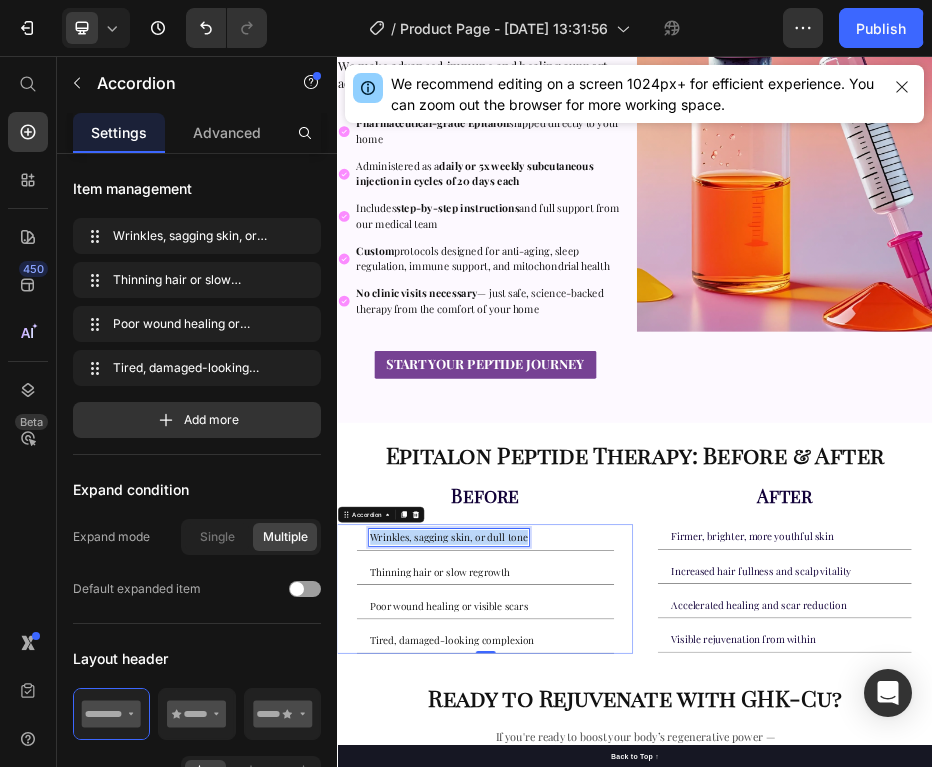 scroll, scrollTop: 0, scrollLeft: 0, axis: both 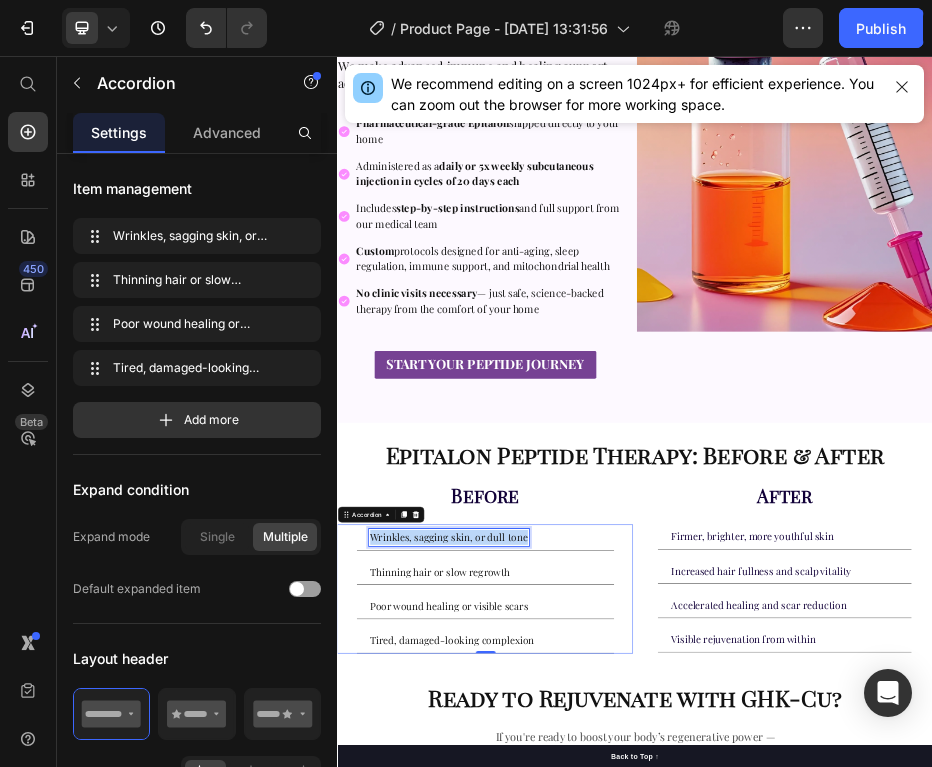 click on "Wrinkles, sagging skin, or dull tone" at bounding box center (562, 1026) 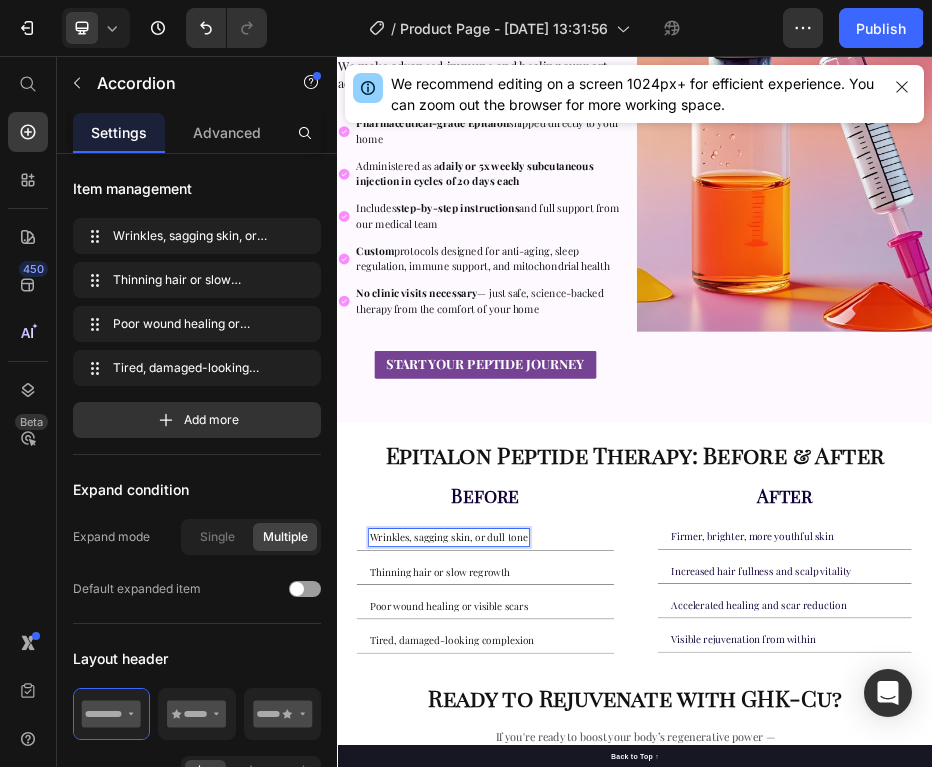 scroll, scrollTop: 194, scrollLeft: 0, axis: vertical 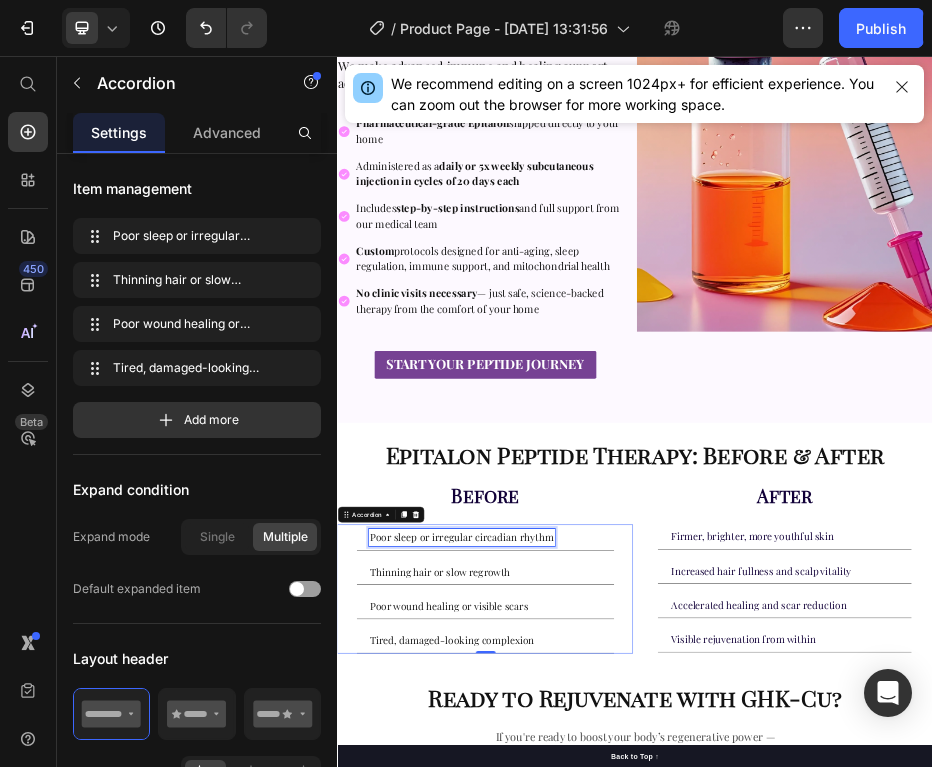 click on "Thinning hair or slow regrowth" at bounding box center (544, 1095) 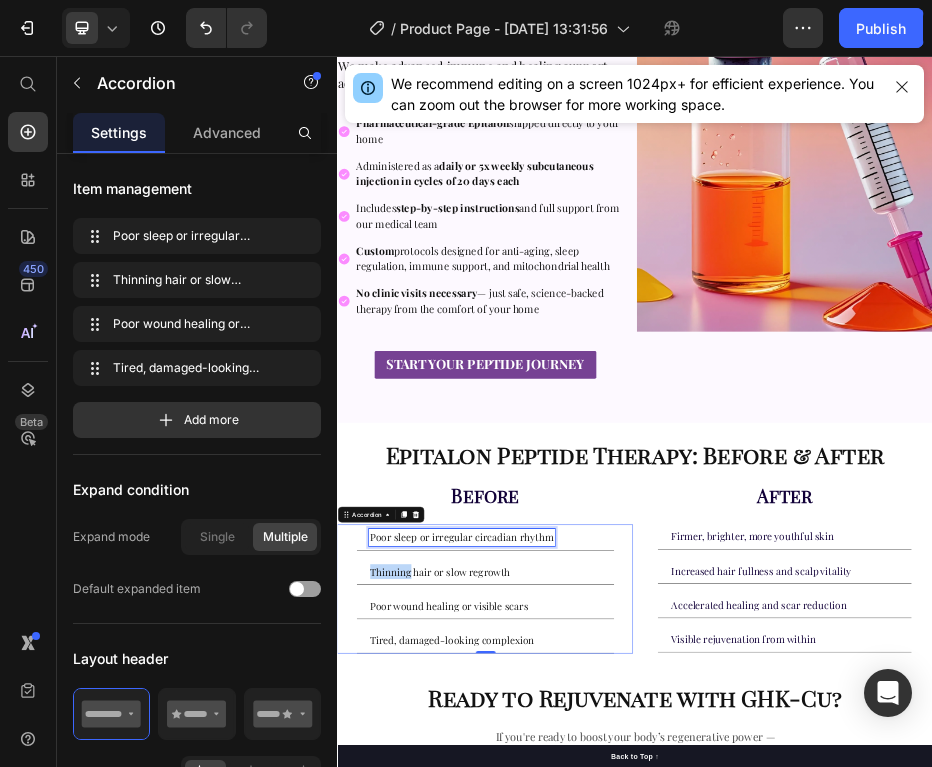 click on "Thinning hair or slow regrowth" at bounding box center (544, 1095) 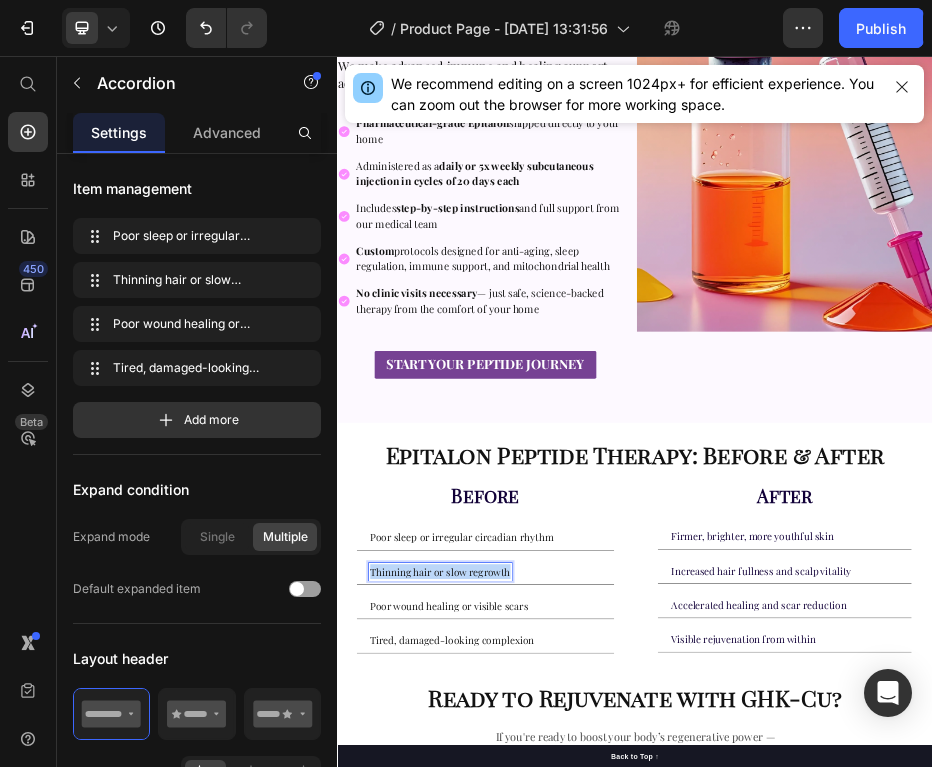 click on "Thinning hair or slow regrowth" at bounding box center [544, 1095] 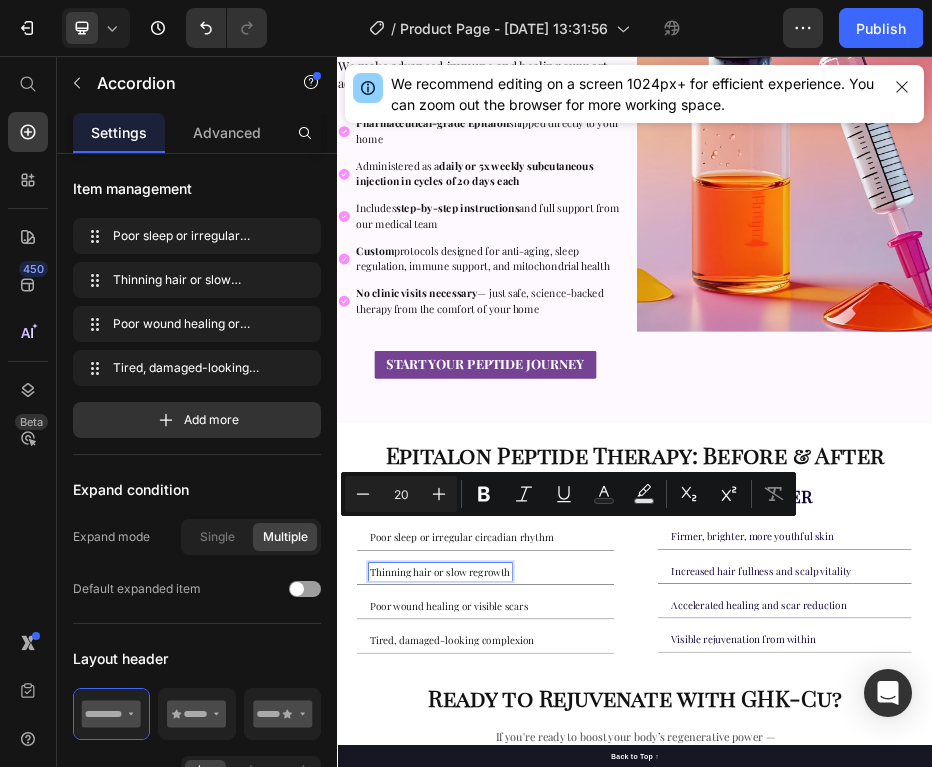 scroll, scrollTop: 458, scrollLeft: 0, axis: vertical 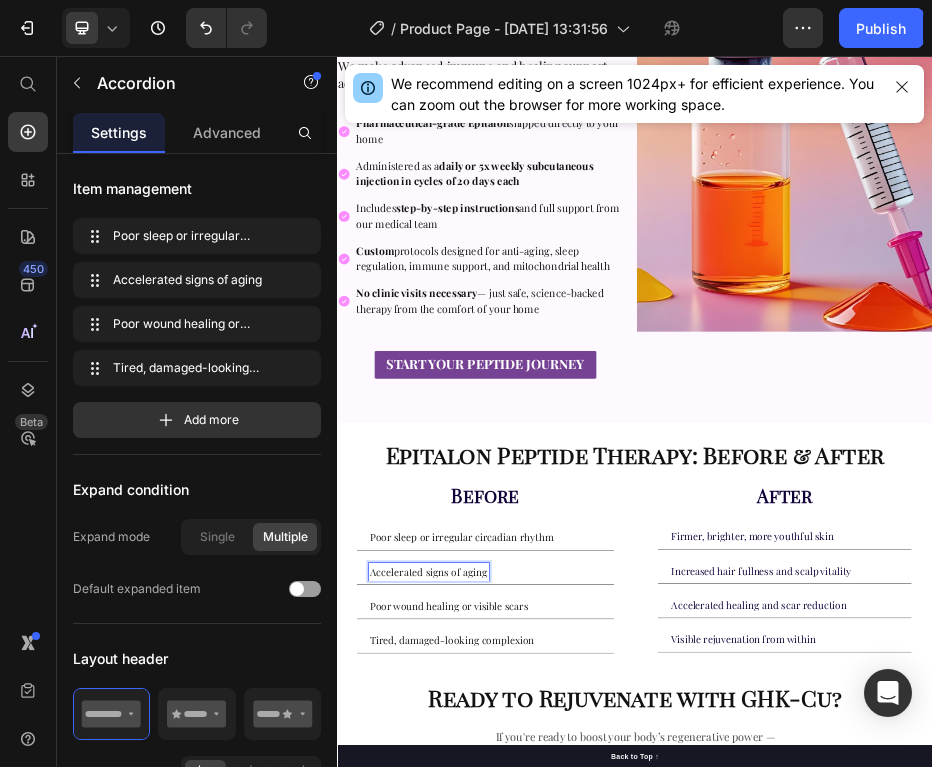 click on "Poor wound healing or visible scars" at bounding box center [562, 1164] 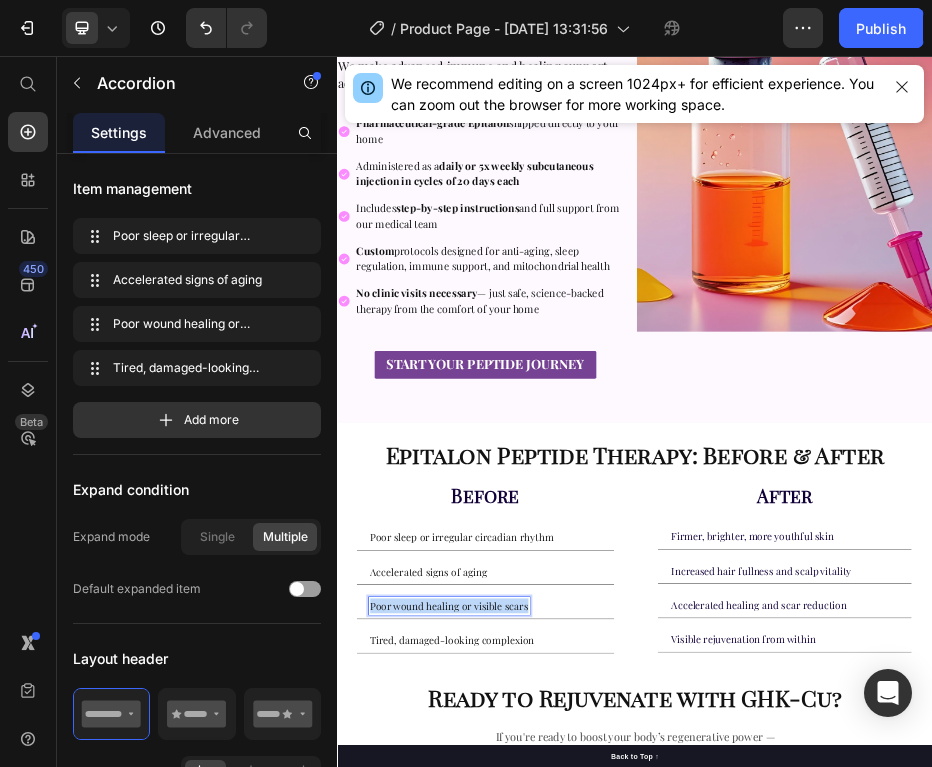 click on "Poor wound healing or visible scars" at bounding box center (562, 1164) 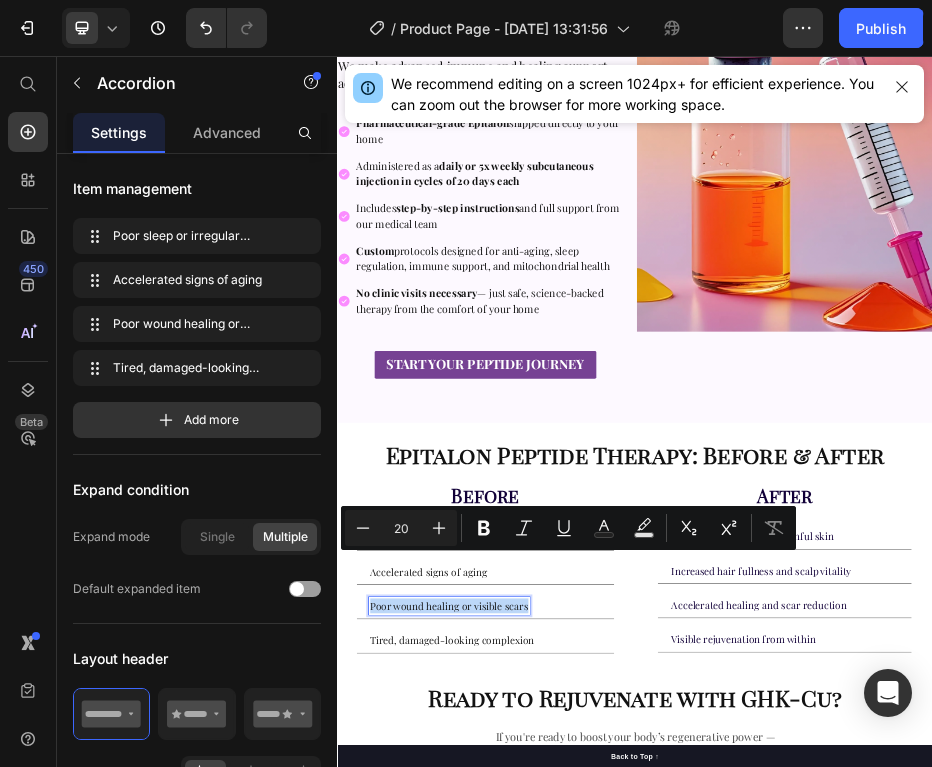 scroll, scrollTop: 790, scrollLeft: 0, axis: vertical 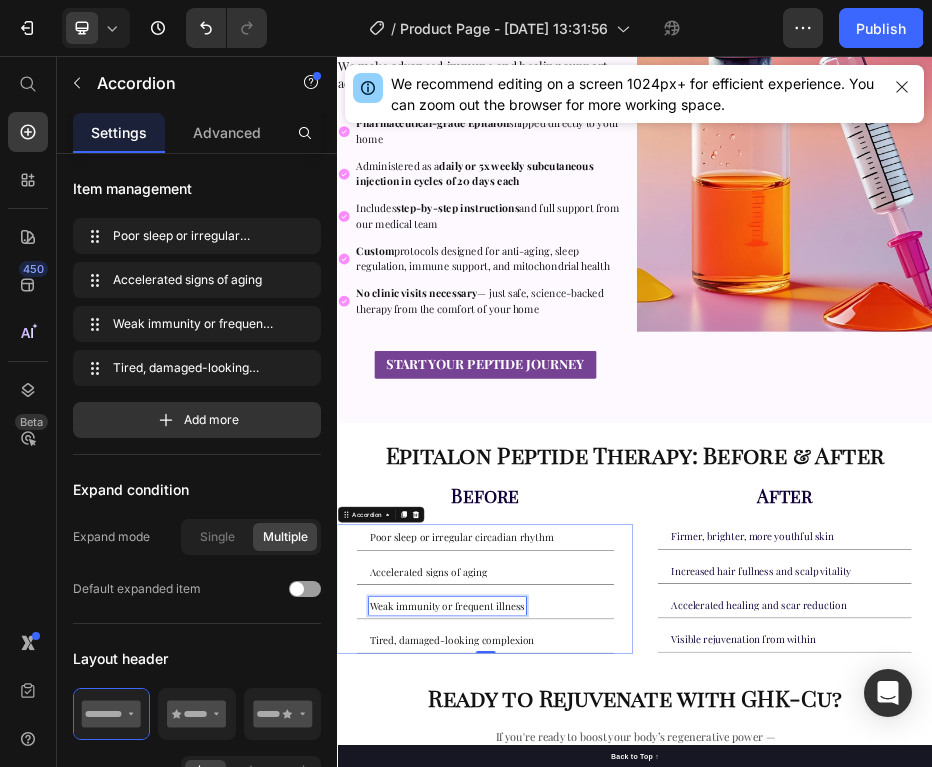 click on "Tired, damaged-looking complexion" at bounding box center (568, 1233) 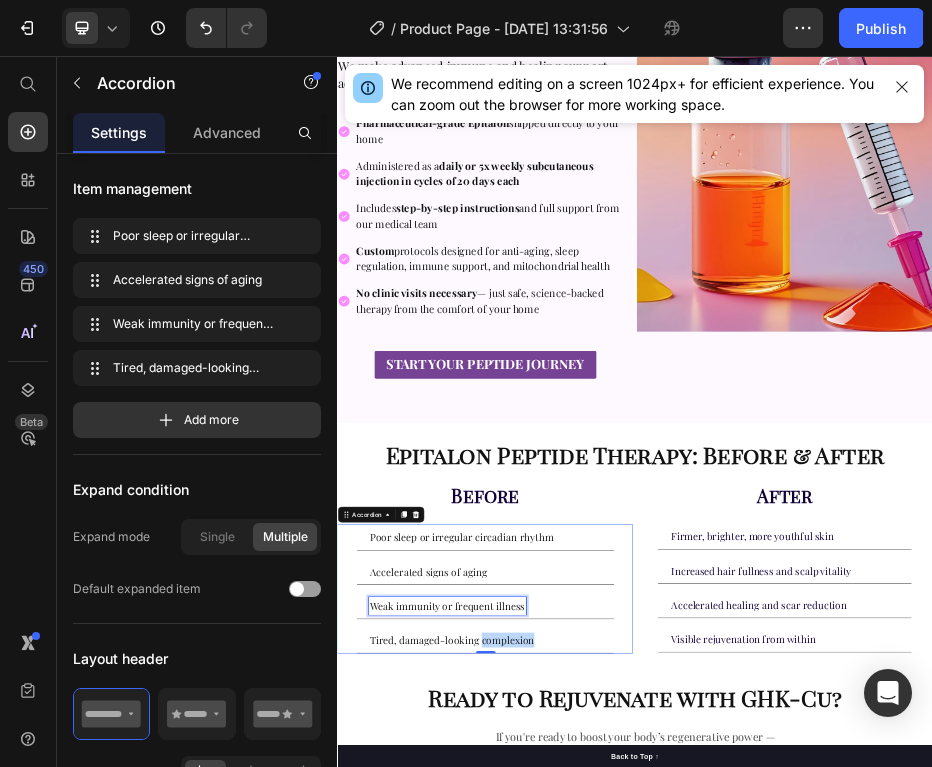 click on "Tired, damaged-looking complexion" at bounding box center [568, 1233] 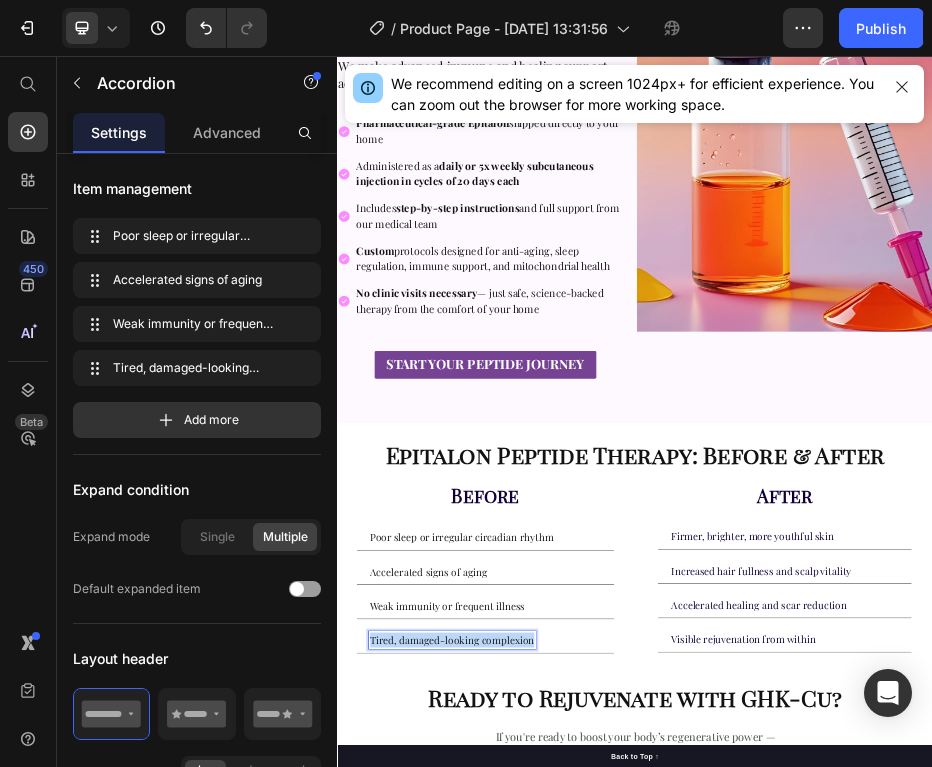 click on "Tired, damaged-looking complexion" at bounding box center (568, 1233) 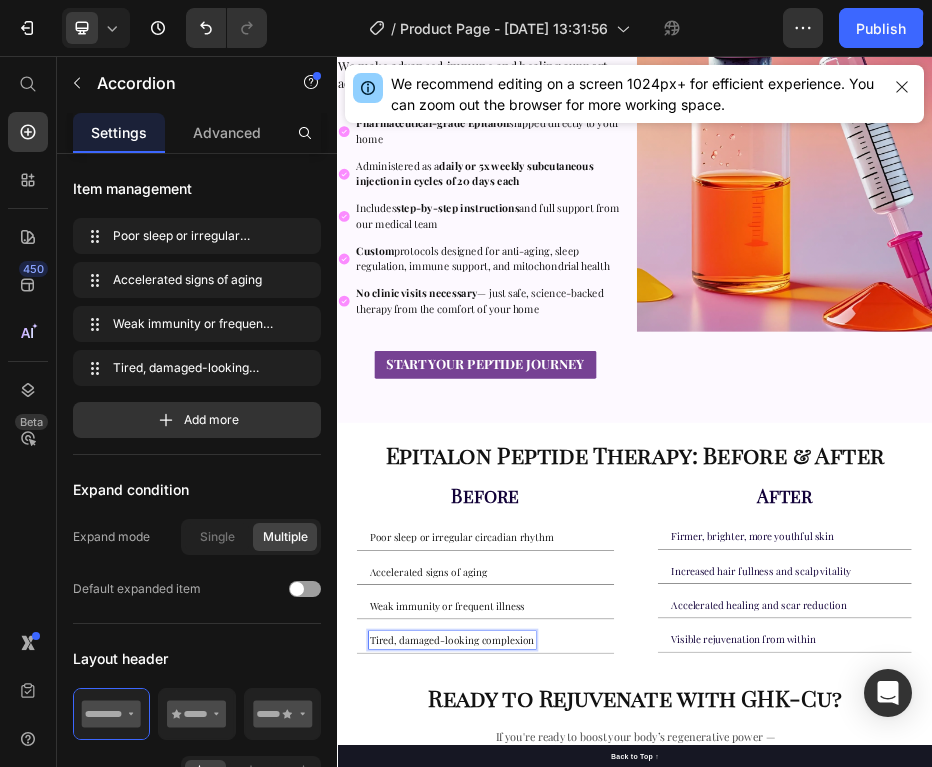 scroll, scrollTop: 1217, scrollLeft: 0, axis: vertical 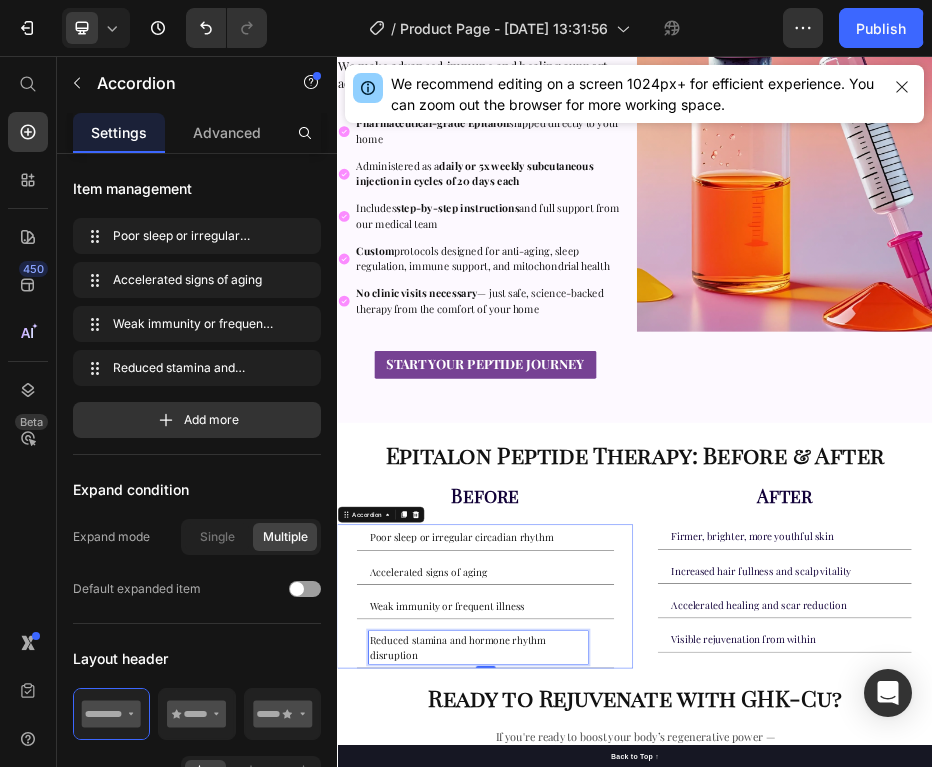 click on "Firmer, brighter, more youthful skin" at bounding box center [1174, 1024] 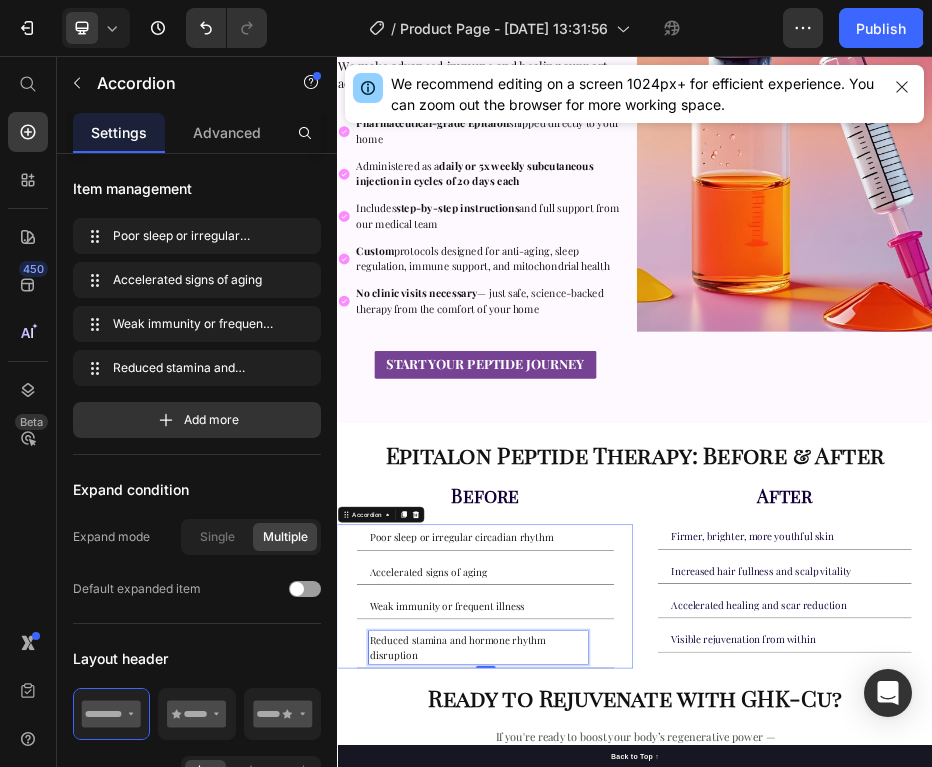 click on "Firmer, brighter, more youthful skin" at bounding box center (1174, 1024) 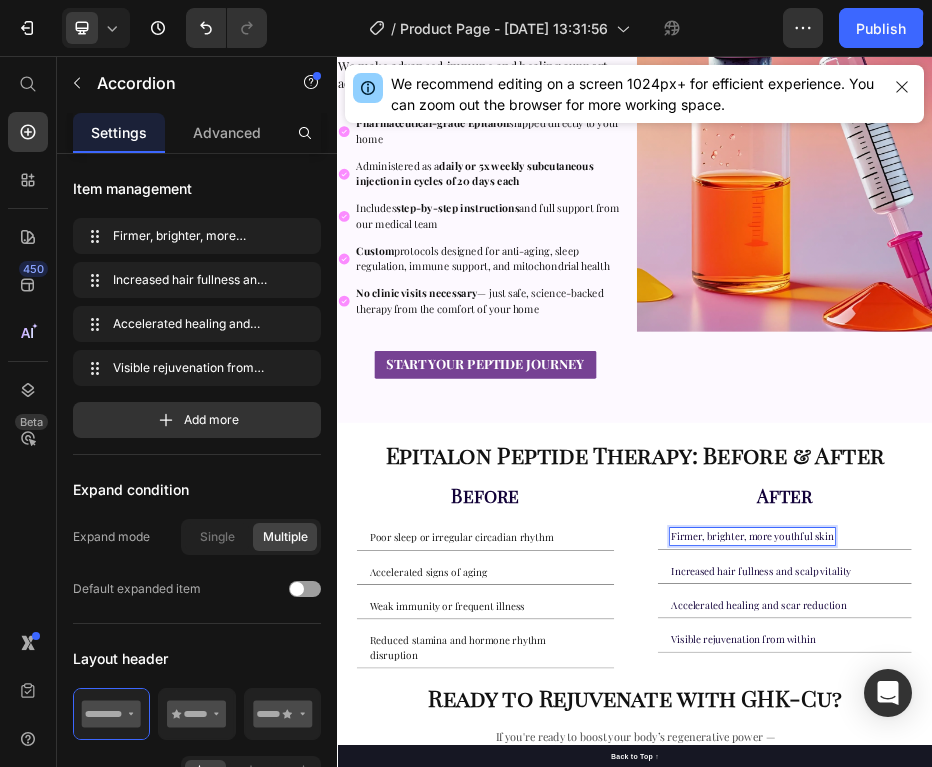 scroll, scrollTop: 192, scrollLeft: 0, axis: vertical 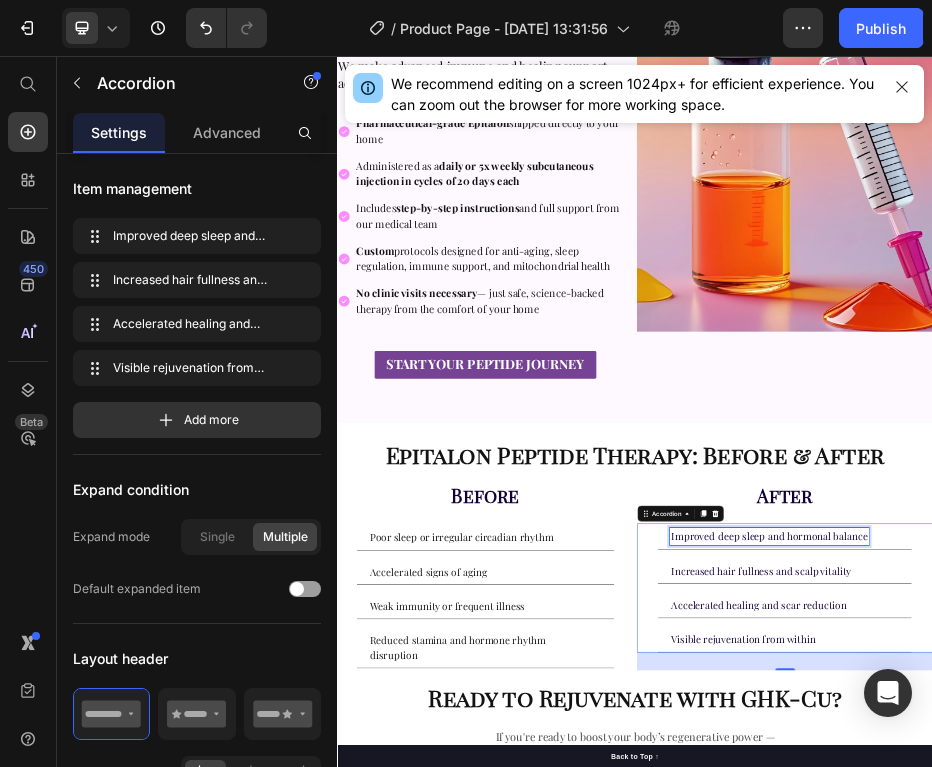 click on "Increased hair fullness and scalp vitality" at bounding box center (1191, 1093) 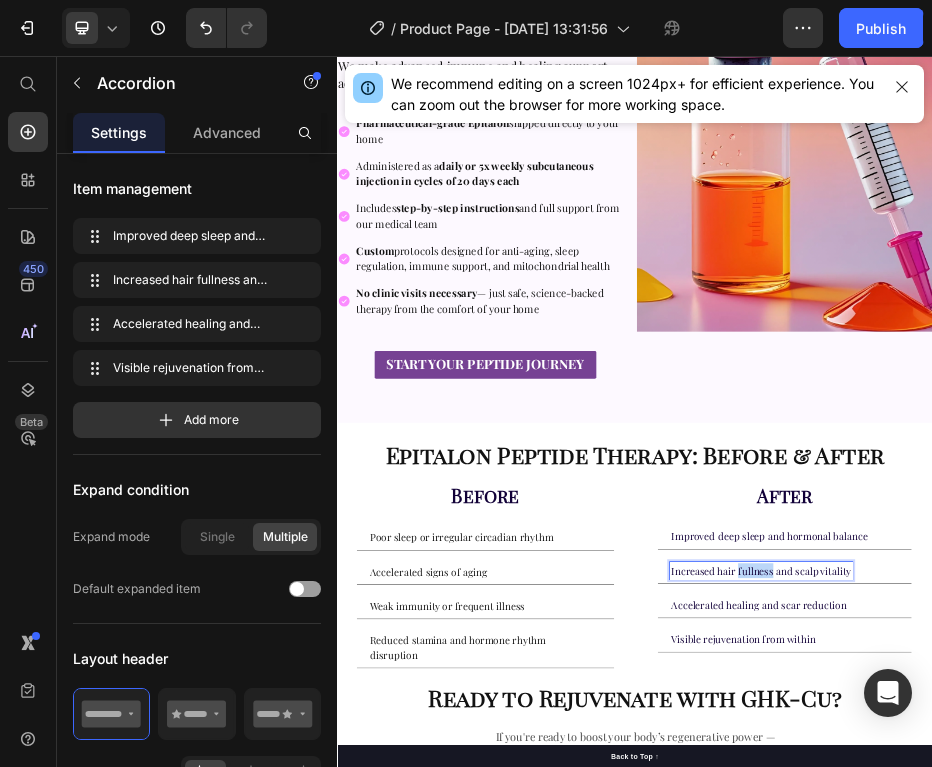 click on "Increased hair fullness and scalp vitality" at bounding box center [1191, 1093] 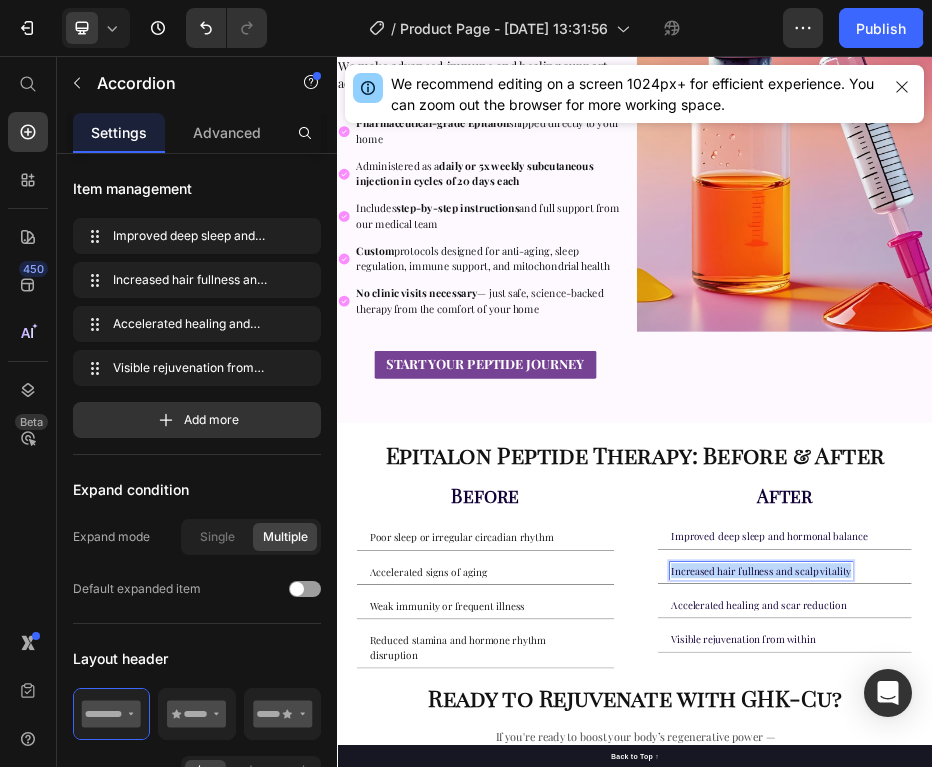 click on "Increased hair fullness and scalp vitality" at bounding box center (1191, 1093) 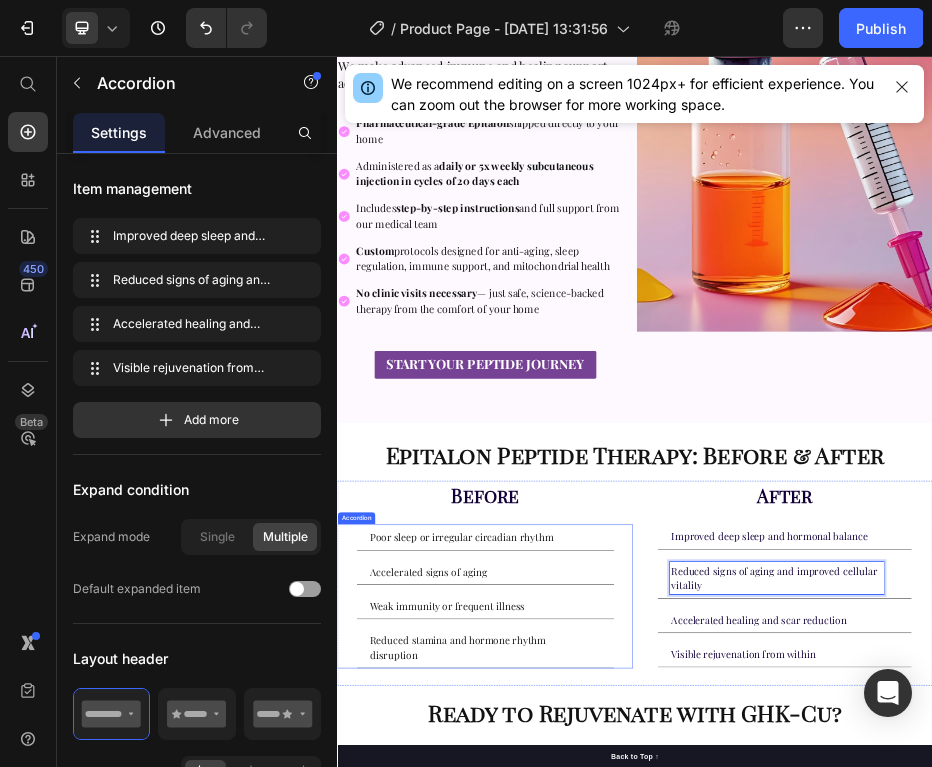 click on "Reduced stamina and hormone rhythm disruption" at bounding box center [635, 1248] 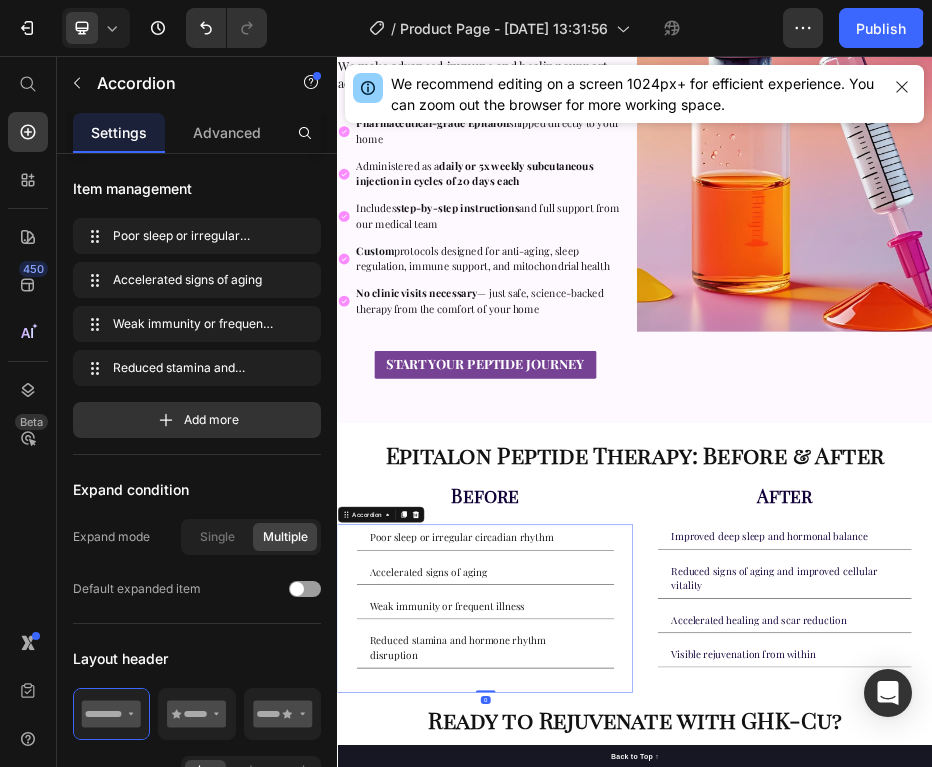 scroll, scrollTop: 0, scrollLeft: 0, axis: both 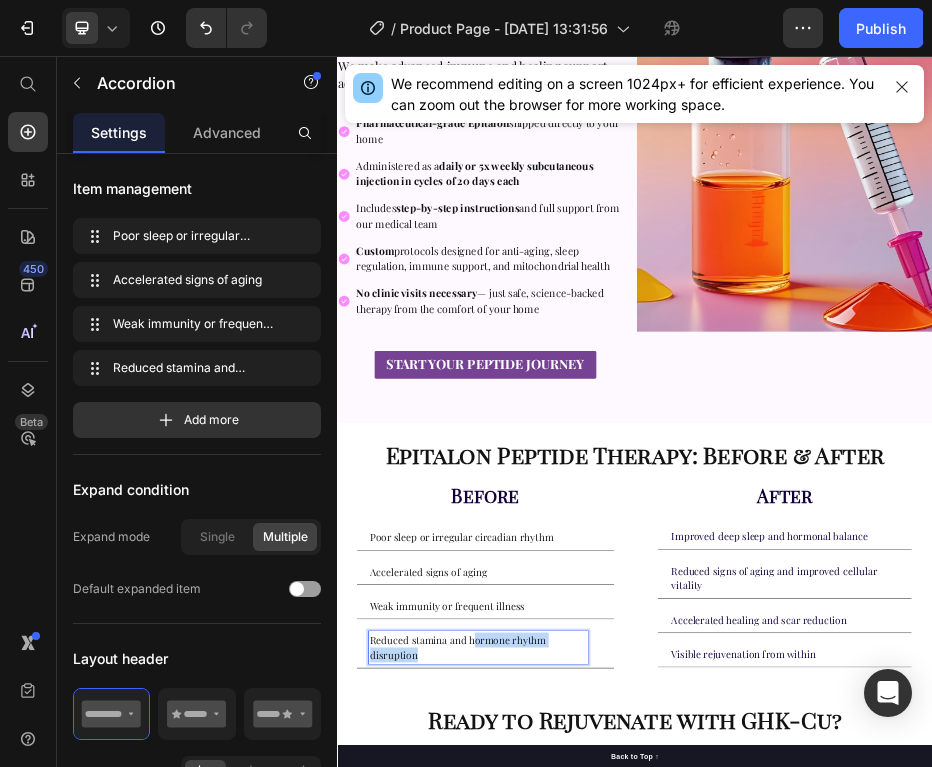 drag, startPoint x: 514, startPoint y: 1166, endPoint x: 606, endPoint y: 1127, distance: 99.92497 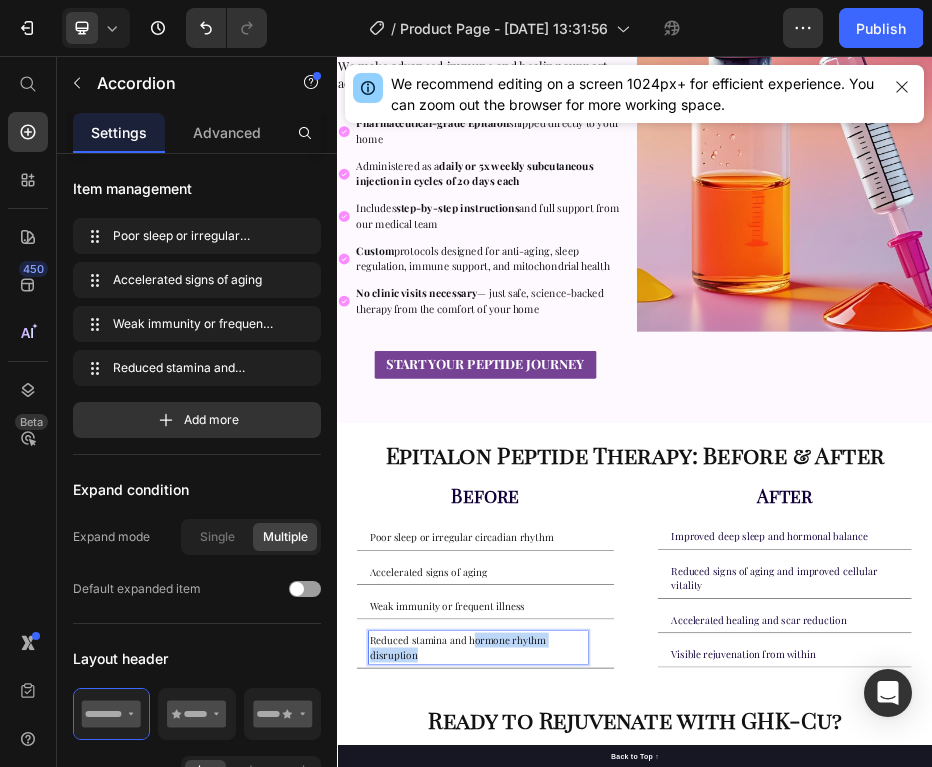 click on "Reduced stamina and hormone rhythm disruption" at bounding box center (621, 1248) 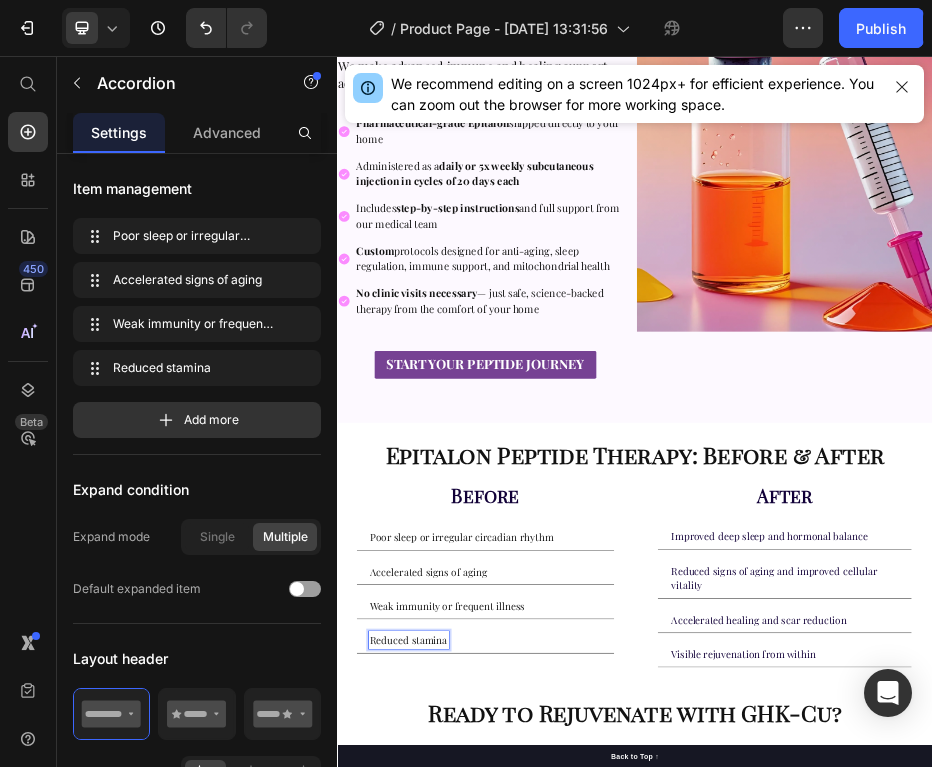 scroll, scrollTop: 2810, scrollLeft: 0, axis: vertical 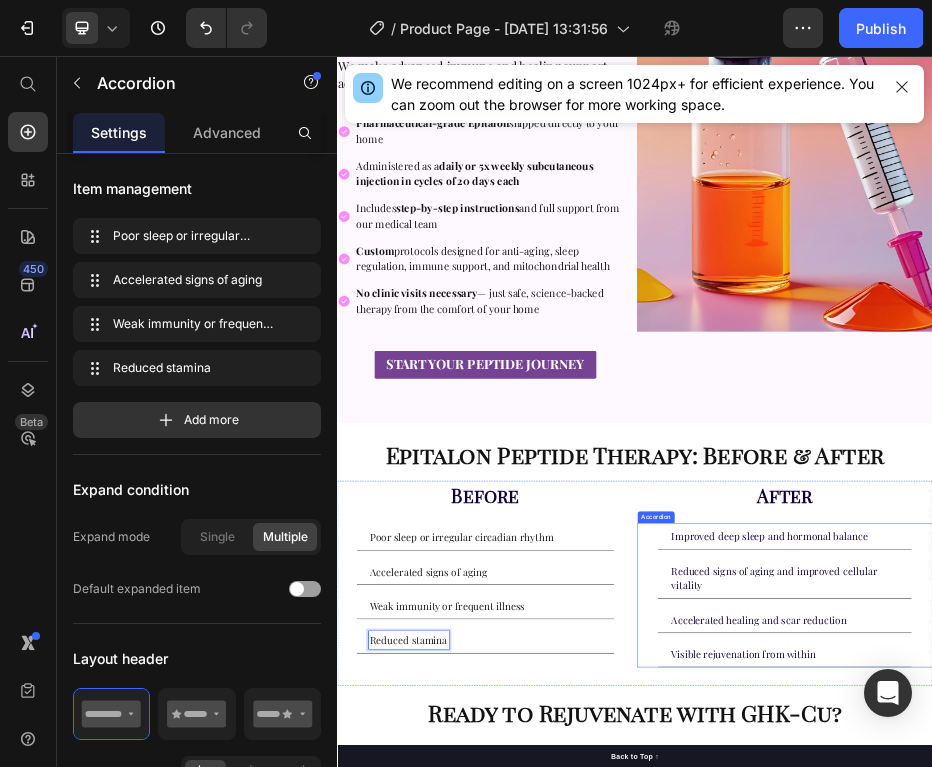 click on "Reduced signs of aging and improved cellular vitality" at bounding box center [1223, 1108] 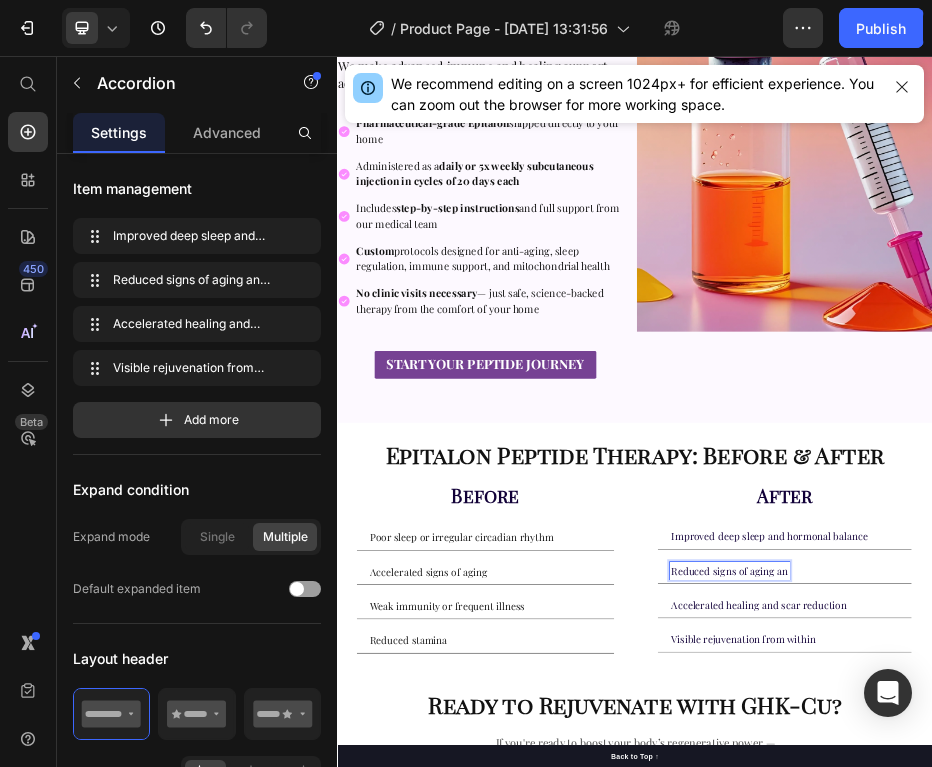 scroll, scrollTop: 8025, scrollLeft: 0, axis: vertical 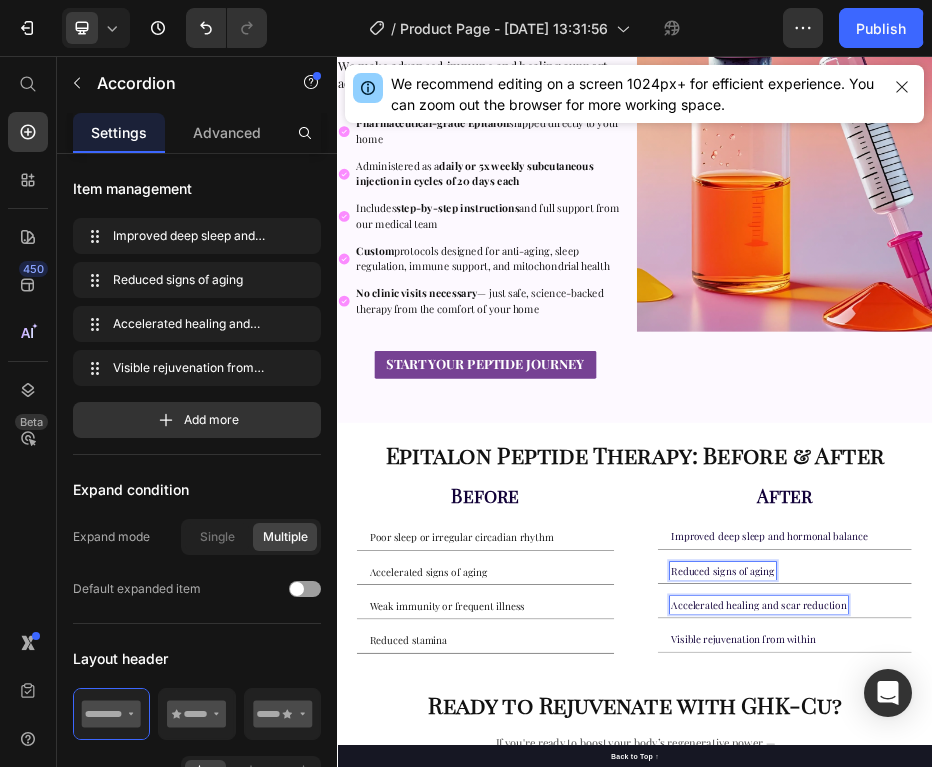click on "Accelerated healing and scar reduction" at bounding box center (1187, 1162) 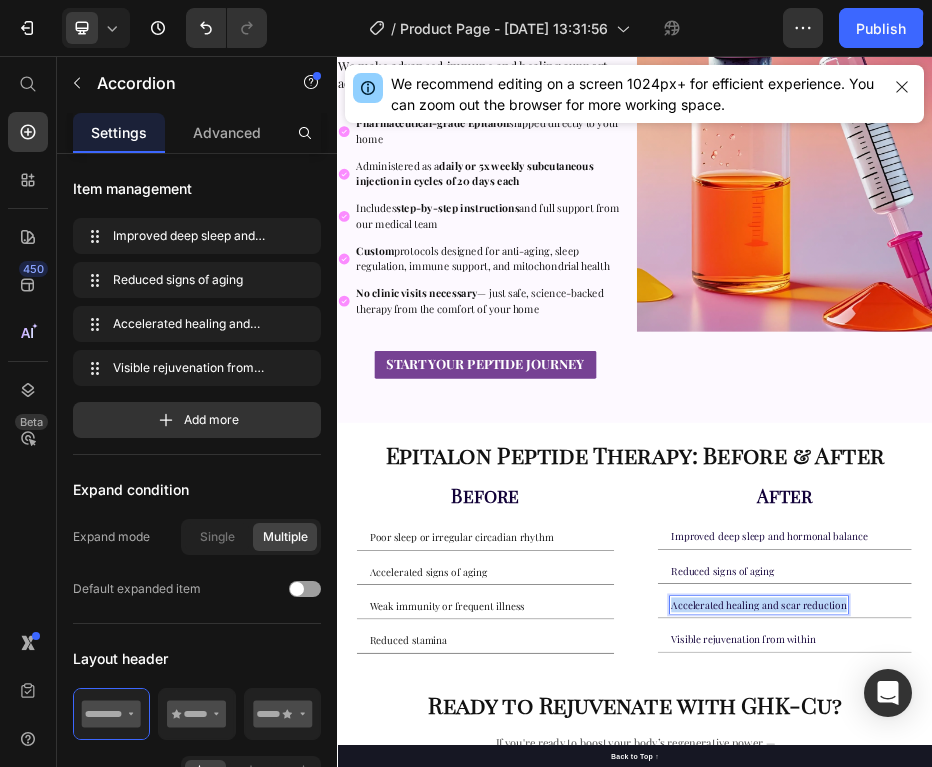 click on "Accelerated healing and scar reduction" at bounding box center [1187, 1162] 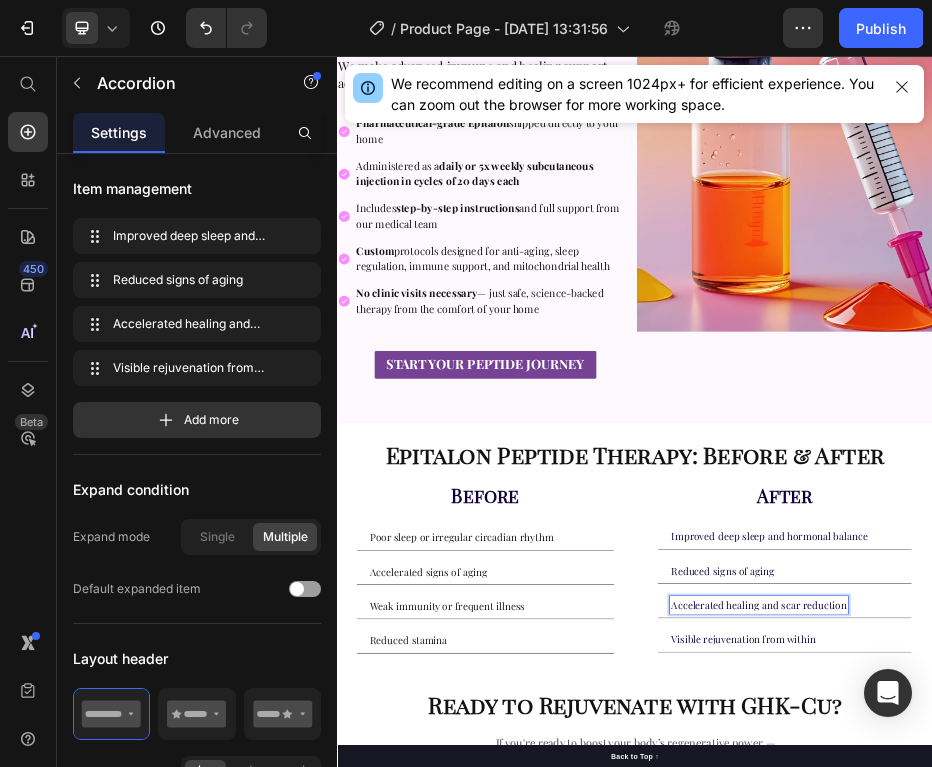 scroll, scrollTop: 8355, scrollLeft: 0, axis: vertical 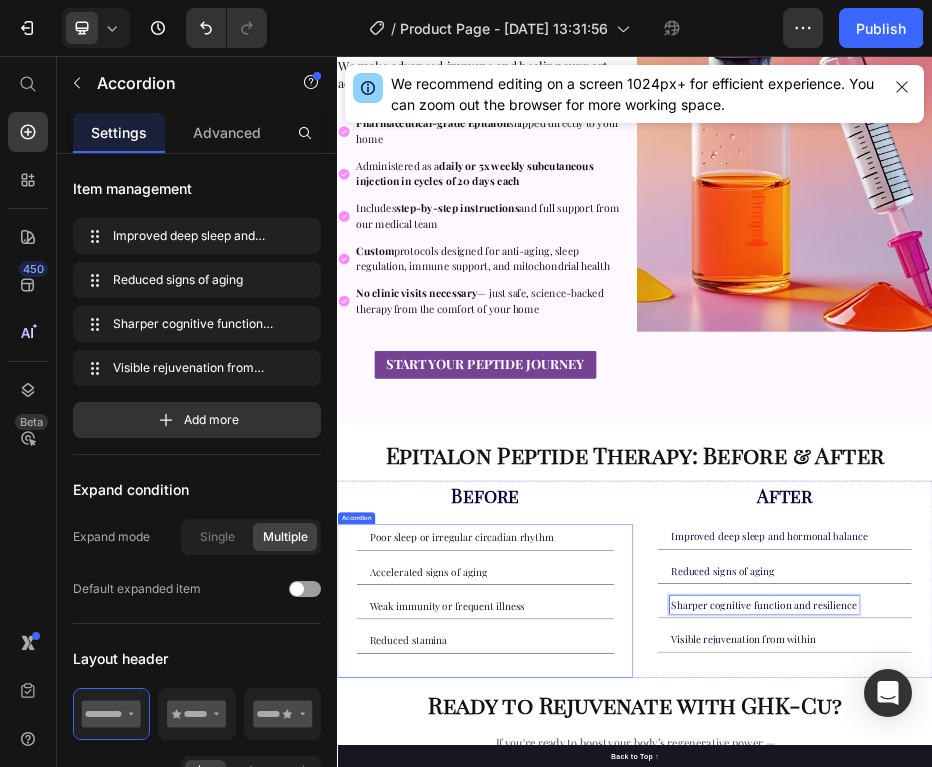 click on "Weak immunity or frequent illness" at bounding box center (635, 1164) 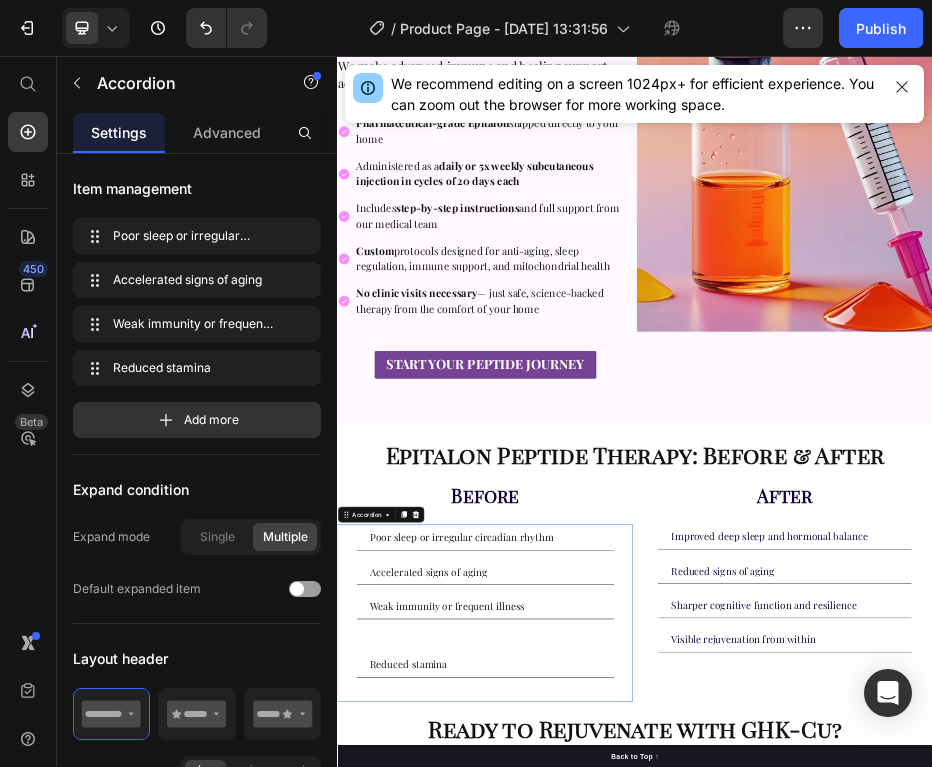 scroll, scrollTop: 0, scrollLeft: 0, axis: both 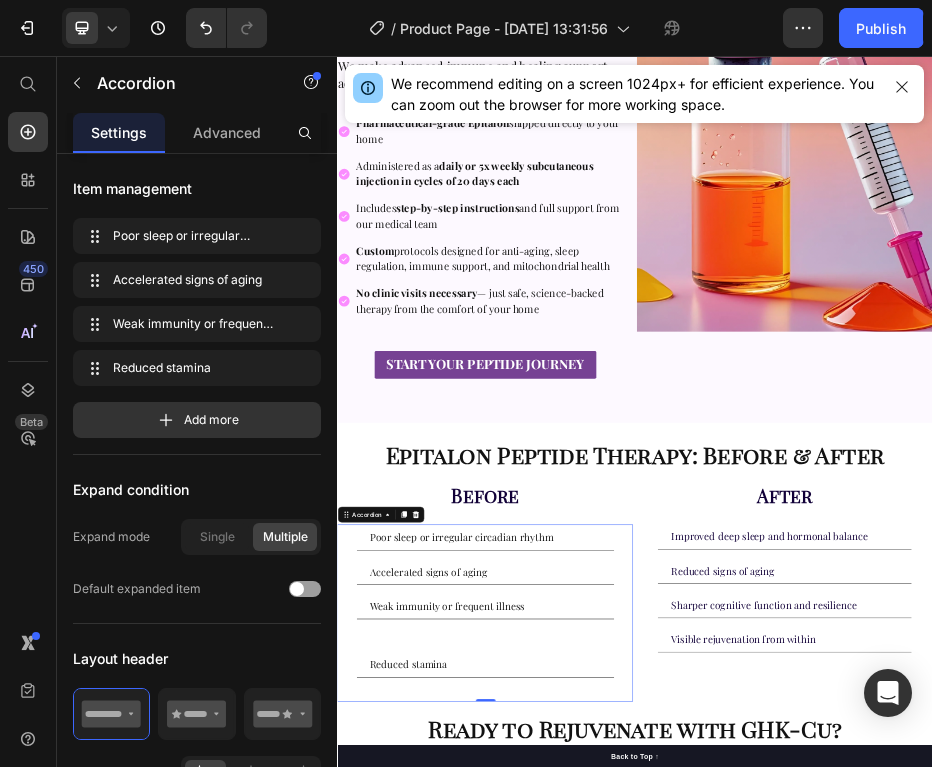 click on "Sharper cognitive function and resilience" at bounding box center (1197, 1162) 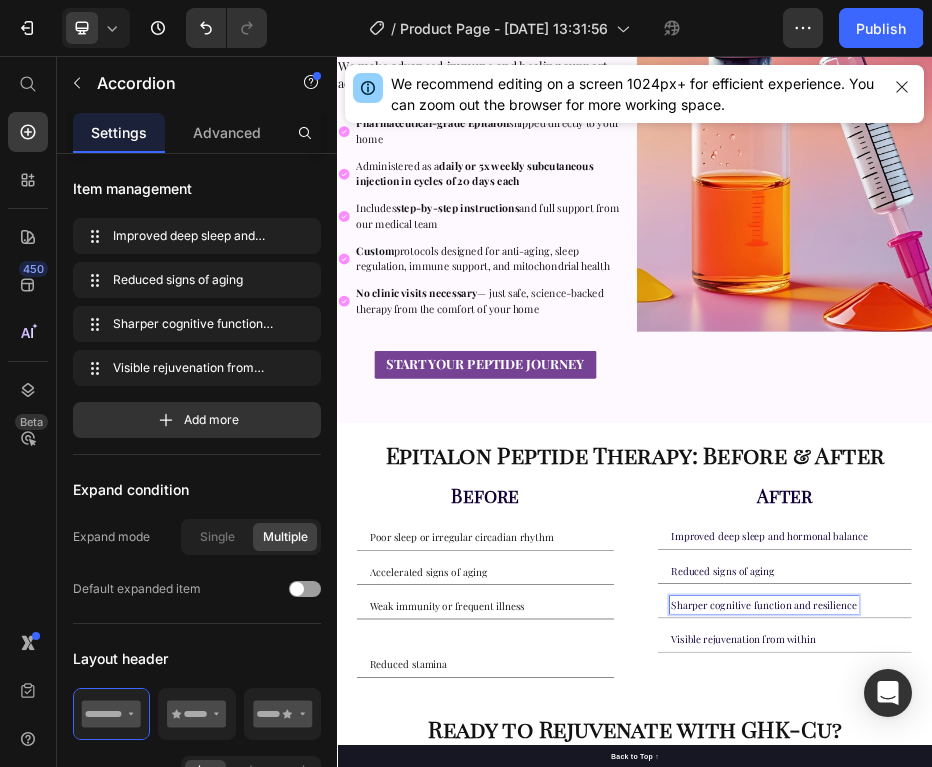 scroll, scrollTop: 330, scrollLeft: 0, axis: vertical 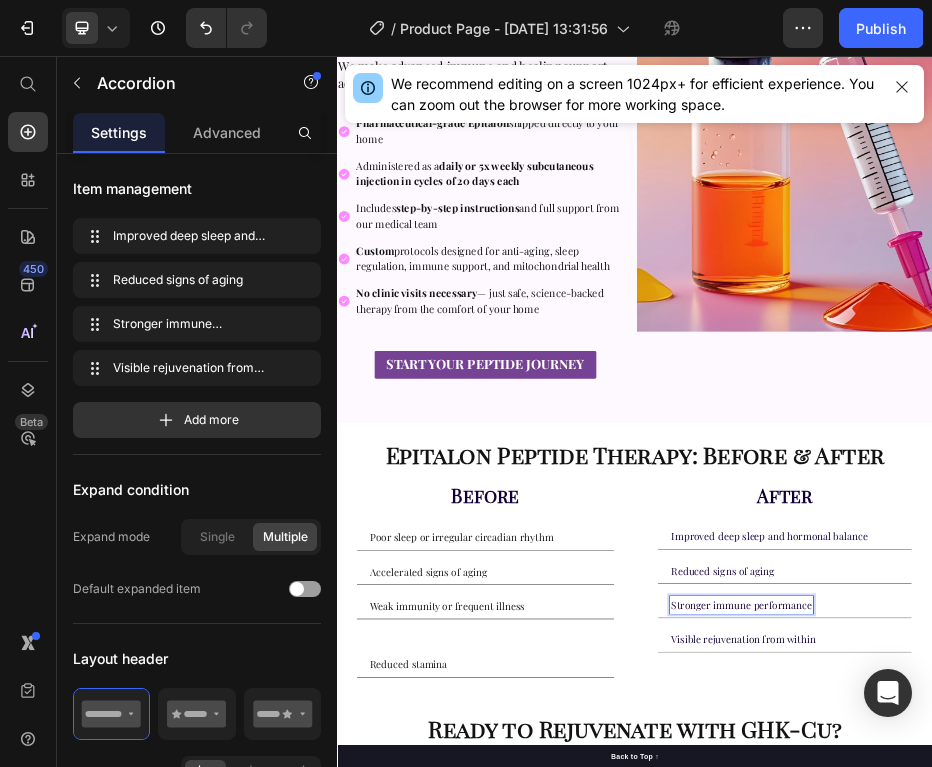 click on "Weak immunity or frequent illness" at bounding box center (559, 1164) 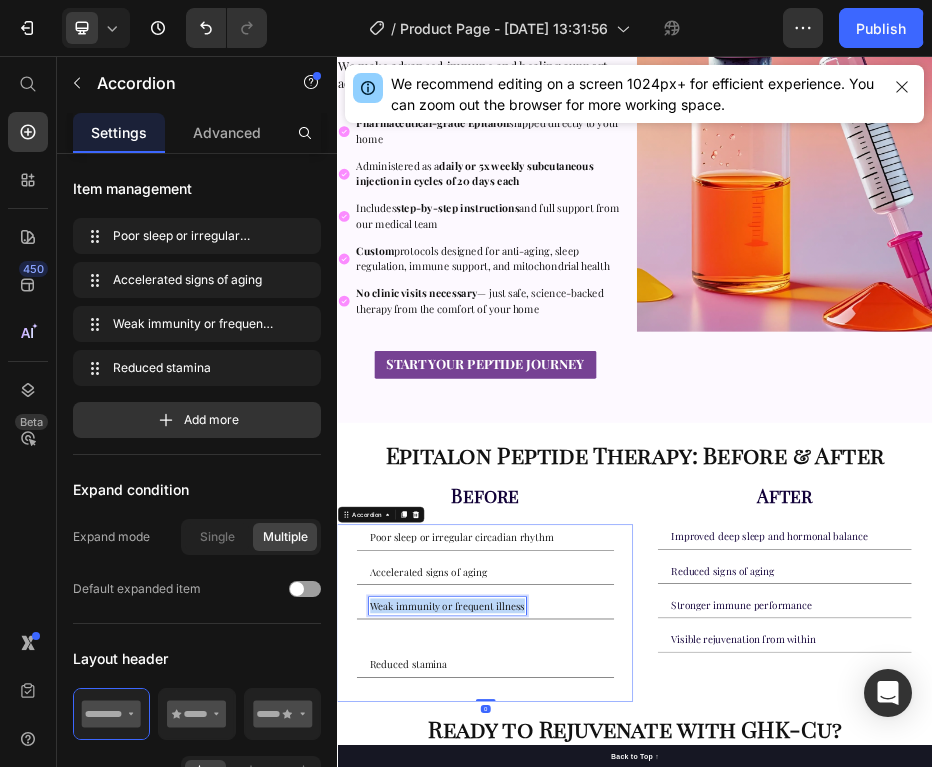 scroll, scrollTop: 0, scrollLeft: 0, axis: both 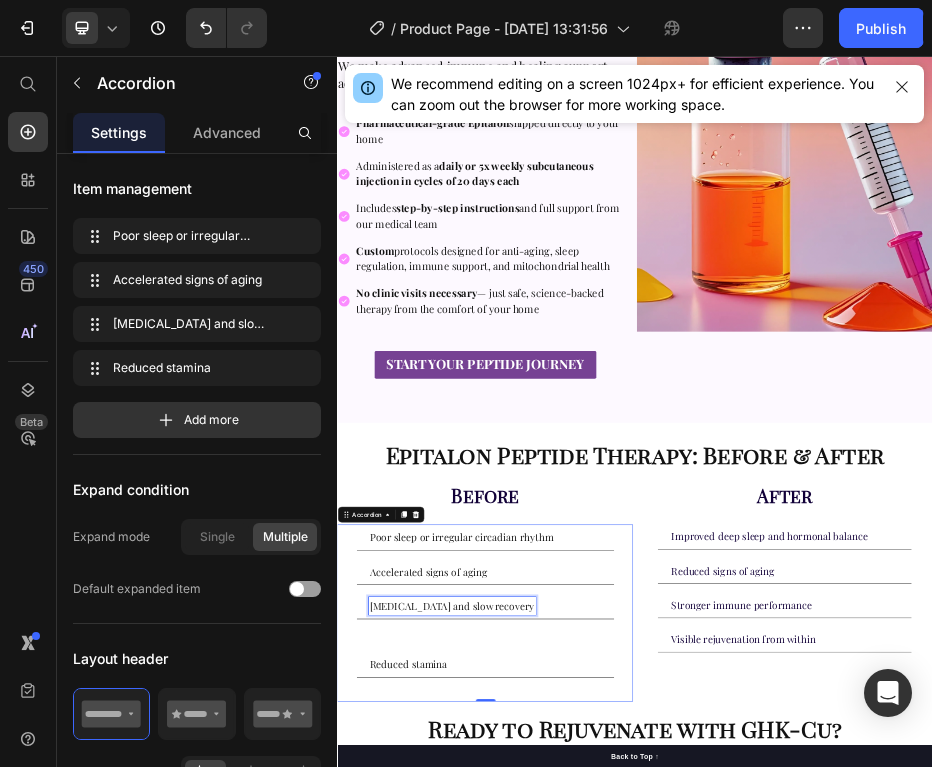 click on "Visible rejuvenation from within" at bounding box center [1155, 1231] 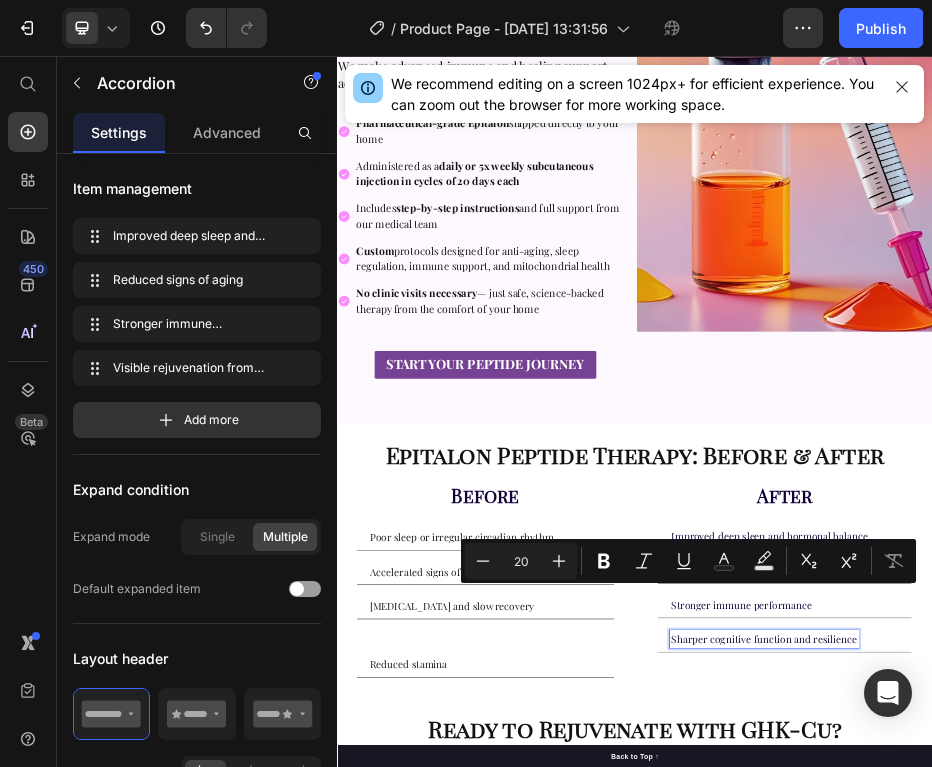 scroll, scrollTop: 399, scrollLeft: 0, axis: vertical 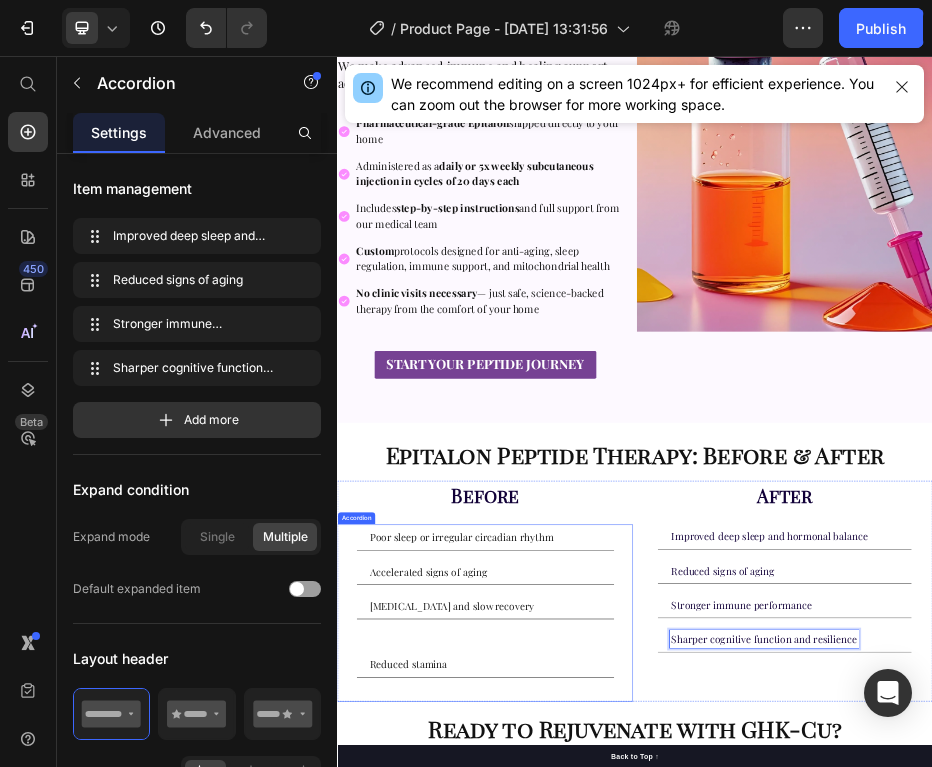 click on "Reduced stamina" at bounding box center [635, 1282] 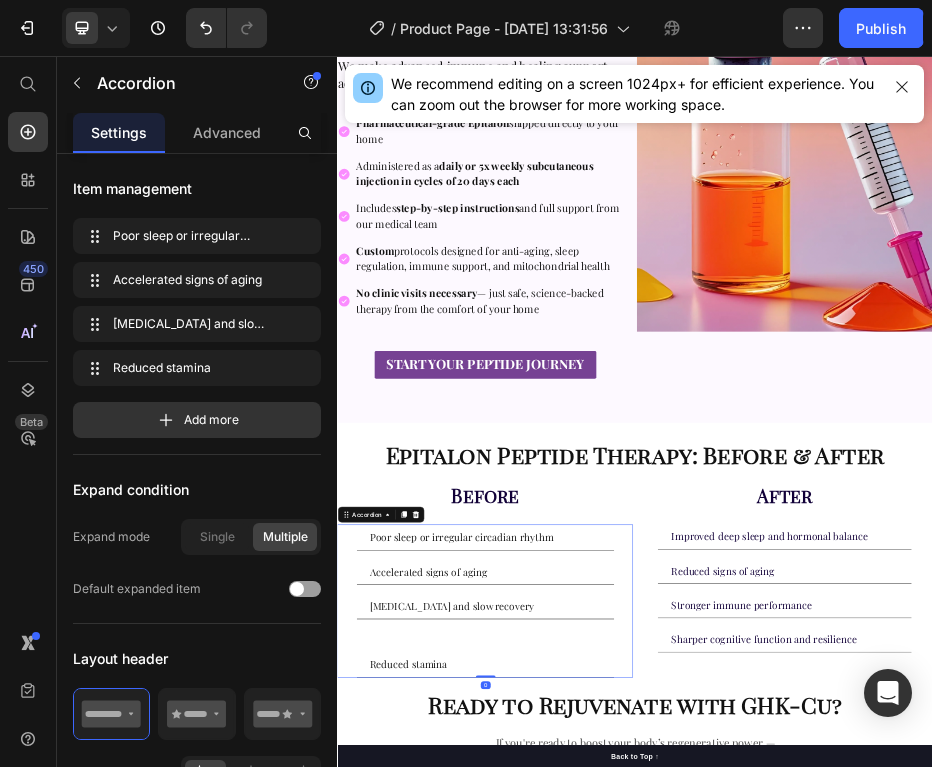 scroll, scrollTop: 0, scrollLeft: 0, axis: both 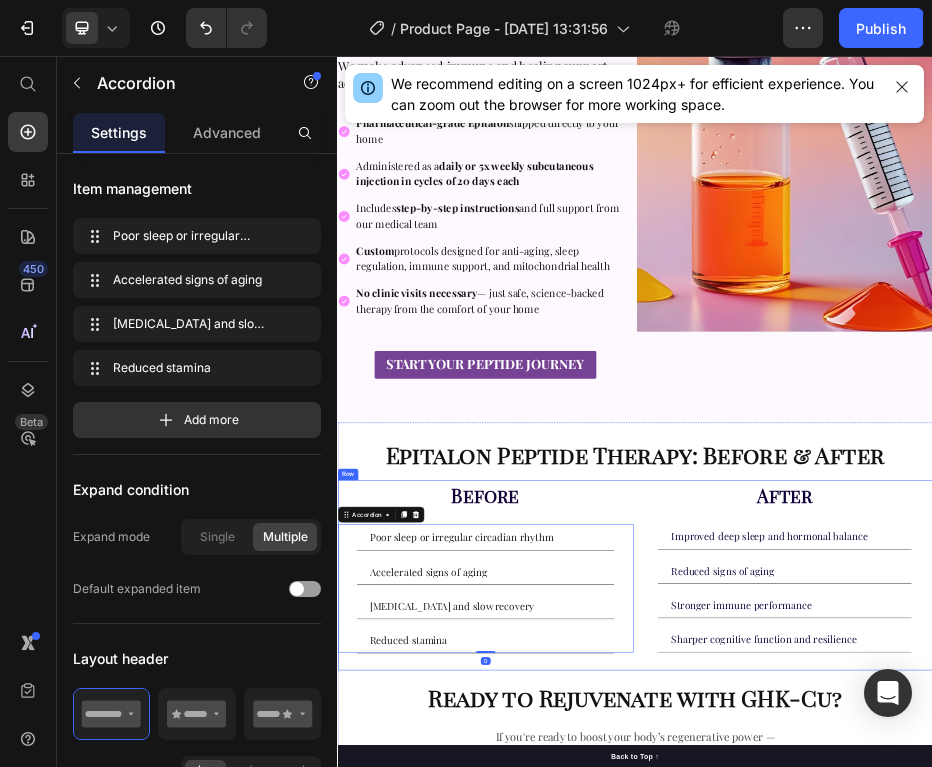 click on "⁠⁠⁠⁠⁠⁠⁠ Epitalon Peptide Therapy: Before & After Heading Before Heading
Poor sleep or irregular circadian rhythm
Accelerated signs of aging
[MEDICAL_DATA] and slow recovery
Reduced stamina Accordion   0 After Heading
Improved deep sleep and hormonal balance
Reduced signs of aging
Stronger immune performance
Sharper cognitive function and resilience Accordion Row Ready to Rejuvenate with GHK-Cu? Heading If you're ready to boost your body’s regenerative power —  safely and naturally,GHK-Cu might be the perfect fit.  Look better. Heal faster. Feel stronger  - with GHK-Cu from DripTheory. Text Block START YOUR PEPTIDE JOURNEY Button" at bounding box center (937, 1212) 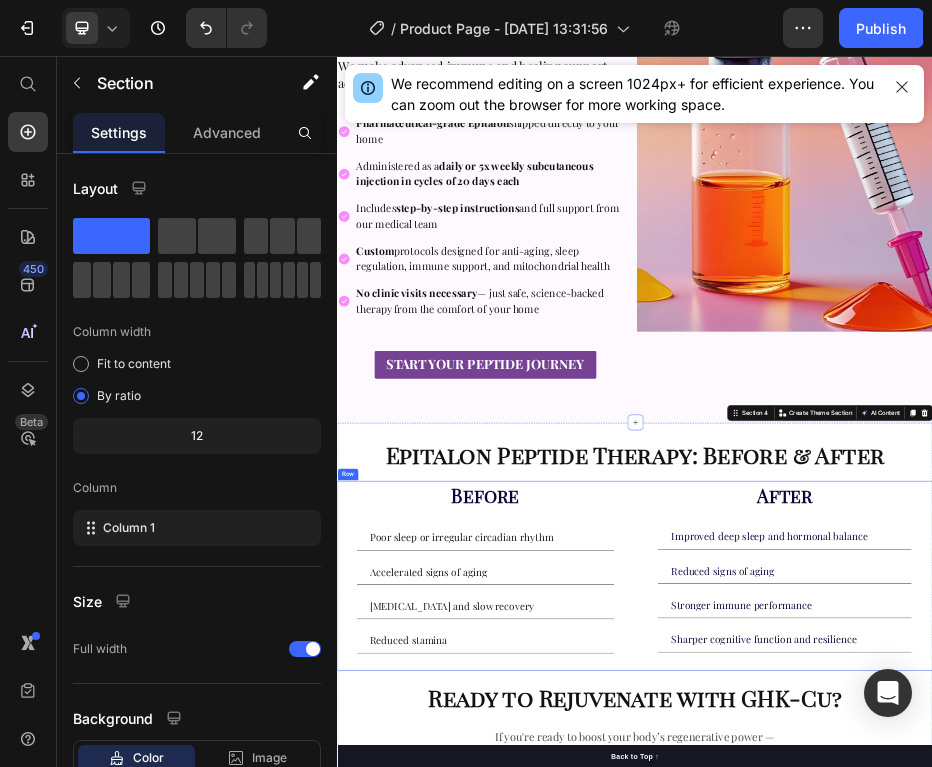click on "After Heading
Improved deep sleep and hormonal balance
Reduced signs of aging
Stronger immune performance
Sharper cognitive function and resilience Accordion" at bounding box center (1239, 1103) 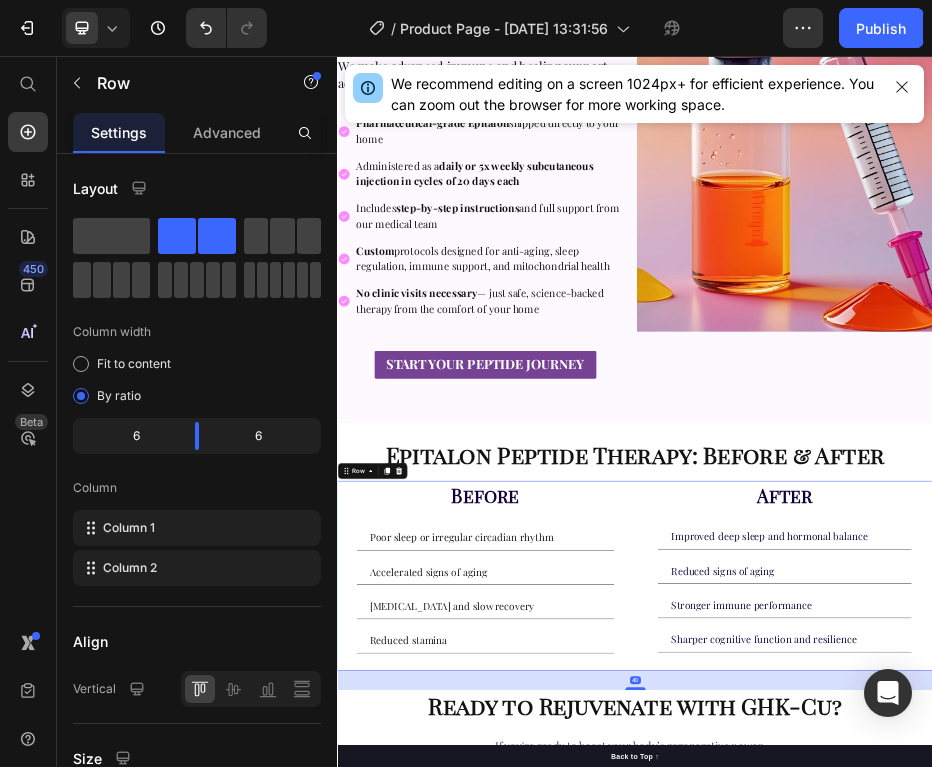drag, startPoint x: 942, startPoint y: 1218, endPoint x: 943, endPoint y: 1235, distance: 17.029387 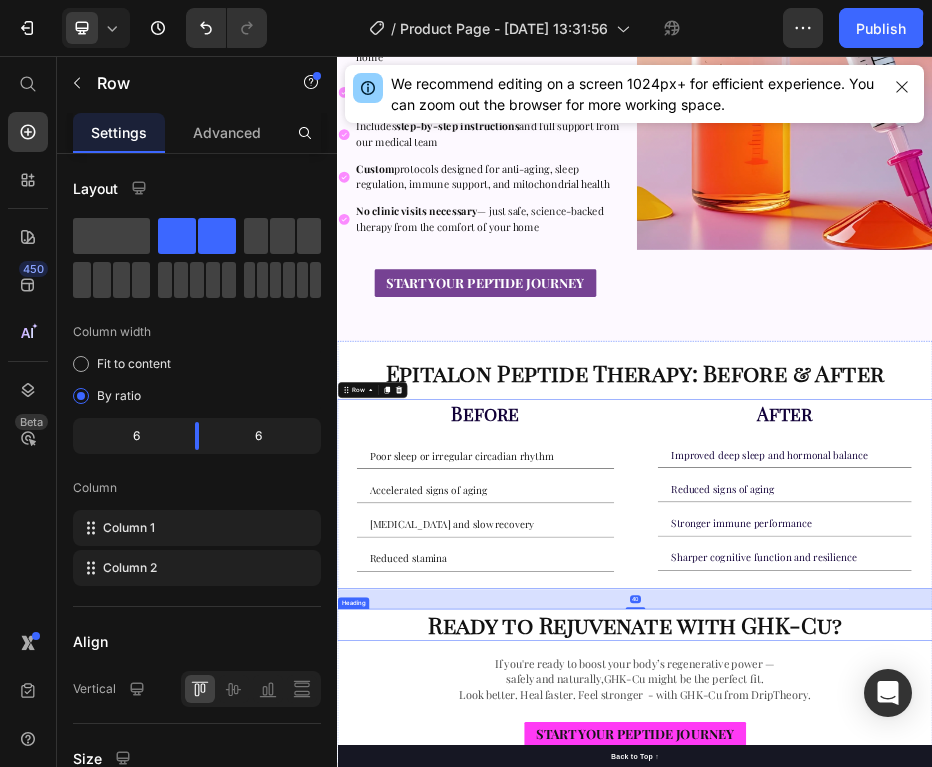 scroll, scrollTop: 1861, scrollLeft: 0, axis: vertical 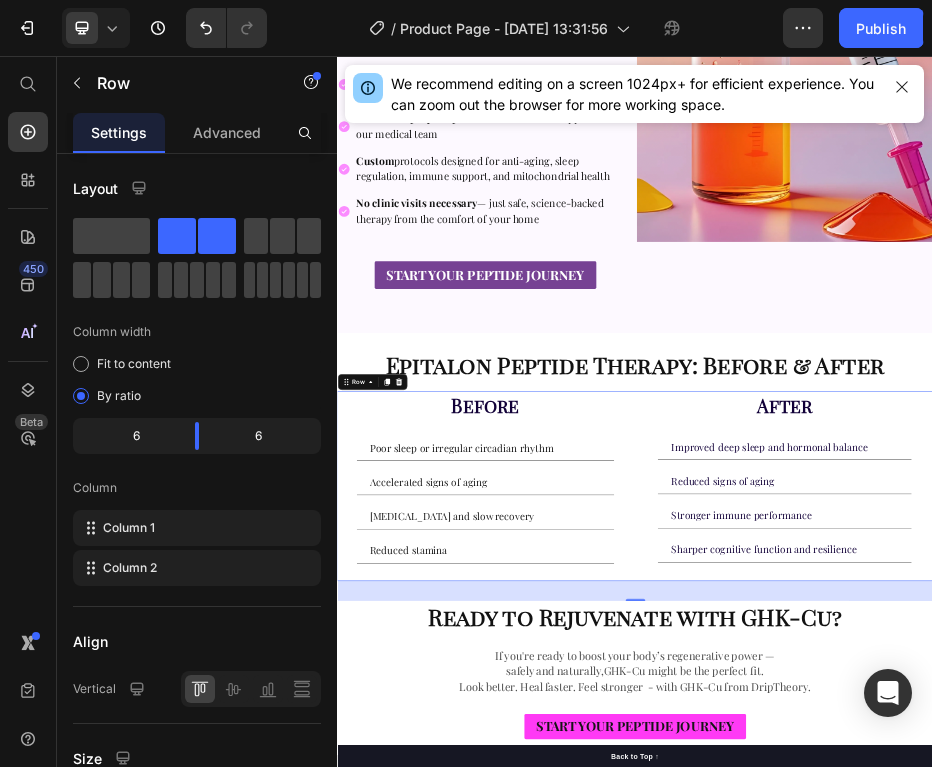 click on "Ready to Rejuvenate with GHK-Cu?" at bounding box center (937, 1185) 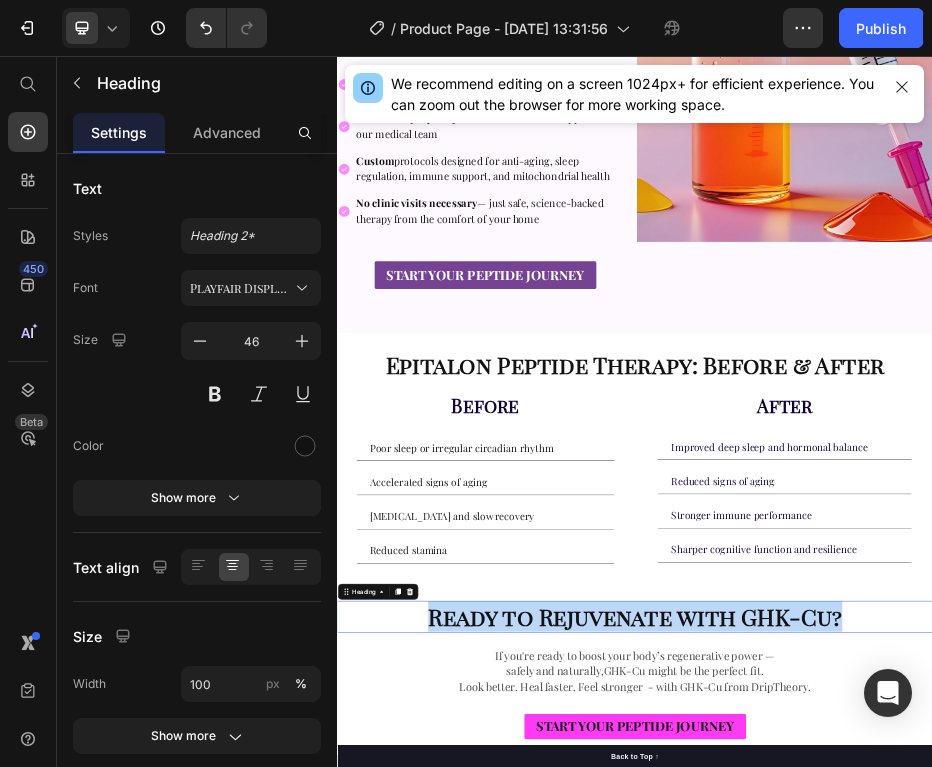 click on "Ready to Rejuvenate with GHK-Cu?" at bounding box center [937, 1185] 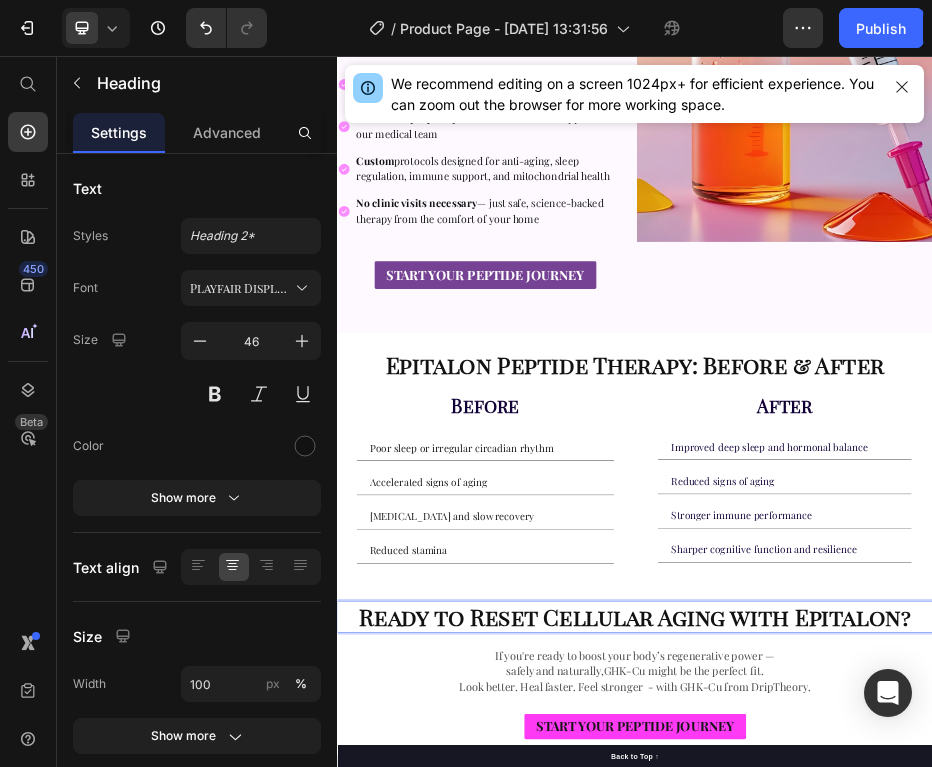 scroll, scrollTop: 11, scrollLeft: 0, axis: vertical 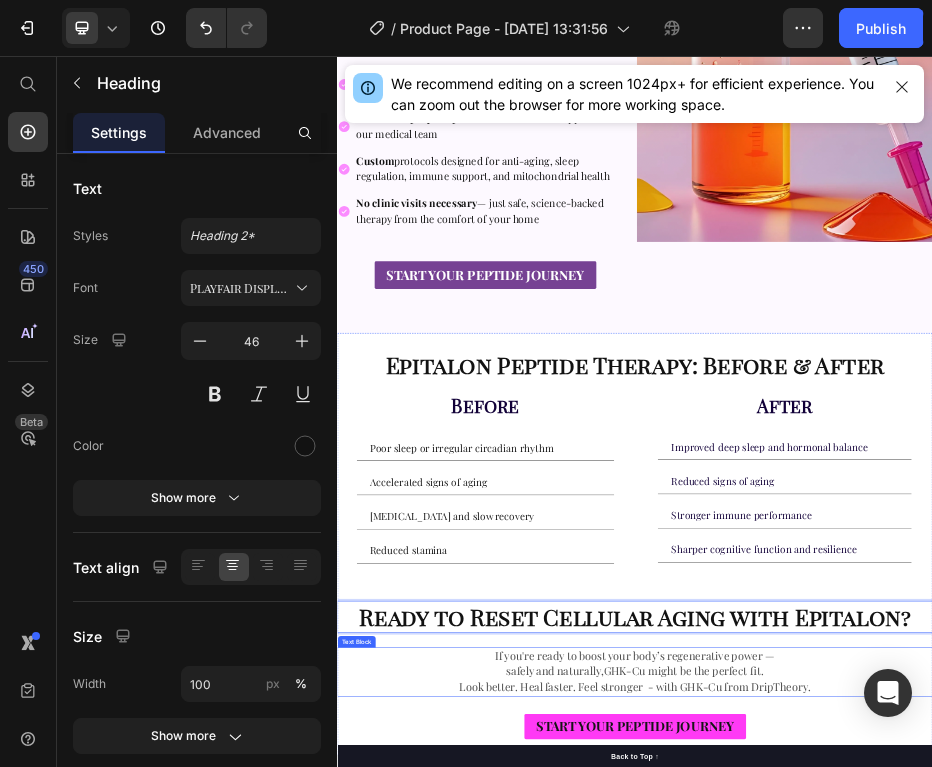 click on "safely and naturally,GHK-Cu might be the perfect fit." at bounding box center [937, 1295] 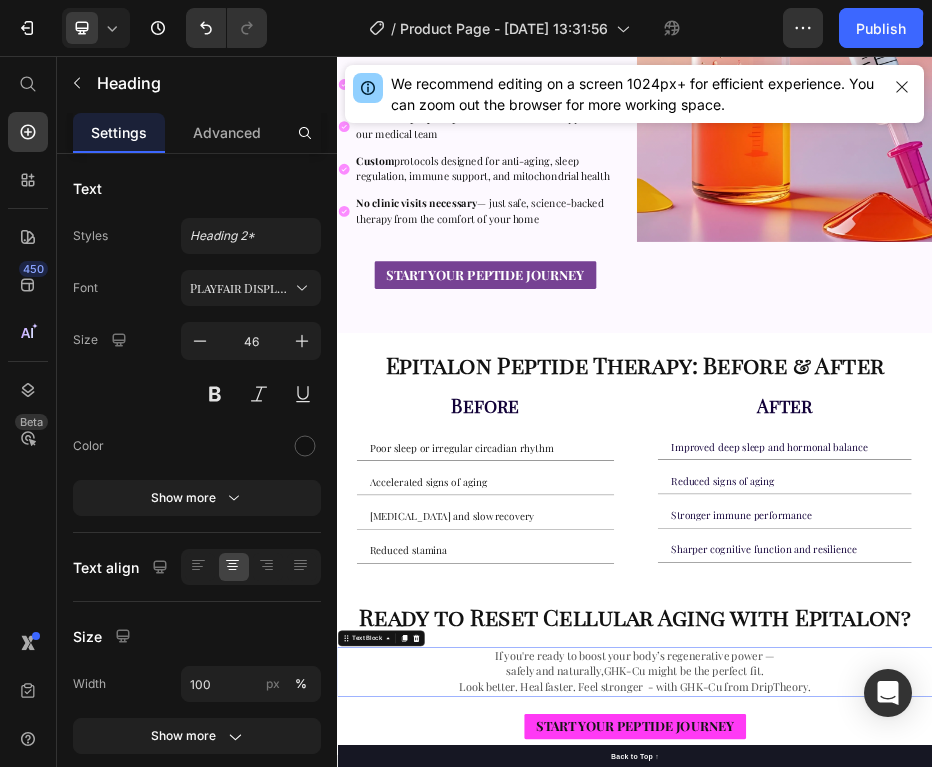 scroll, scrollTop: 0, scrollLeft: 0, axis: both 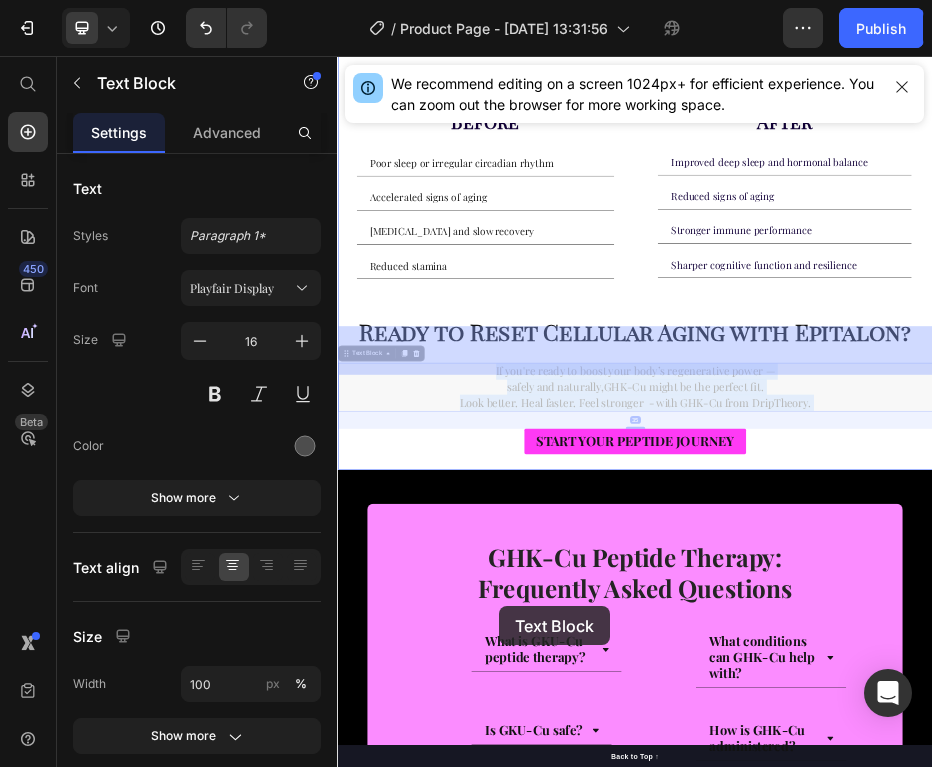 drag, startPoint x: 1316, startPoint y: 1232, endPoint x: 667, endPoint y: 1166, distance: 652.3473 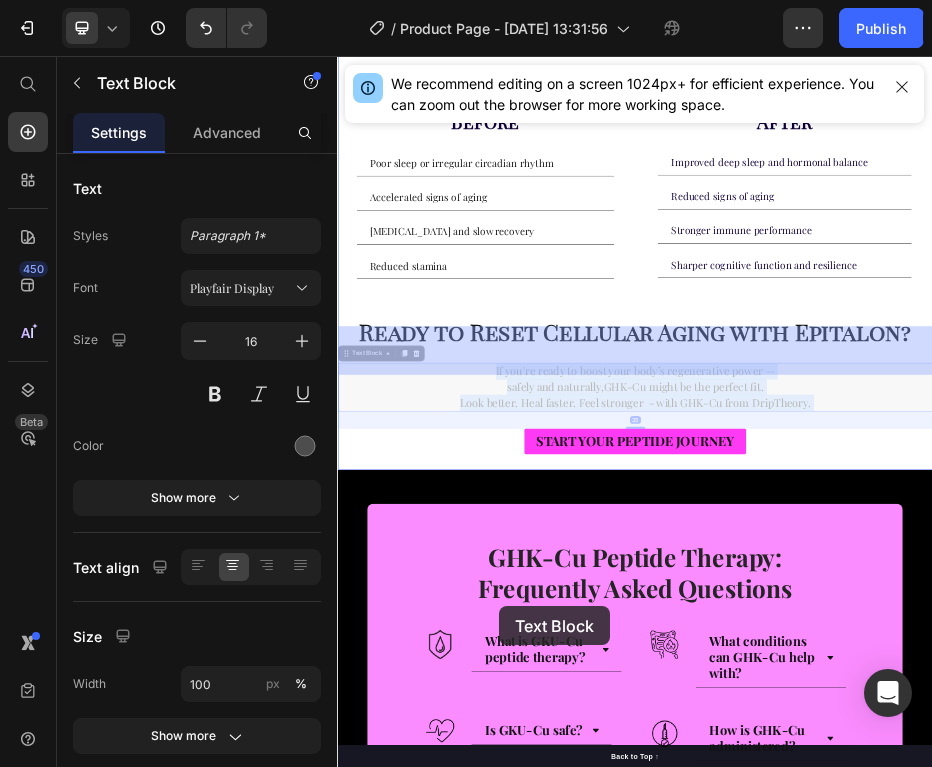 click on "Header ⁠⁠⁠⁠⁠⁠⁠ How We Provide Epitalon at DripTheory Heading ⁠⁠⁠⁠⁠⁠⁠ We make advanced immune and healing support accessible and convenient: Heading Pharmaceutical-grade Epitalon  shipped directly to your home Administered as a  daily or 5x weekly subcutaneous injection in cycles of 20 days each Includes  step-by-step instructions  and full support from our medical team Custom  protocols designed for anti-aging, sleep regulation, immune support, and mitochondrial health No clinic visits necessary  — just safe, science-backed therapy from the comfort of your home Item List START YOUR PEPTIDE JOURNEY Button Image Row Section 3 ⁠⁠⁠⁠⁠⁠⁠ Epitalon Peptide Therapy: Before & After Heading Before Heading
Poor sleep or irregular circadian rhythm
Accelerated signs of aging
Brain fog and slow recovery
Reduced stamina Row" at bounding box center [937, 265] 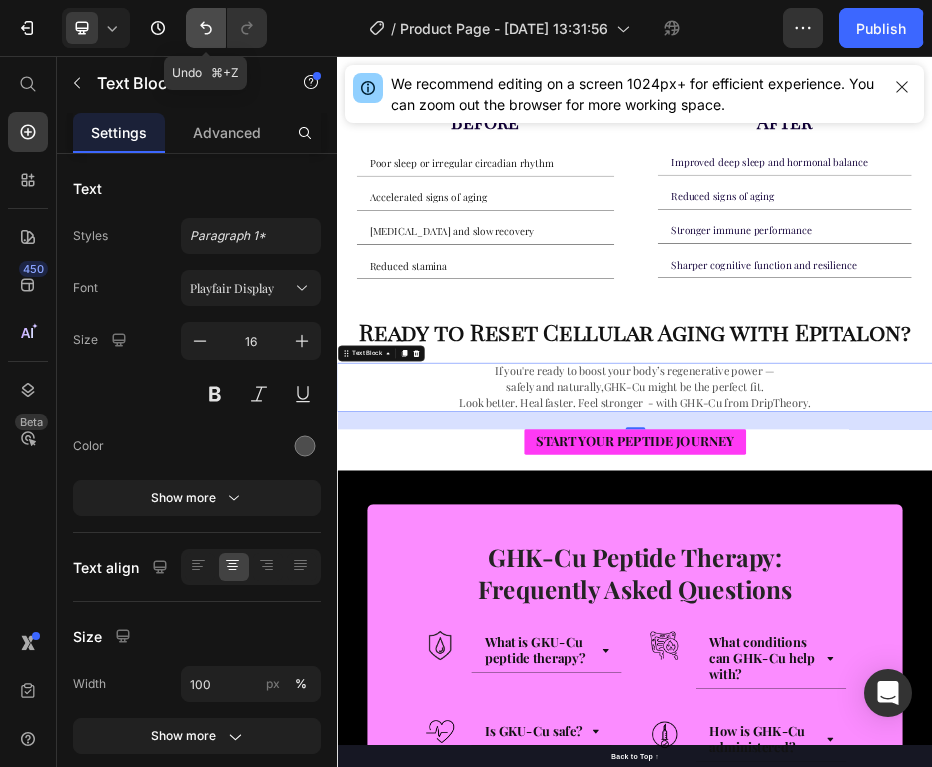 click 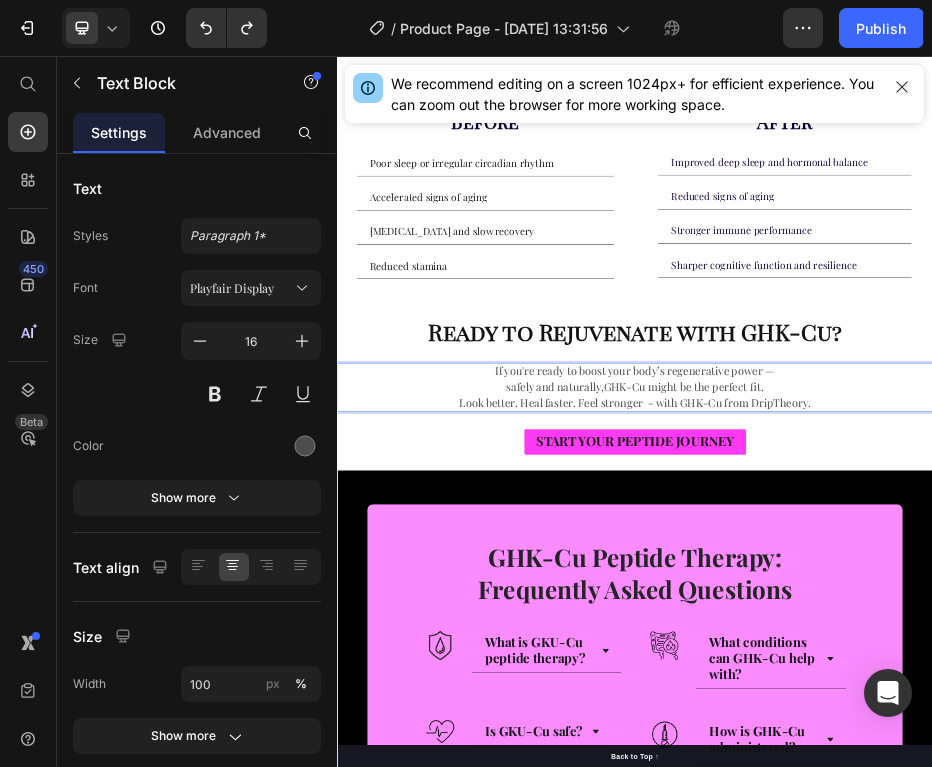 click on "safely and naturally,GHK-Cu might be the perfect fit." at bounding box center (937, 723) 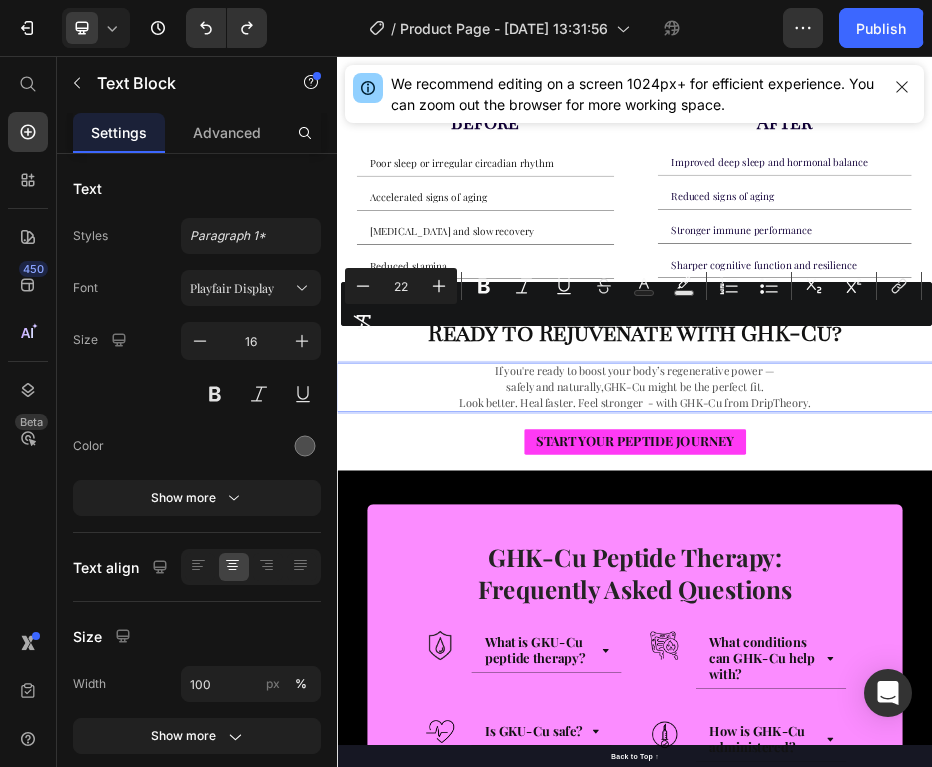 drag, startPoint x: 1305, startPoint y: 680, endPoint x: 634, endPoint y: 616, distance: 674.0452 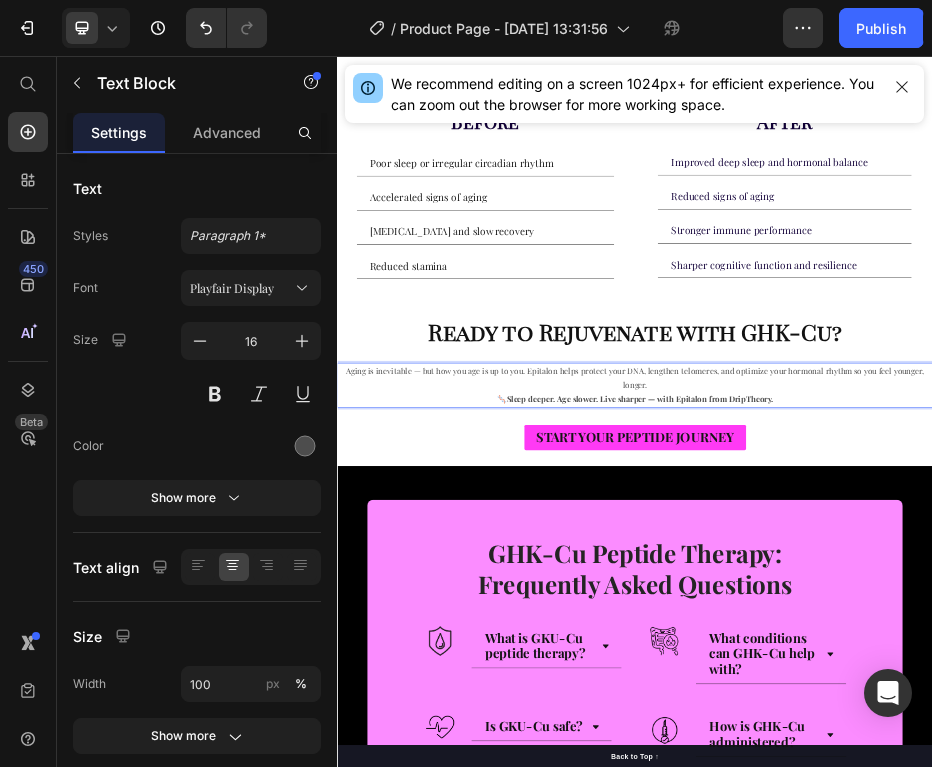 click on "Aging is inevitable — but how you age is up to you. Epitalon helps protect your DNA, lengthen telomeres, and optimize your hormonal rhythm so you feel younger, longer." at bounding box center [937, 705] 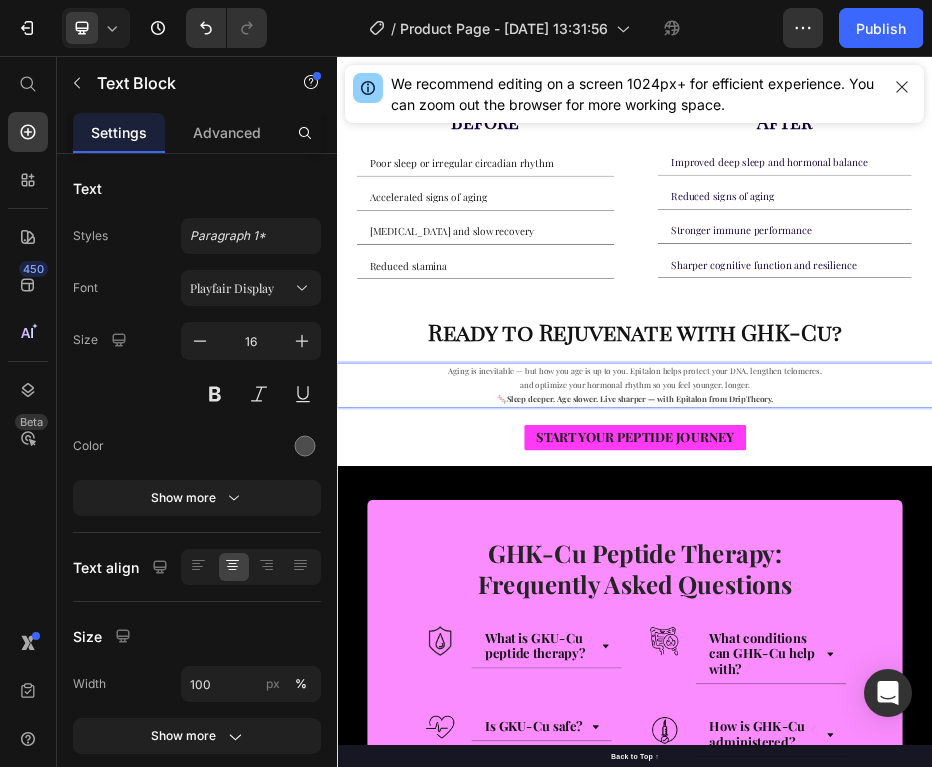 click on "and optimize your hormonal rhythm so you feel younger, longer." at bounding box center (937, 718) 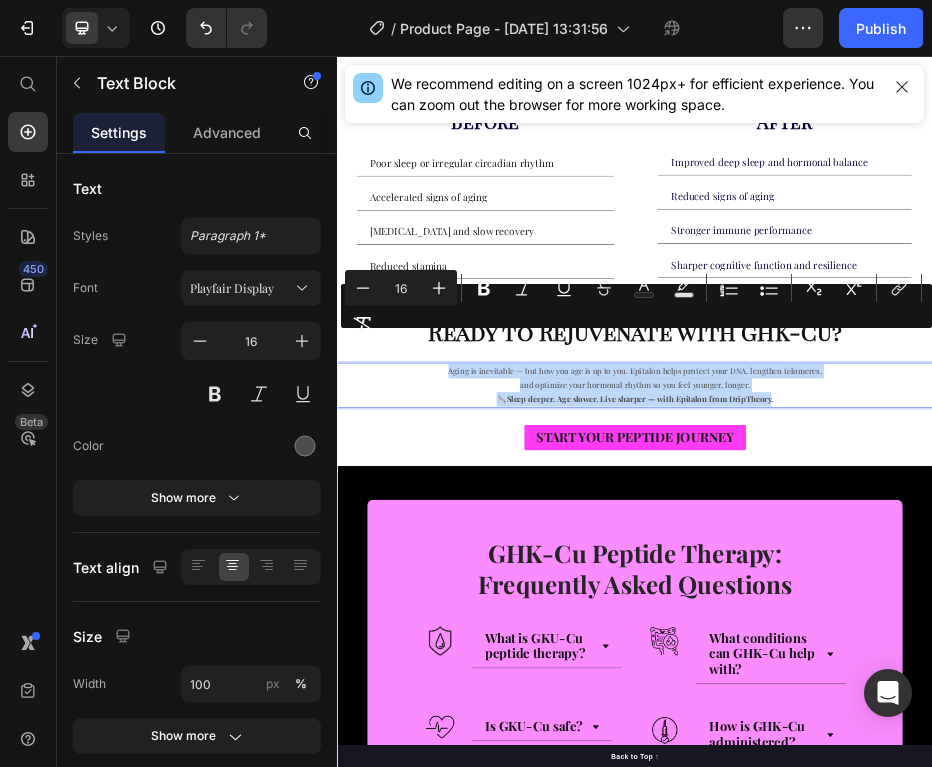 drag, startPoint x: 1210, startPoint y: 678, endPoint x: 540, endPoint y: 623, distance: 672.25366 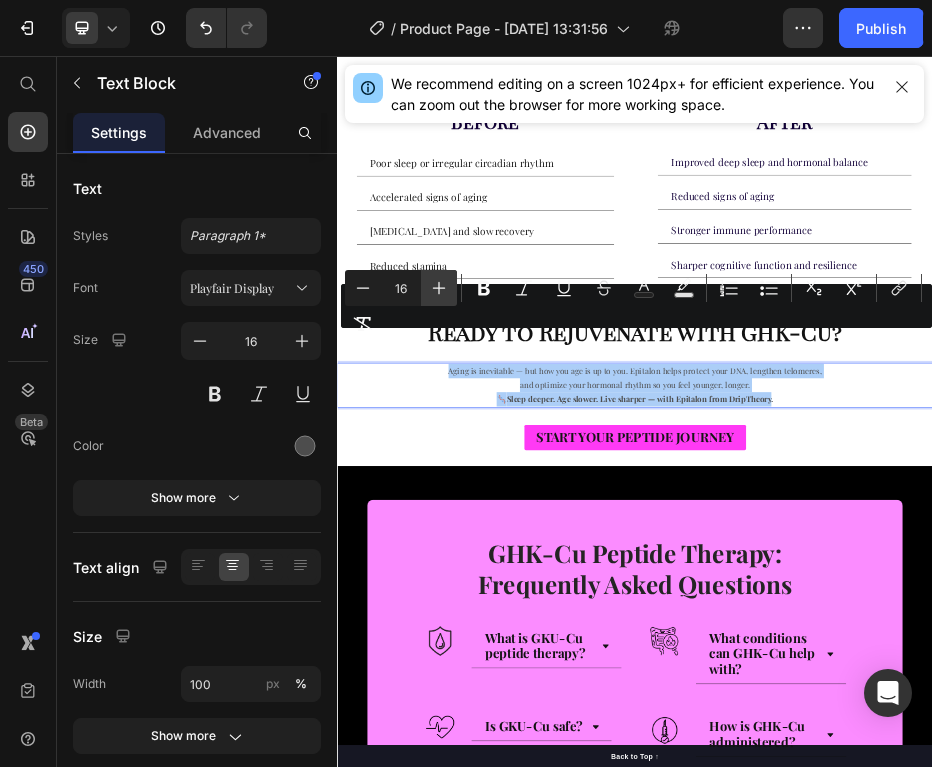 click 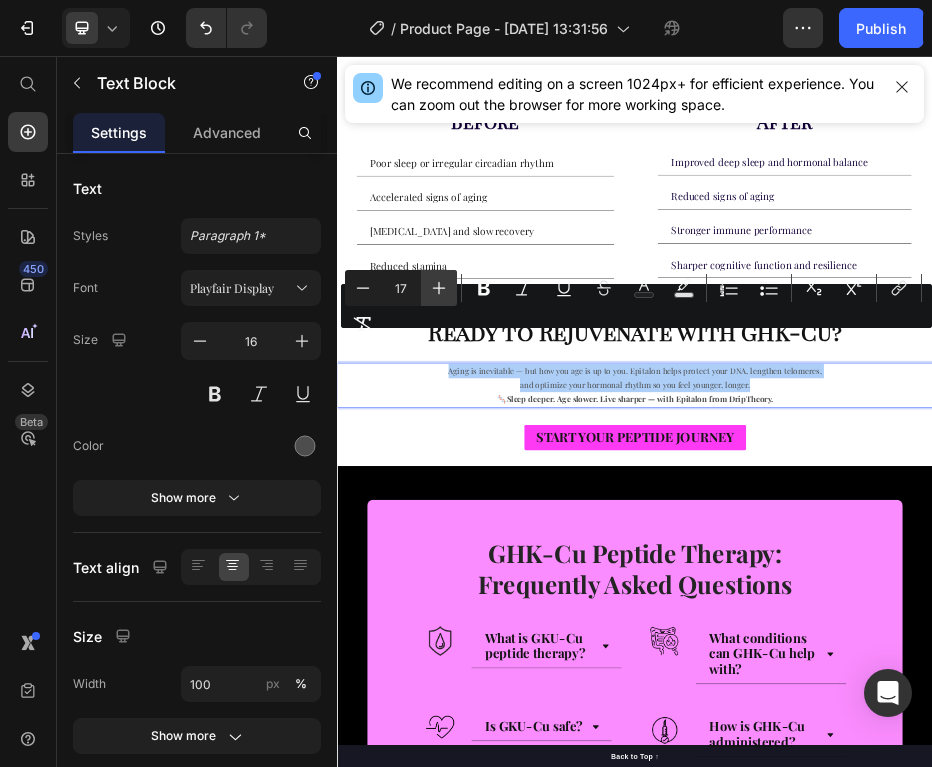 click 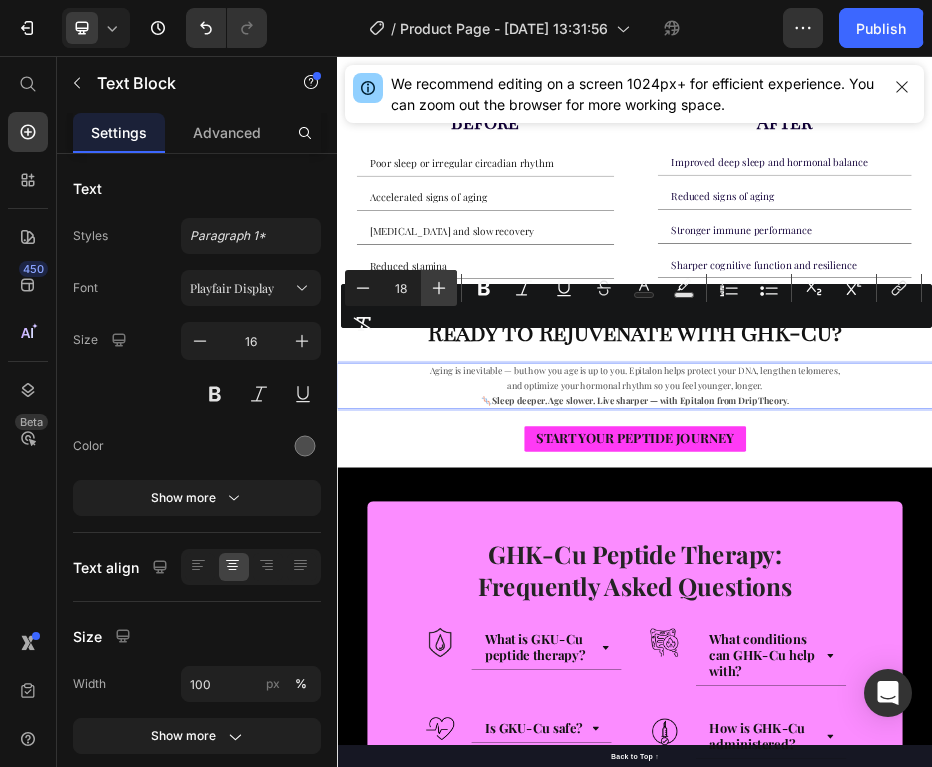 click 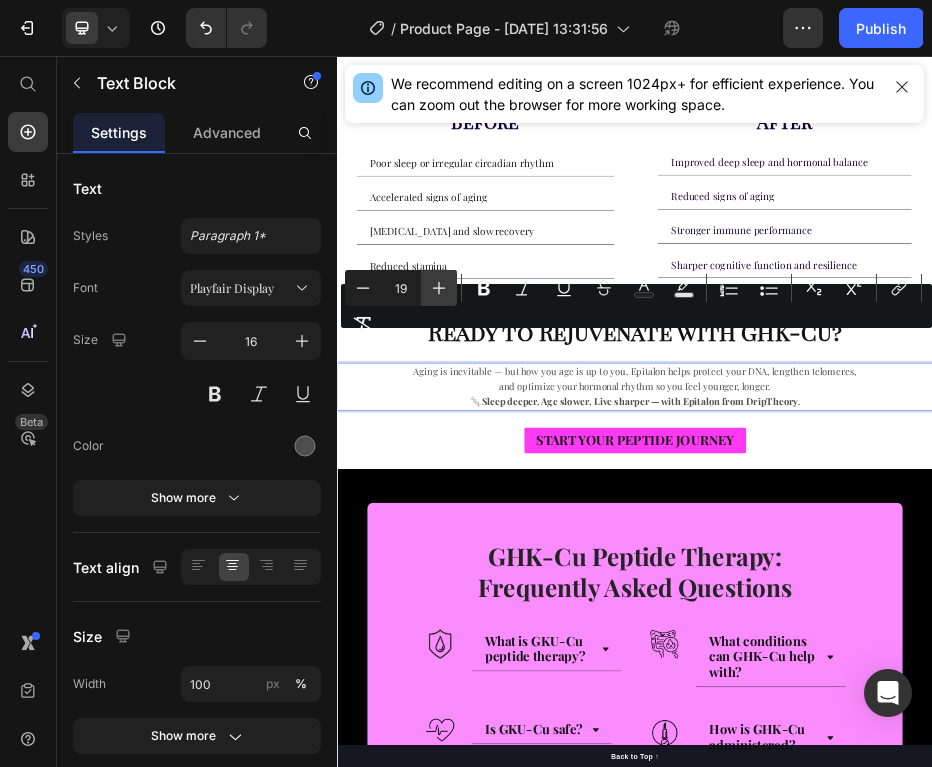 click 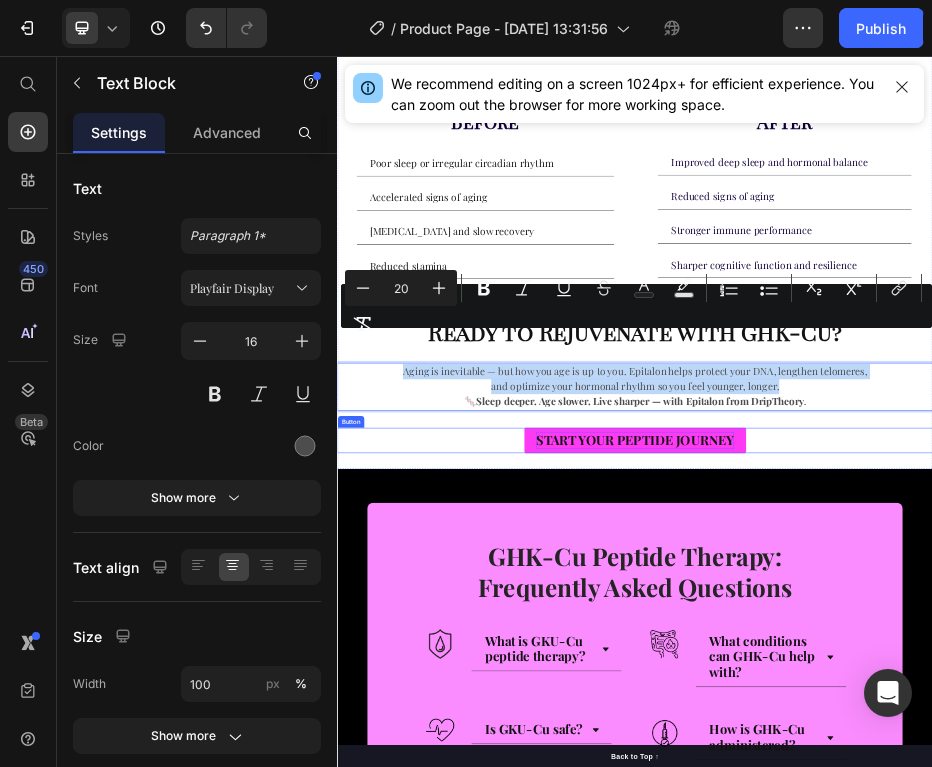click on "START YOUR PEPTIDE JOURNEY" at bounding box center (937, 828) 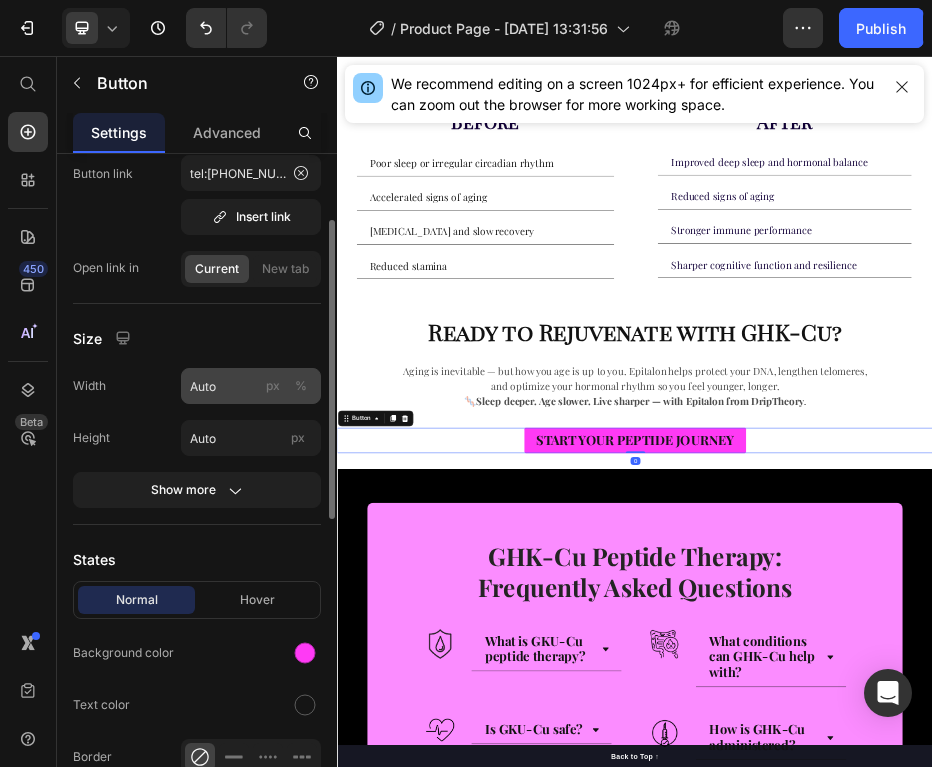scroll, scrollTop: 134, scrollLeft: 0, axis: vertical 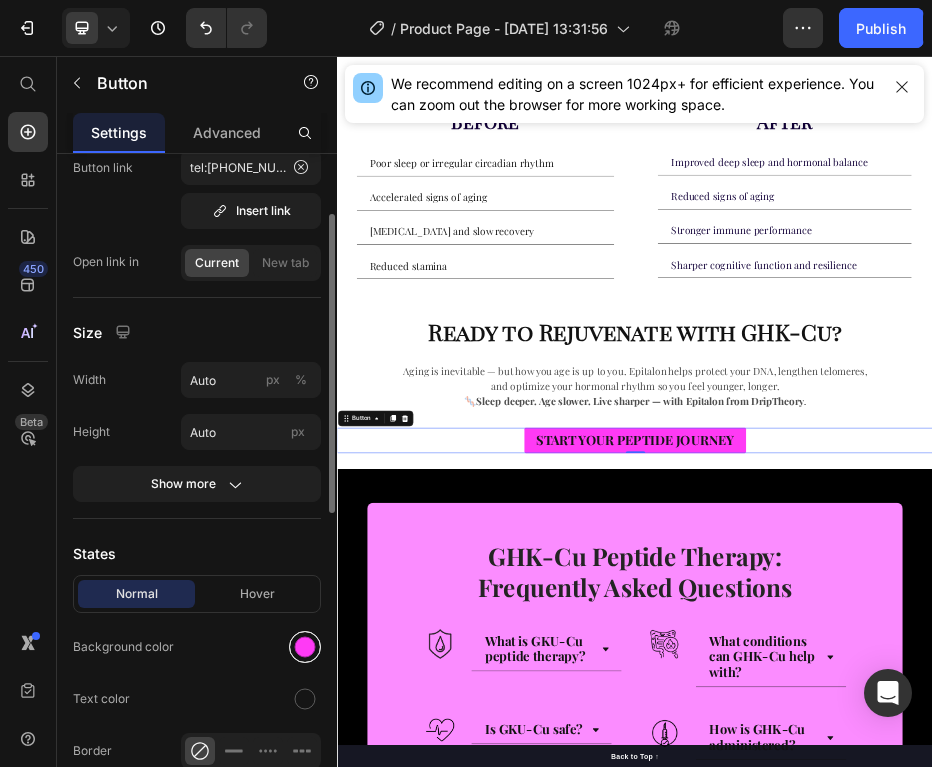 click at bounding box center (305, 647) 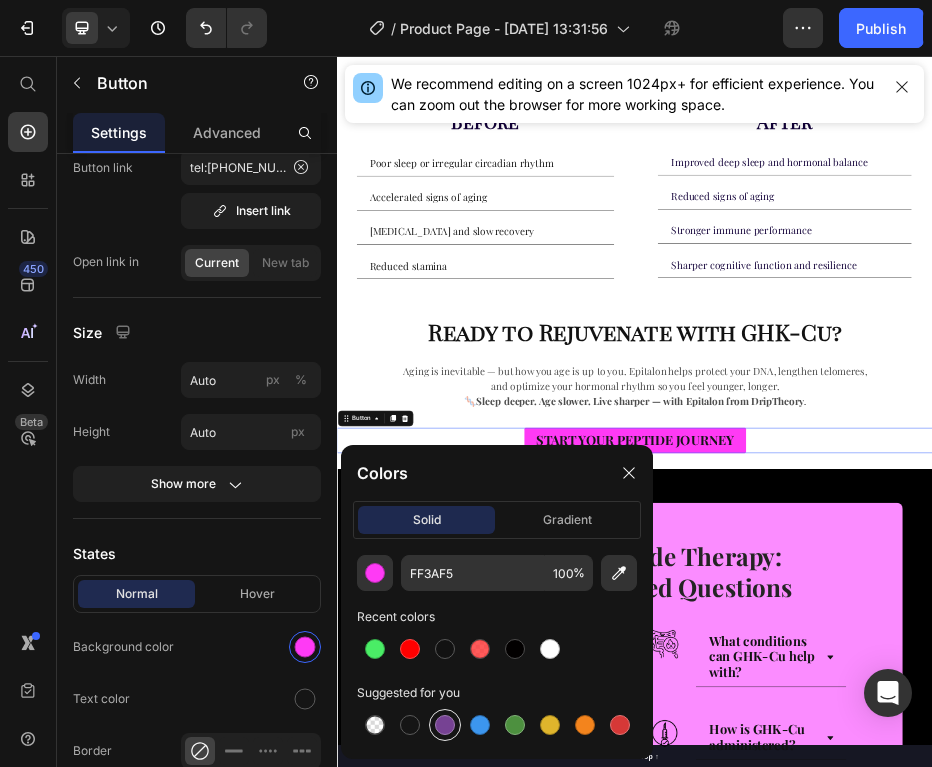 click at bounding box center [445, 725] 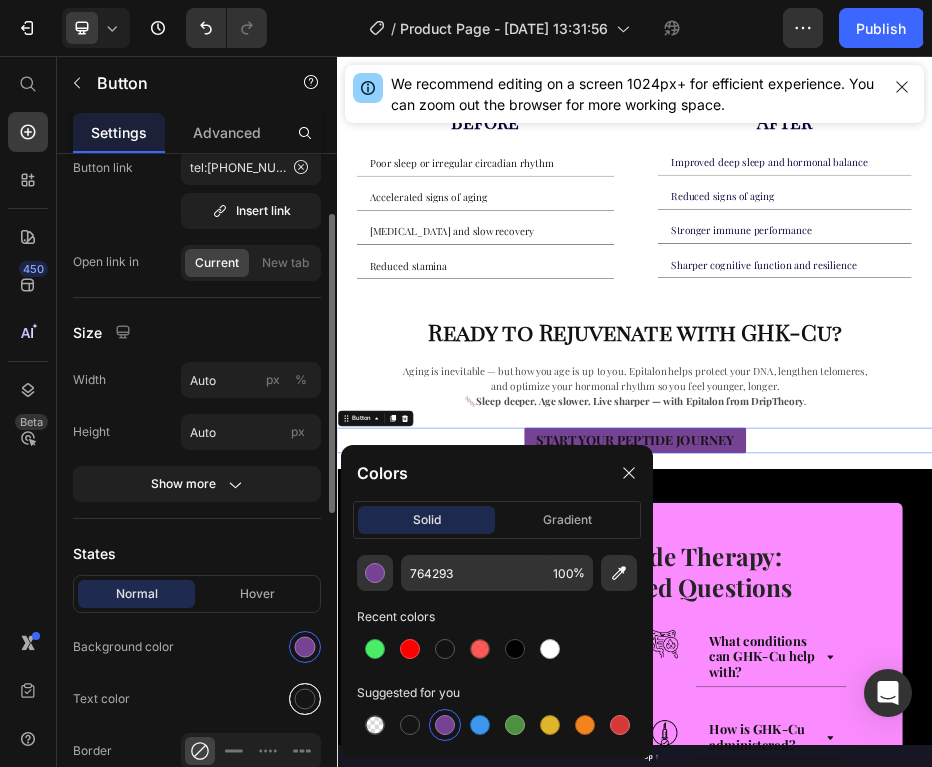 click at bounding box center [305, 699] 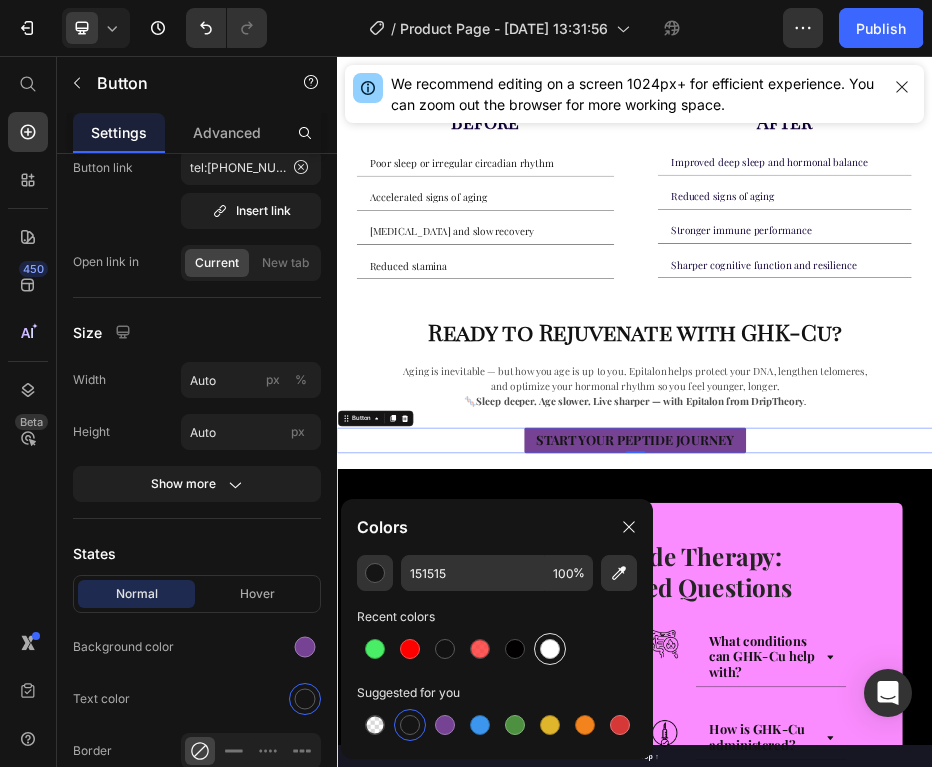 click at bounding box center [550, 649] 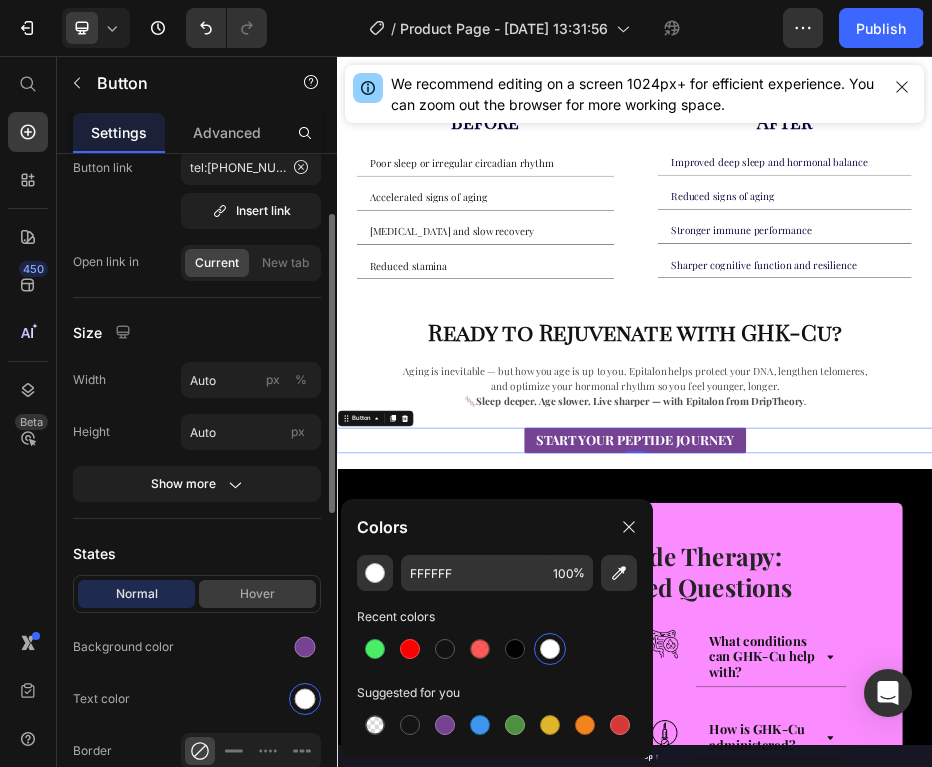 click on "Hover" at bounding box center (257, 594) 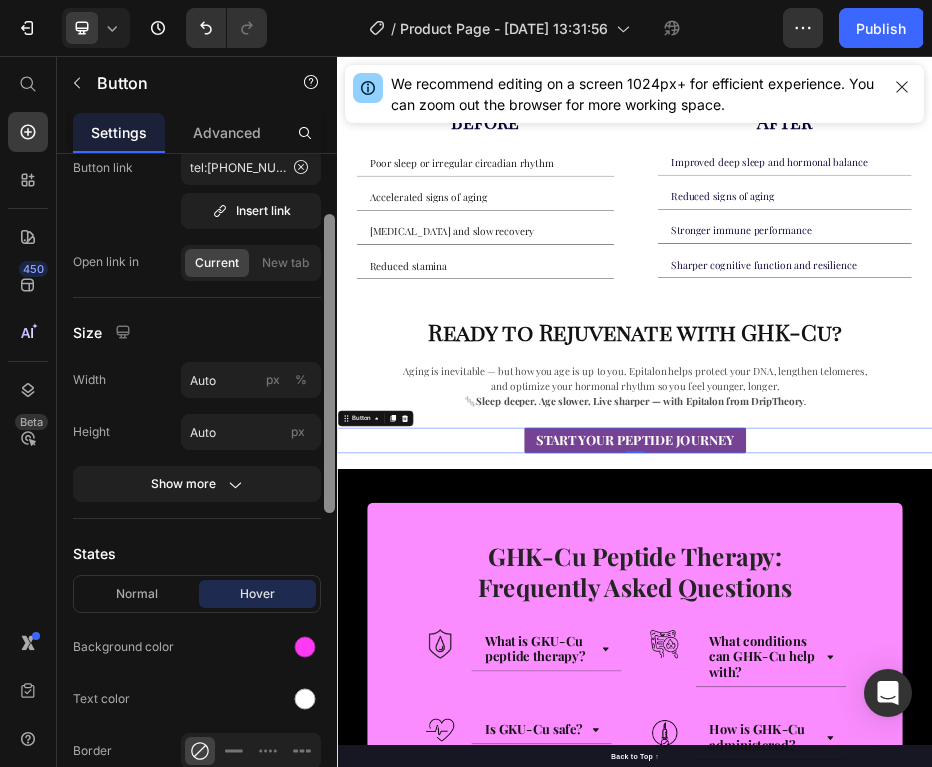 click at bounding box center [329, 489] 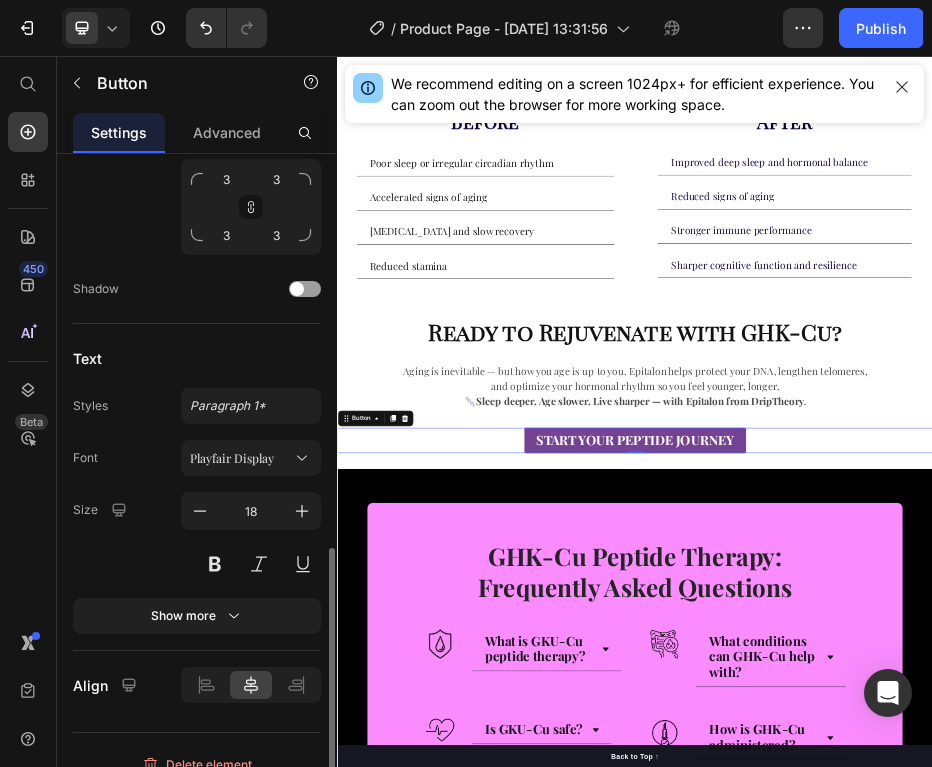 scroll, scrollTop: 827, scrollLeft: 0, axis: vertical 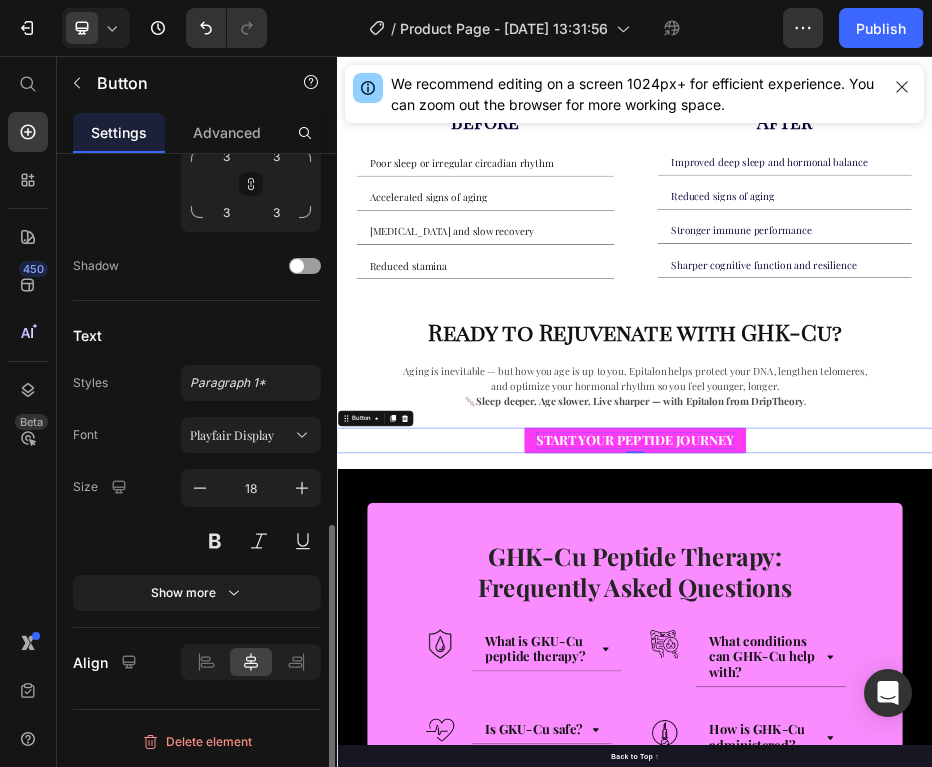 click on "START YOUR PEPTIDE JOURNEY" at bounding box center (937, 828) 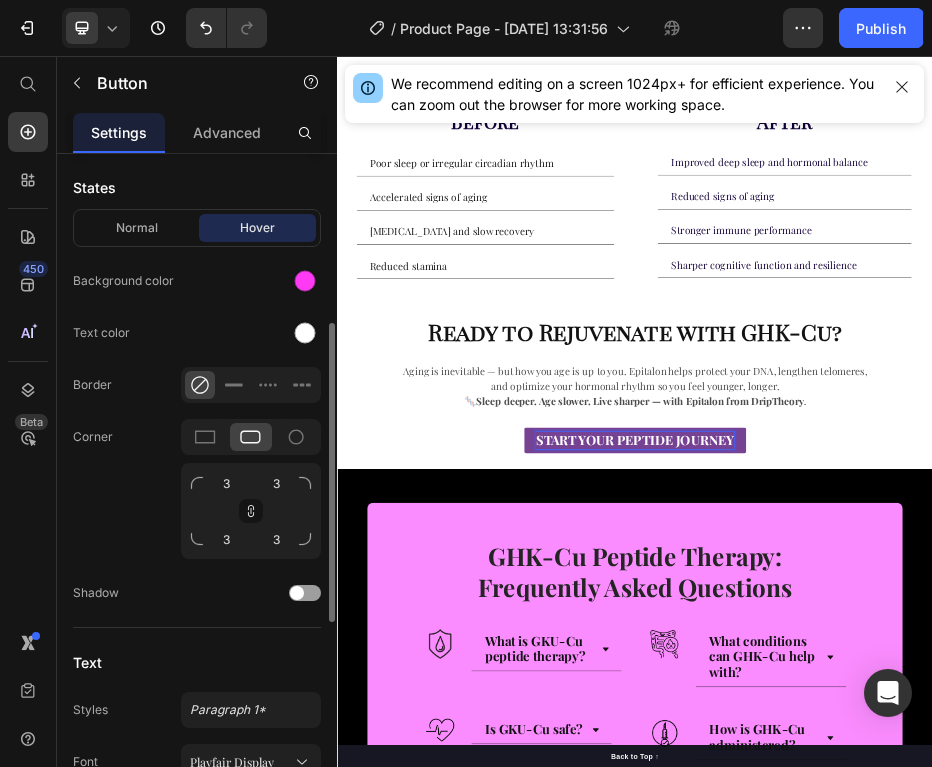 scroll, scrollTop: 225, scrollLeft: 0, axis: vertical 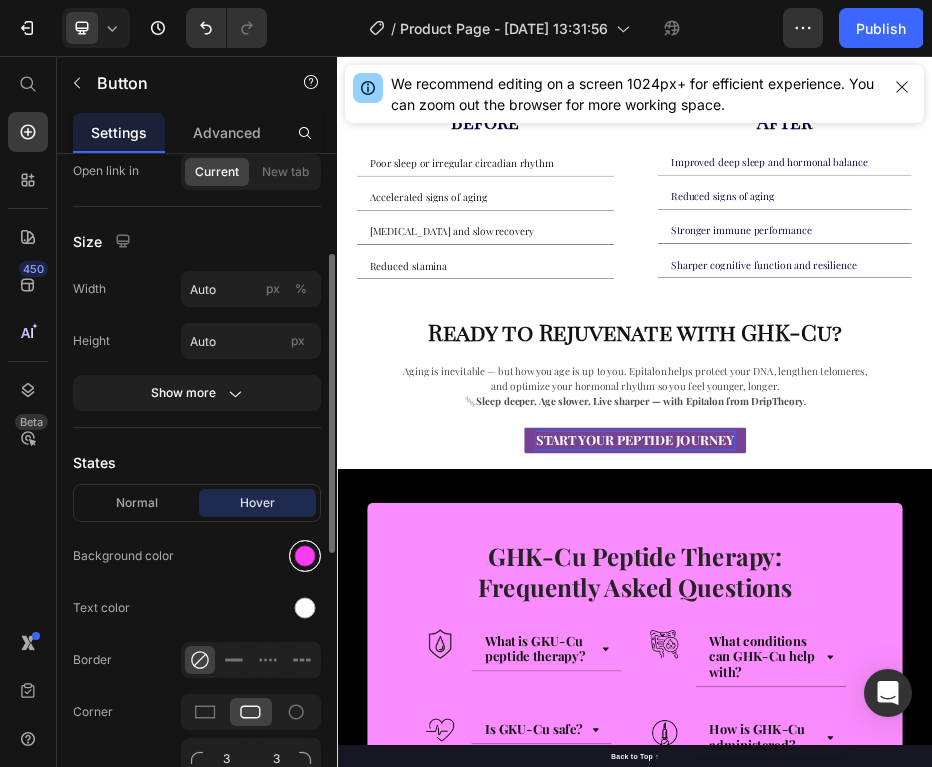 click at bounding box center (305, 556) 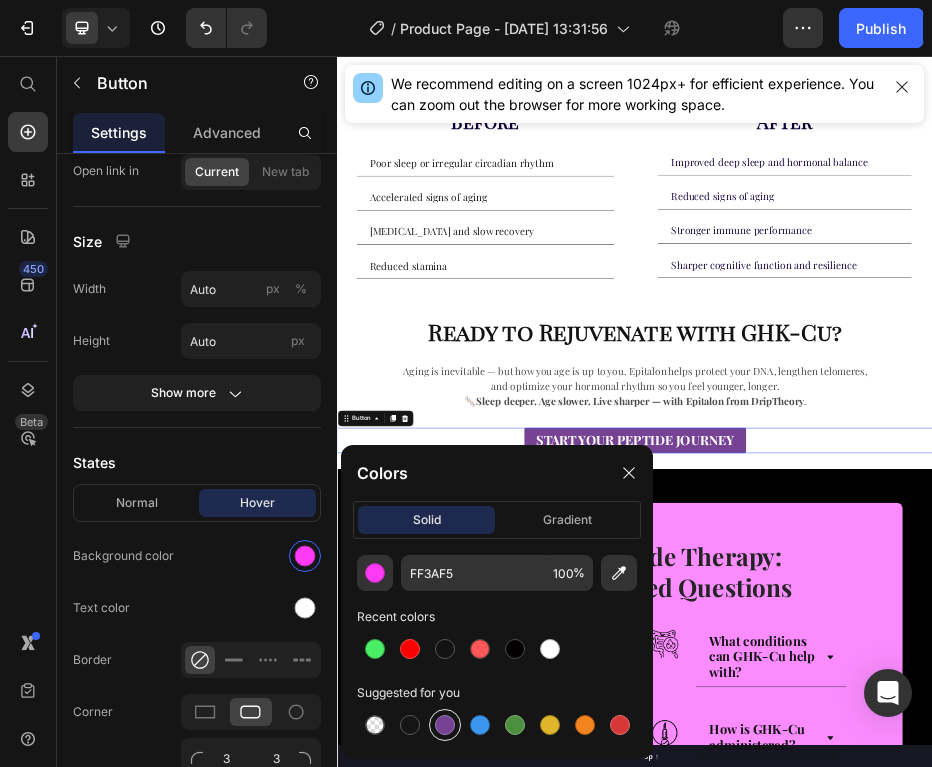 click at bounding box center [445, 725] 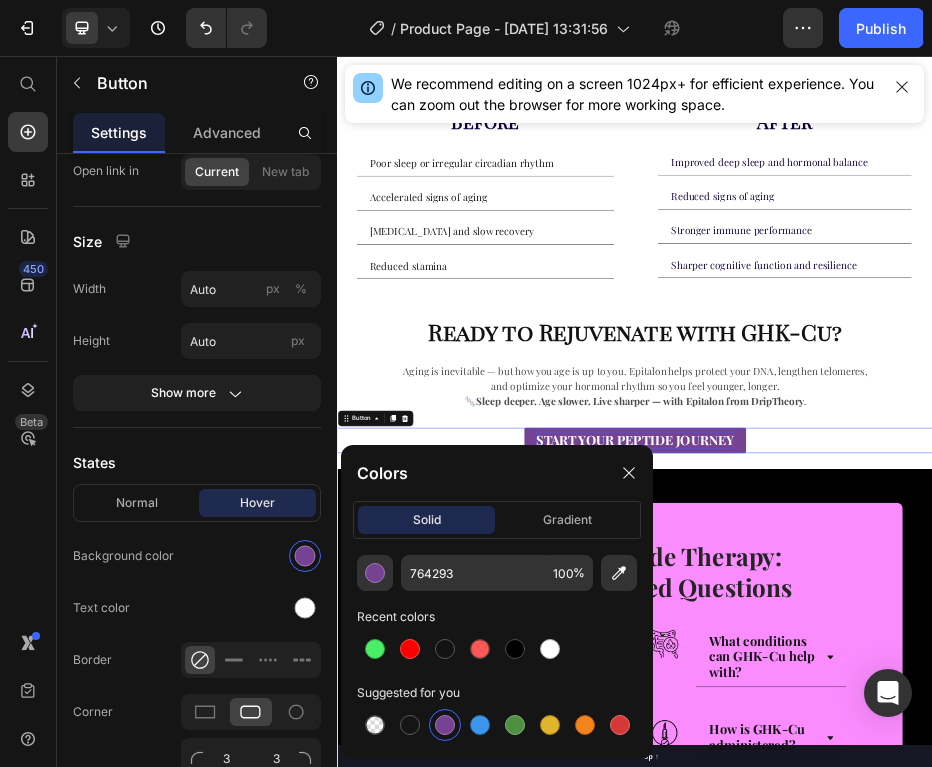 click on "START YOUR PEPTIDE JOURNEY" at bounding box center [937, 828] 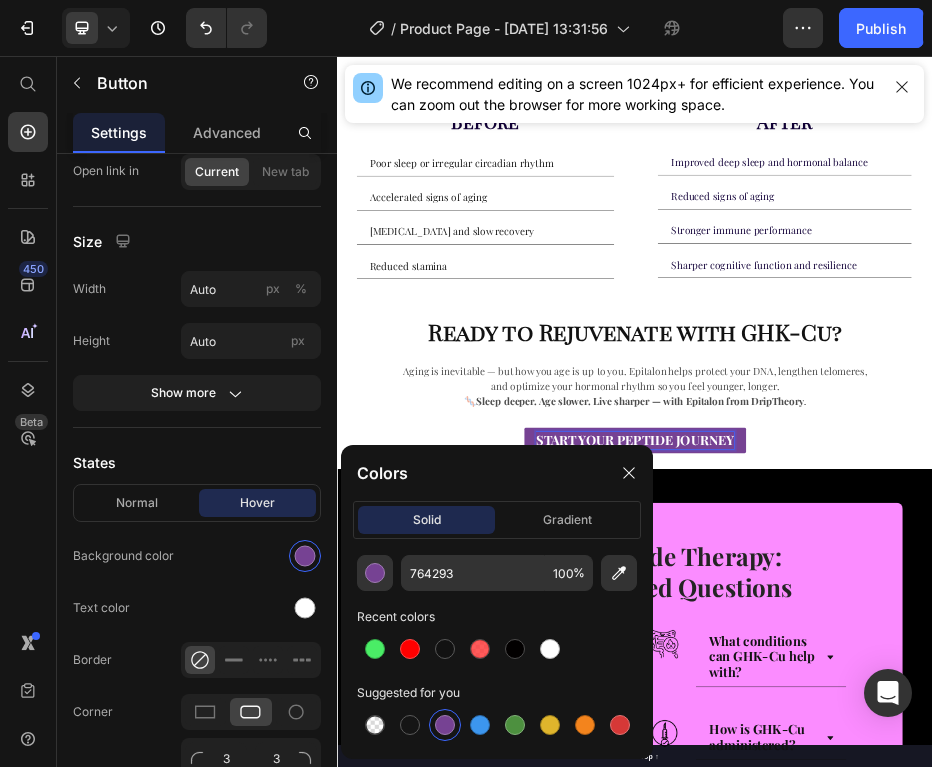 click on "START YOUR PEPTIDE JOURNEY Button   0" at bounding box center [937, 830] 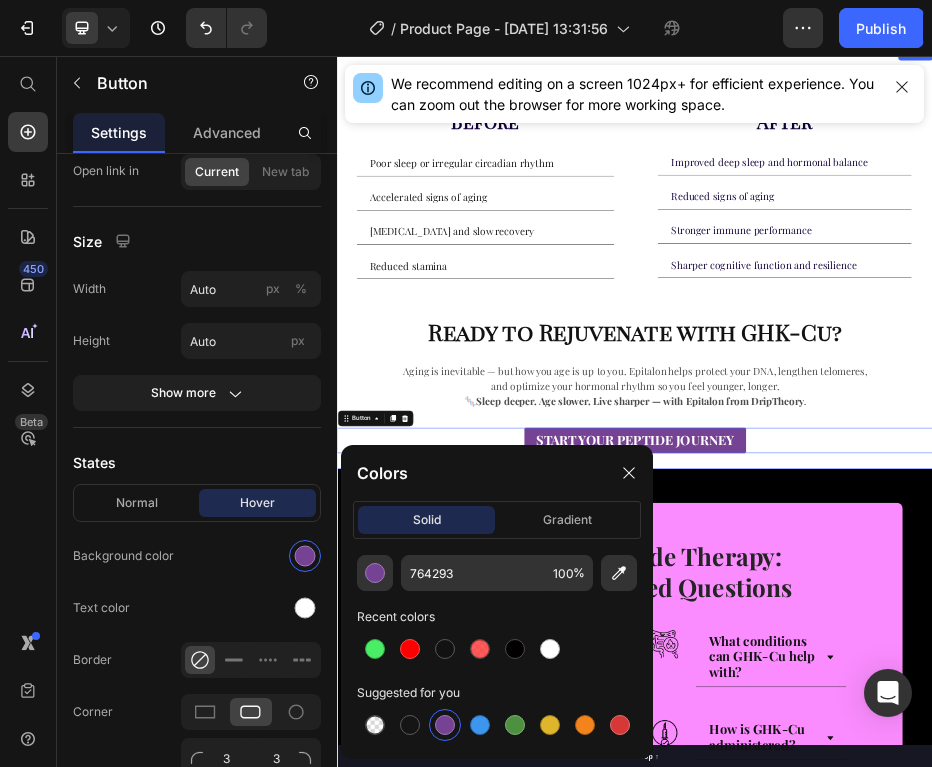 click on "Ready to Rejuvenate with GHK-Cu?" at bounding box center [937, 612] 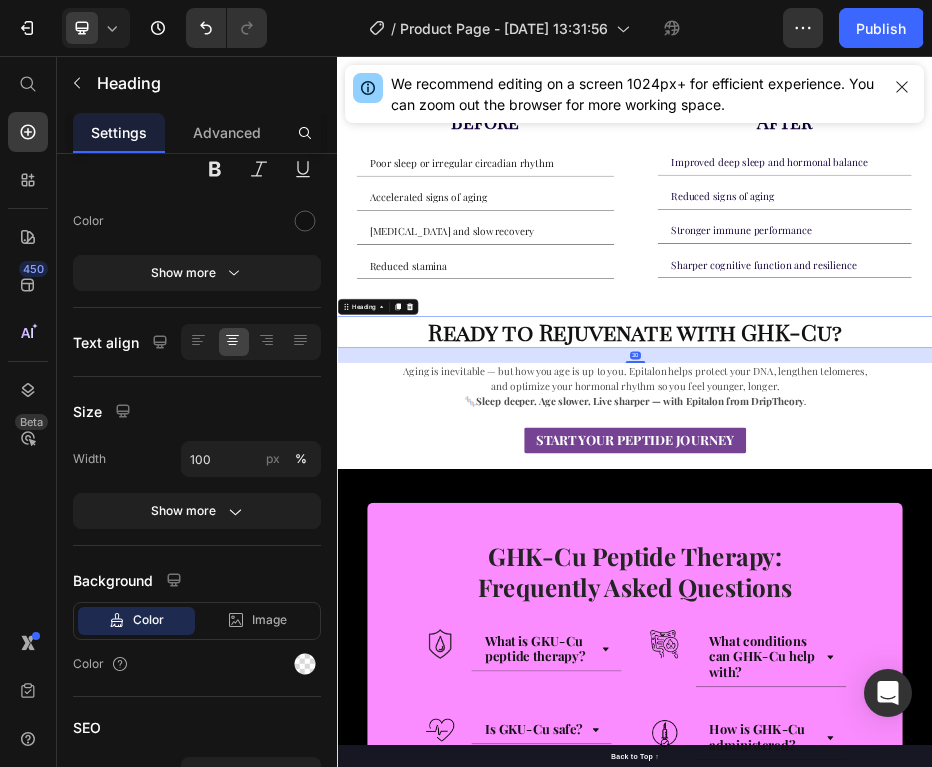 scroll, scrollTop: 0, scrollLeft: 0, axis: both 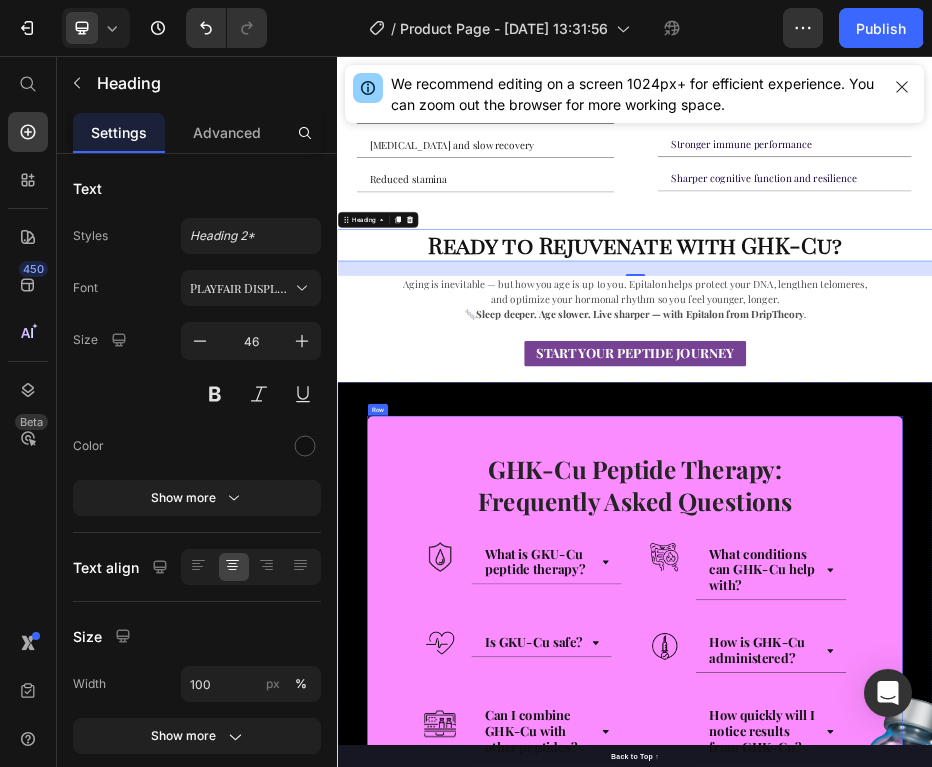 click on "GHK-Cu Peptide Therapy: Frequently Asked Questions" at bounding box center (937, 919) 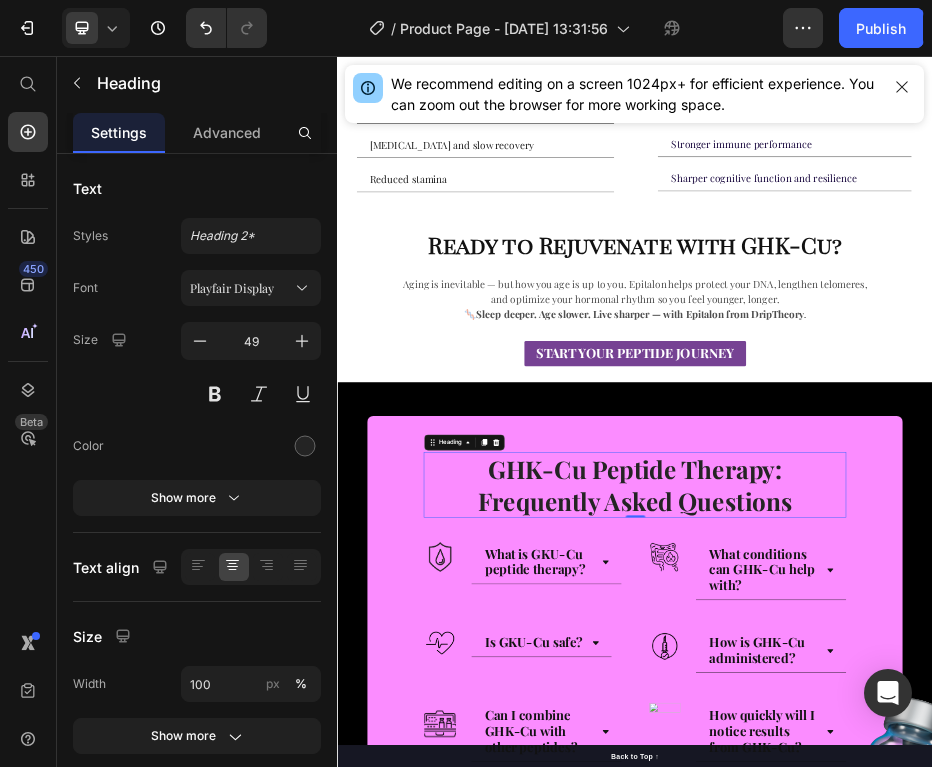 click on "GHK-Cu Peptide Therapy: Frequently Asked Questions Heading   0 Row Image
What is GKU-Cu peptide therapy? Accordion Row Image
What conditions can GHK-Cu help with? Accordion Row Row Image
Is GKU-Cu safe? Accordion Row Image
How is GHK-Cu administered? Accordion Row Row Image
Can I combine GHK-Cu with other peptides? Accordion Row Image
How quickly will I notice results from GHK-Cu? Accordion Row Row
CONTACT US TODAY Button Row" at bounding box center (937, 1208) 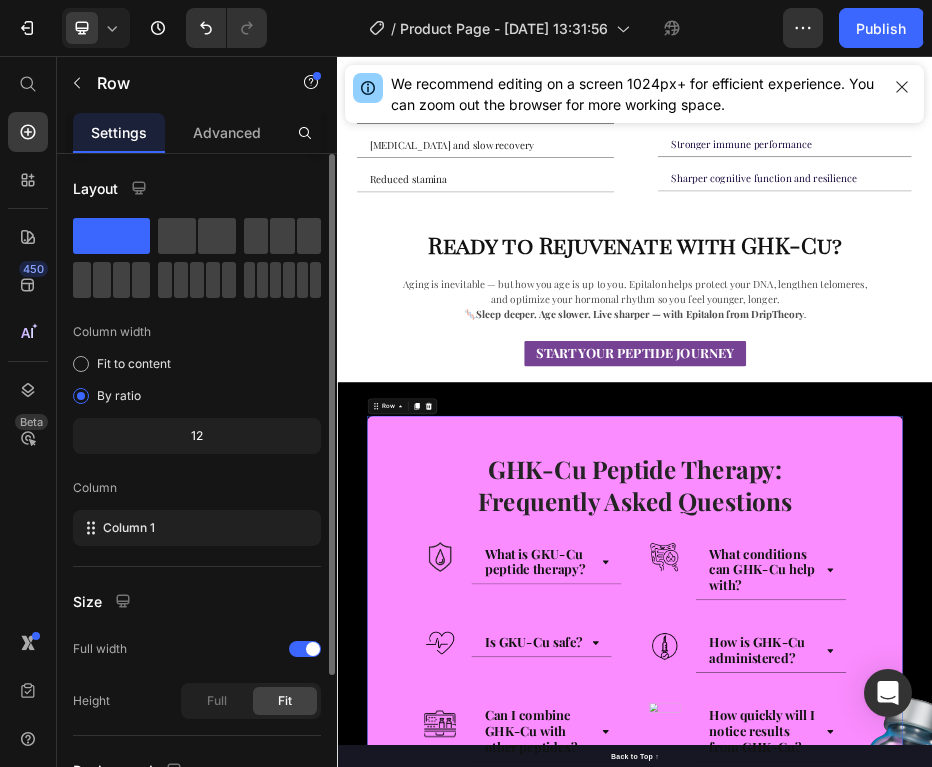 scroll, scrollTop: 190, scrollLeft: 0, axis: vertical 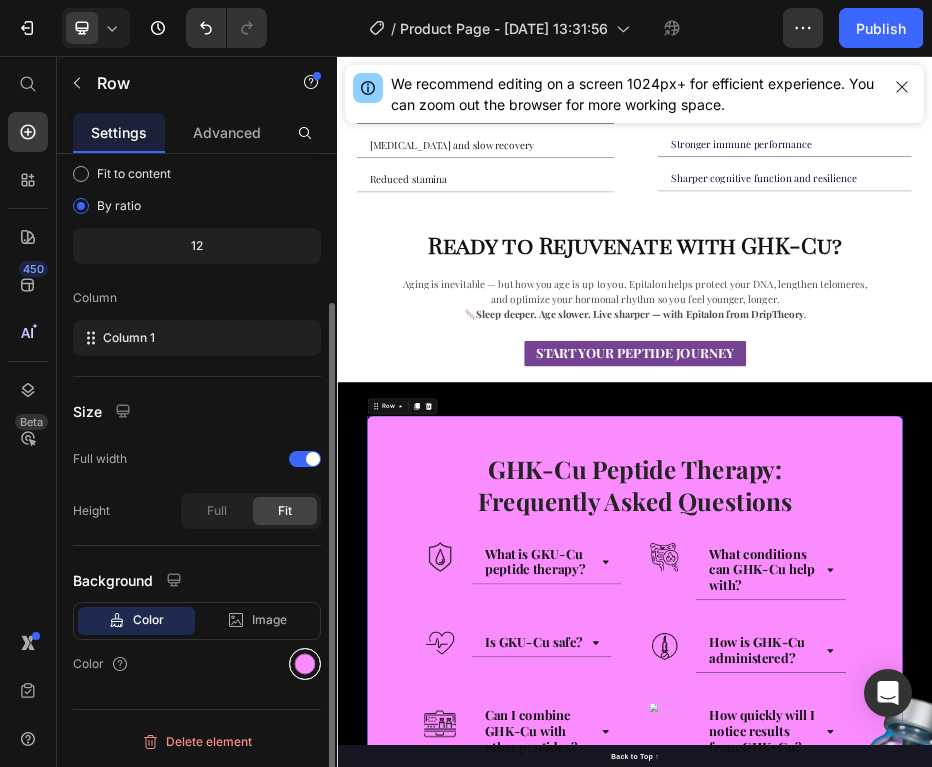 click at bounding box center [305, 664] 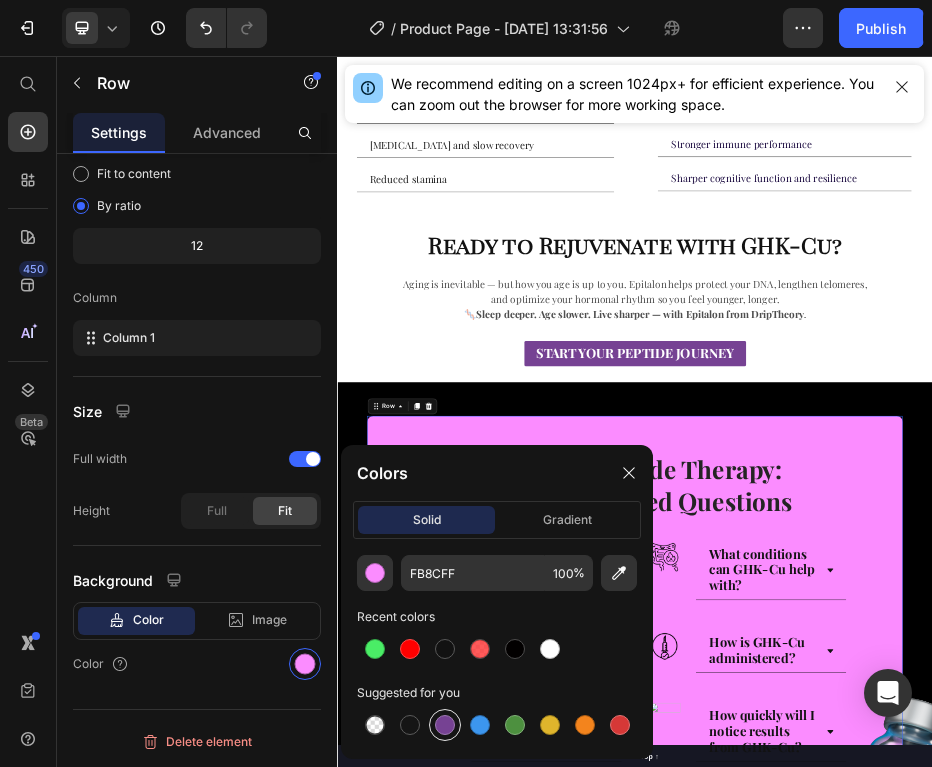 click at bounding box center [445, 725] 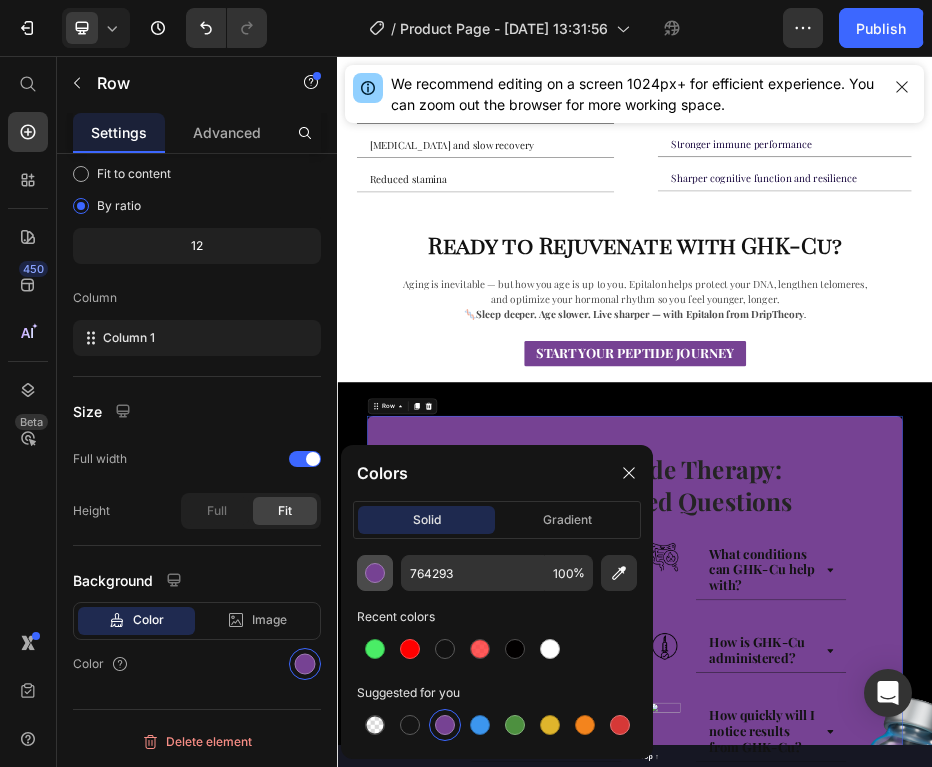 click at bounding box center (375, 573) 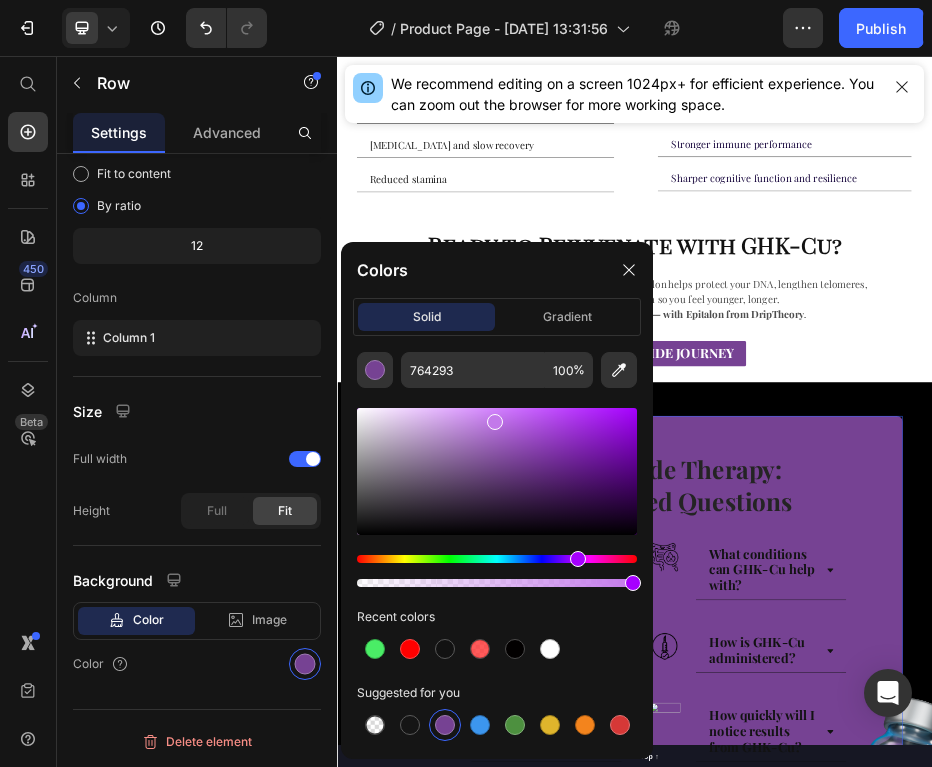 drag, startPoint x: 516, startPoint y: 463, endPoint x: 494, endPoint y: 417, distance: 50.990196 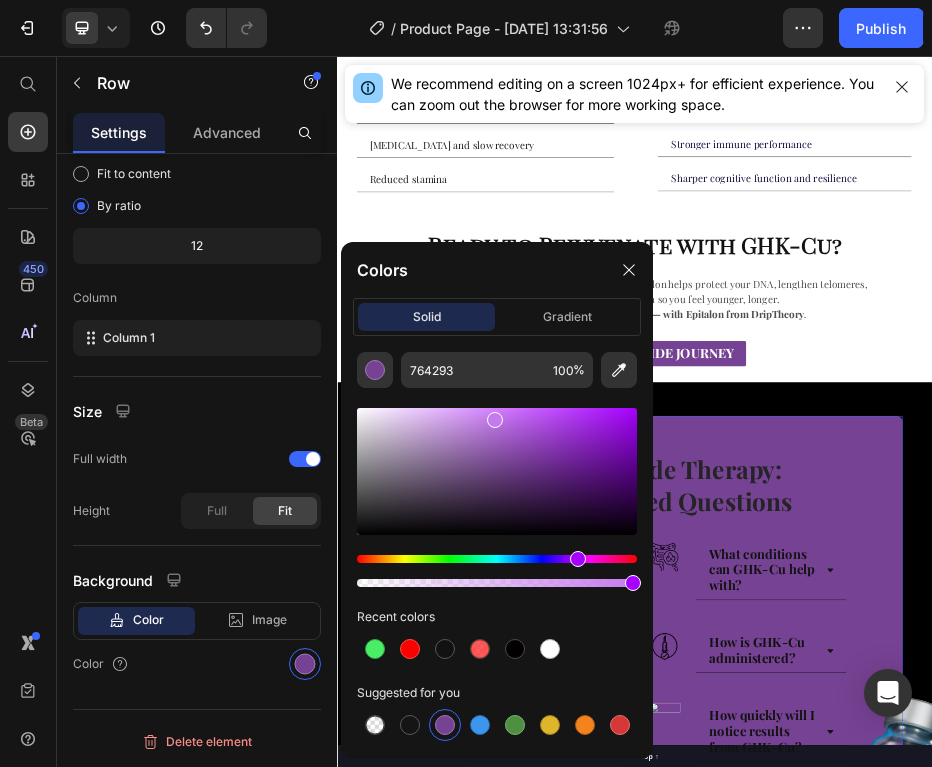 type on "C57BED" 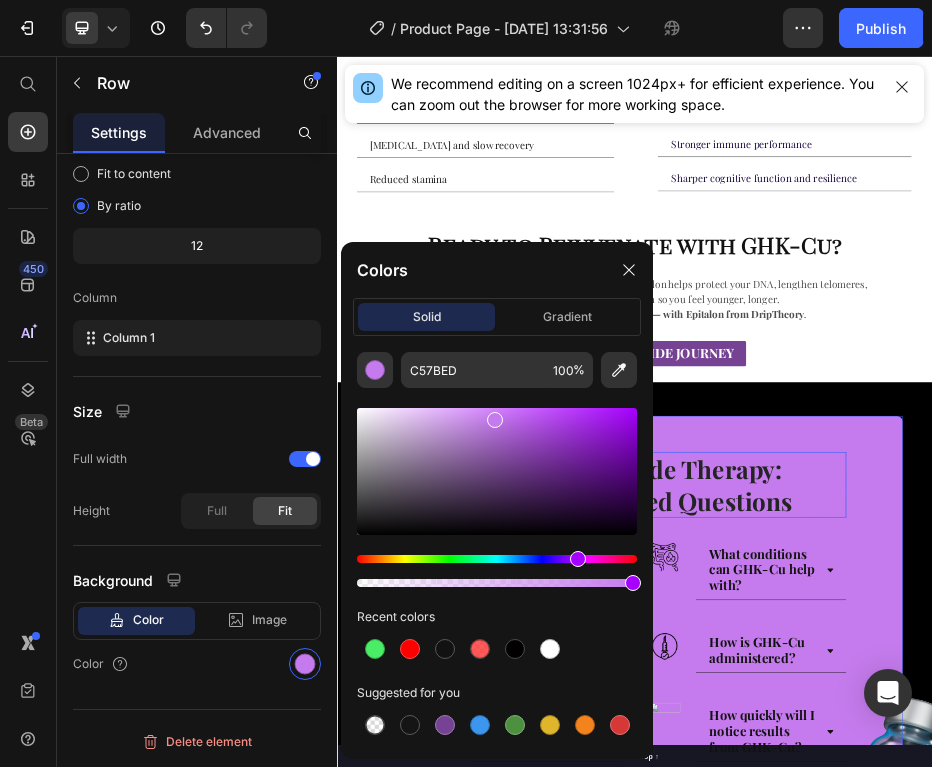 click on "GHK-Cu Peptide Therapy: Frequently Asked Questions" at bounding box center [937, 919] 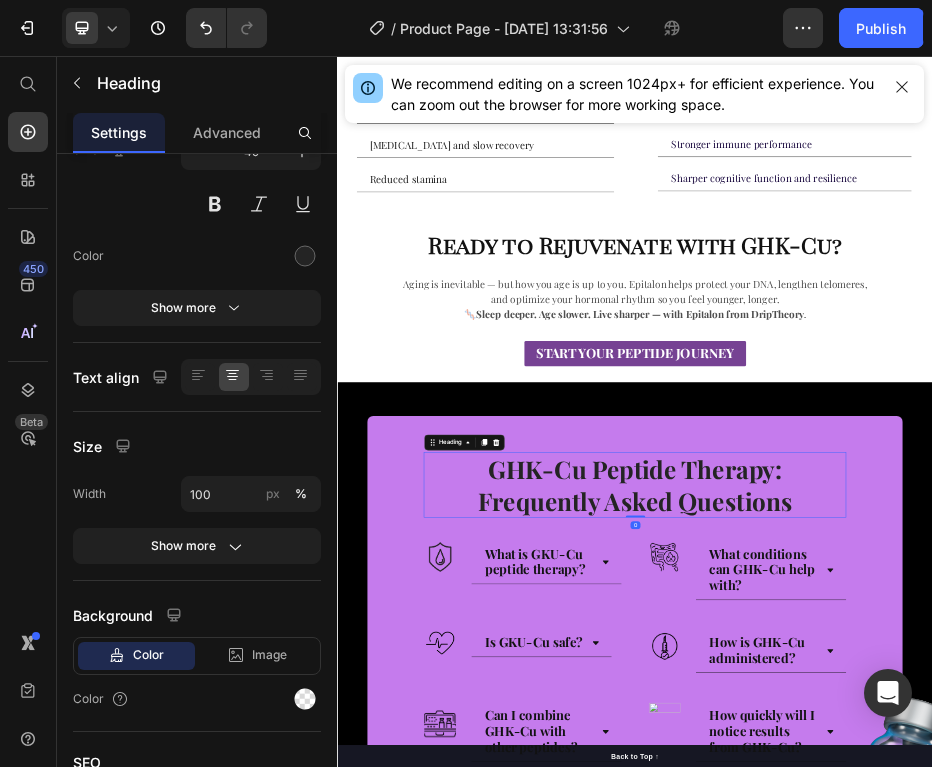 scroll, scrollTop: 0, scrollLeft: 0, axis: both 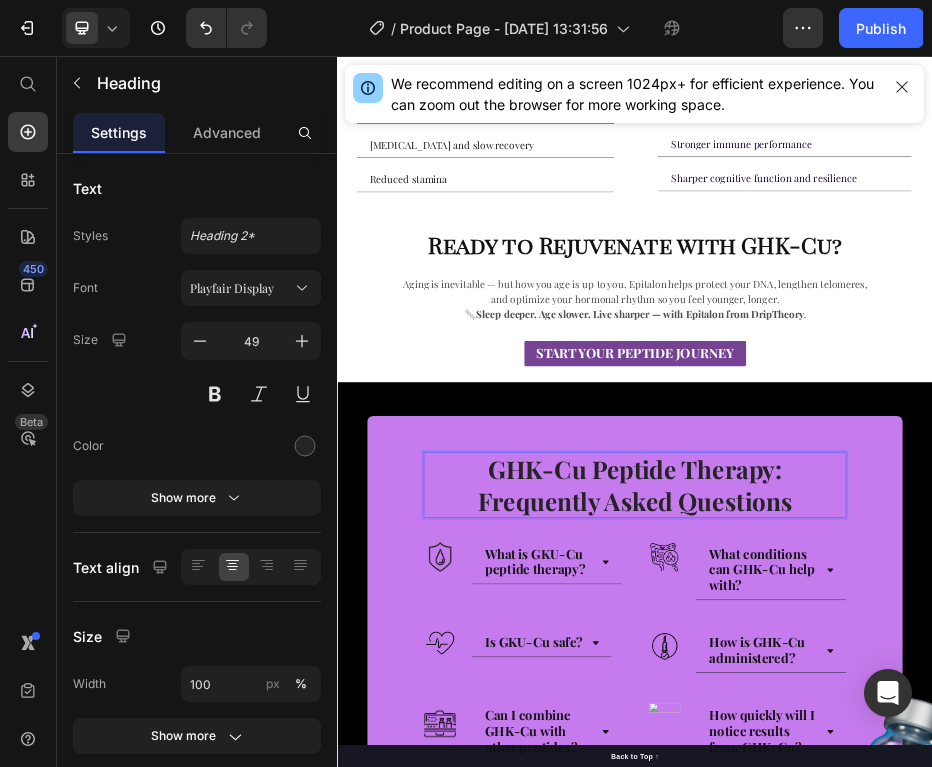 click on "GHK-Cu Peptide Therapy: Frequently Asked Questions" at bounding box center (937, 919) 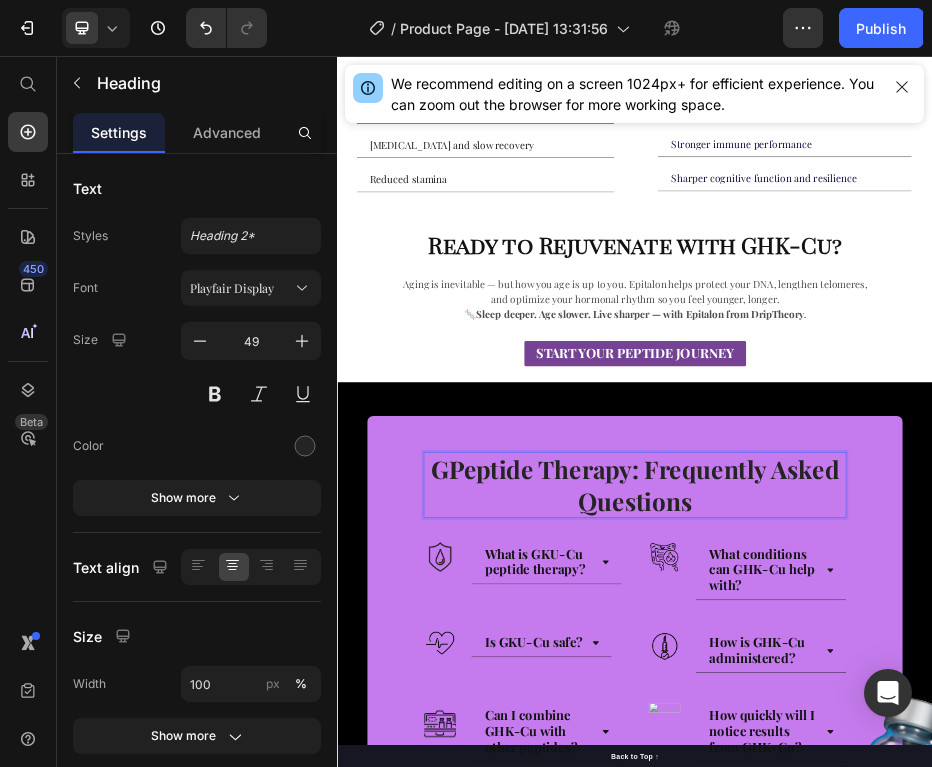 scroll, scrollTop: 77, scrollLeft: 0, axis: vertical 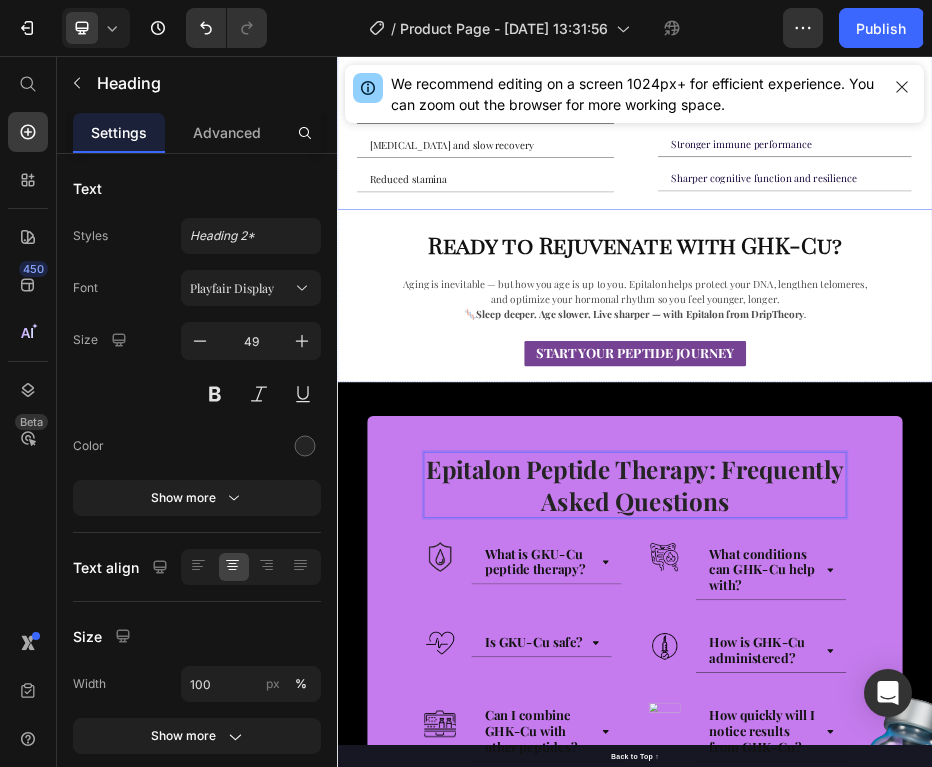 click on "Ready to Rejuvenate with GHK-Cu?" at bounding box center [937, 436] 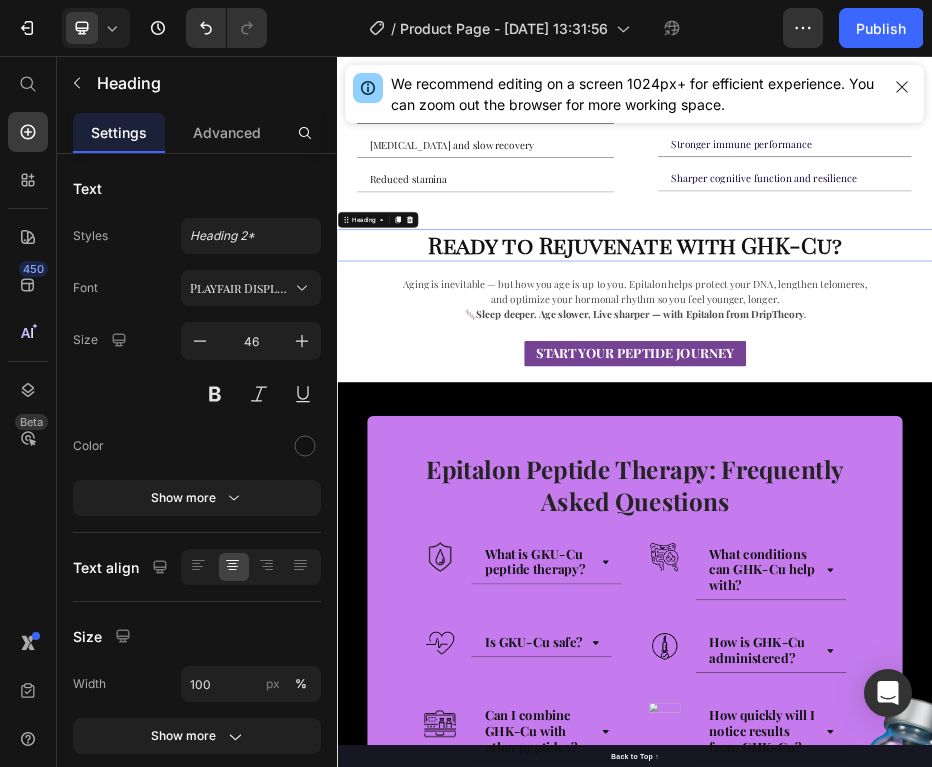 scroll, scrollTop: 0, scrollLeft: 0, axis: both 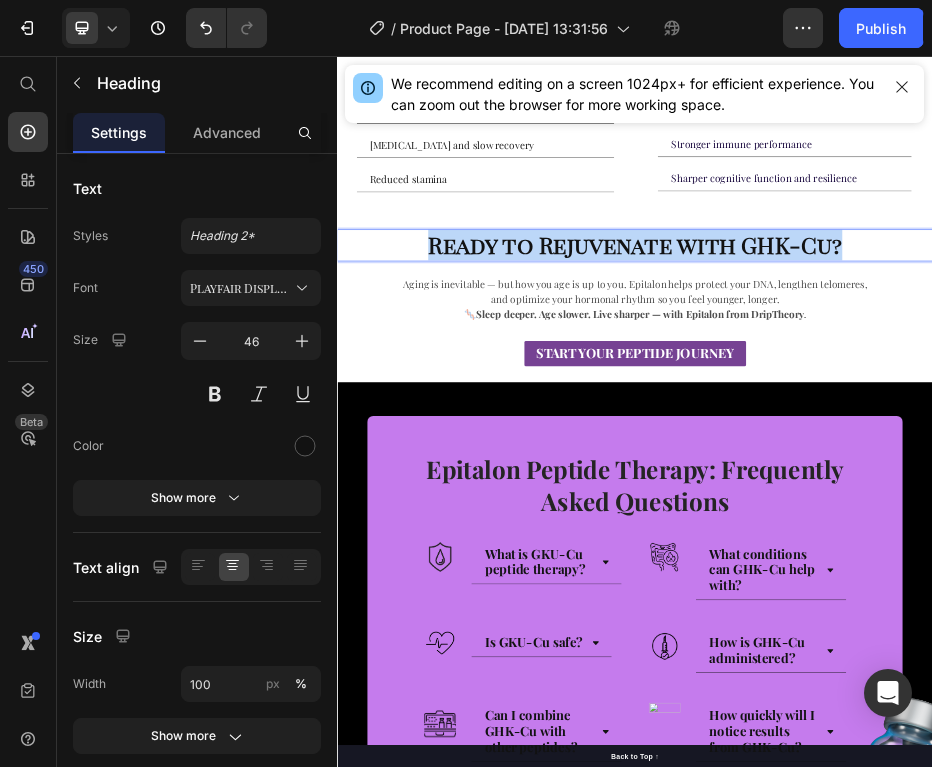 click on "Ready to Rejuvenate with GHK-Cu?" at bounding box center (937, 436) 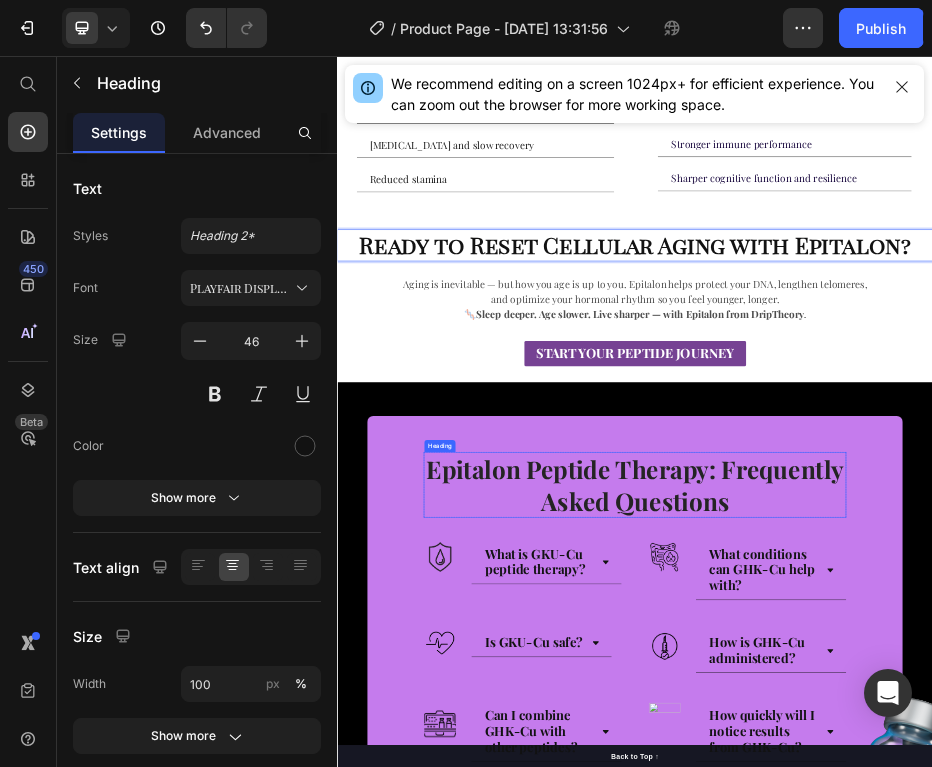 click on "Image" at bounding box center (543, 1083) 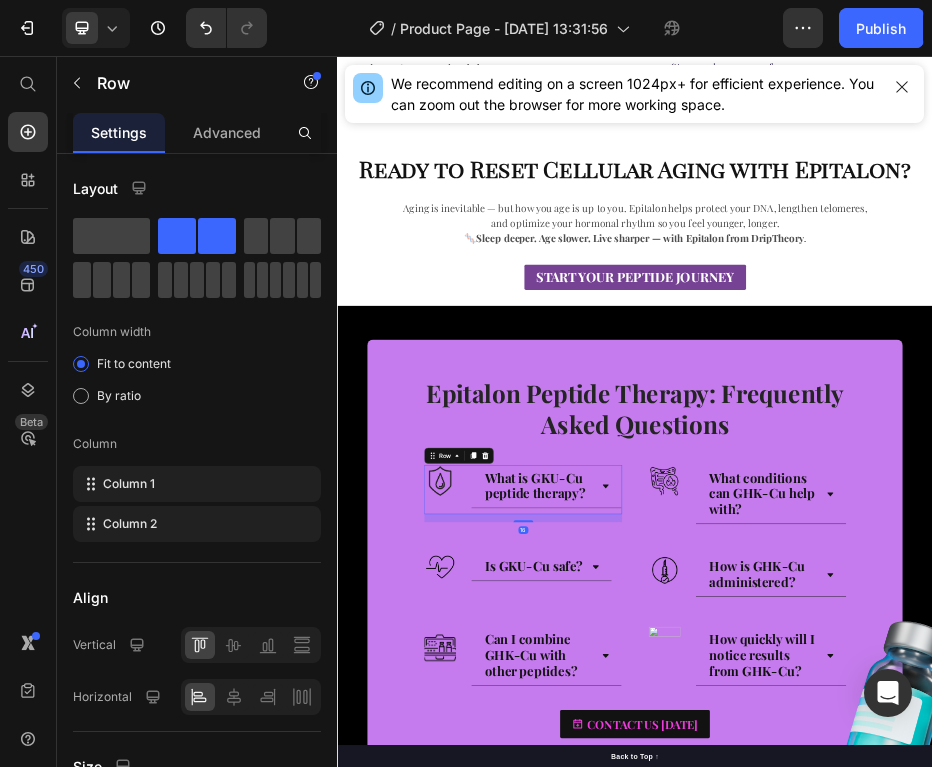 scroll, scrollTop: 2898, scrollLeft: 0, axis: vertical 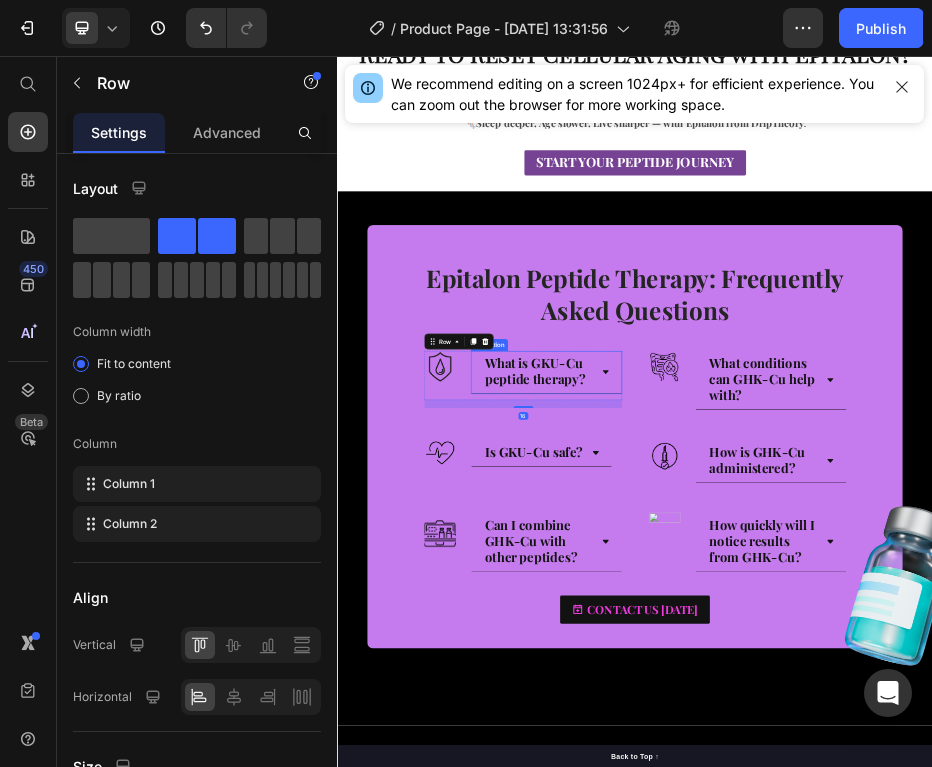click on "What is GKU-Cu peptide therapy?" at bounding box center (741, 692) 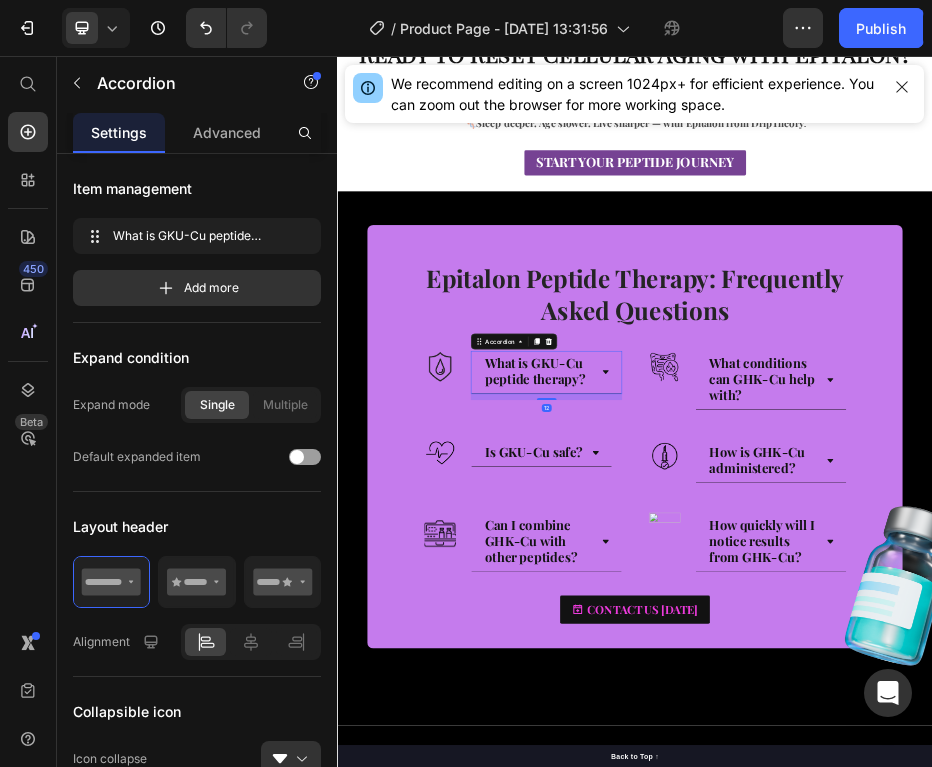 click on "What is GKU-Cu peptide therapy?" at bounding box center [741, 692] 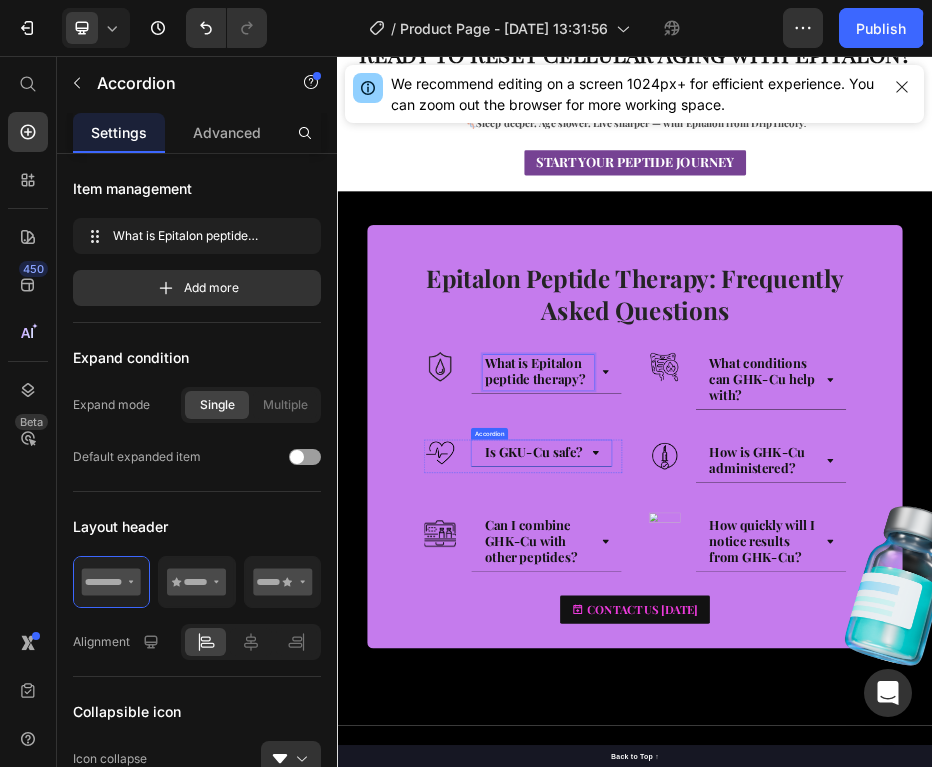 click on "Is GKU-Cu safe? Accordion" at bounding box center [747, 861] 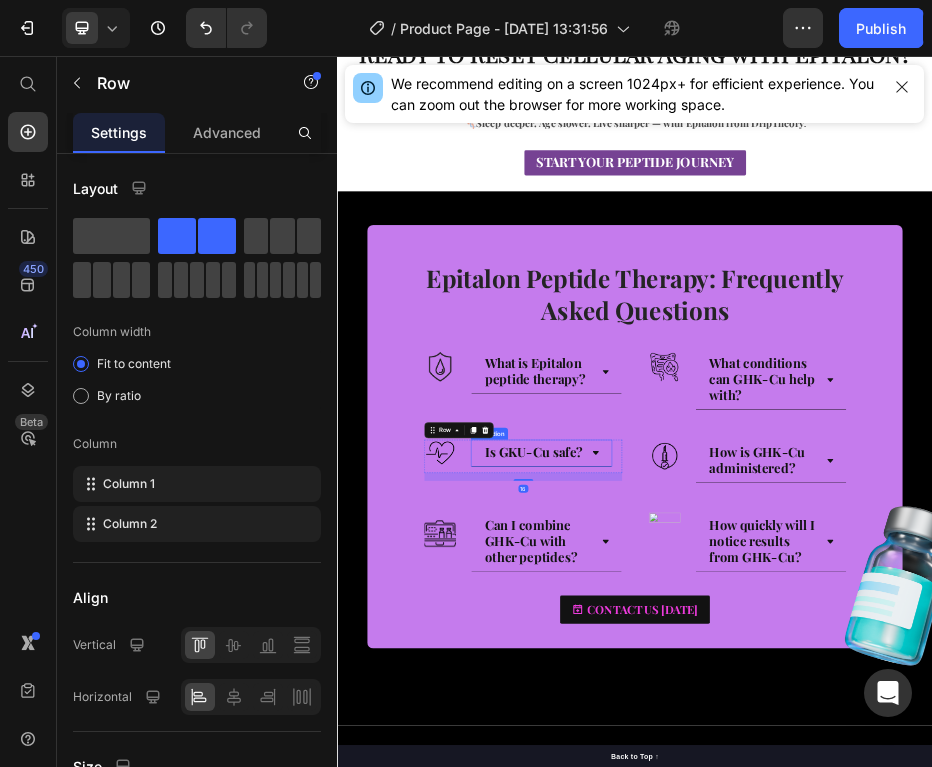 click on "Is GKU-Cu safe?" at bounding box center (731, 852) 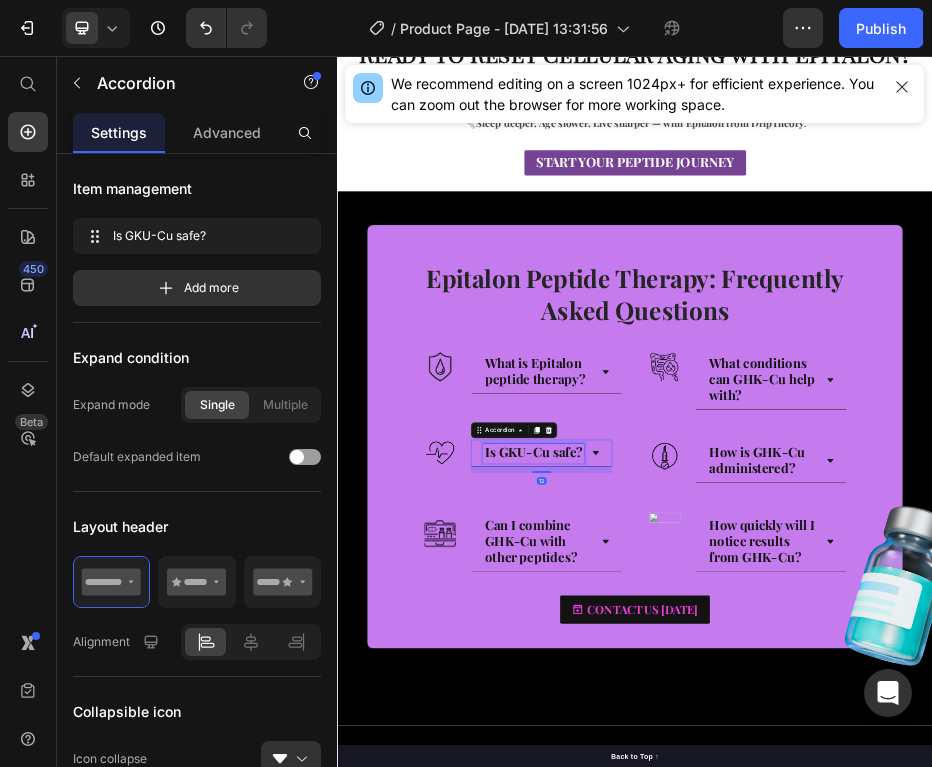 click on "Is GKU-Cu safe?" at bounding box center (731, 852) 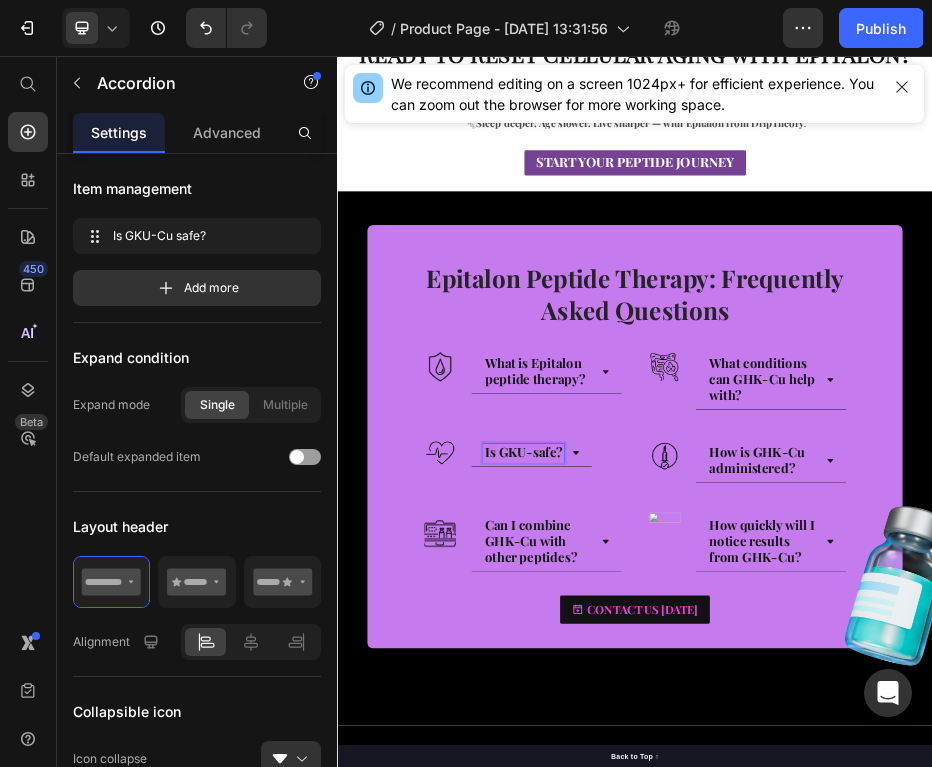 scroll, scrollTop: 833, scrollLeft: 0, axis: vertical 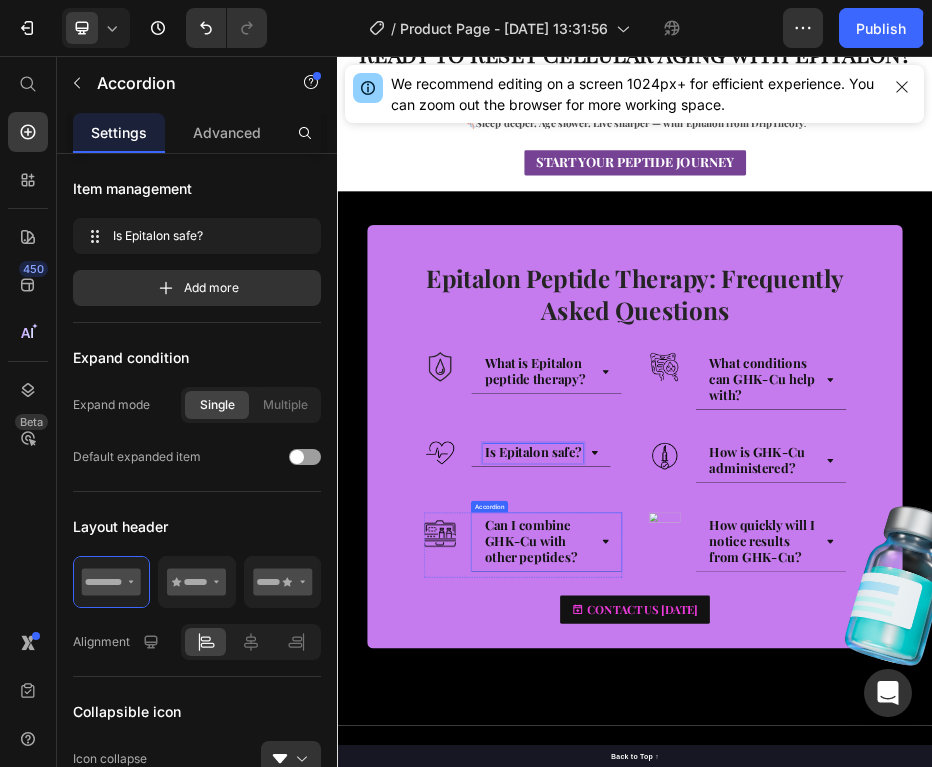 click on "Can I combine GHK-Cu with other peptides?" at bounding box center (726, 1031) 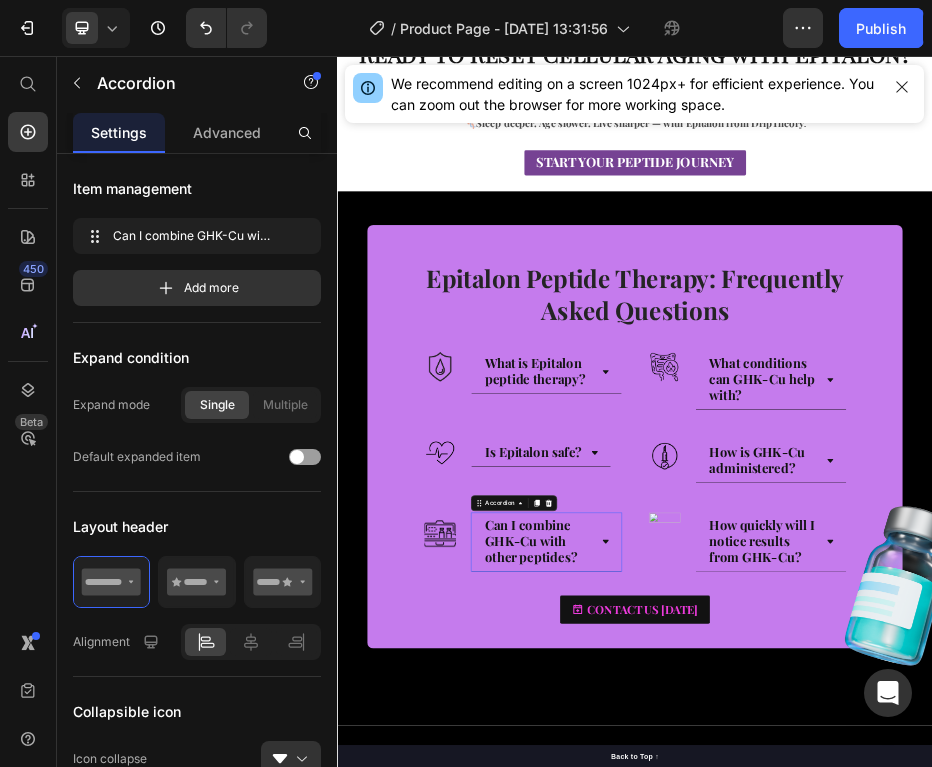 scroll, scrollTop: 0, scrollLeft: 0, axis: both 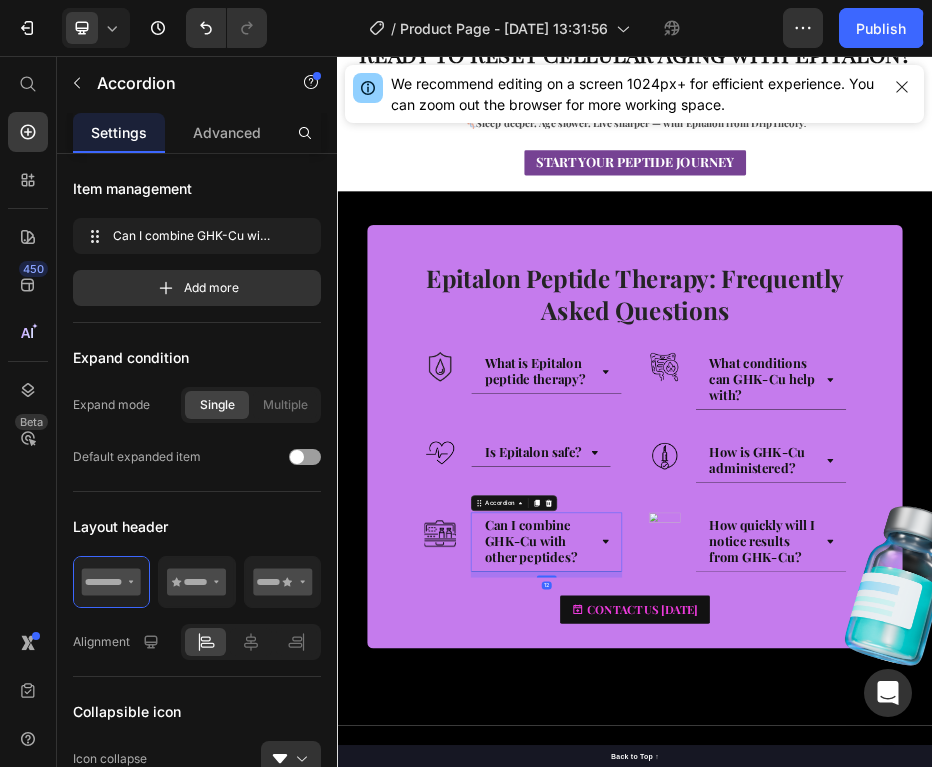 click on "Can I combine GHK-Cu with other peptides?" at bounding box center [726, 1031] 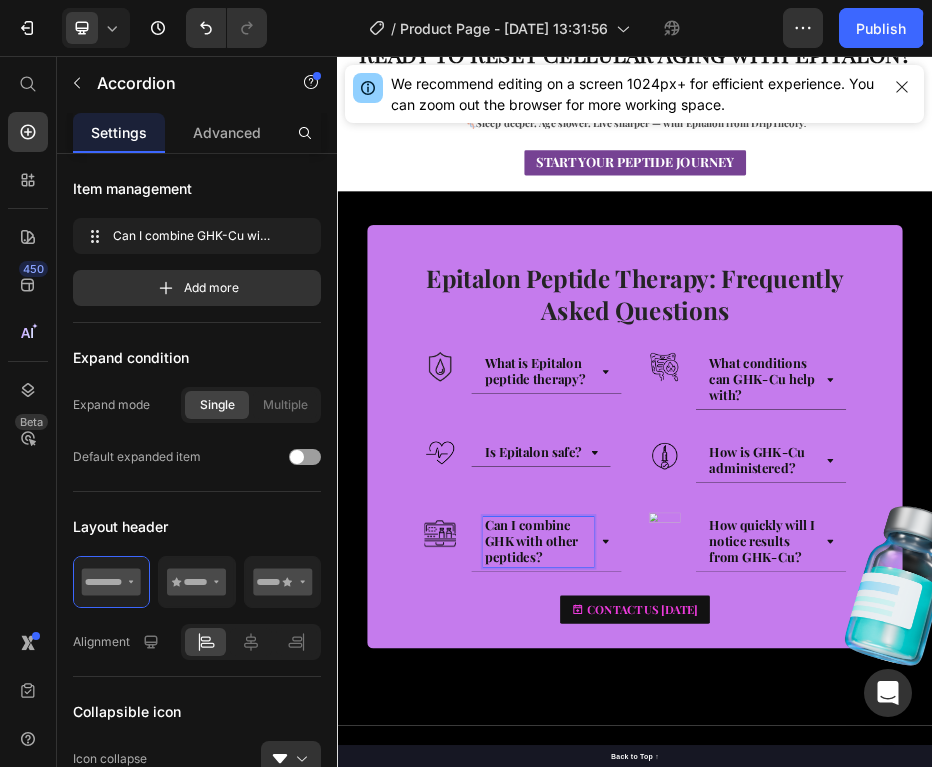 scroll, scrollTop: 1740, scrollLeft: 0, axis: vertical 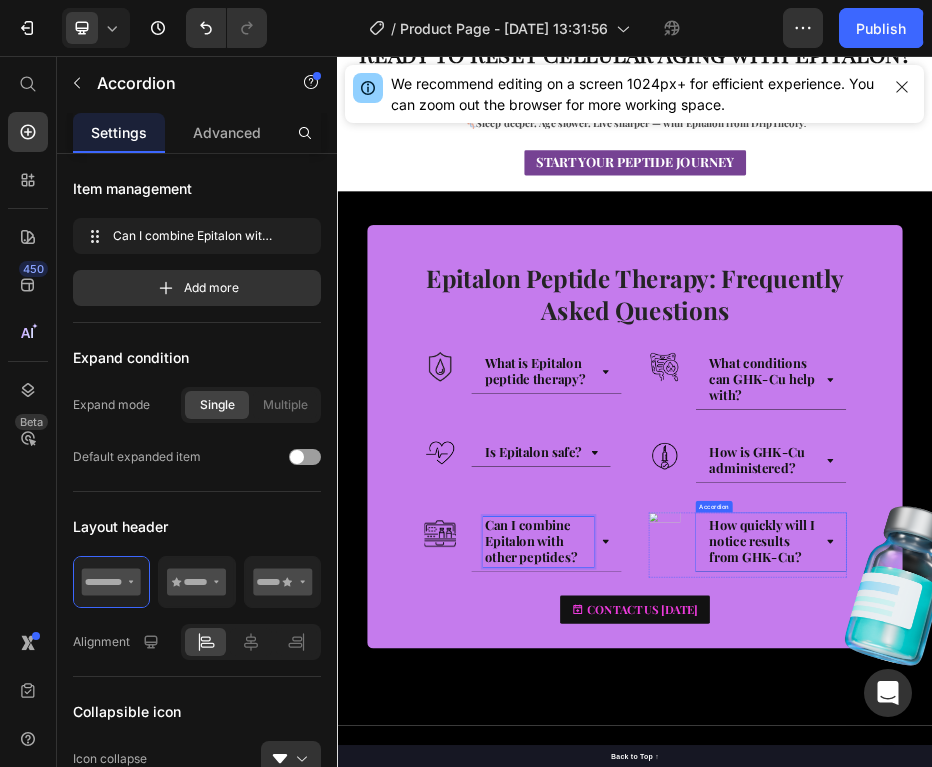 click on "How quickly will I notice results from GHK-Cu?" at bounding box center [1192, 1031] 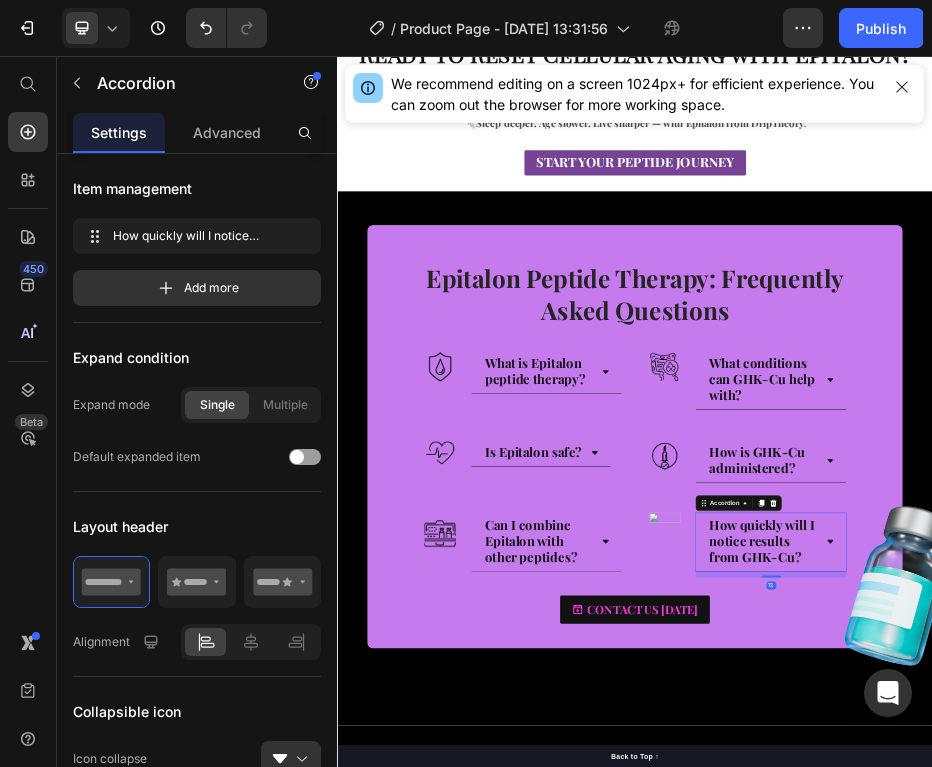 scroll, scrollTop: 0, scrollLeft: 0, axis: both 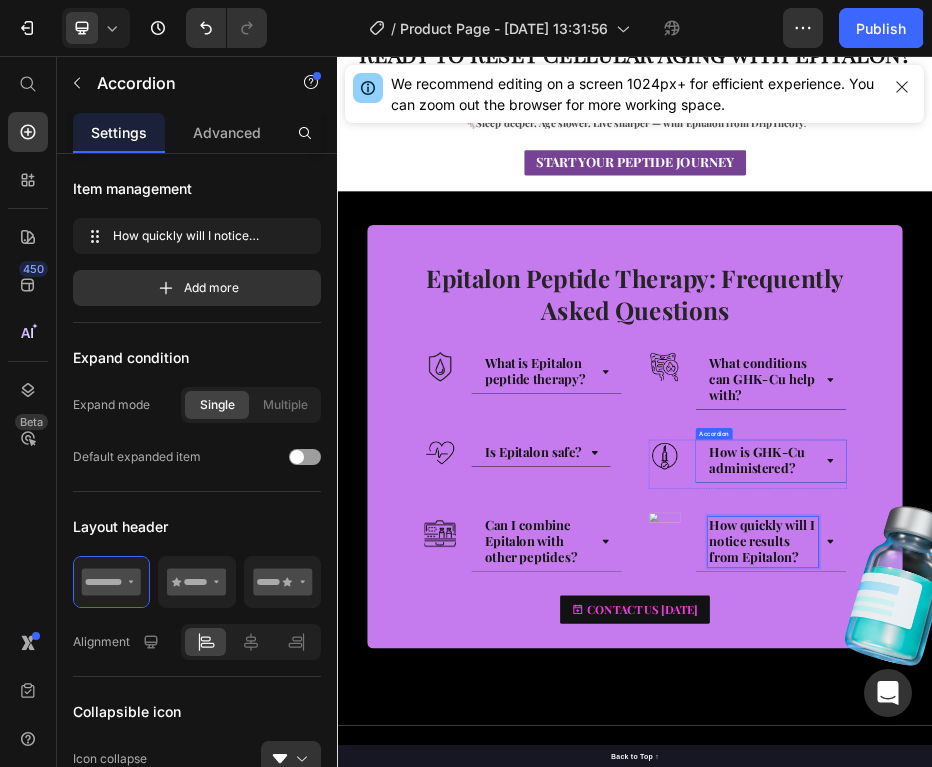 click on "How is GHK-Cu administered?" at bounding box center (1210, 871) 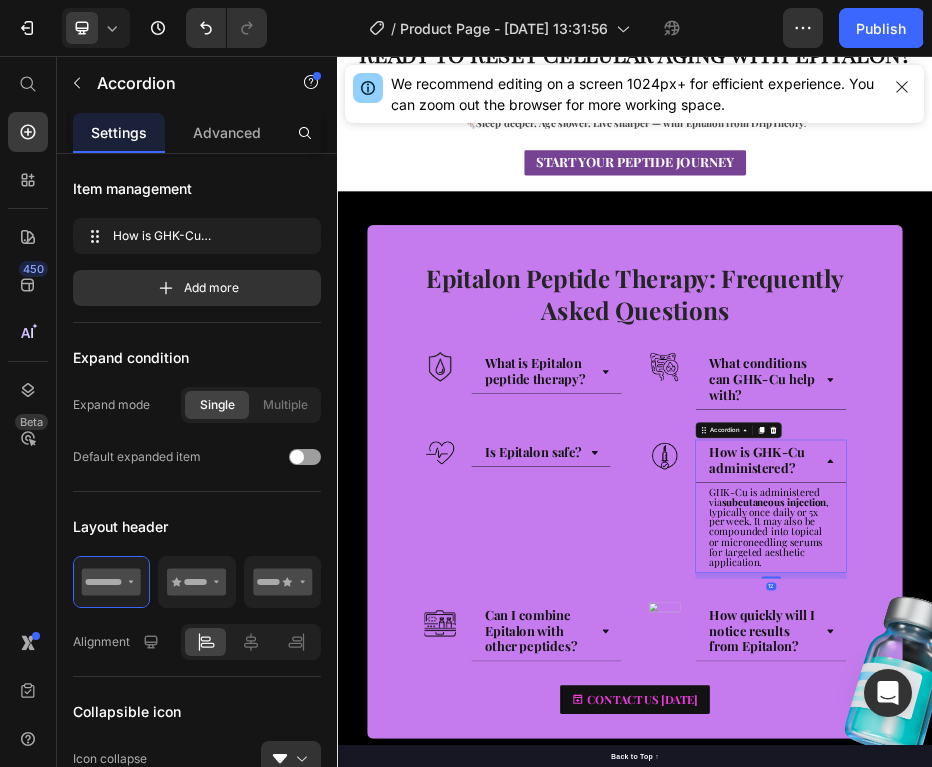scroll, scrollTop: 0, scrollLeft: 0, axis: both 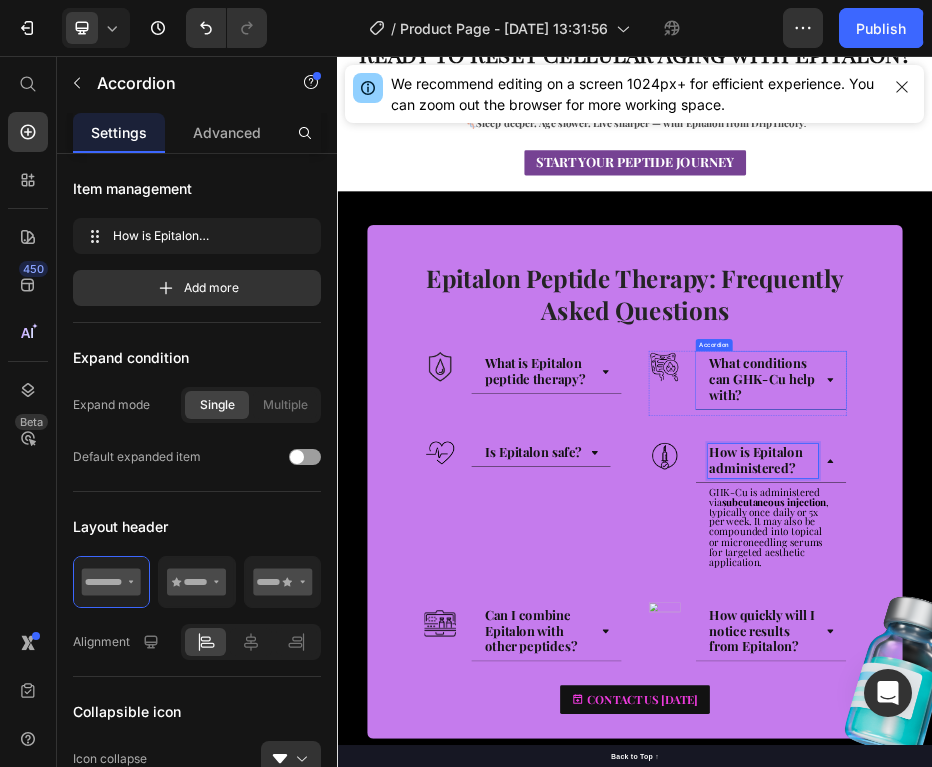 click on "What conditions can GHK-Cu help with?" at bounding box center (1192, 705) 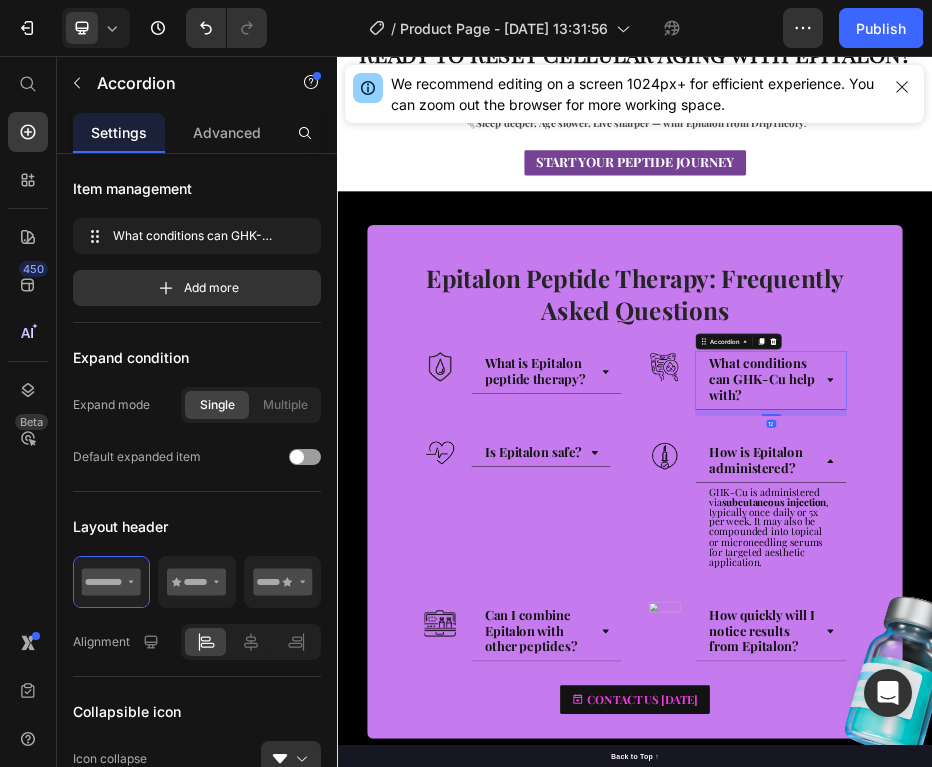 scroll, scrollTop: 0, scrollLeft: 0, axis: both 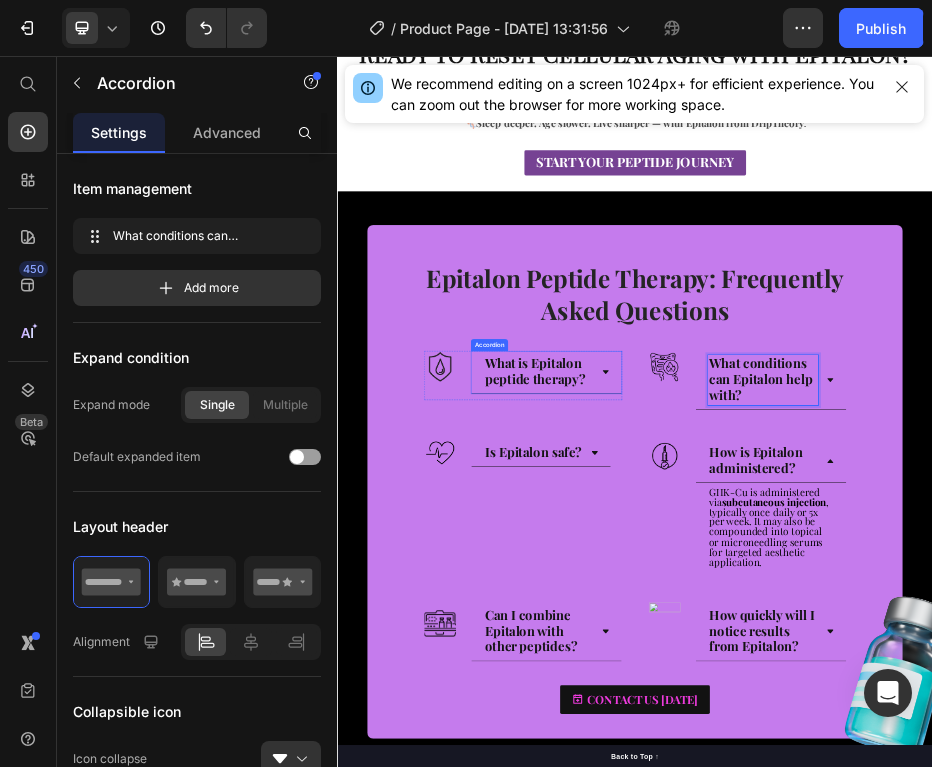 click on "What is Epitalon peptide therapy?" at bounding box center (757, 692) 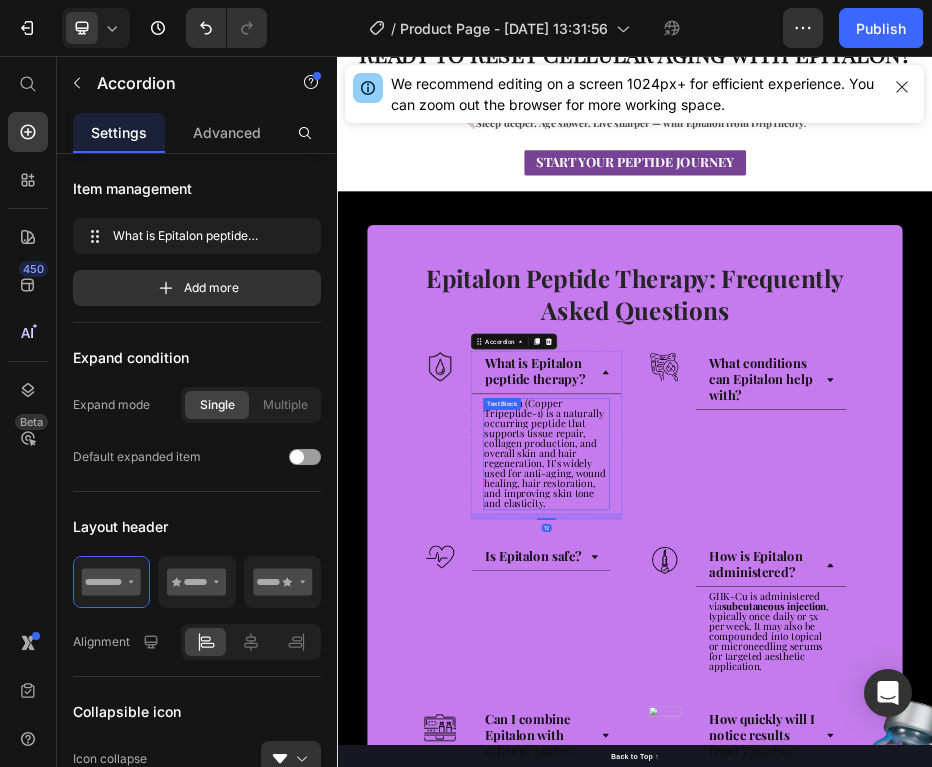 click on "GHK-Cu (Copper Tripeptide-1) is a naturally occurring peptide that supports tissue repair, collagen production, and overall skin and hair regeneration. It’s widely used for anti-aging, wound healing, hair restoration, and improving skin tone and elasticity." at bounding box center (755, 854) 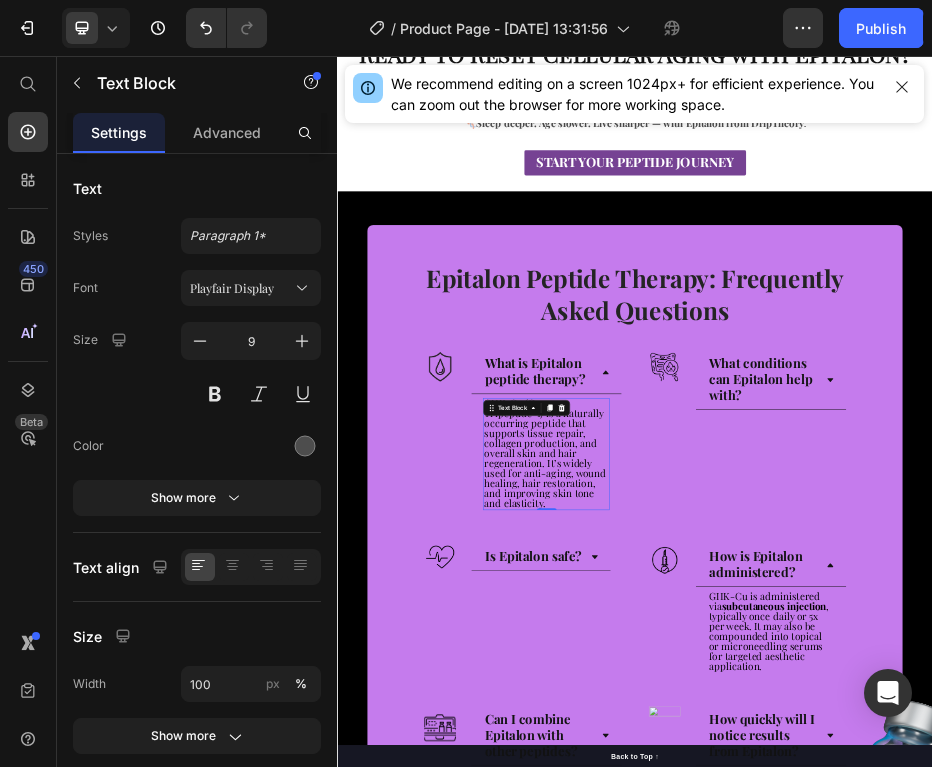 click on "Text Block" at bounding box center (717, 764) 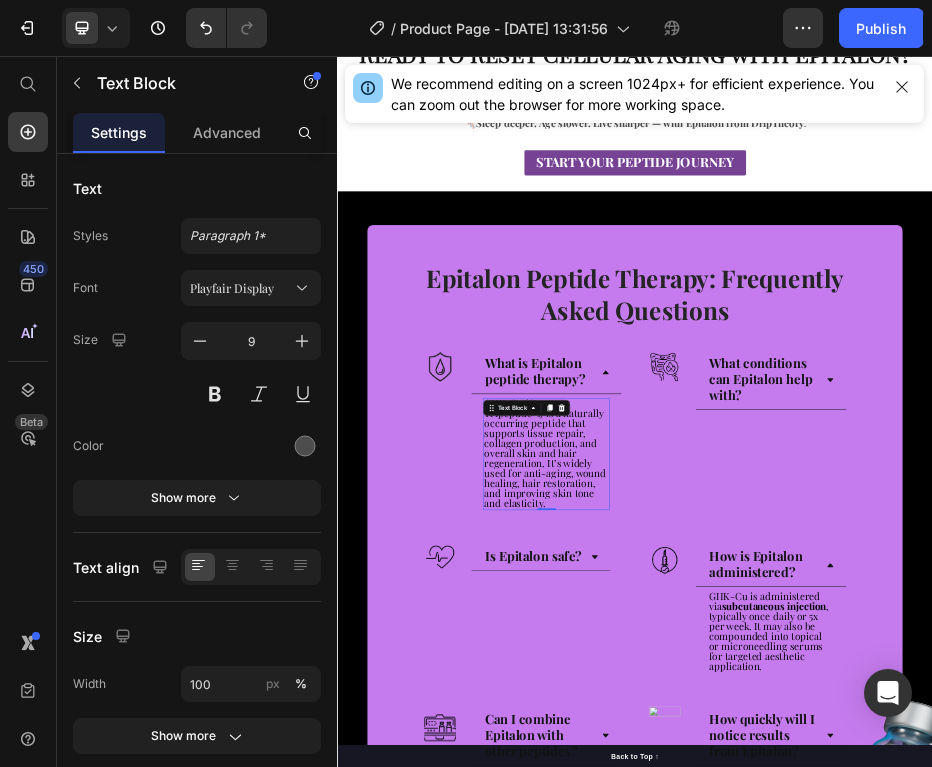 click on "GHK-Cu (Copper Tripeptide-1) is a naturally occurring peptide that supports tissue repair, collagen production, and overall skin and hair regeneration. It’s widely used for anti-aging, wound healing, hair restoration, and improving skin tone and elasticity." at bounding box center [755, 854] 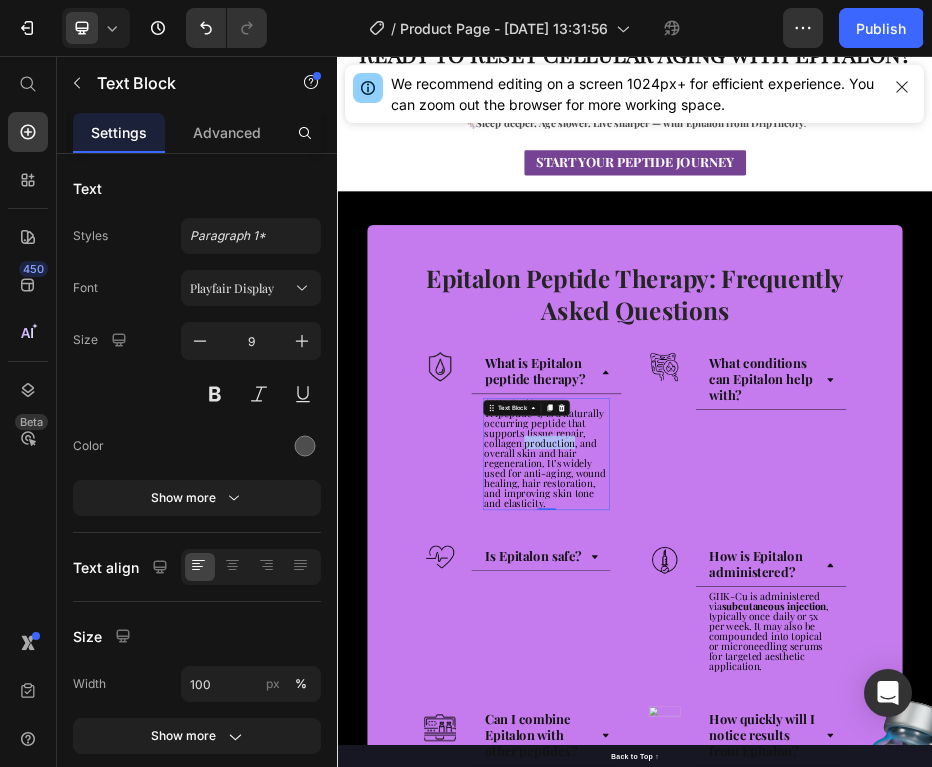 click on "GHK-Cu (Copper Tripeptide-1) is a naturally occurring peptide that supports tissue repair, collagen production, and overall skin and hair regeneration. It’s widely used for anti-aging, wound healing, hair restoration, and improving skin tone and elasticity." at bounding box center [755, 854] 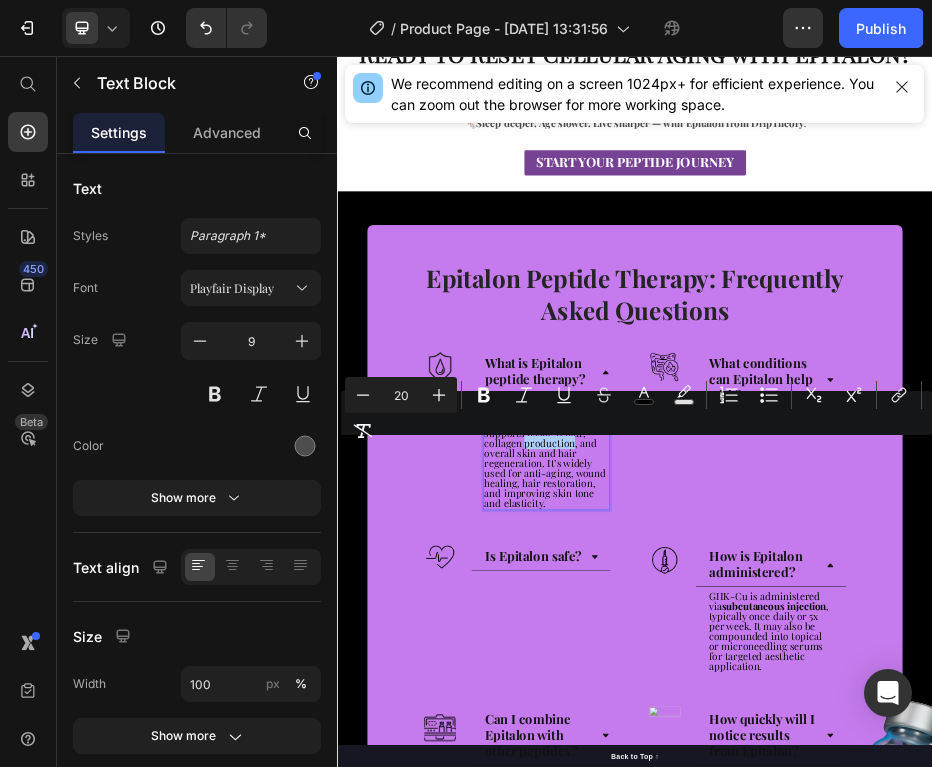 click on "Minus 20 Plus Bold Italic Underline       Strikethrough
color
Text Background Color Numbered List Bulleted List Subscript Superscript       link Remove Format" at bounding box center (636, 413) 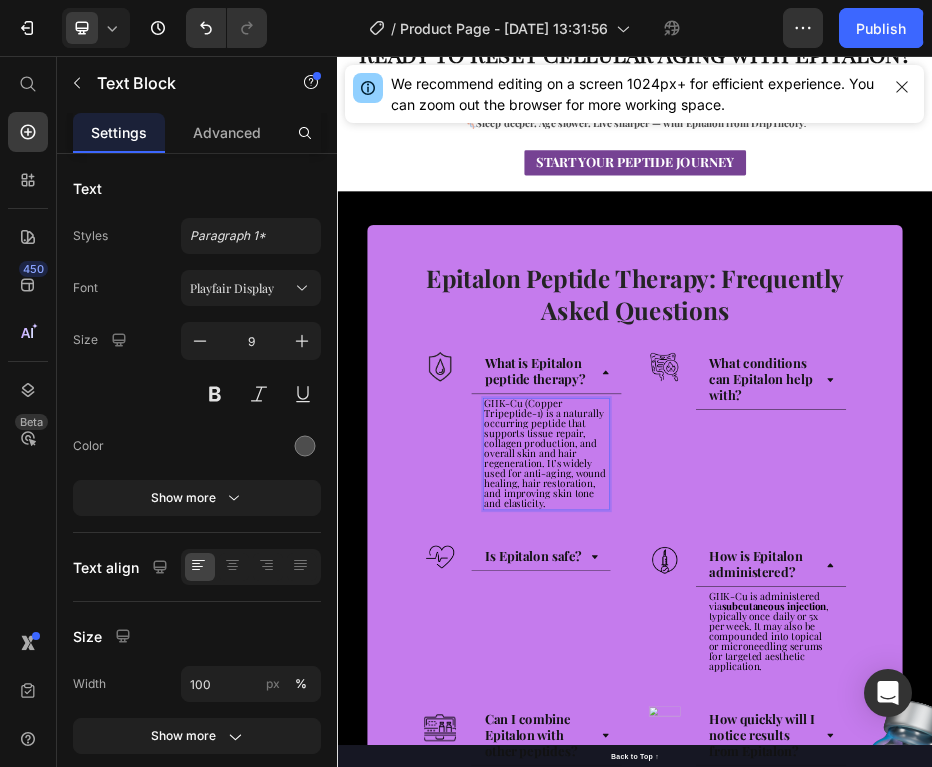 click on "GHK-Cu (Copper Tripeptide-1) is a naturally occurring peptide that supports tissue repair, collagen production, and overall skin and hair regeneration. It’s widely used for anti-aging, wound healing, hair restoration, and improving skin tone and elasticity." at bounding box center (757, 857) 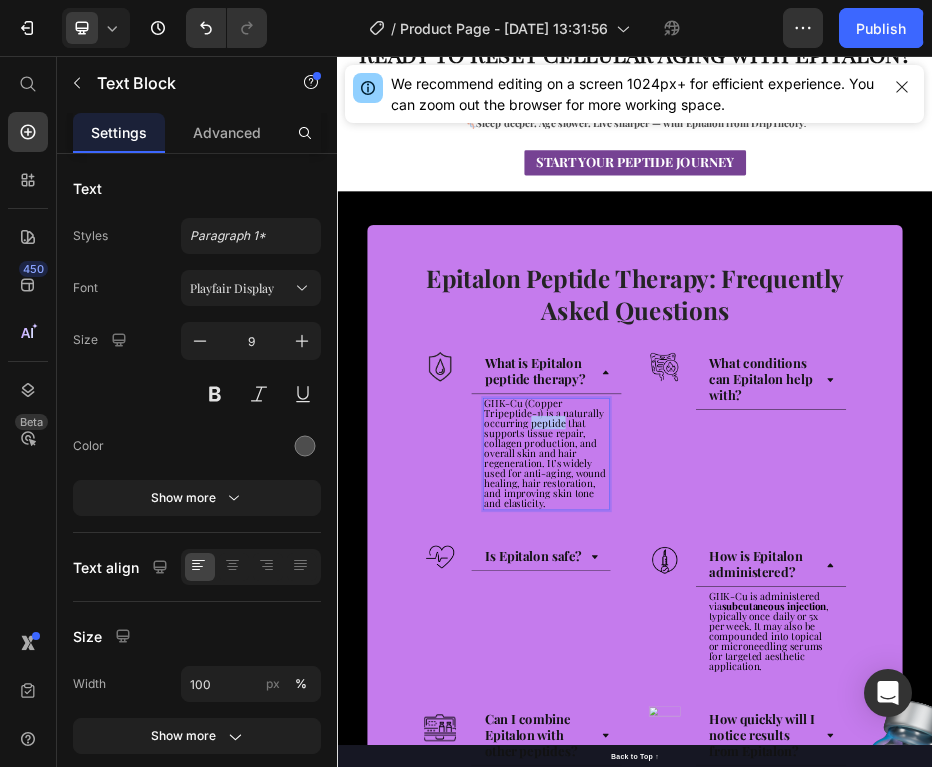 click on "GHK-Cu (Copper Tripeptide-1) is a naturally occurring peptide that supports tissue repair, collagen production, and overall skin and hair regeneration. It’s widely used for anti-aging, wound healing, hair restoration, and improving skin tone and elasticity." at bounding box center [755, 854] 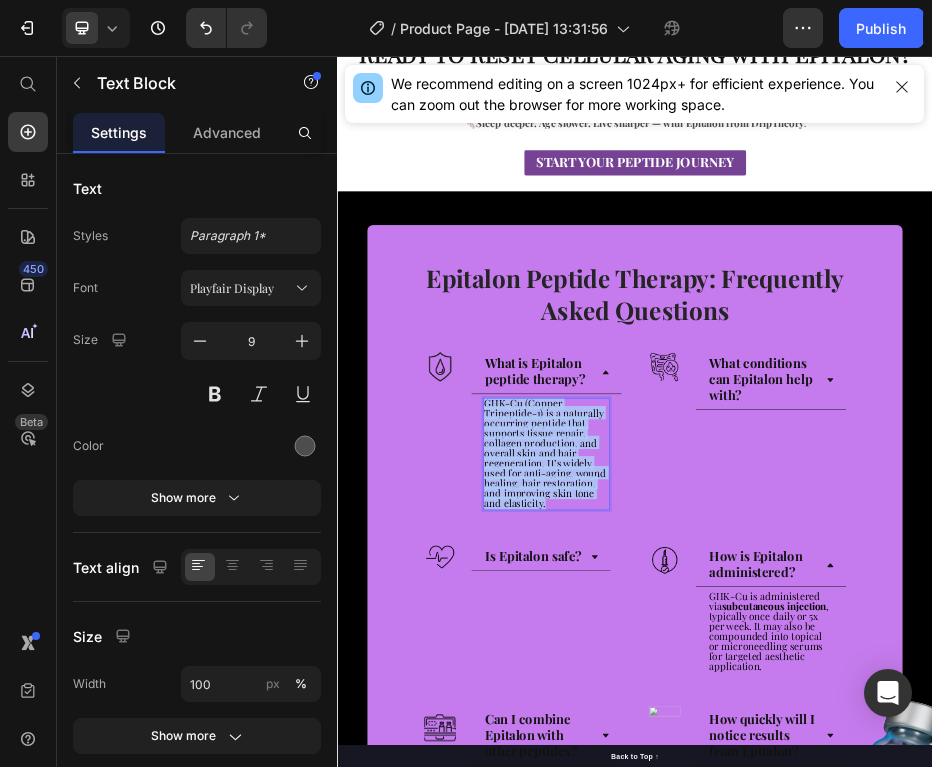 click on "GHK-Cu (Copper Tripeptide-1) is a naturally occurring peptide that supports tissue repair, collagen production, and overall skin and hair regeneration. It’s widely used for anti-aging, wound healing, hair restoration, and improving skin tone and elasticity." at bounding box center (755, 854) 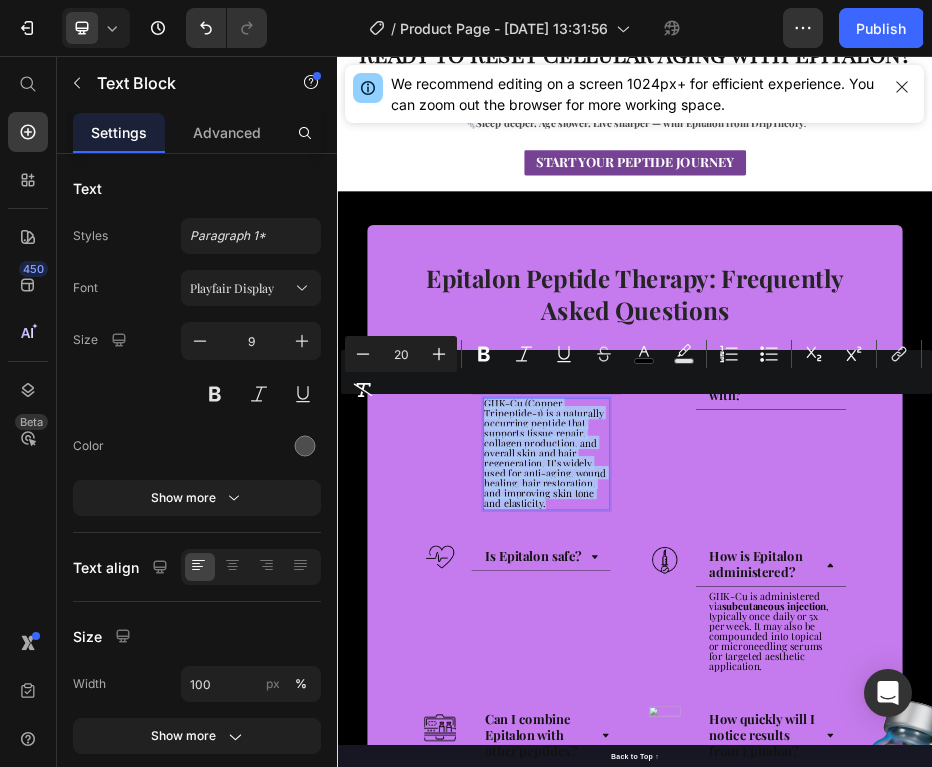 type on "9" 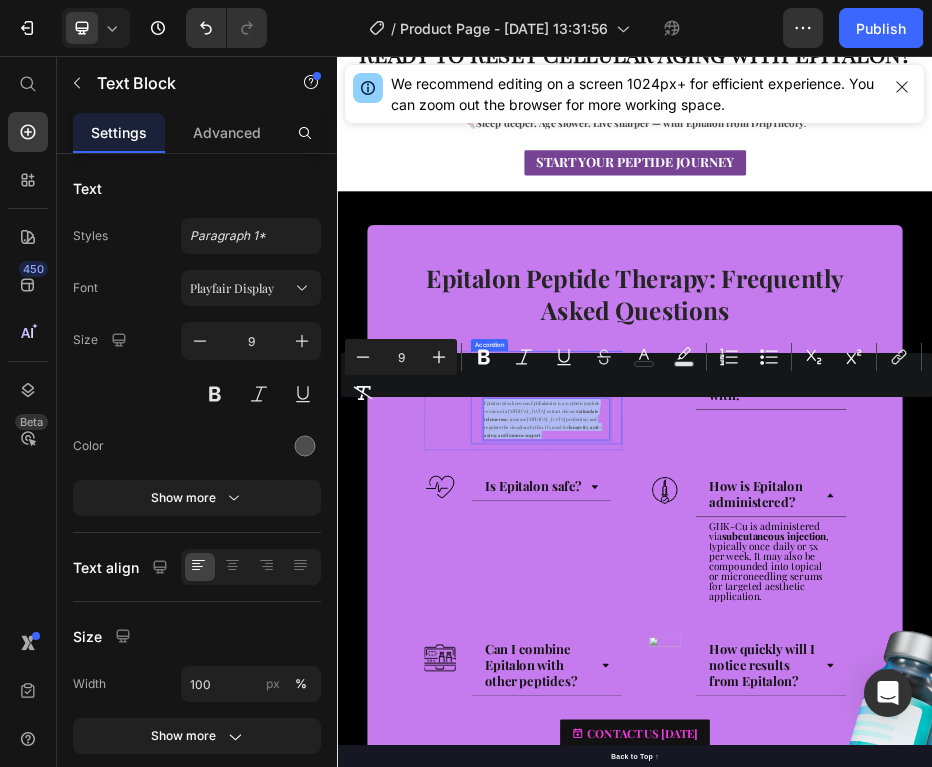 drag, startPoint x: 716, startPoint y: 815, endPoint x: 818, endPoint y: 454, distance: 375.1333 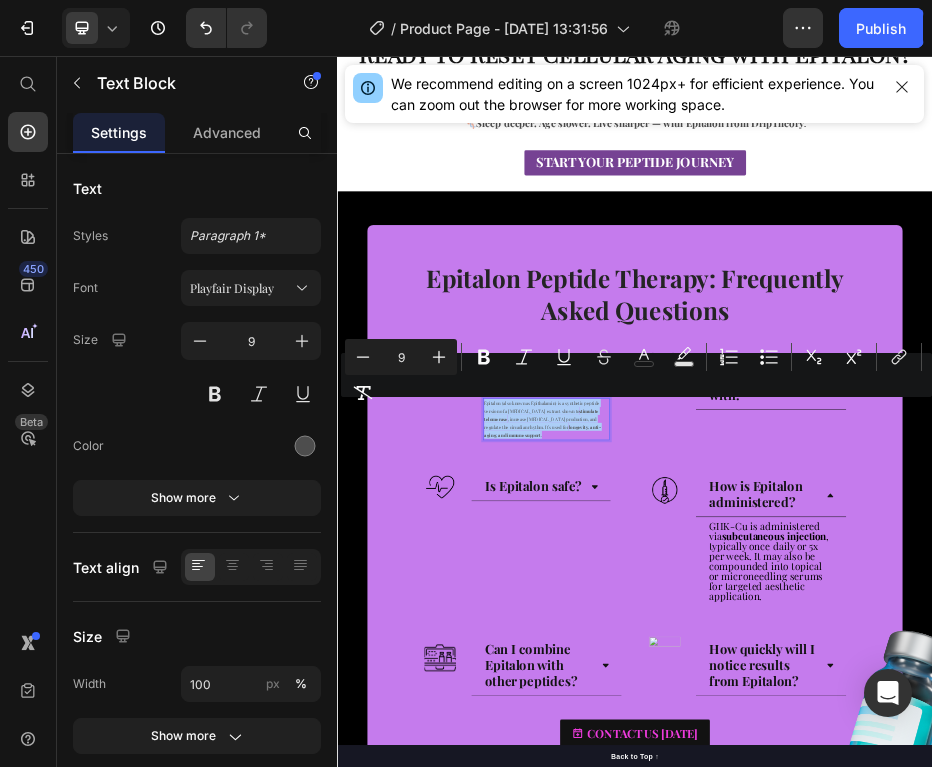 click on "9" at bounding box center (401, 357) 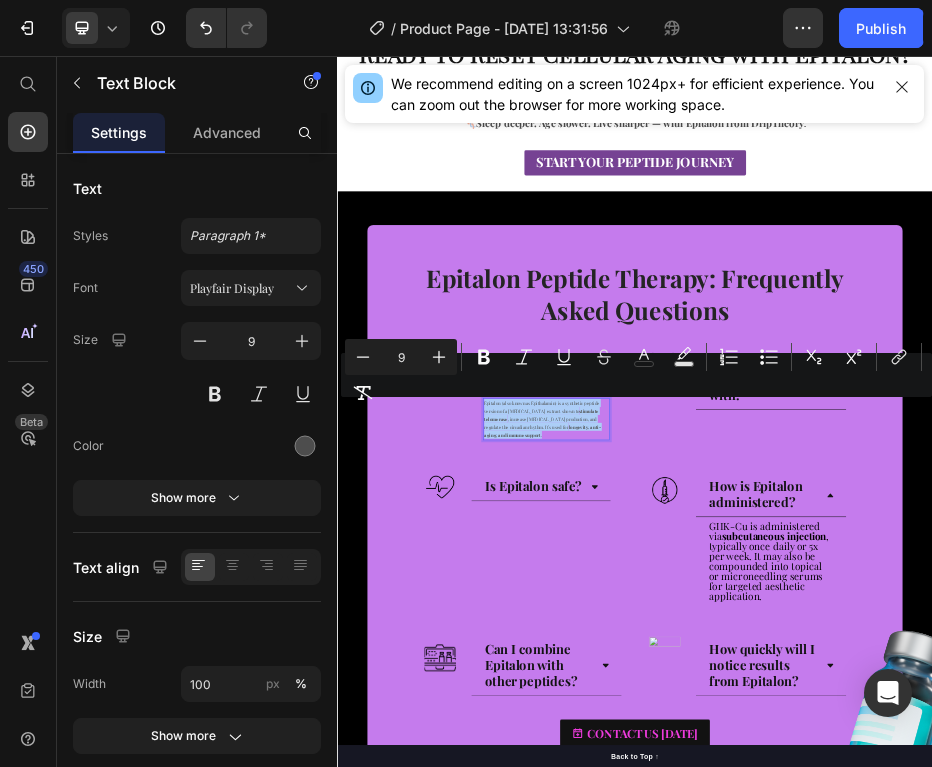 click on "9" at bounding box center [401, 357] 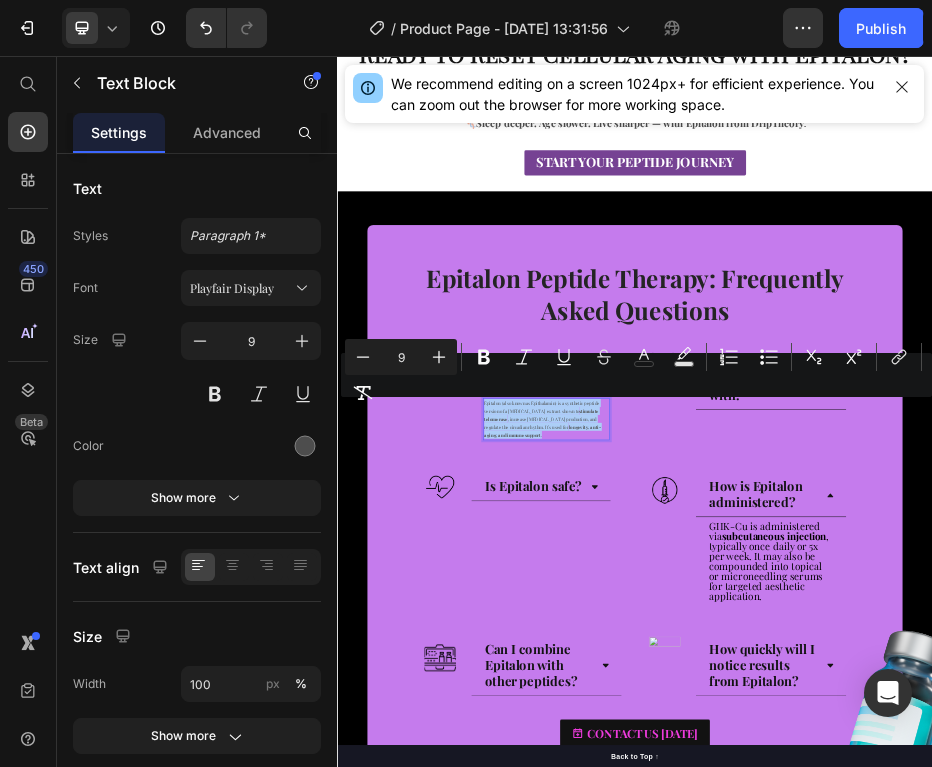 click on "9" at bounding box center [401, 357] 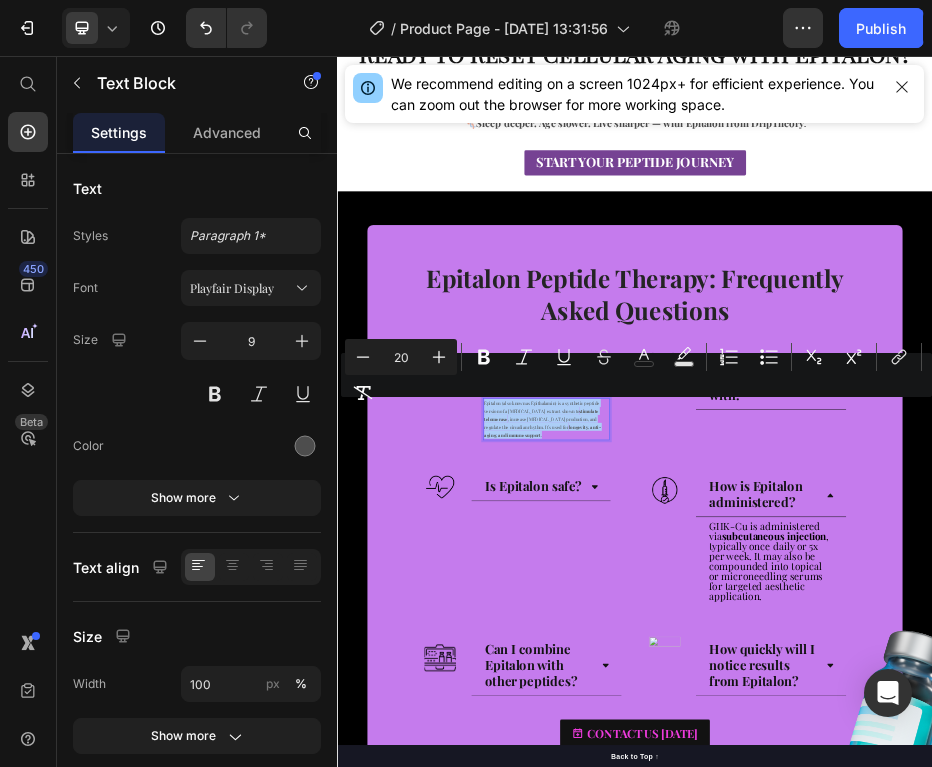 type on "20" 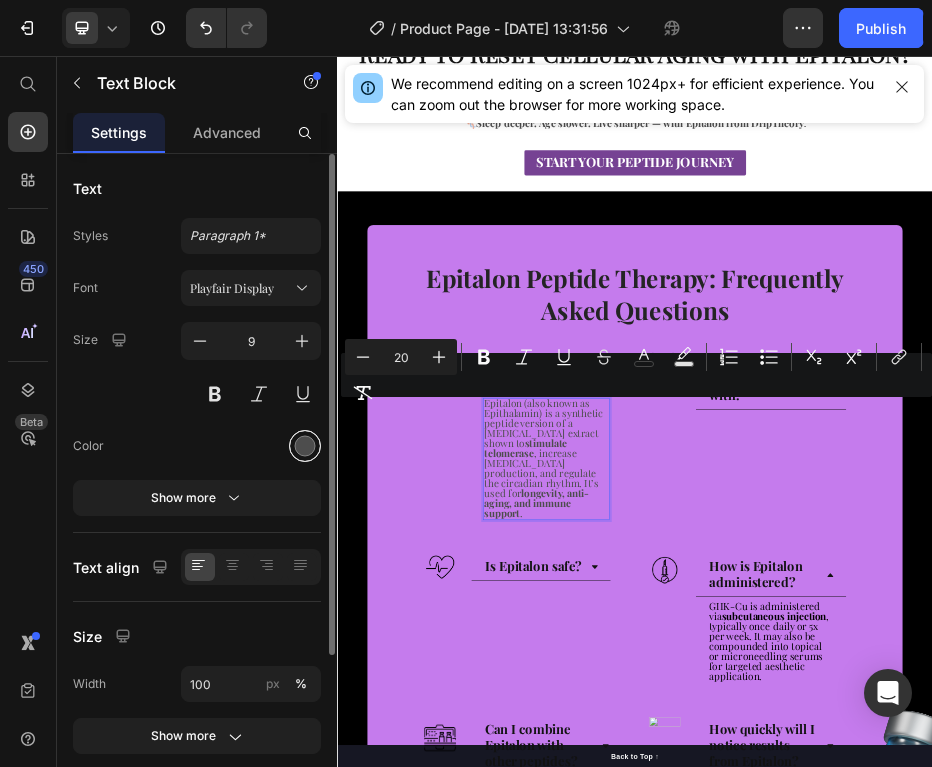 click at bounding box center [305, 446] 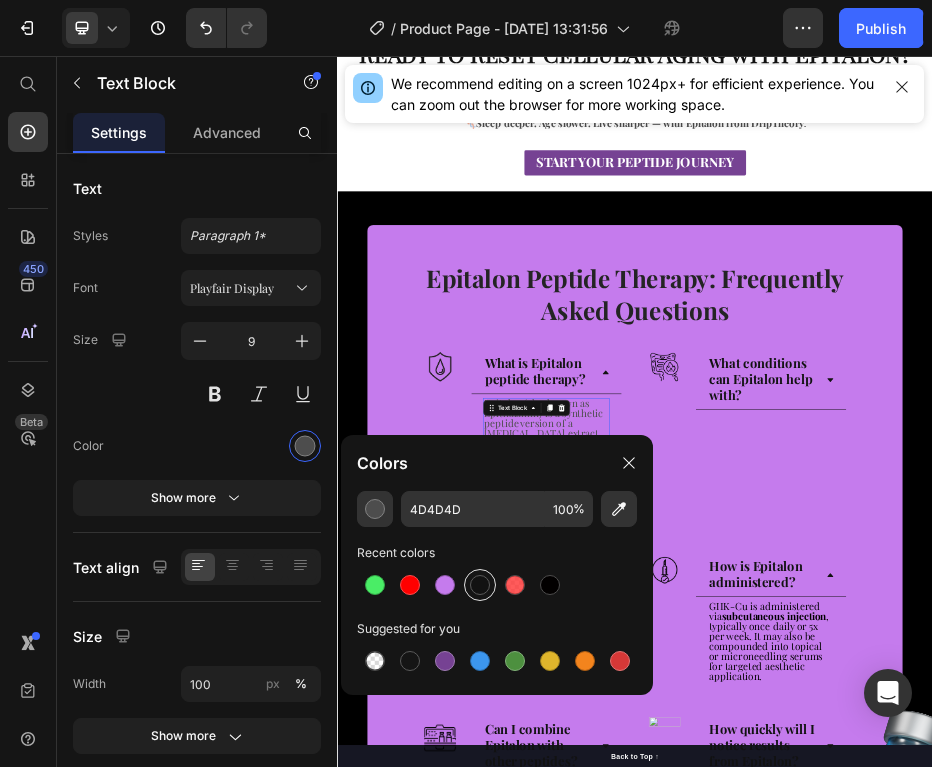 click at bounding box center [480, 585] 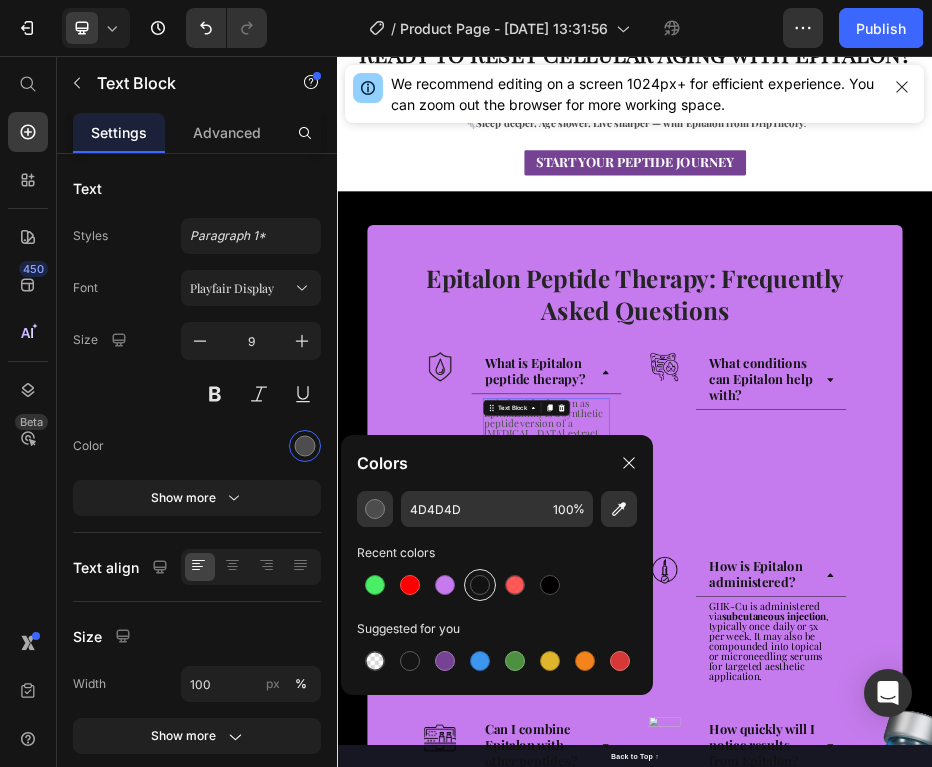 type on "121212" 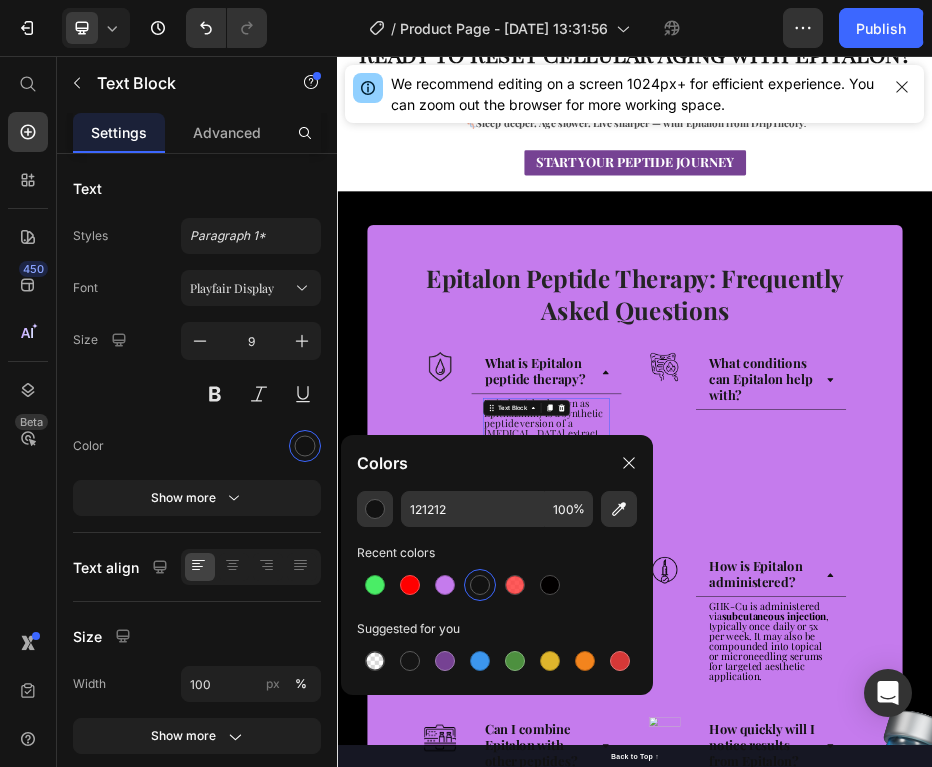 click on "Image
What conditions can Epitalon help with? Accordion Row" at bounding box center (1163, 837) 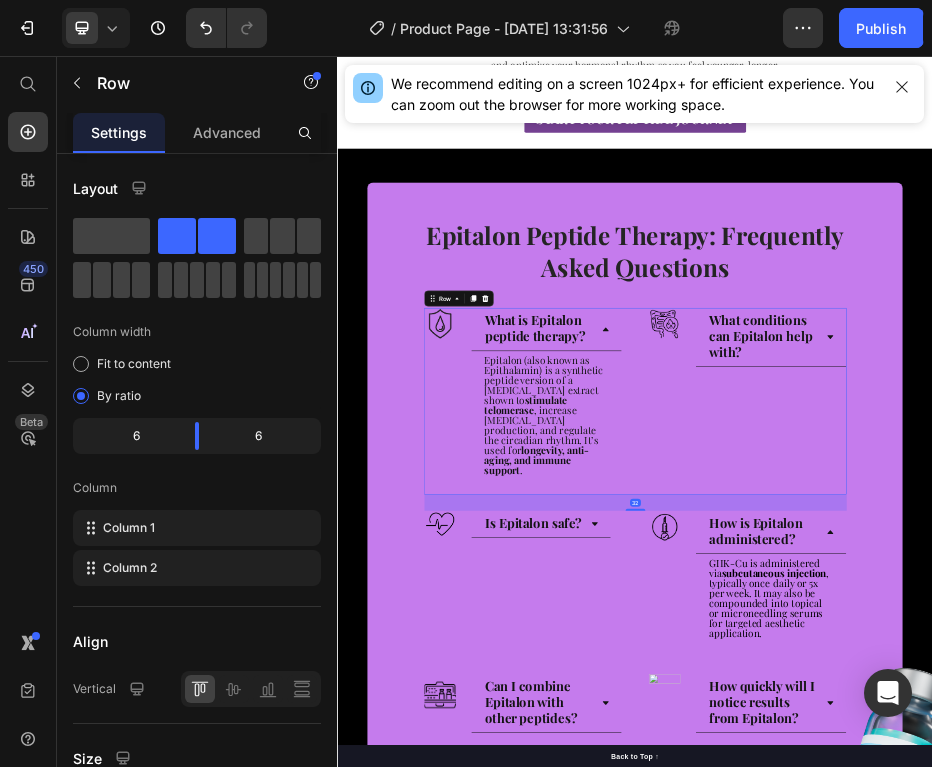 scroll, scrollTop: 3047, scrollLeft: 0, axis: vertical 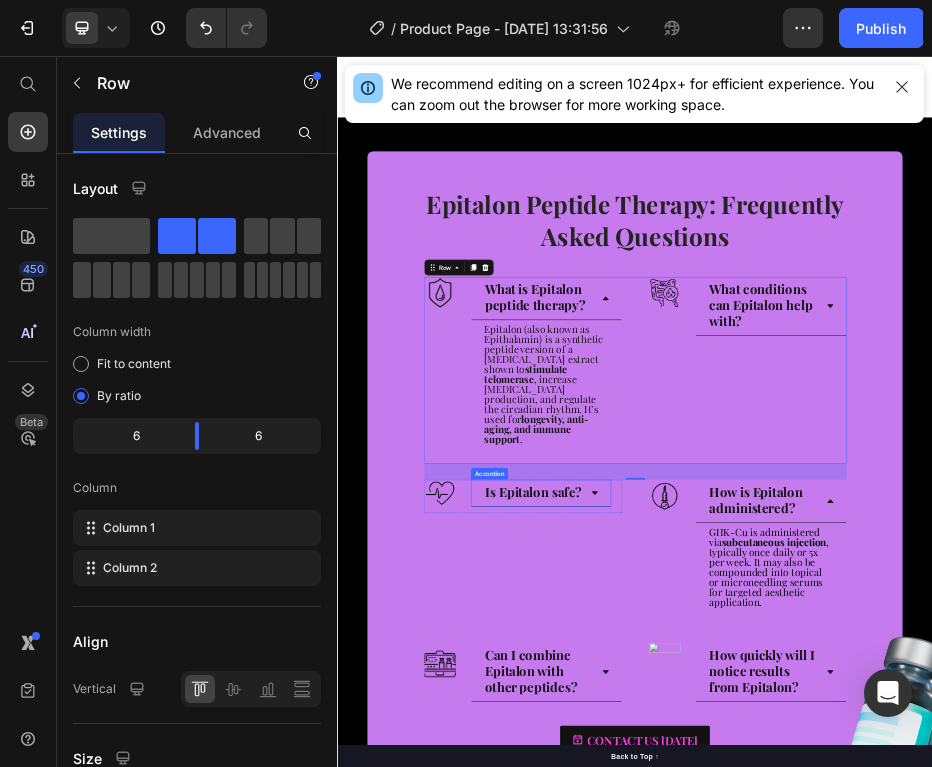 click 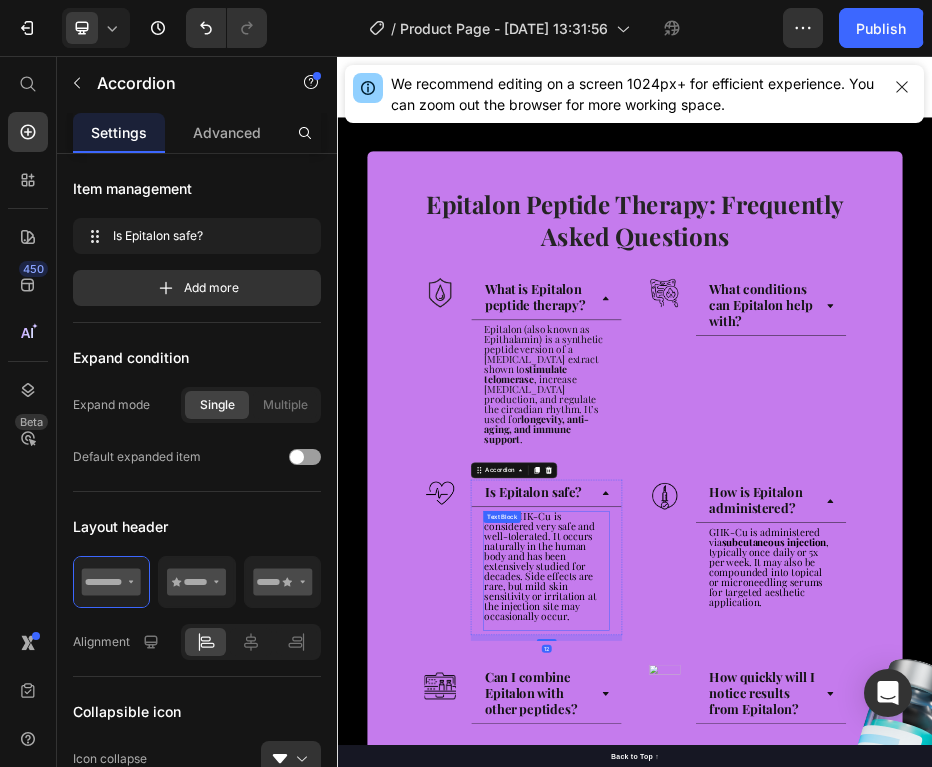 click on "Yes — GHK-Cu is considered very safe and well-tolerated. It occurs naturally in the human body and has been extensively studied for decades. Side effects are rare, but mild skin sensitivity or irritation at the injection site may occasionally occur." at bounding box center [745, 1082] 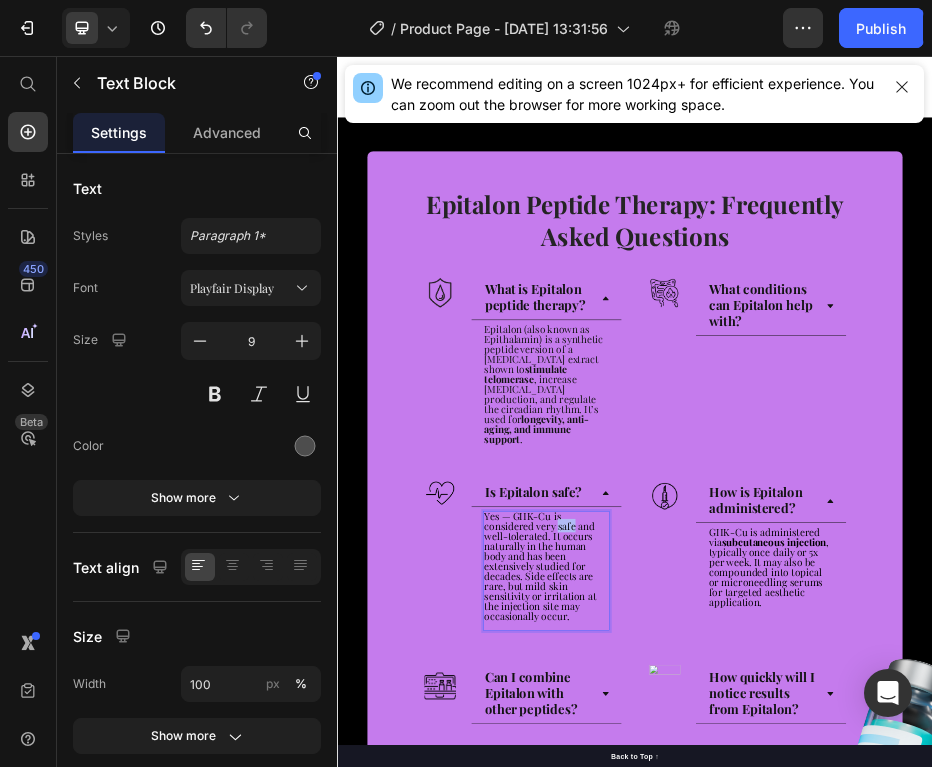 click on "Yes — GHK-Cu is considered very safe and well-tolerated. It occurs naturally in the human body and has been extensively studied for decades. Side effects are rare, but mild skin sensitivity or irritation at the injection site may occasionally occur." at bounding box center (745, 1082) 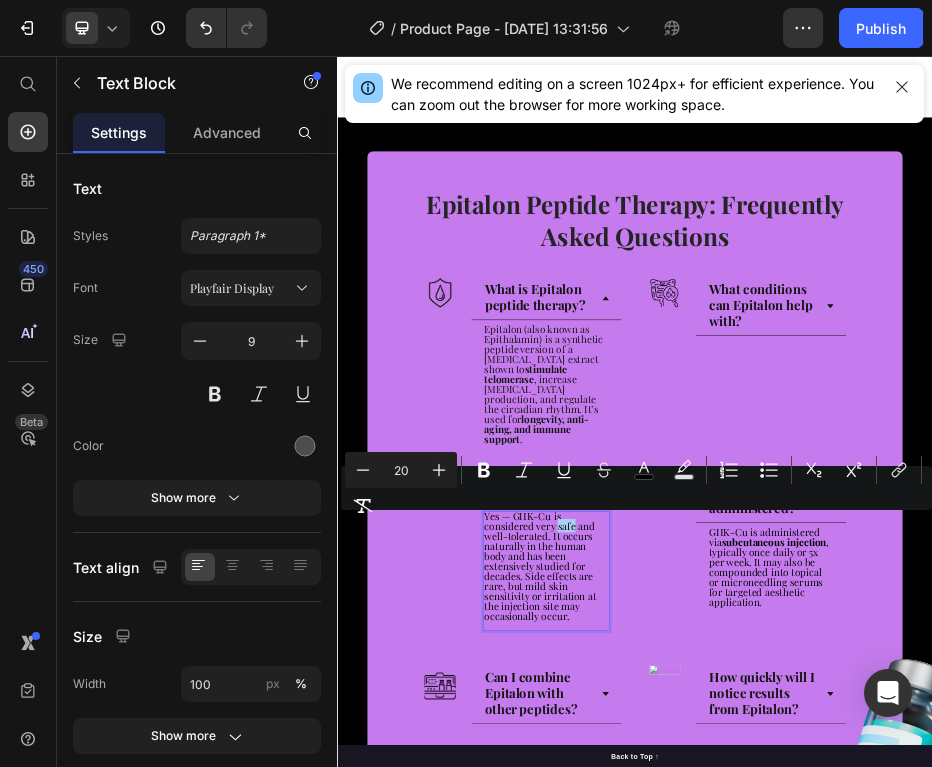 click on "Minus 20 Plus Bold Italic Underline       Strikethrough
color
Text Background Color Numbered List Bulleted List Subscript Superscript       link Remove Format" at bounding box center (636, 488) 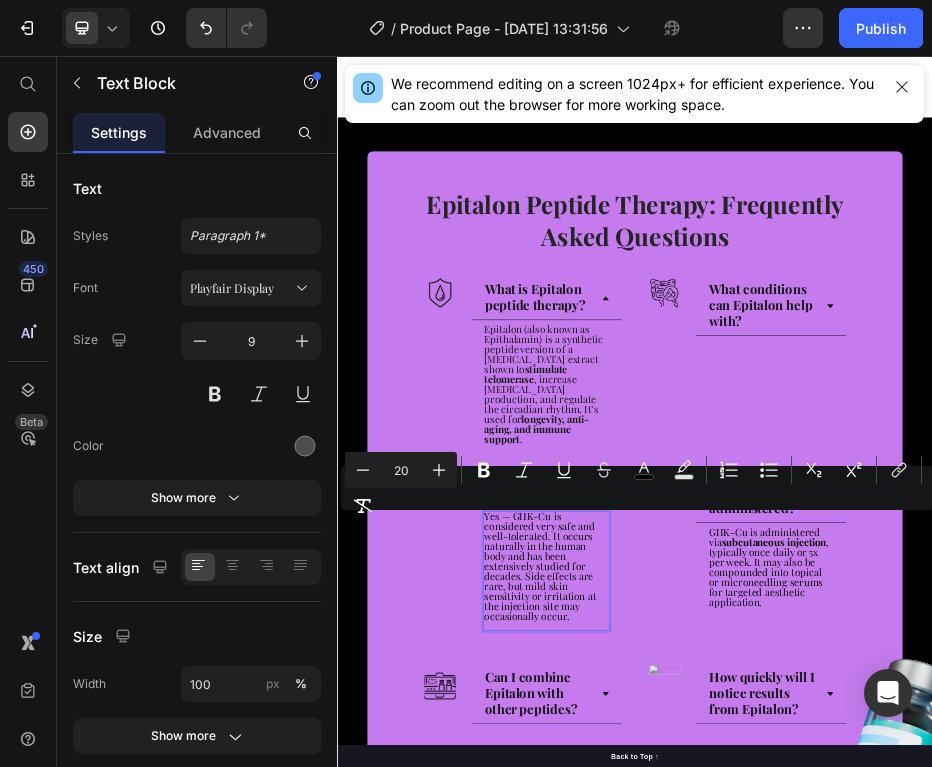click on "Yes — GHK-Cu is considered very safe and well-tolerated. It occurs naturally in the human body and has been extensively studied for decades. Side effects are rare, but mild skin sensitivity or irritation at the injection site may occasionally occur." at bounding box center [745, 1082] 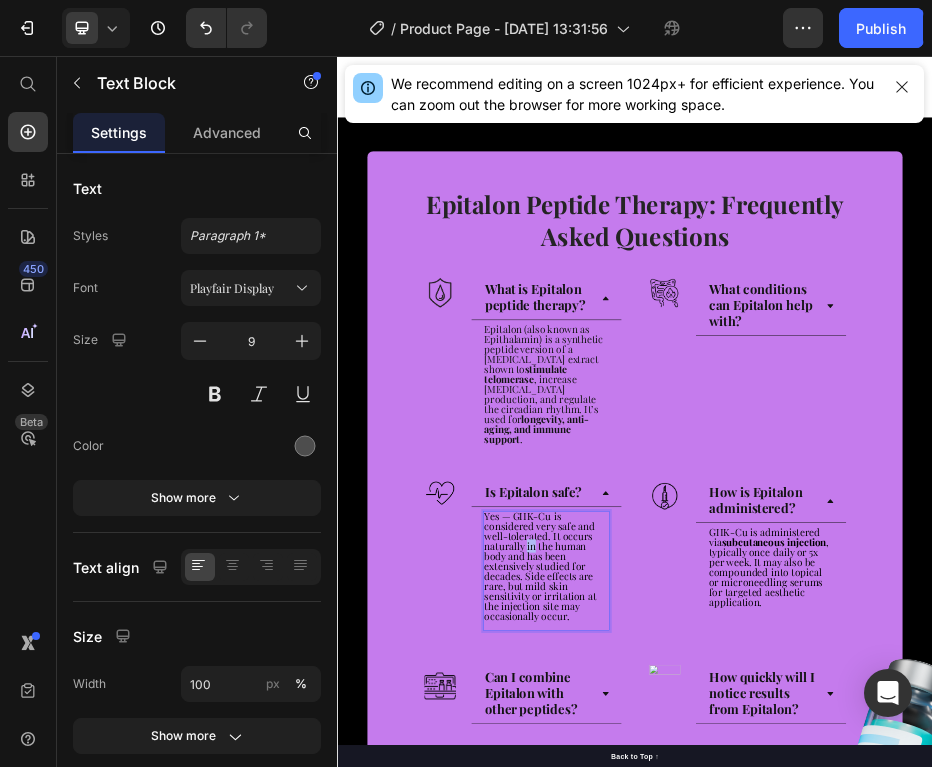 click on "Yes — GHK-Cu is considered very safe and well-tolerated. It occurs naturally in the human body and has been extensively studied for decades. Side effects are rare, but mild skin sensitivity or irritation at the injection site may occasionally occur." at bounding box center [745, 1082] 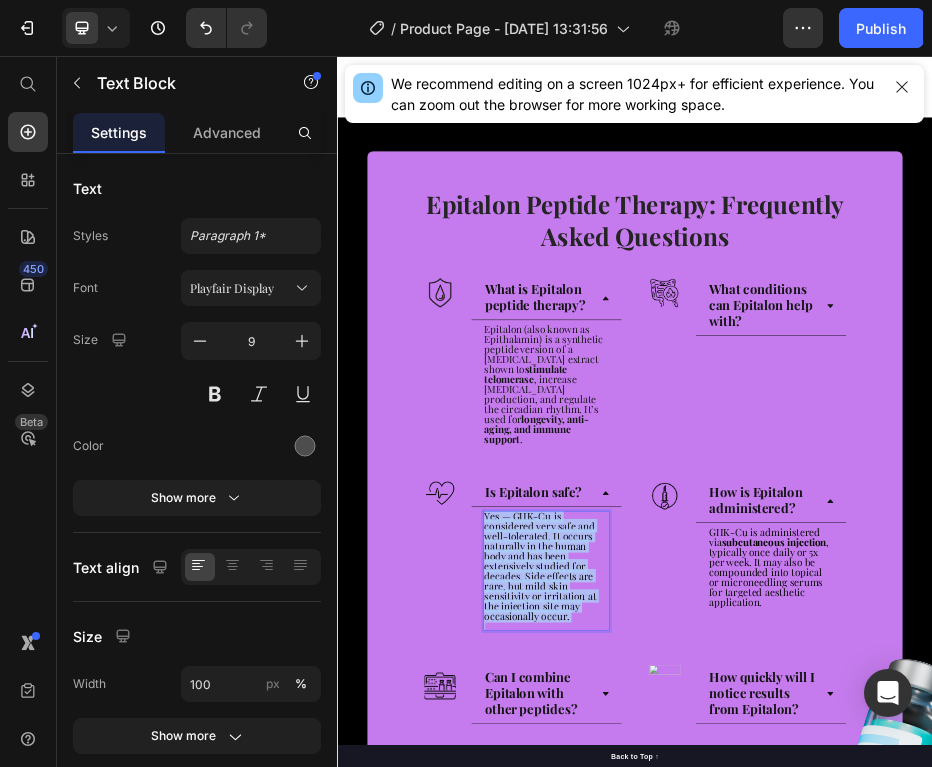 click on "Yes — GHK-Cu is considered very safe and well-tolerated. It occurs naturally in the human body and has been extensively studied for decades. Side effects are rare, but mild skin sensitivity or irritation at the injection site may occasionally occur." at bounding box center [745, 1082] 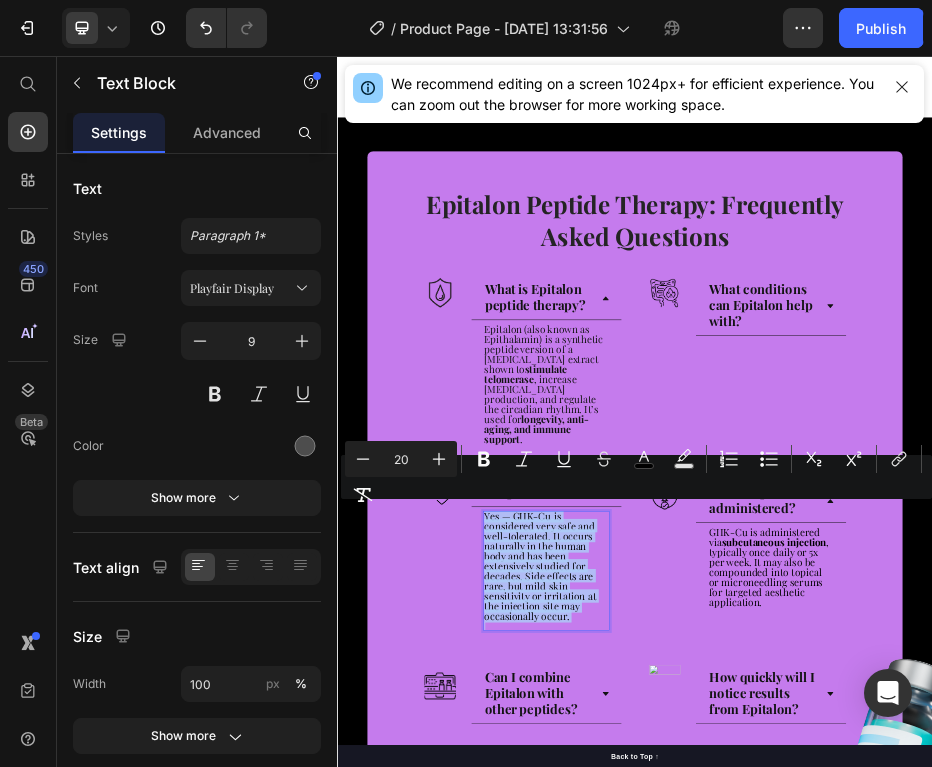 type on "9" 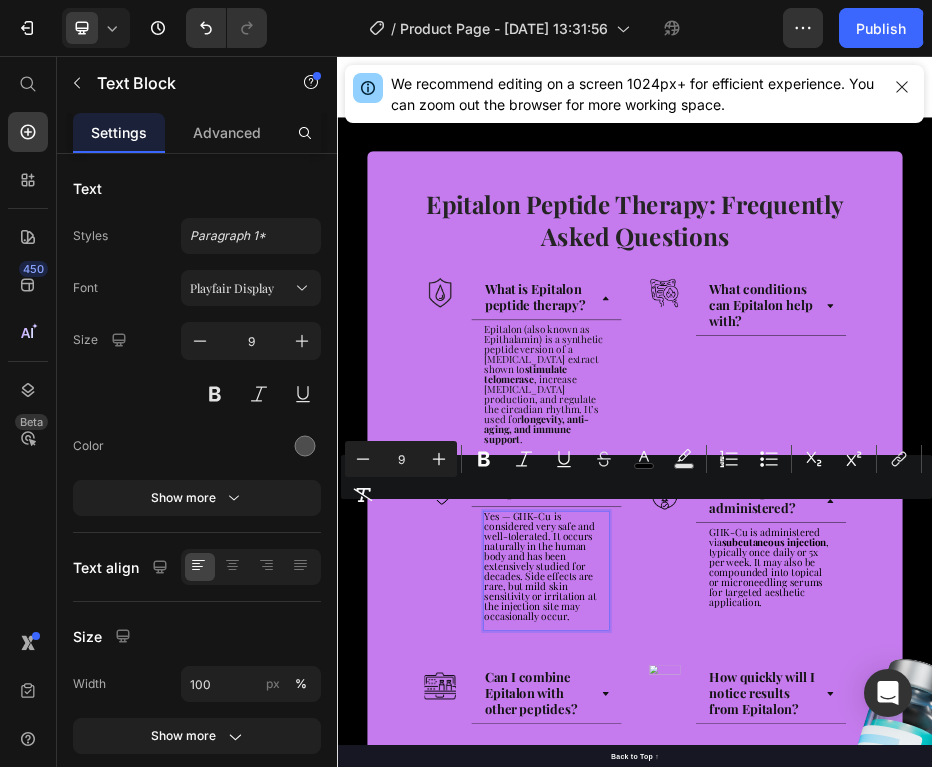 scroll, scrollTop: 11, scrollLeft: 0, axis: vertical 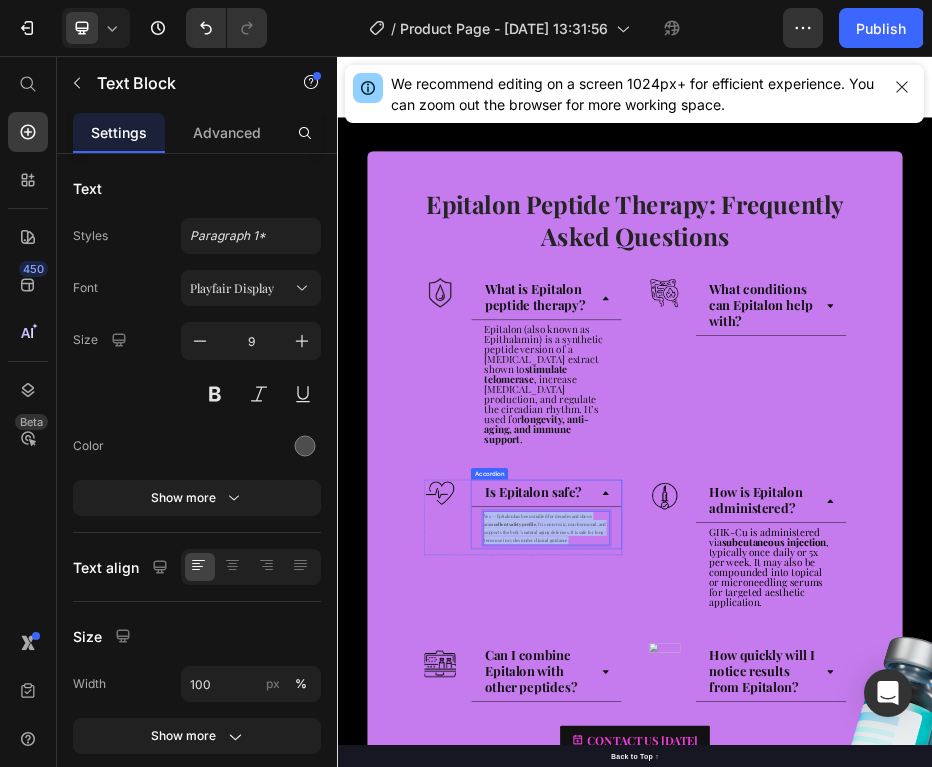 drag, startPoint x: 806, startPoint y: 1013, endPoint x: 622, endPoint y: 957, distance: 192.33304 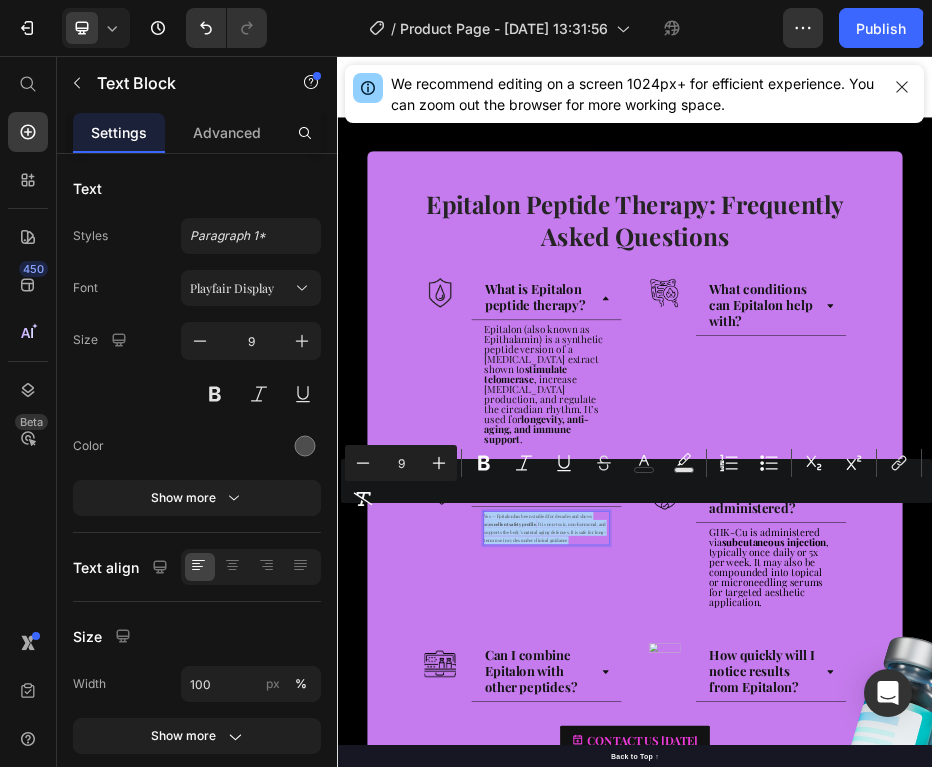 click on "9" at bounding box center [401, 463] 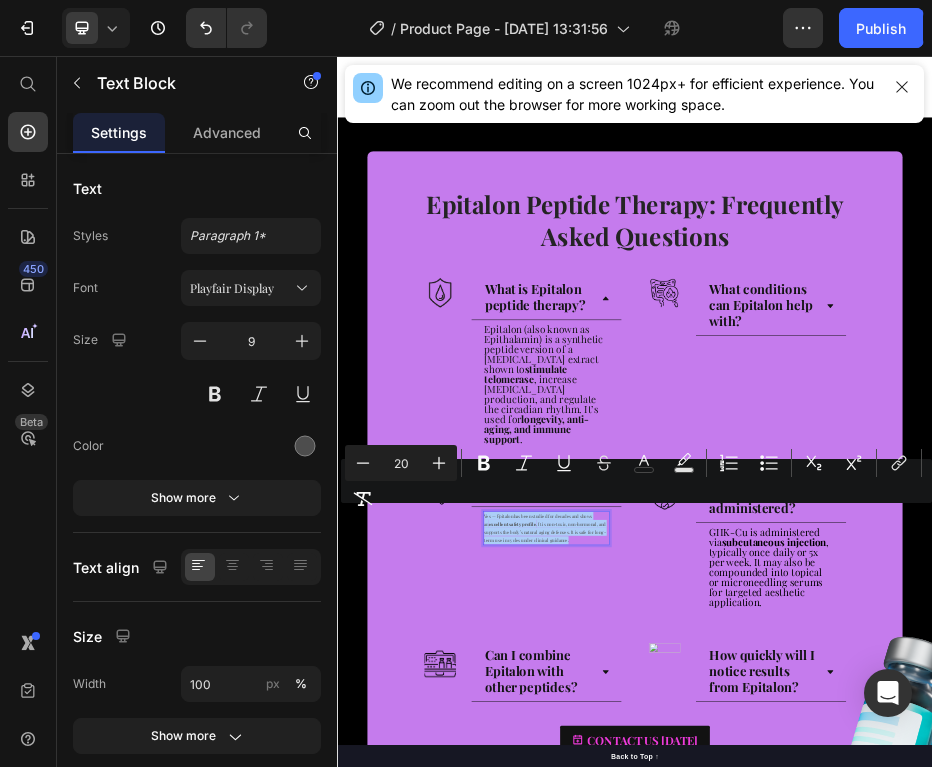 type on "20" 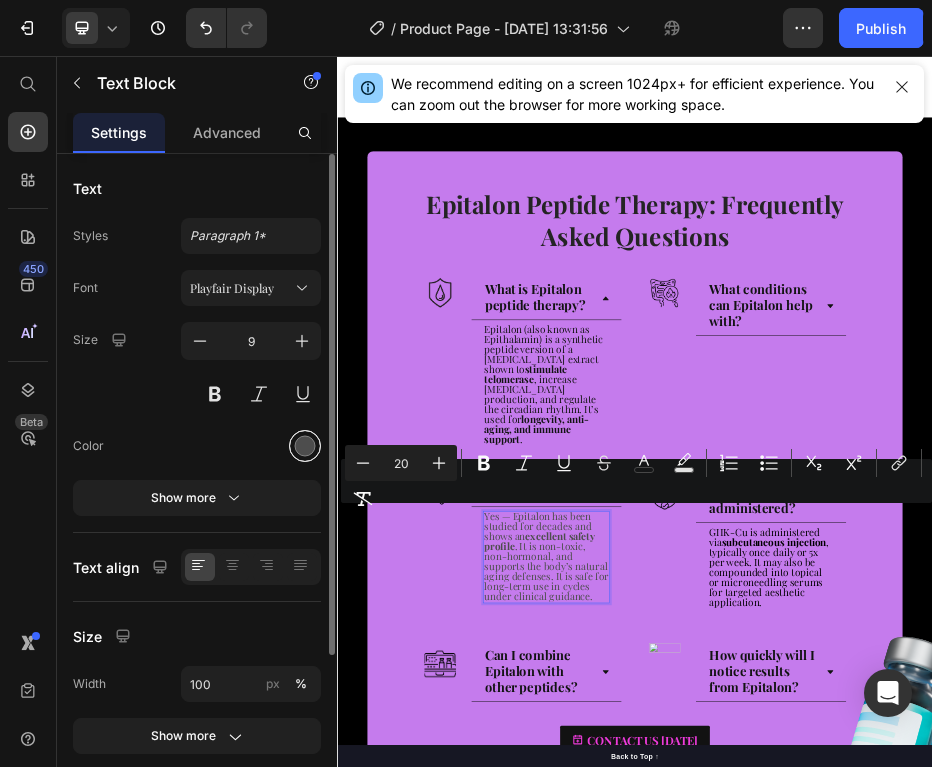click at bounding box center [305, 446] 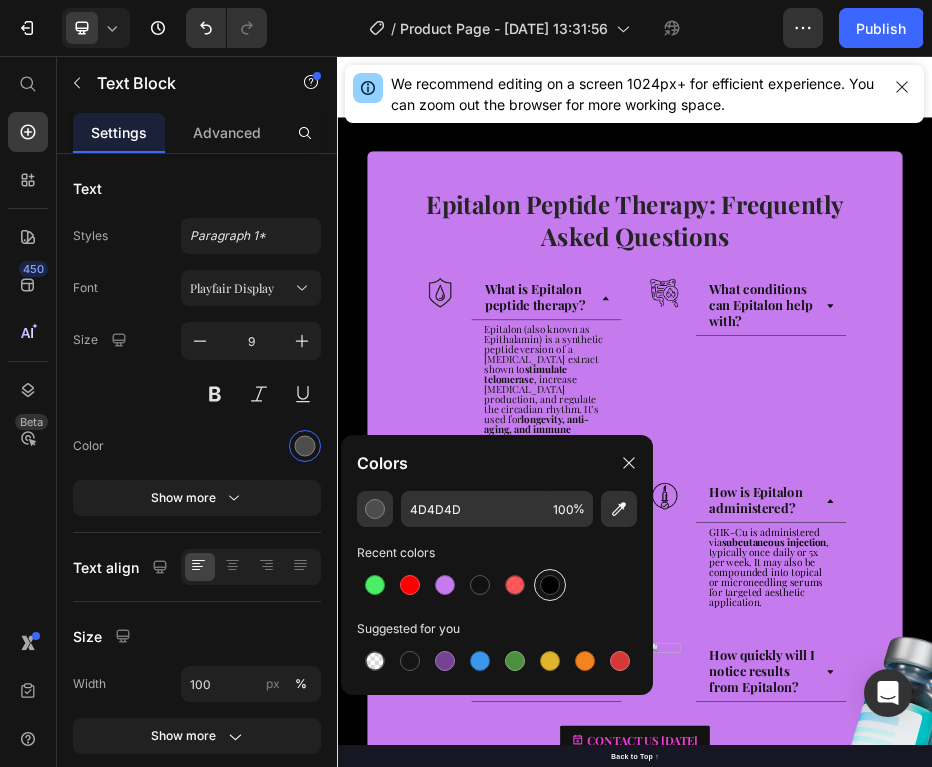 click at bounding box center (550, 585) 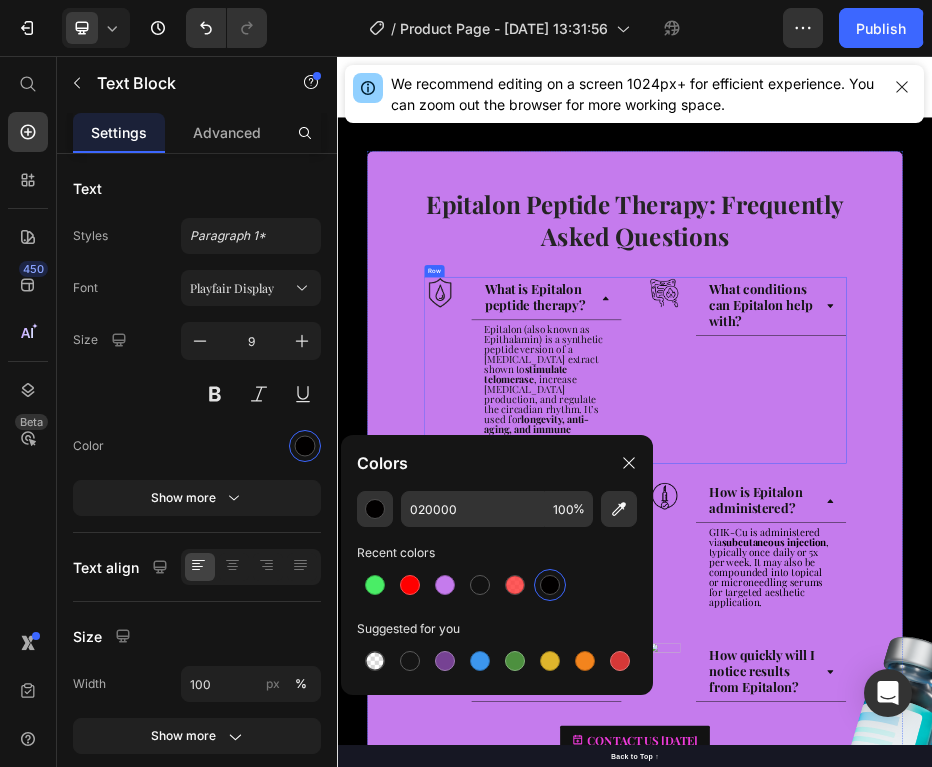 click on "Image
What is Epitalon peptide therapy? Epitalon (also known as Epithalamin) is a synthetic peptide version of a pineal gland extract shown to  stimulate telomerase , increase melatonin production, and regulate the circadian rhythm. It’s used for  longevity, anti-aging, and immune support . Text Block Accordion Row Image
What conditions can Epitalon help with? Accordion Row Row" at bounding box center (937, 688) 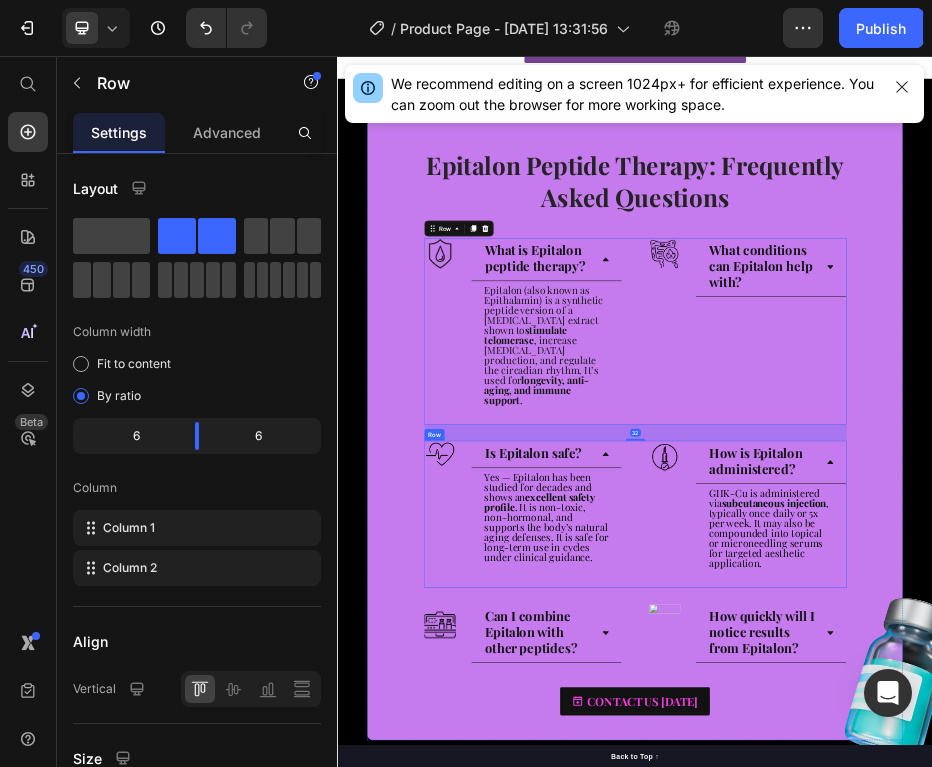 scroll, scrollTop: 3137, scrollLeft: 0, axis: vertical 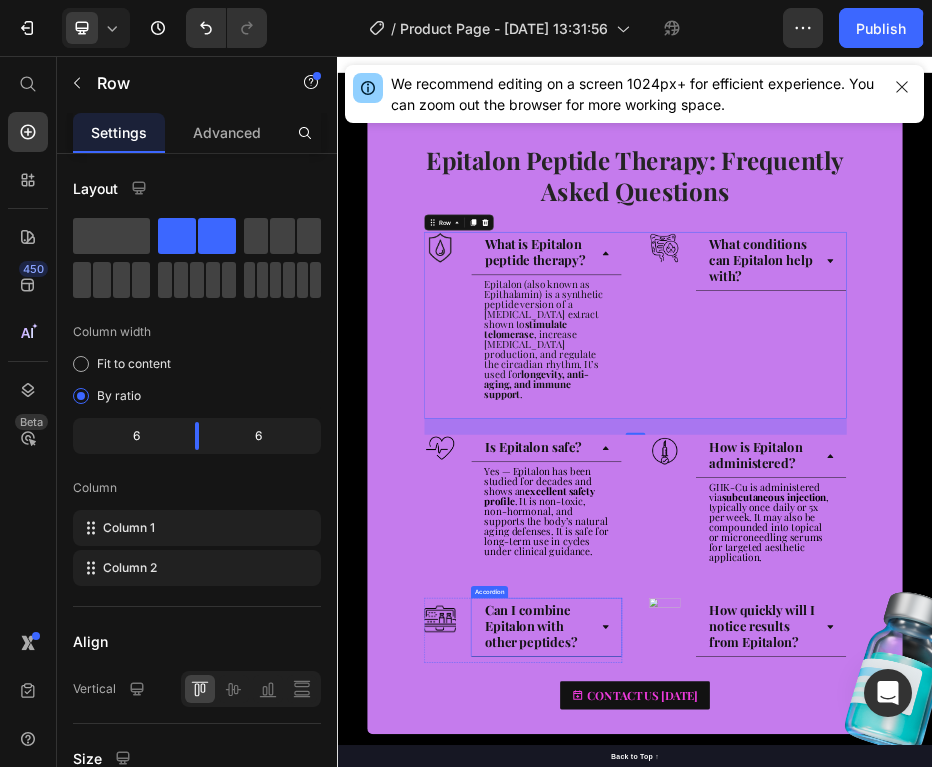 click on "Can I combine Epitalon with other peptides?" at bounding box center [757, 1207] 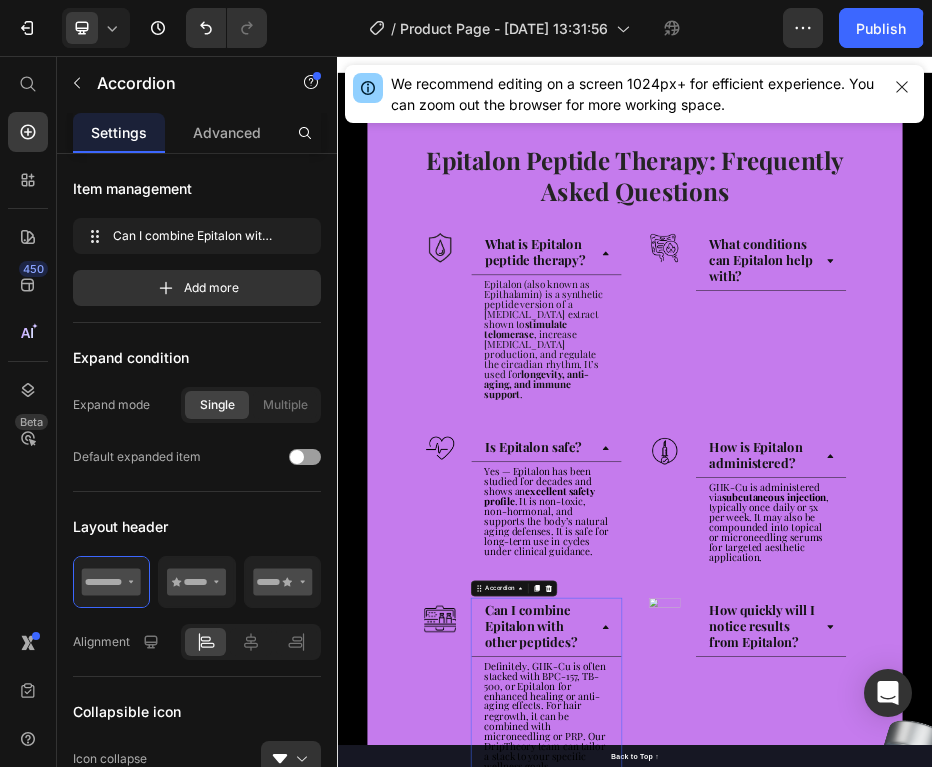 scroll, scrollTop: 3326, scrollLeft: 0, axis: vertical 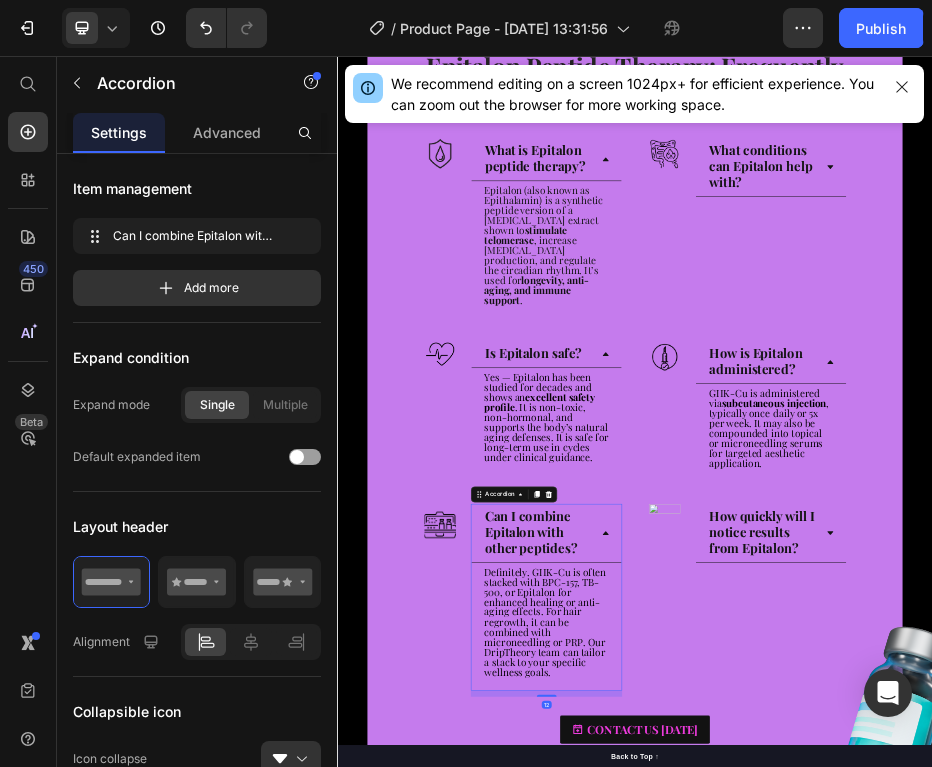 click on "Definitely. GHK-Cu is often stacked with BPC-157, TB-500, or Epitalon for enhanced healing or anti-aging effects. For hair regrowth, it can be combined with microneedling or PRP. Our DripTheory team can tailor a stack to your specific wellness goals." at bounding box center (755, 1196) 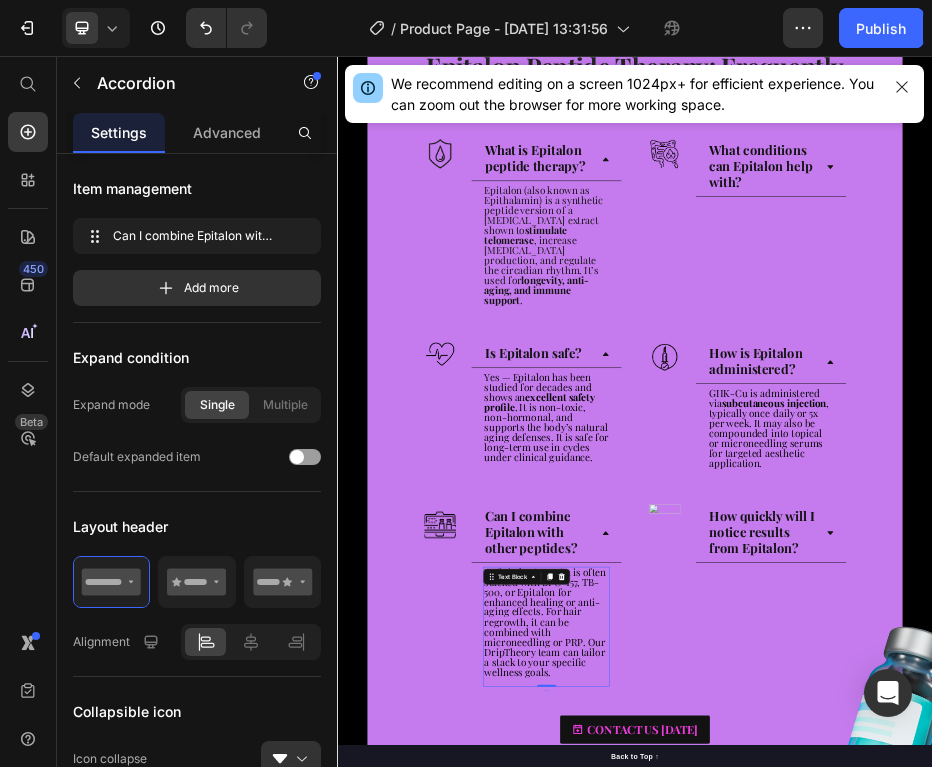 click on "Definitely. GHK-Cu is often stacked with BPC-157, TB-500, or Epitalon for enhanced healing or anti-aging effects. For hair regrowth, it can be combined with microneedling or PRP. Our DripTheory team can tailor a stack to your specific wellness goals." at bounding box center (755, 1196) 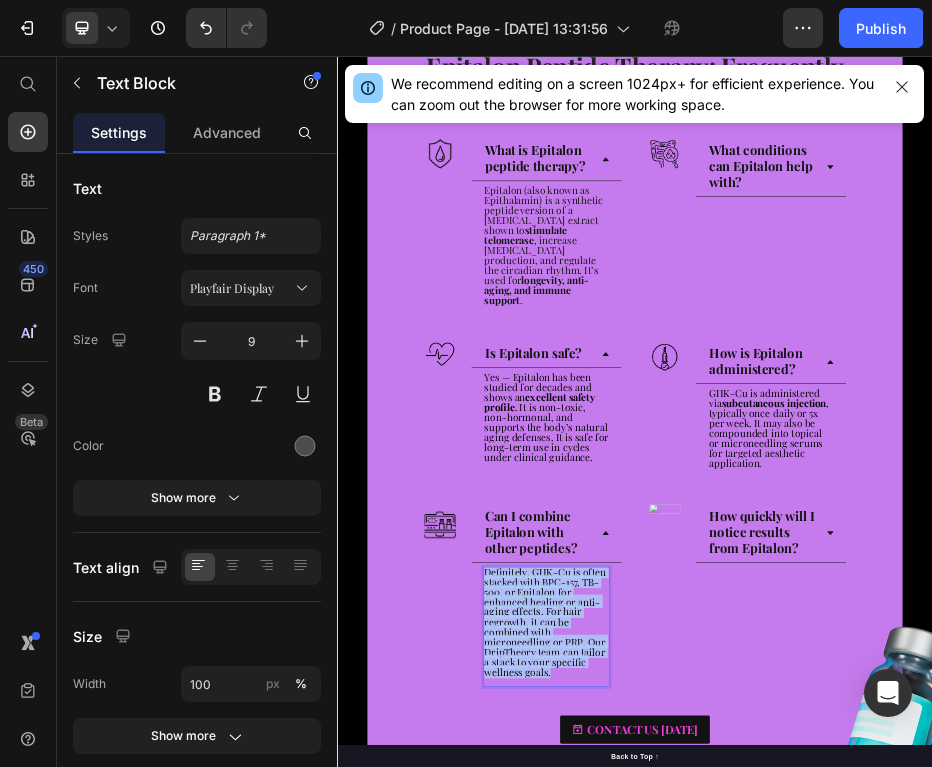 click on "Definitely. GHK-Cu is often stacked with BPC-157, TB-500, or Epitalon for enhanced healing or anti-aging effects. For hair regrowth, it can be combined with microneedling or PRP. Our DripTheory team can tailor a stack to your specific wellness goals." at bounding box center [755, 1196] 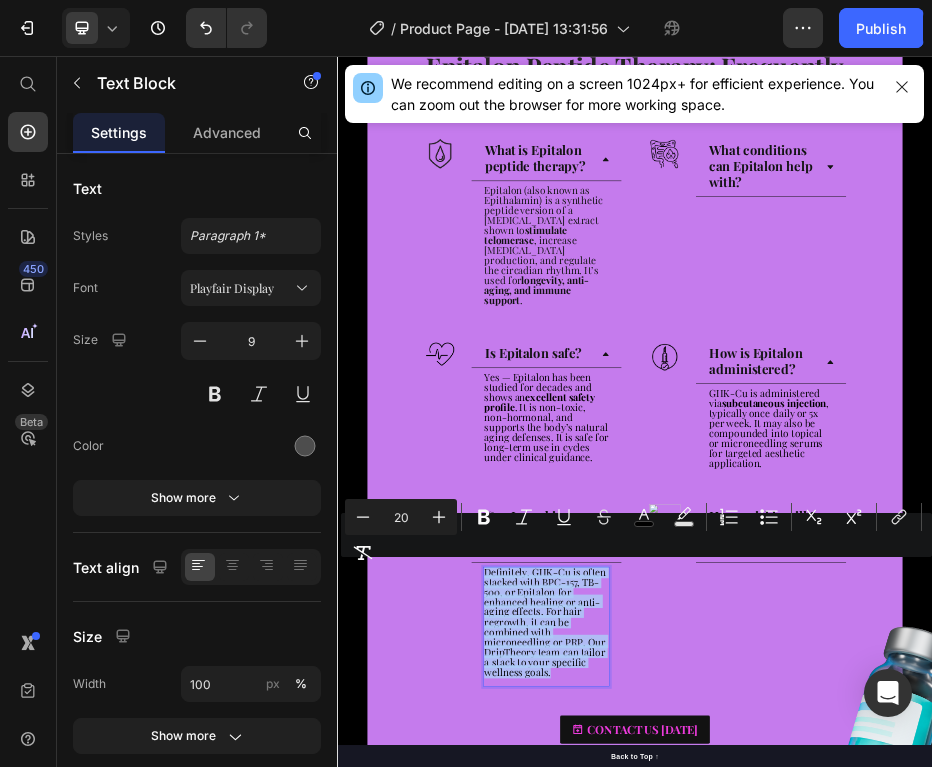 type on "9" 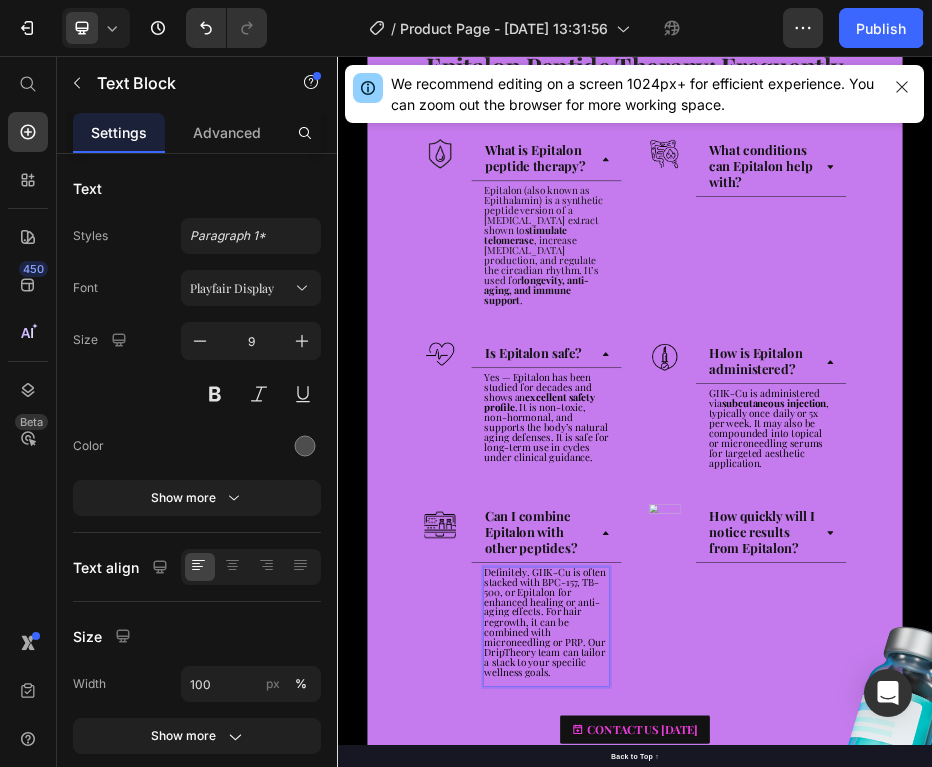 scroll, scrollTop: 11, scrollLeft: 0, axis: vertical 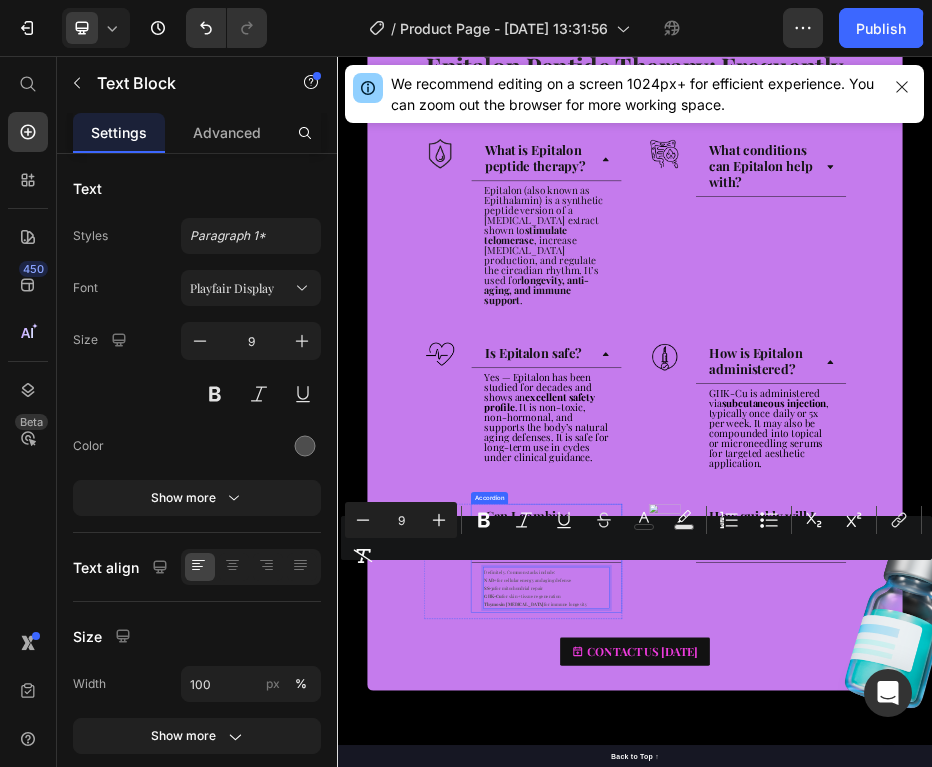 drag, startPoint x: 826, startPoint y: 1137, endPoint x: 608, endPoint y: 1080, distance: 225.32864 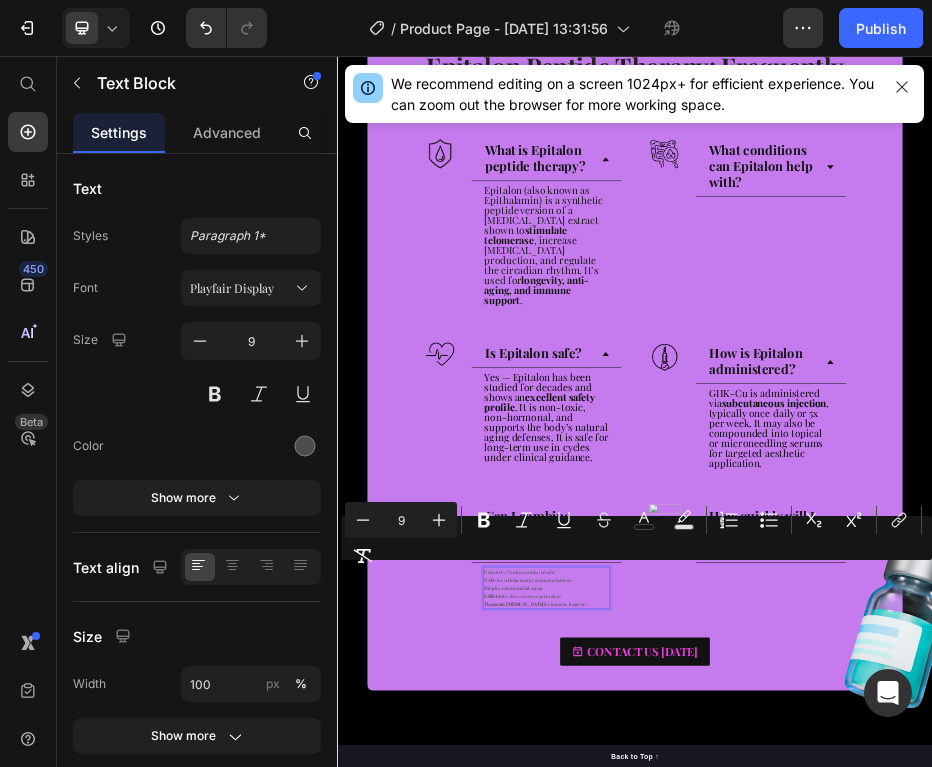 click on "9" at bounding box center (401, 520) 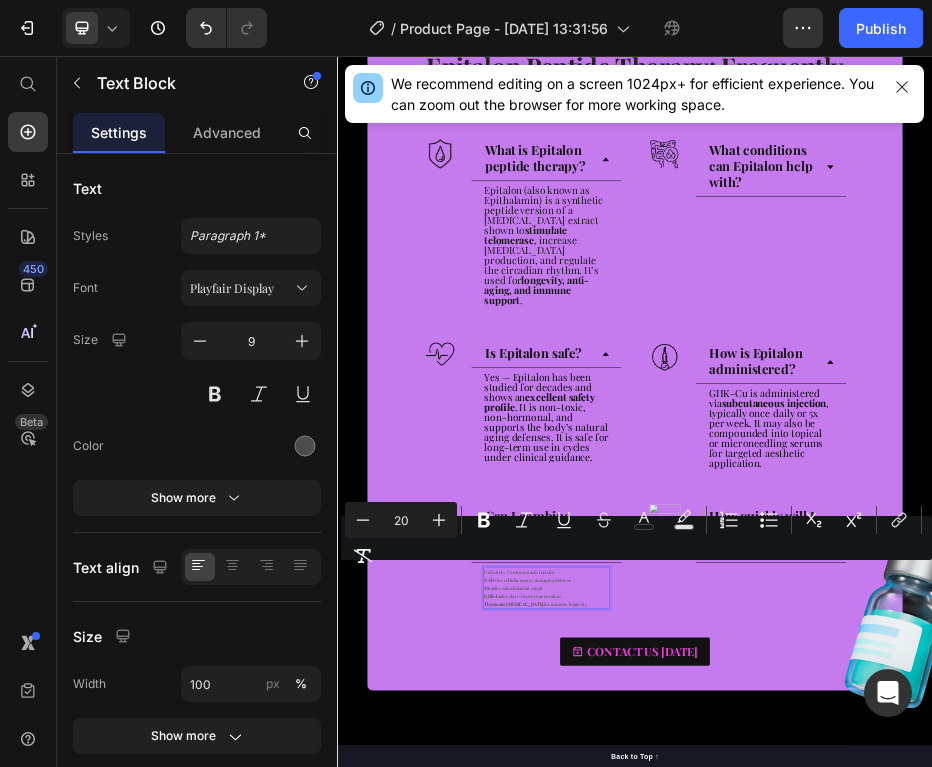 type on "20" 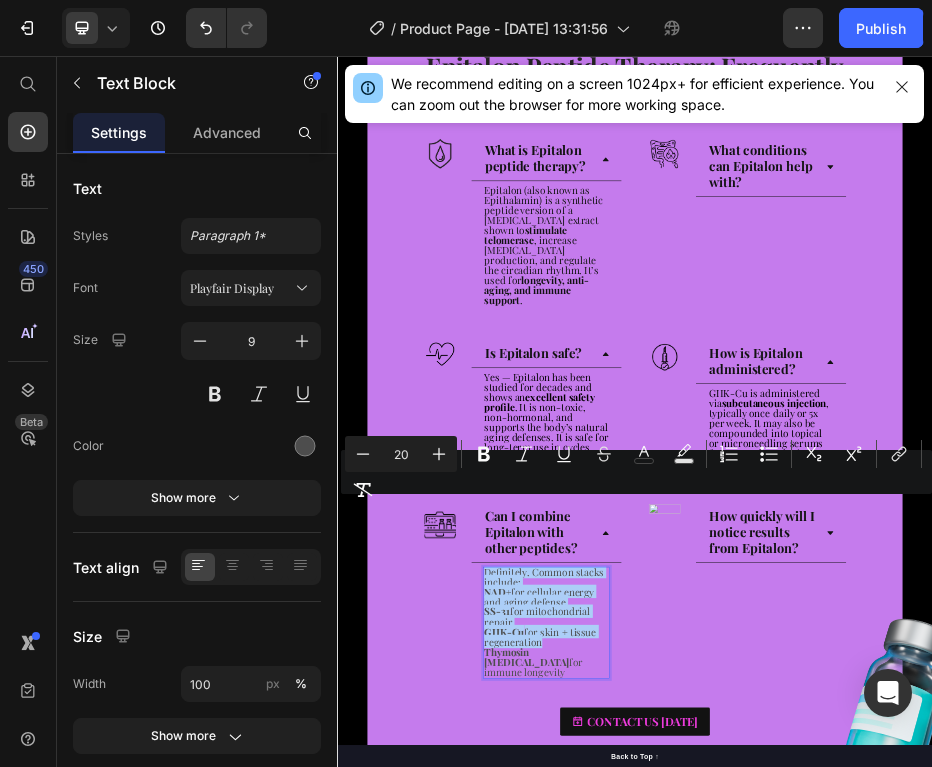 scroll, scrollTop: 3452, scrollLeft: 0, axis: vertical 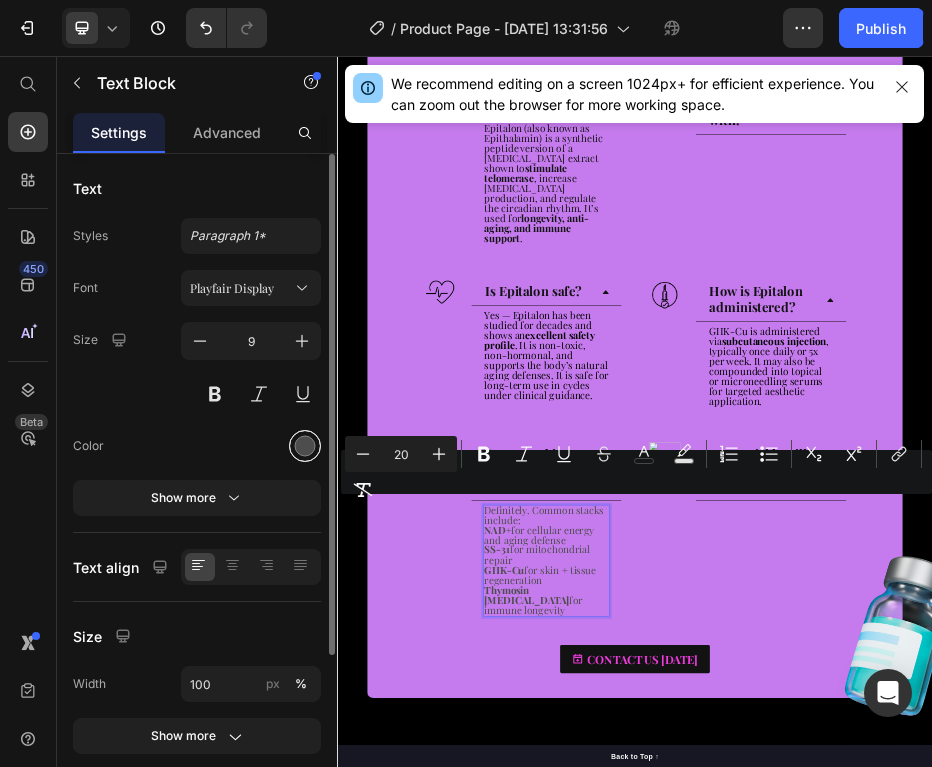 click at bounding box center (305, 446) 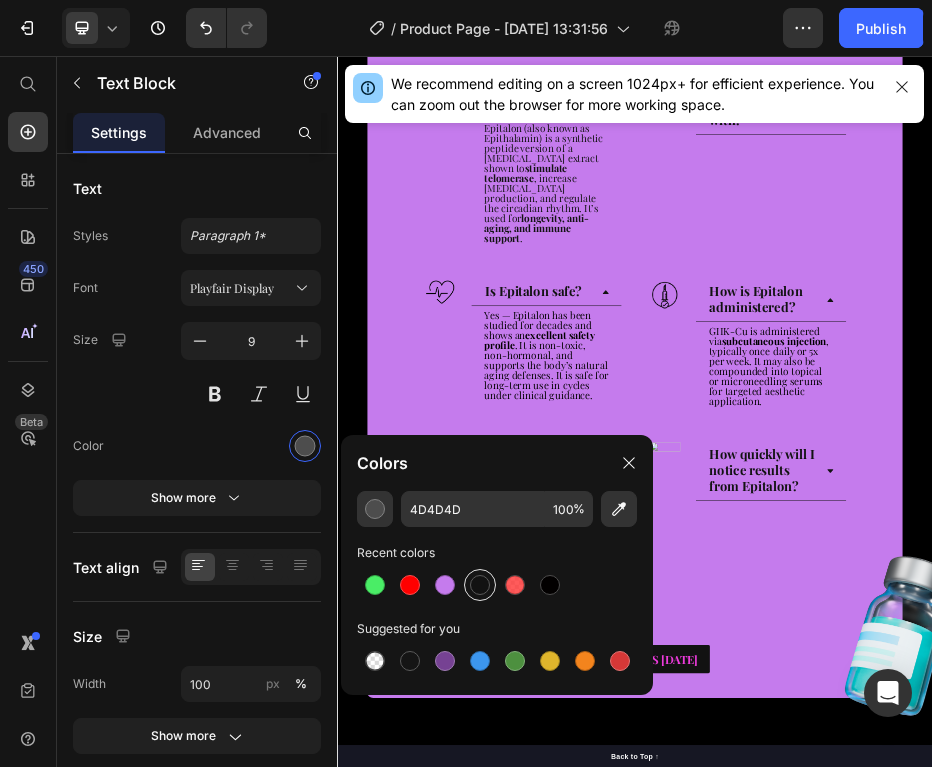 click at bounding box center [480, 585] 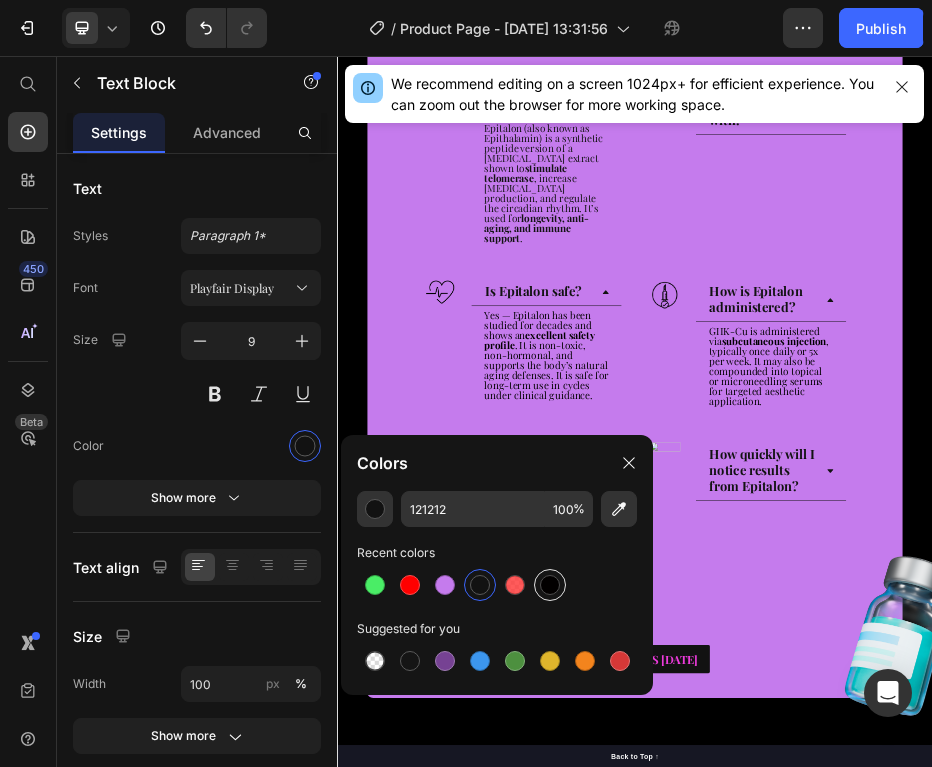 click at bounding box center [550, 585] 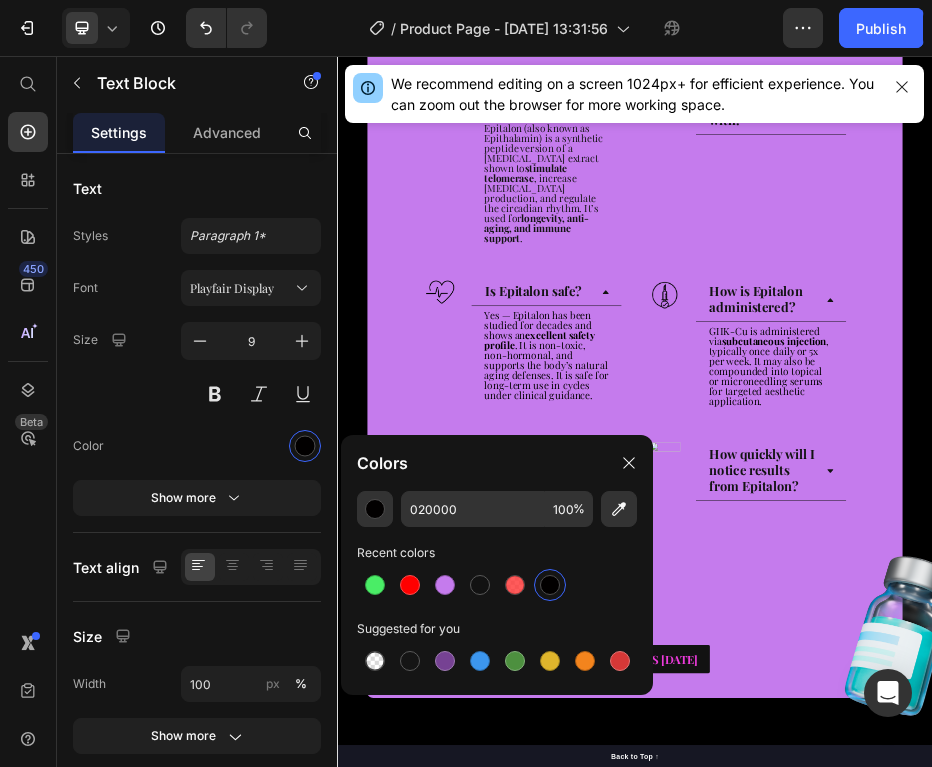 click on "Image
How quickly will I notice results from Epitalon? Accordion Row" at bounding box center (1163, 1027) 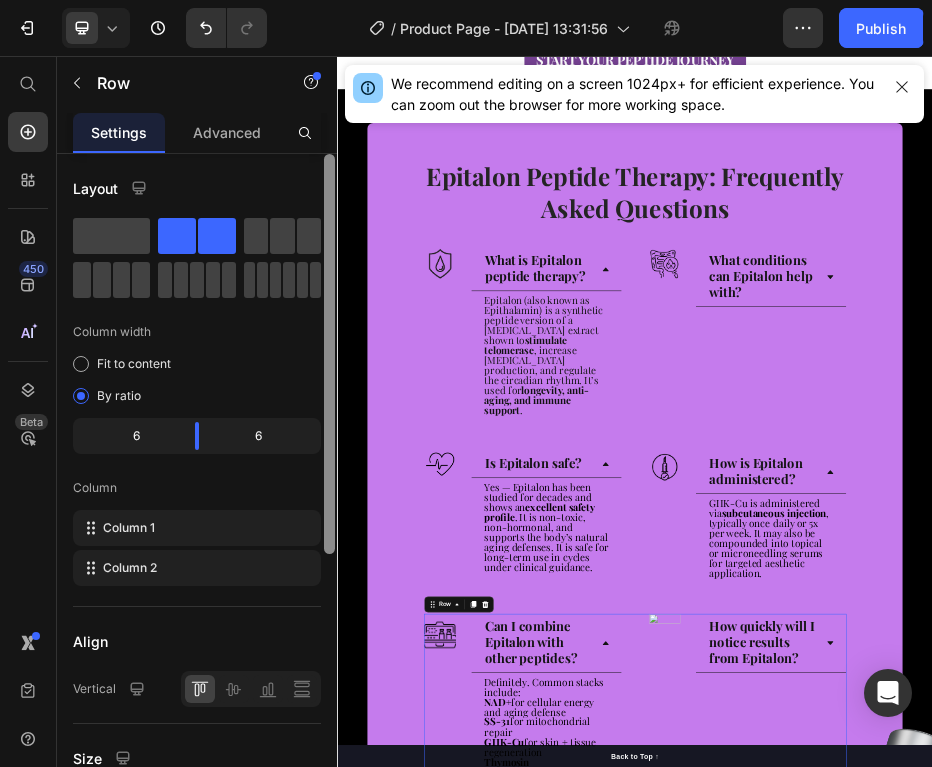 scroll, scrollTop: 3009, scrollLeft: 0, axis: vertical 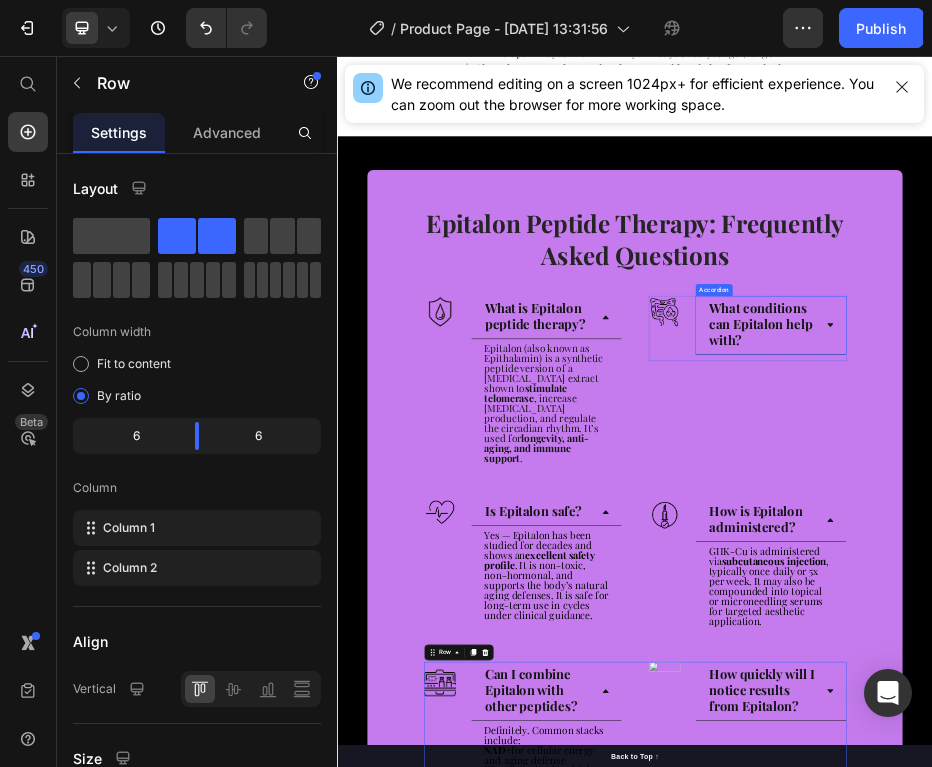 click 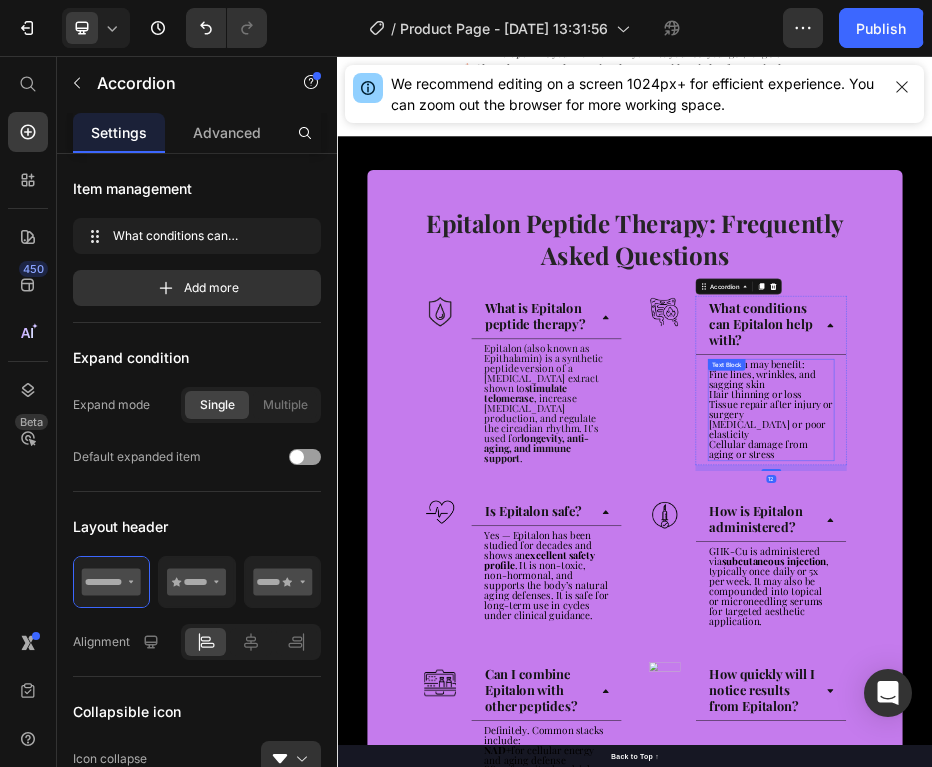 click on "Hair thinning or loss" at bounding box center [1178, 734] 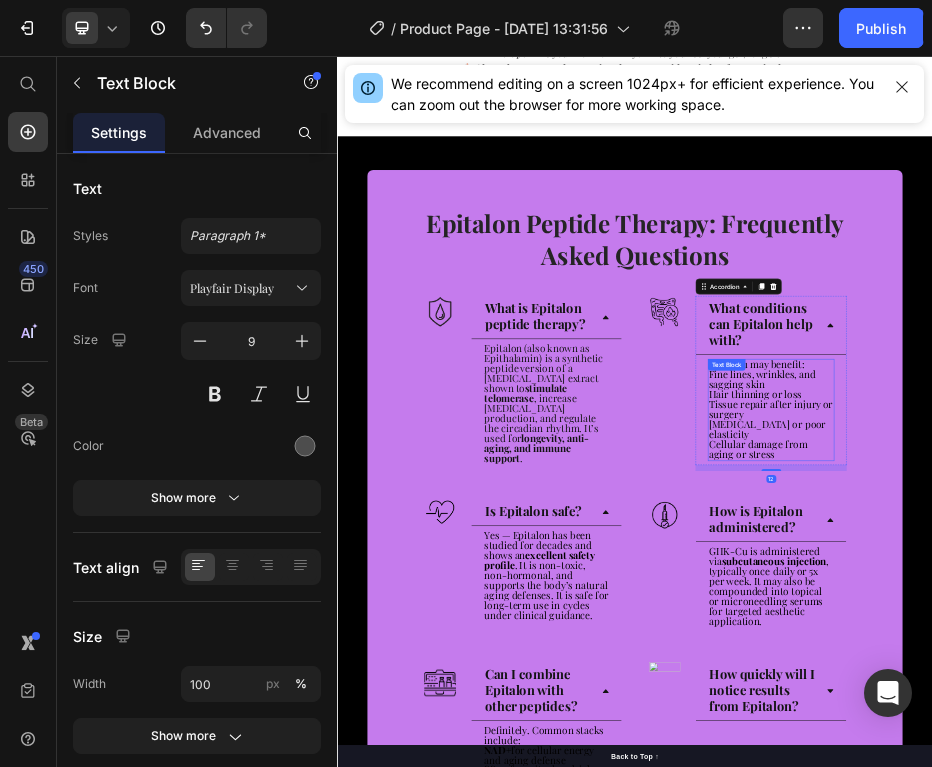 click on "Hair thinning or loss" at bounding box center (1178, 734) 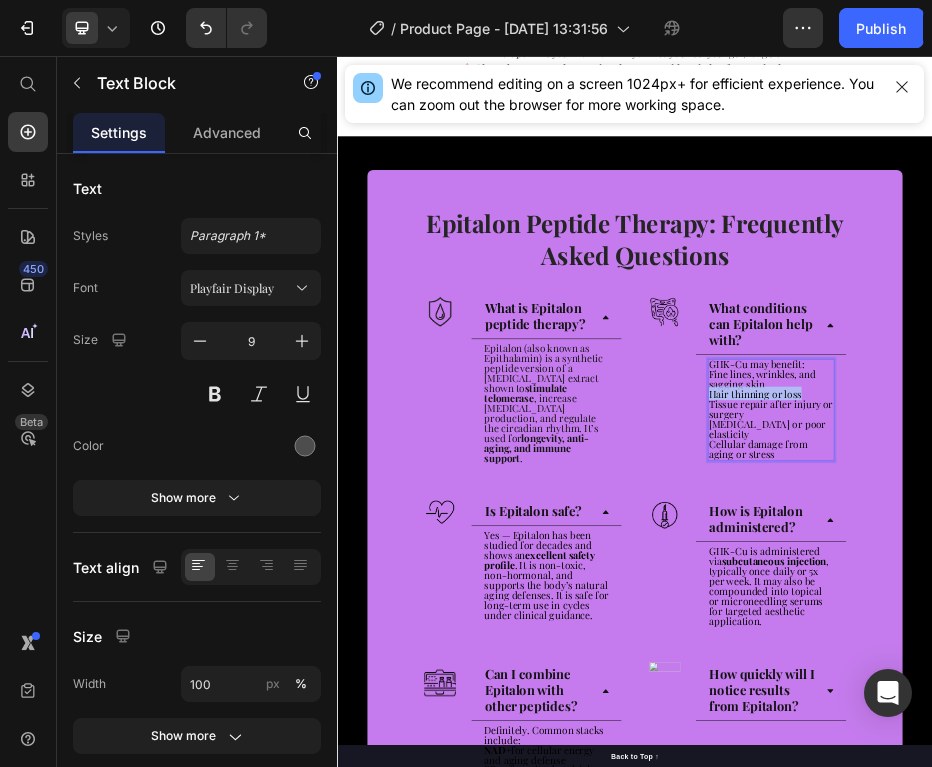 click on "Hair thinning or loss" at bounding box center (1178, 734) 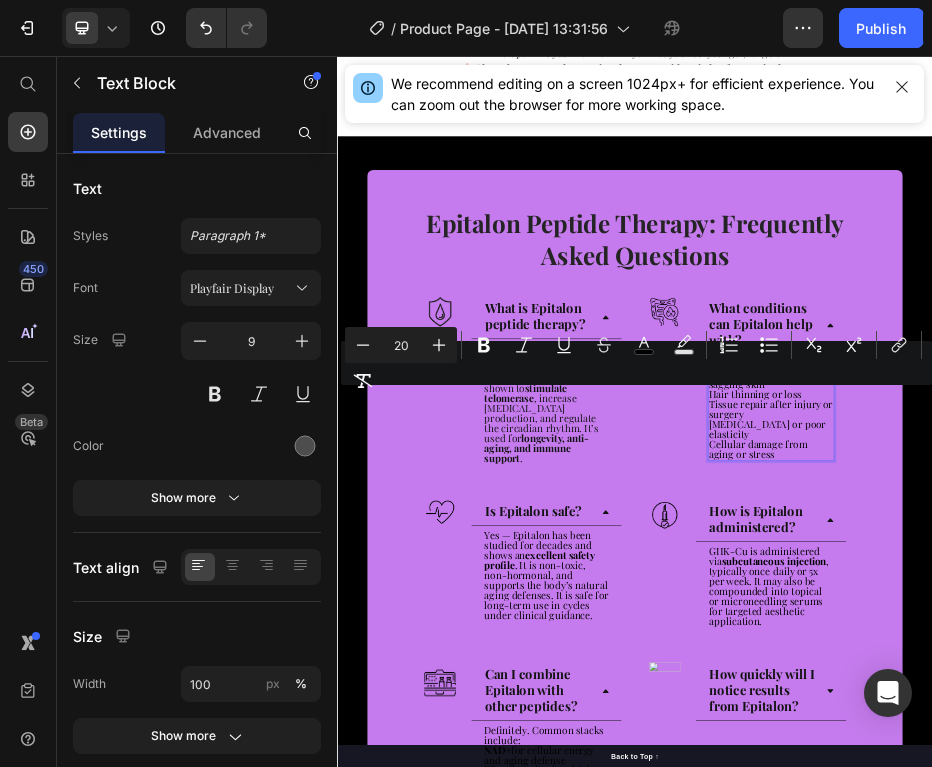 click on "Tissue repair after injury or surgery" at bounding box center [1210, 767] 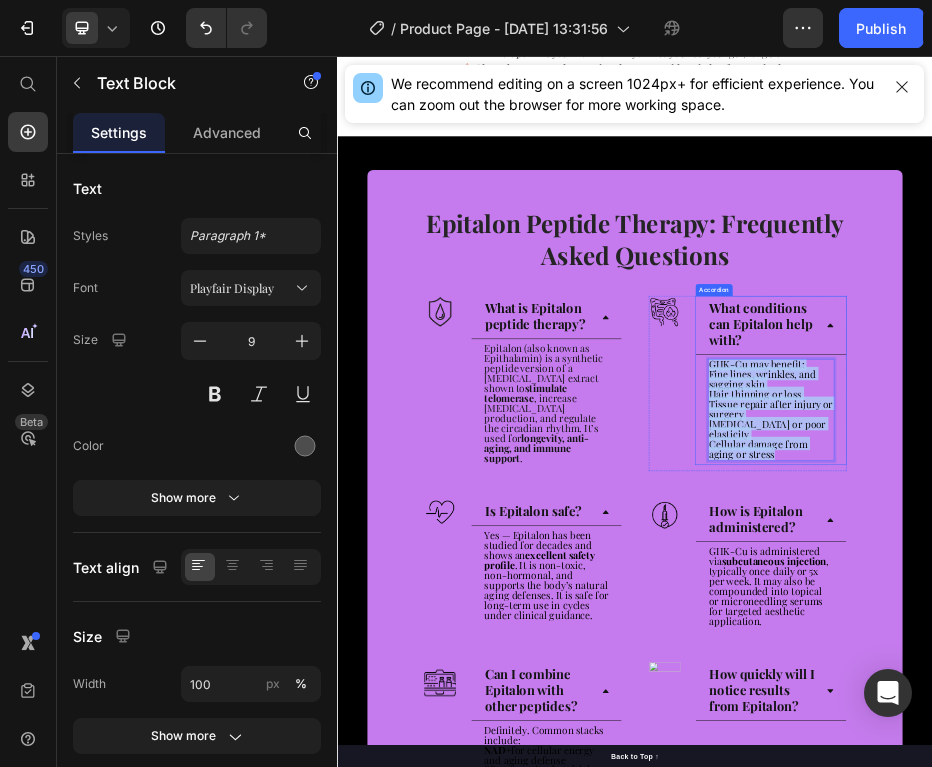 drag, startPoint x: 1166, startPoint y: 865, endPoint x: 1079, endPoint y: 680, distance: 204.4358 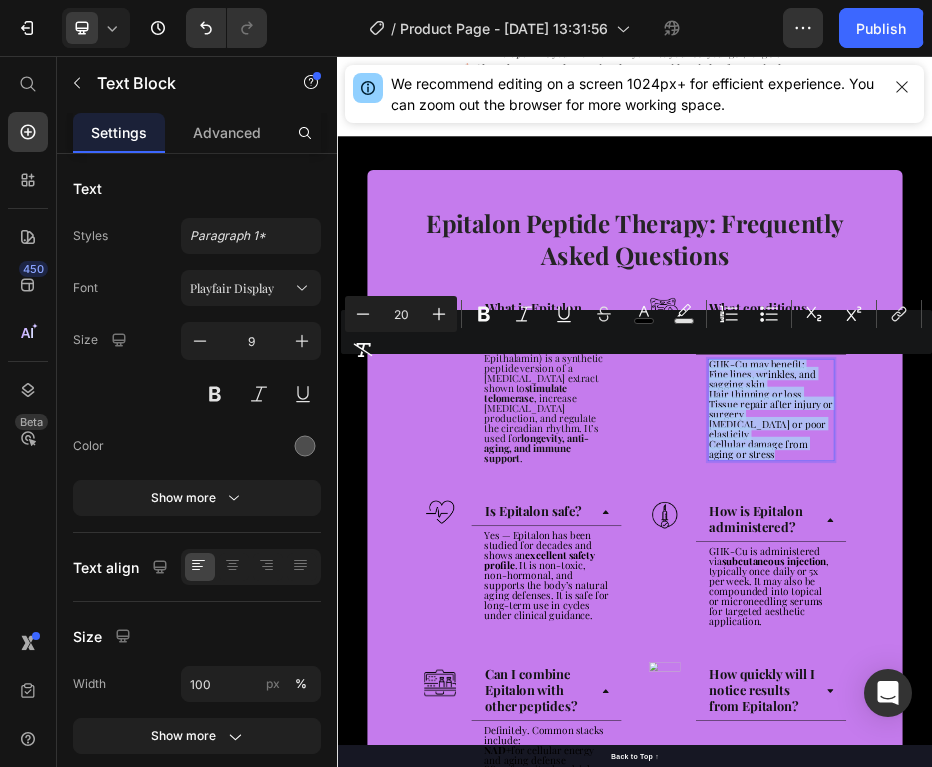 type on "9" 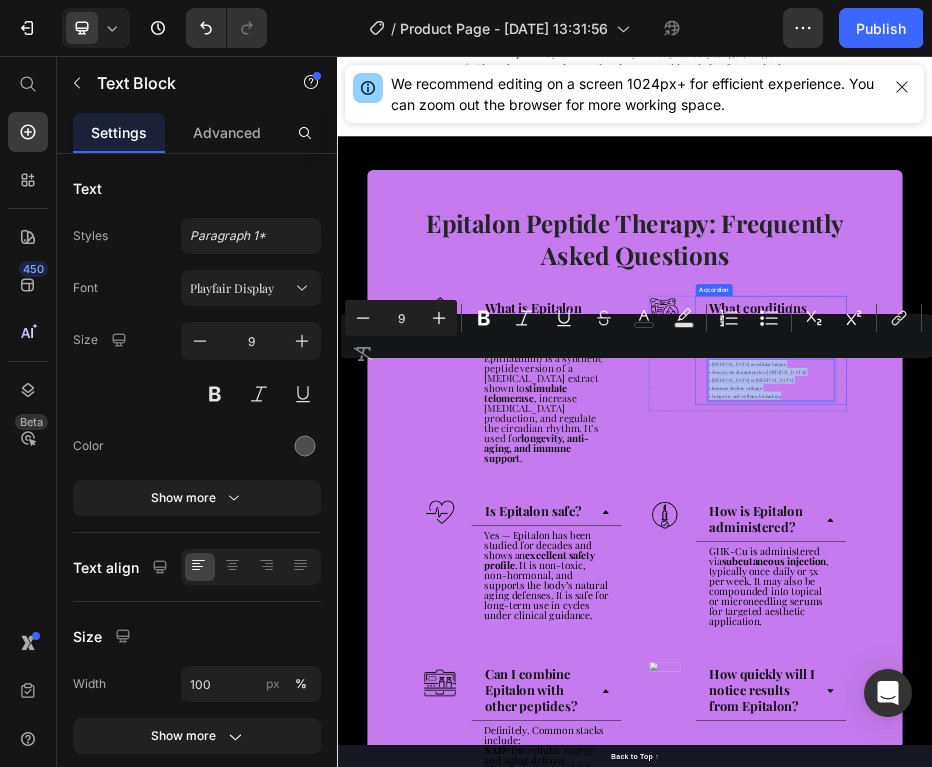 drag, startPoint x: 1244, startPoint y: 737, endPoint x: 1078, endPoint y: 670, distance: 179.01117 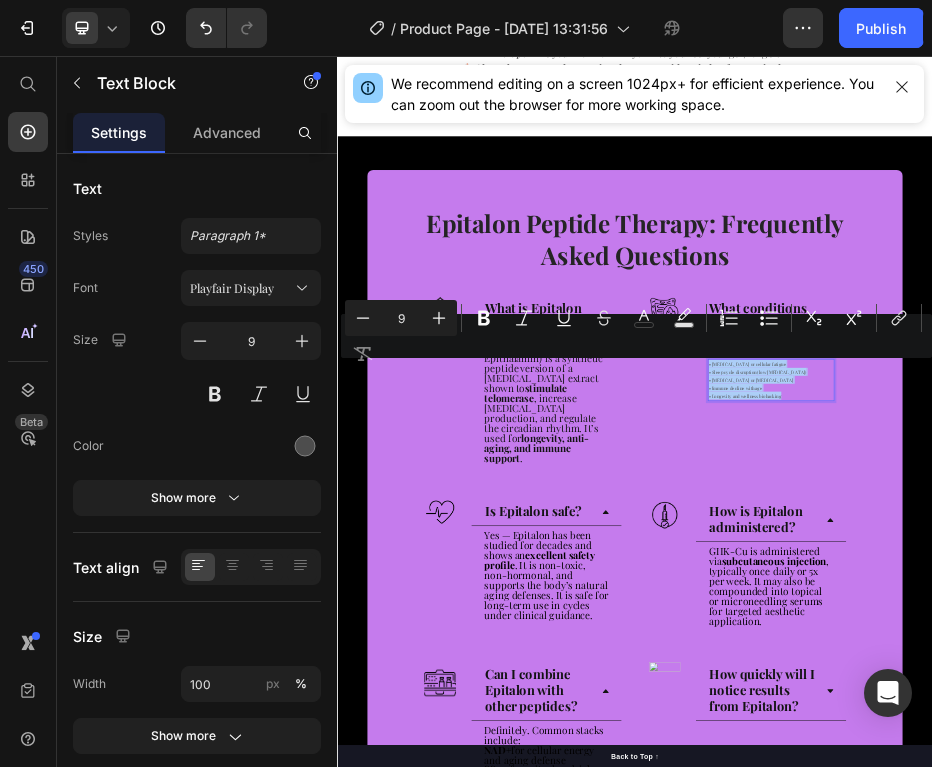 click on "9" at bounding box center [401, 318] 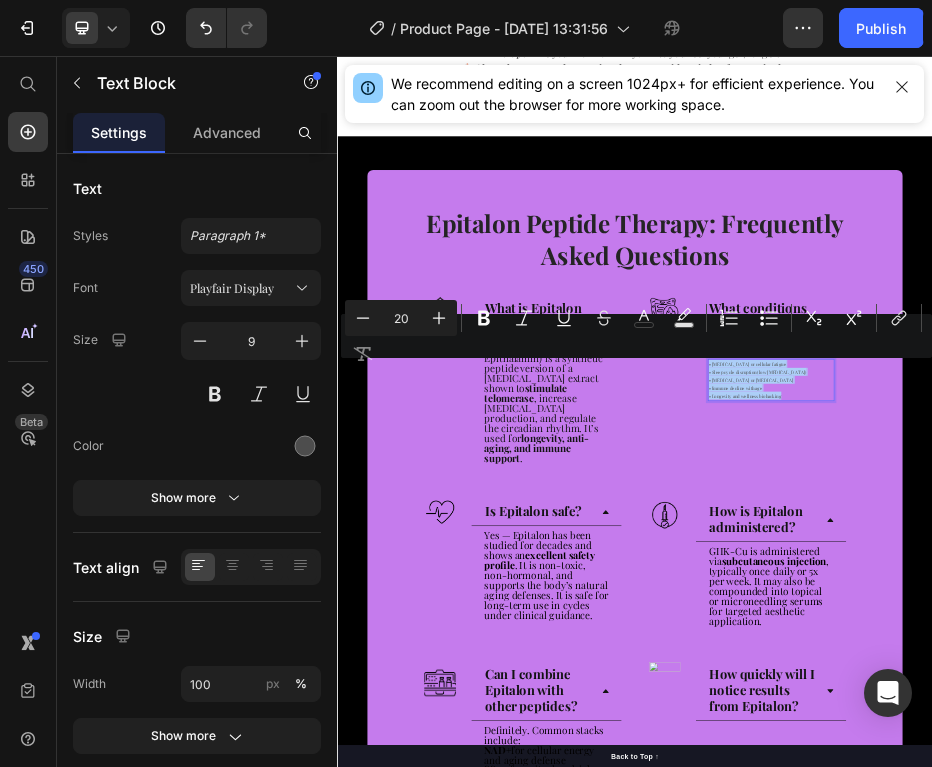 type on "20" 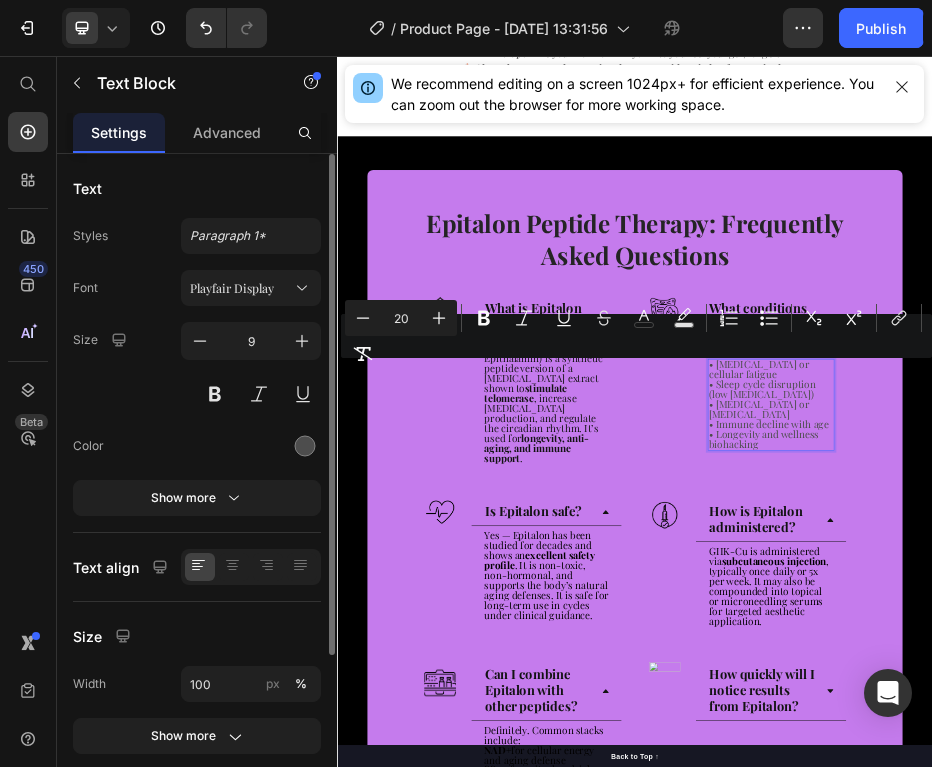 click on "Font Playfair Display Size 9 Color Show more" at bounding box center [197, 393] 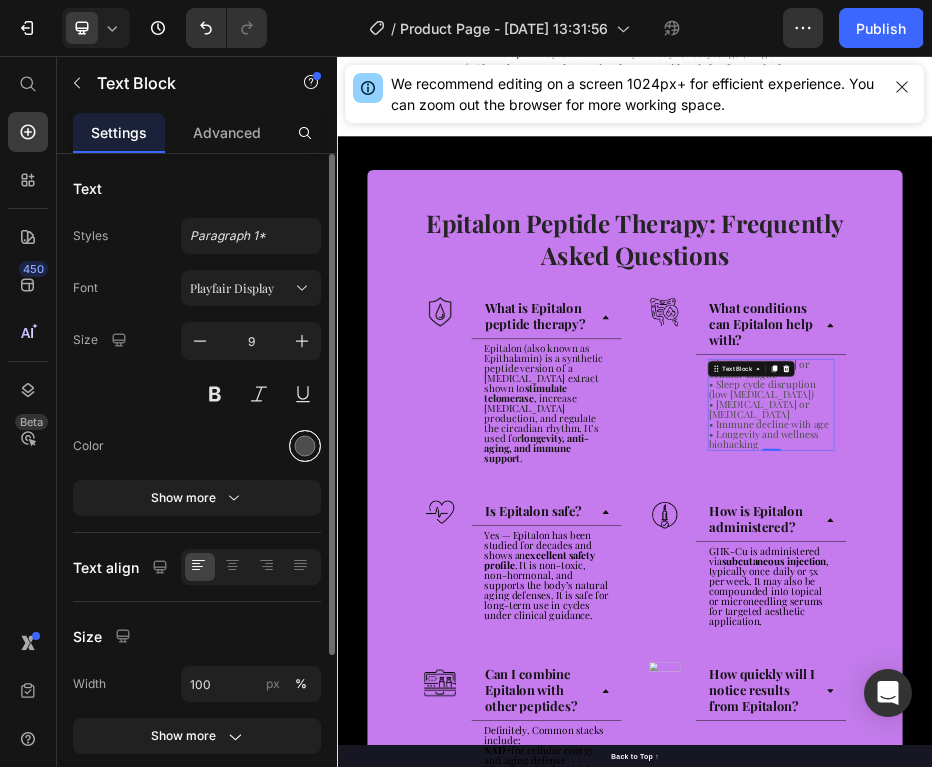 click at bounding box center (305, 446) 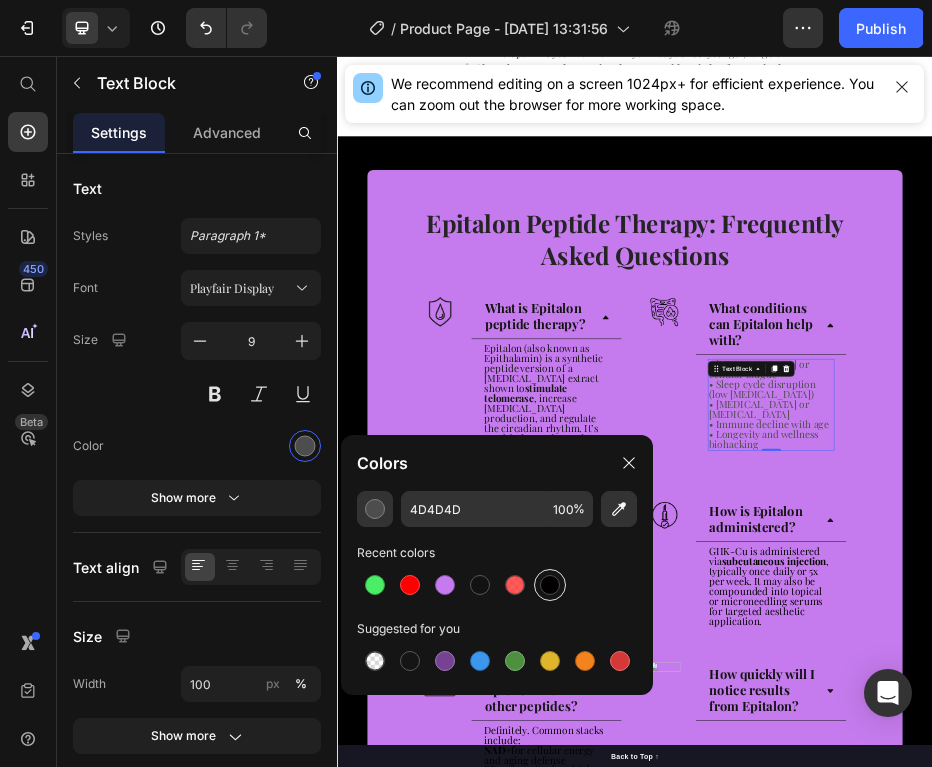 click at bounding box center (550, 585) 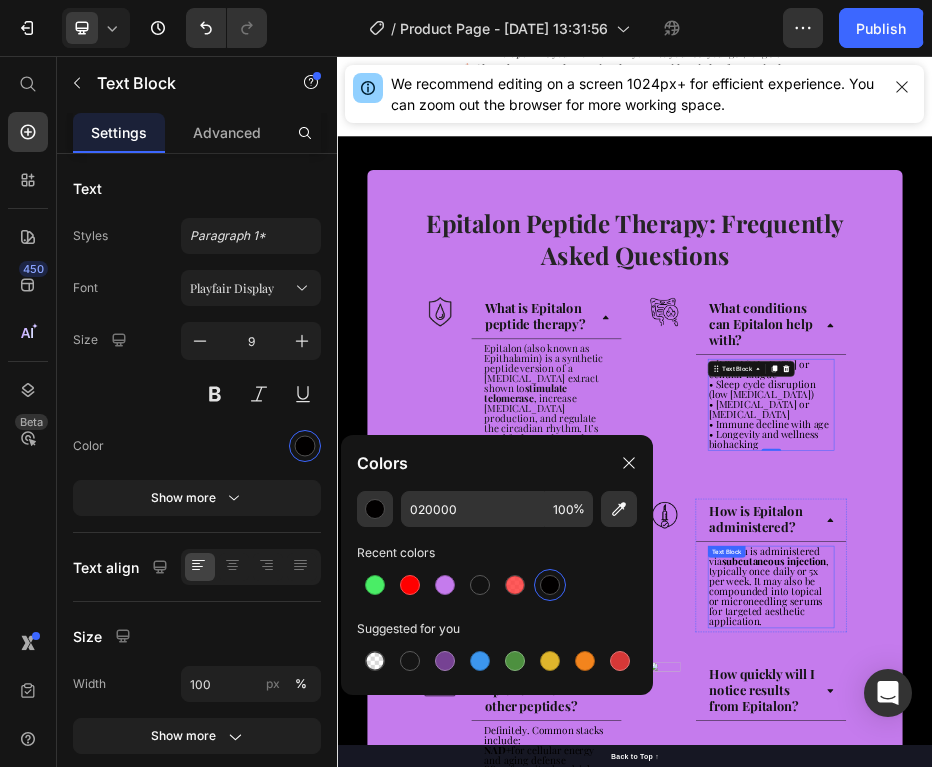 click on "GHK-Cu is administered via  subcutaneous injection , typically once daily or 5x per week. It may also be compounded into topical or microneedling serums for targeted aesthetic application." at bounding box center (1206, 1122) 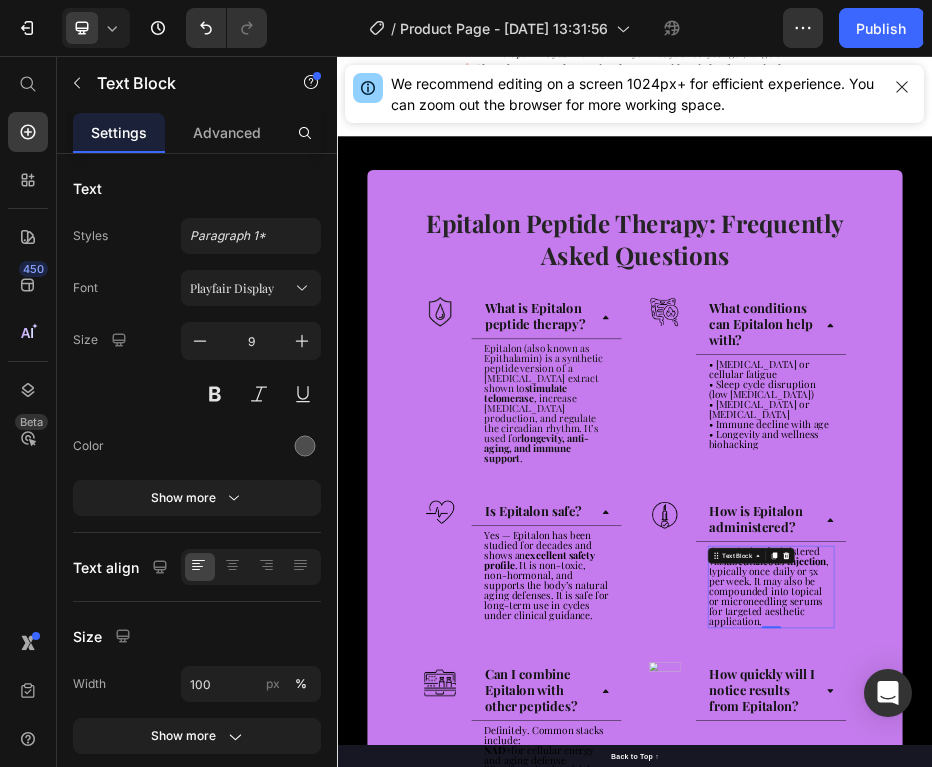 click on "GHK-Cu is administered via  subcutaneous injection , typically once daily or 5x per week. It may also be compounded into topical or microneedling serums for targeted aesthetic application." at bounding box center (1206, 1122) 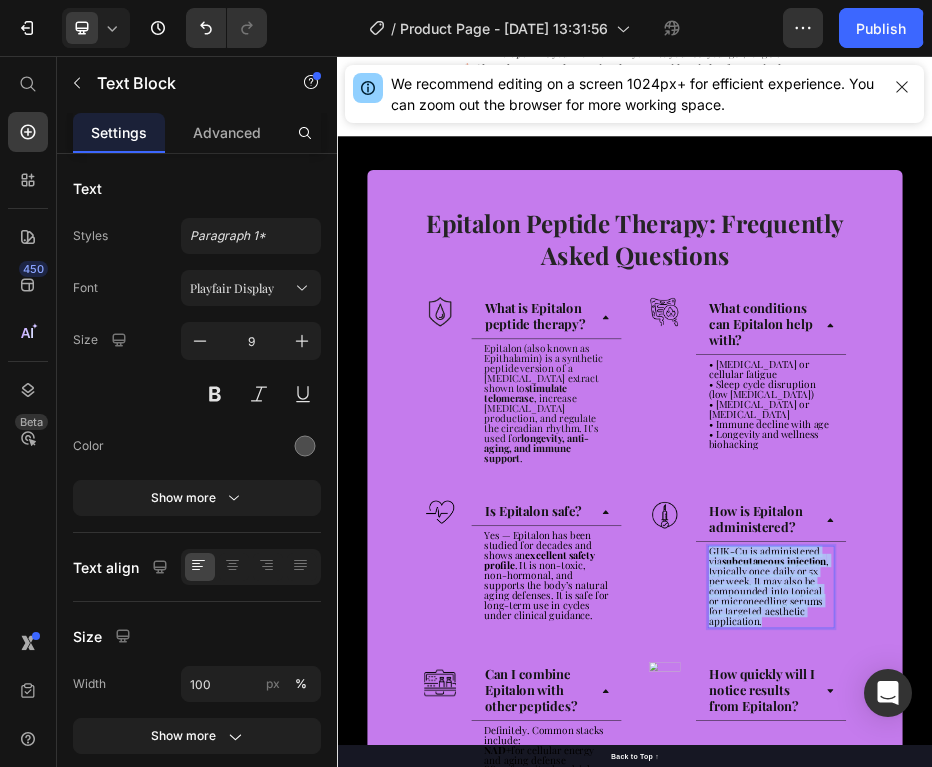 click on "GHK-Cu is administered via  subcutaneous injection , typically once daily or 5x per week. It may also be compounded into topical or microneedling serums for targeted aesthetic application." at bounding box center [1206, 1122] 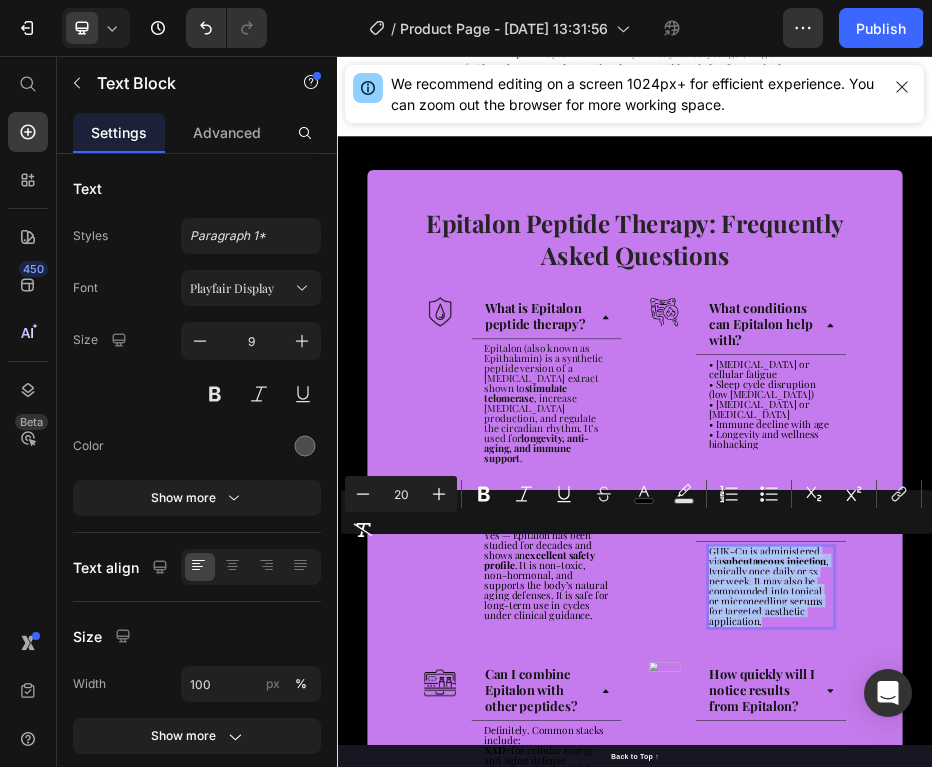 type on "9" 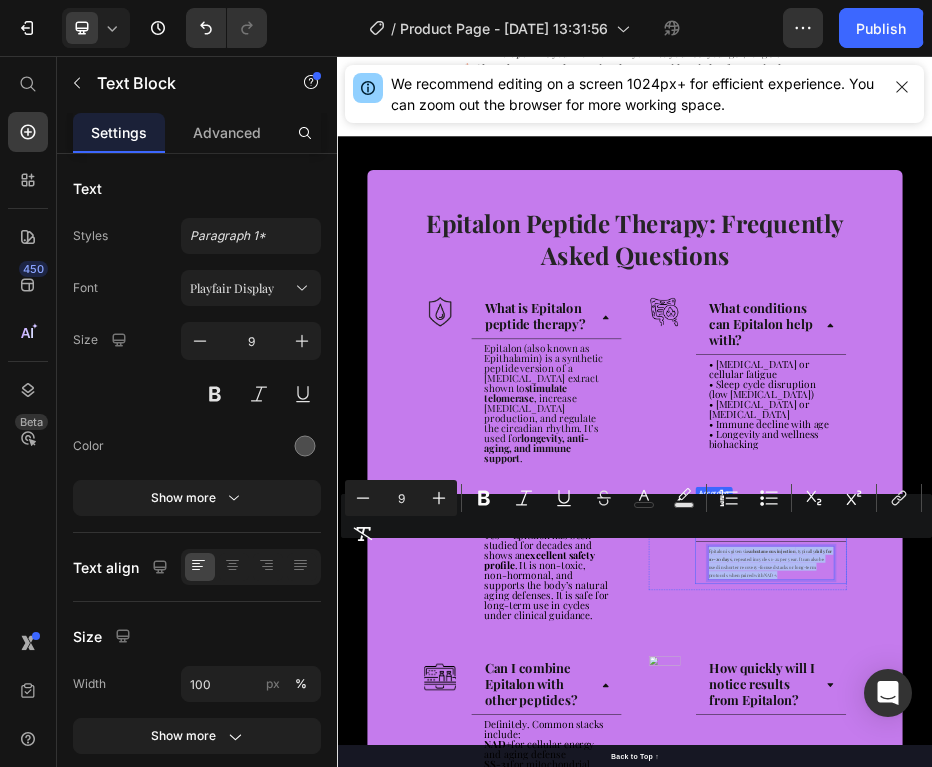 drag, startPoint x: 1253, startPoint y: 1080, endPoint x: 1082, endPoint y: 1035, distance: 176.82195 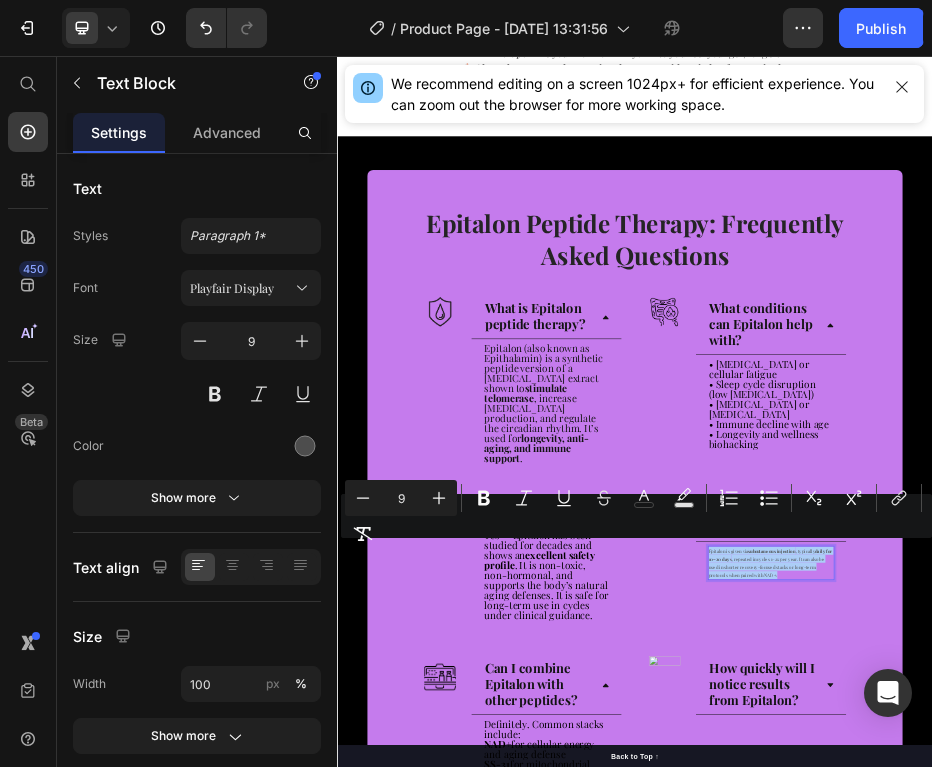 click on "9" at bounding box center (401, 498) 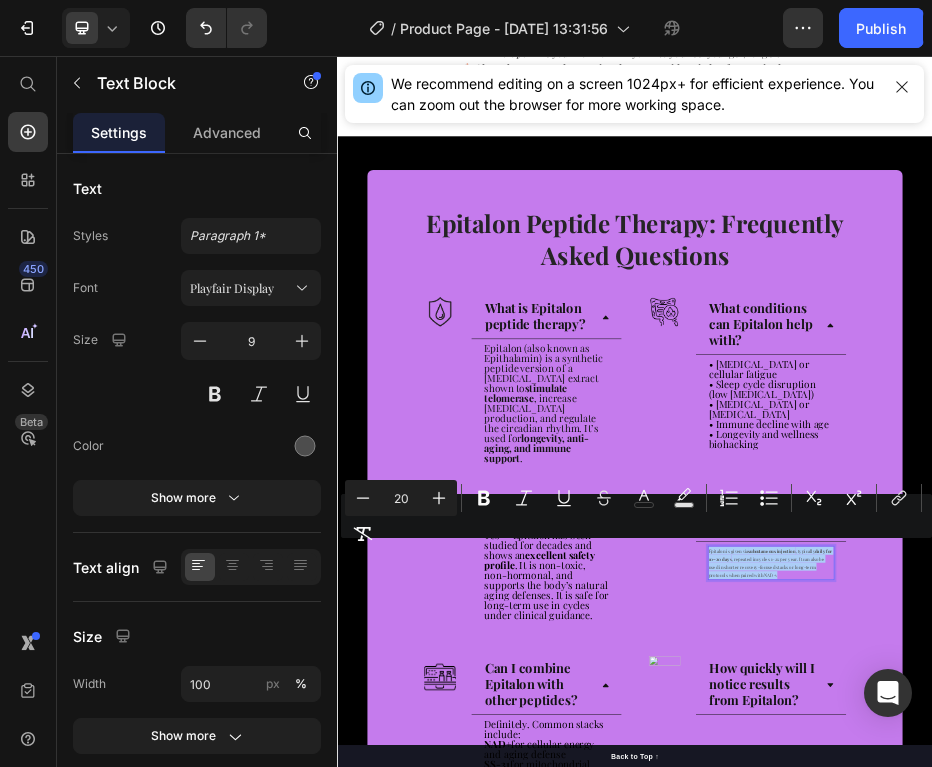 type on "20" 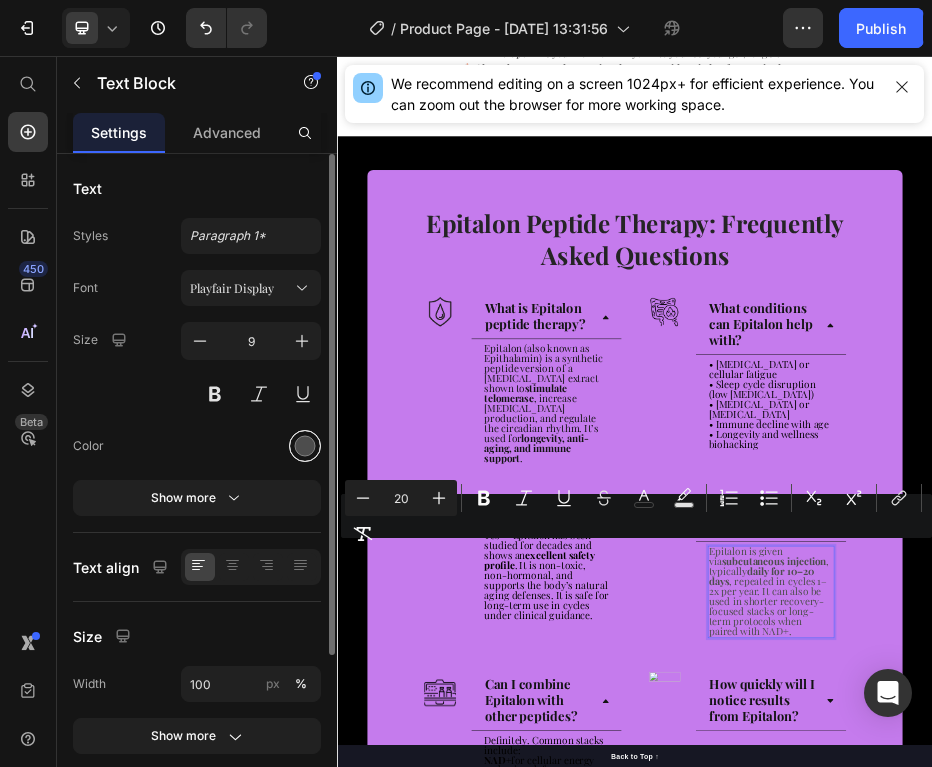 click at bounding box center [305, 446] 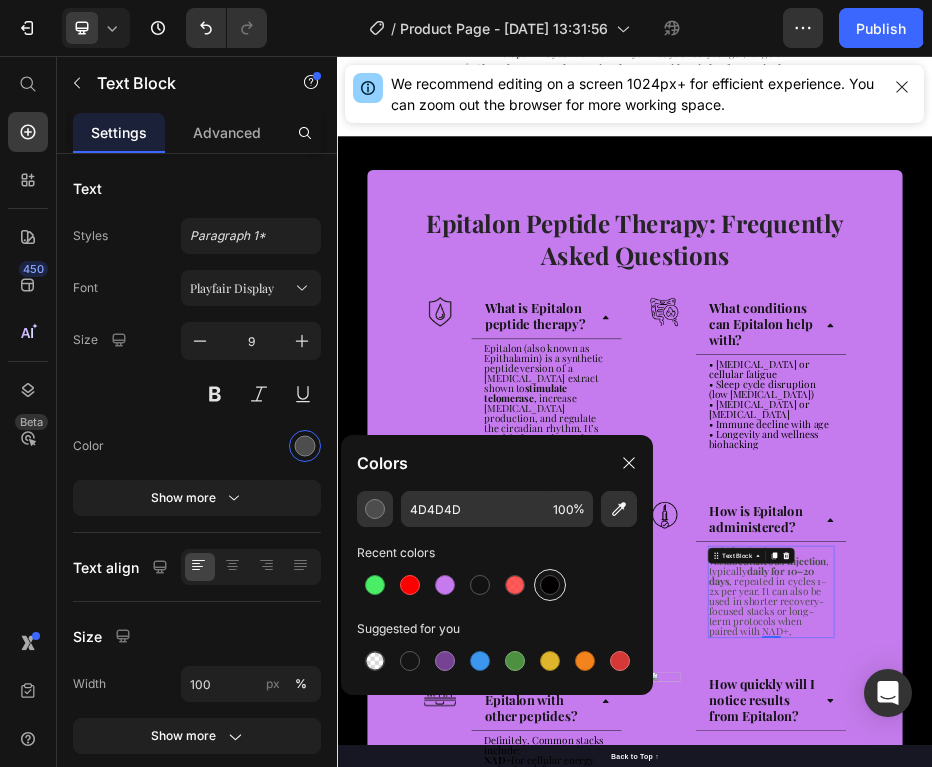 click at bounding box center [550, 585] 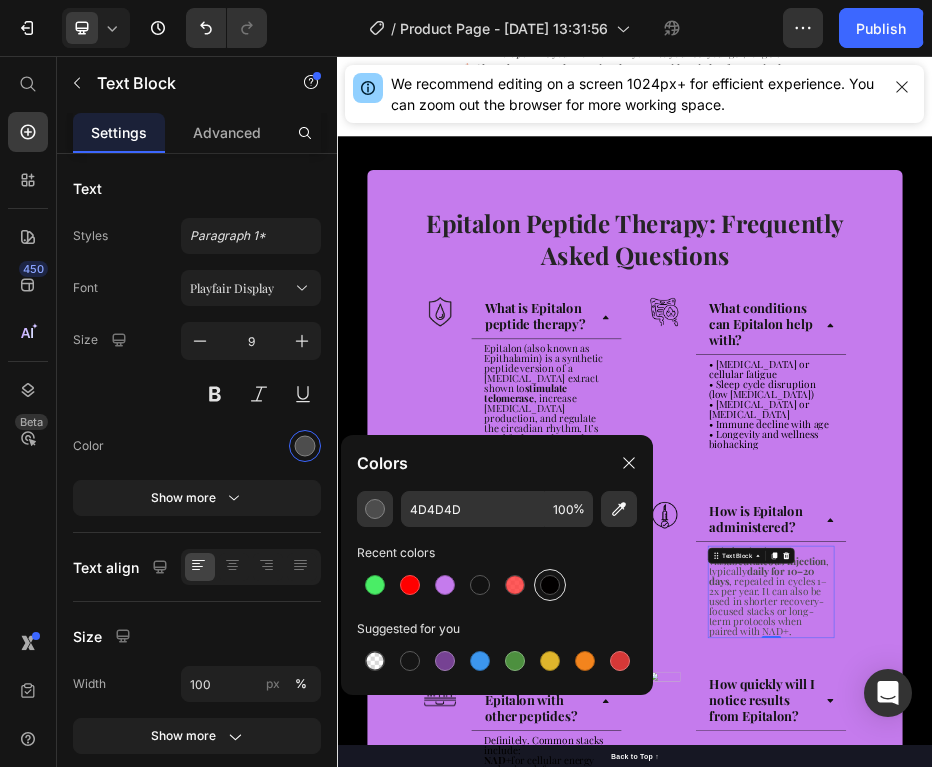 type on "020000" 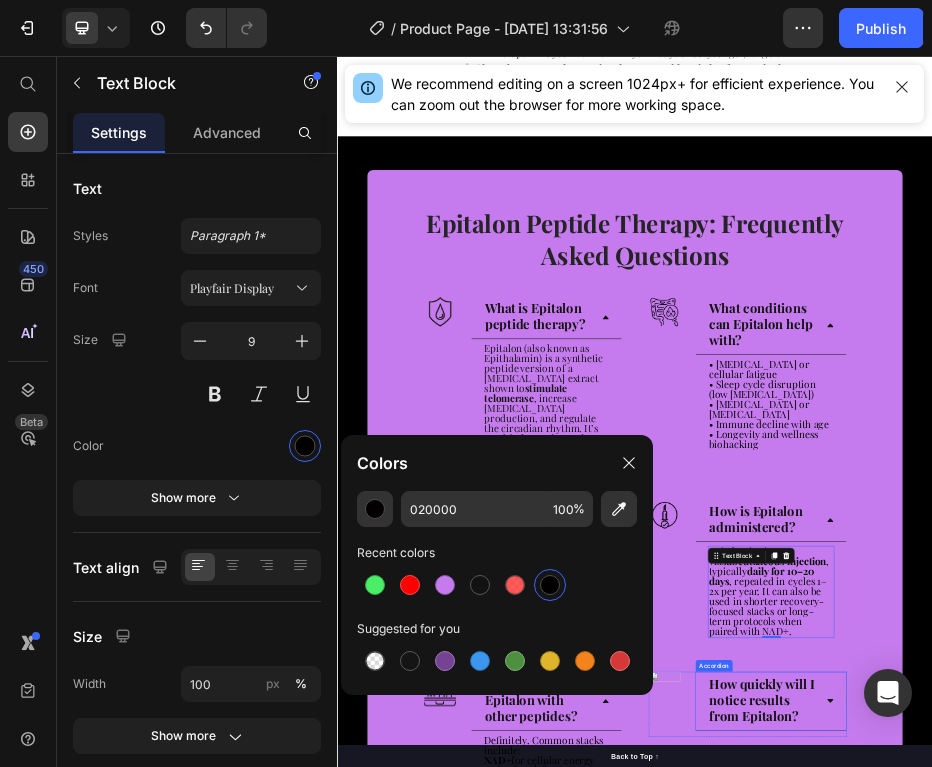click on "How quickly will I notice results from Epitalon?" at bounding box center (1192, 1352) 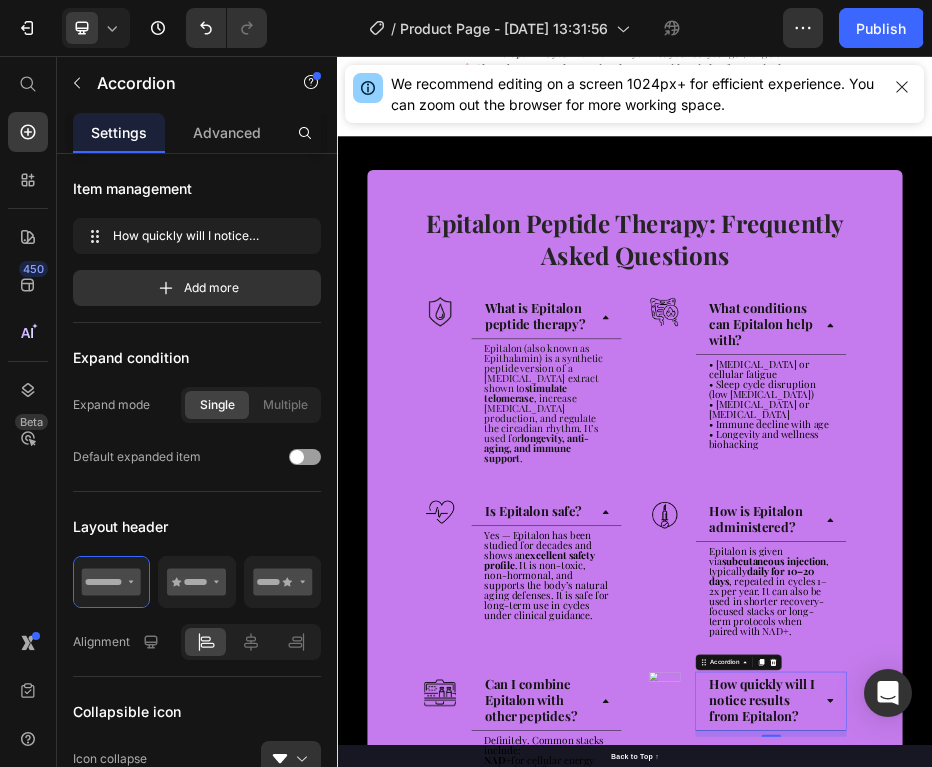scroll, scrollTop: 0, scrollLeft: 0, axis: both 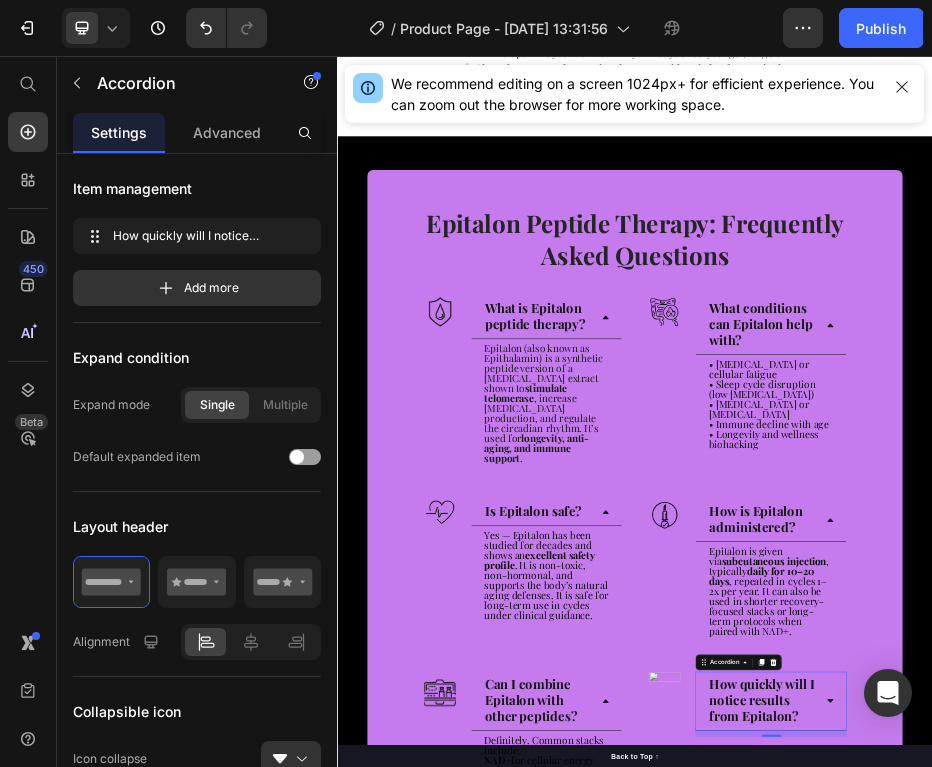 click on "How quickly will I notice results from Epitalon?" at bounding box center (1210, 1355) 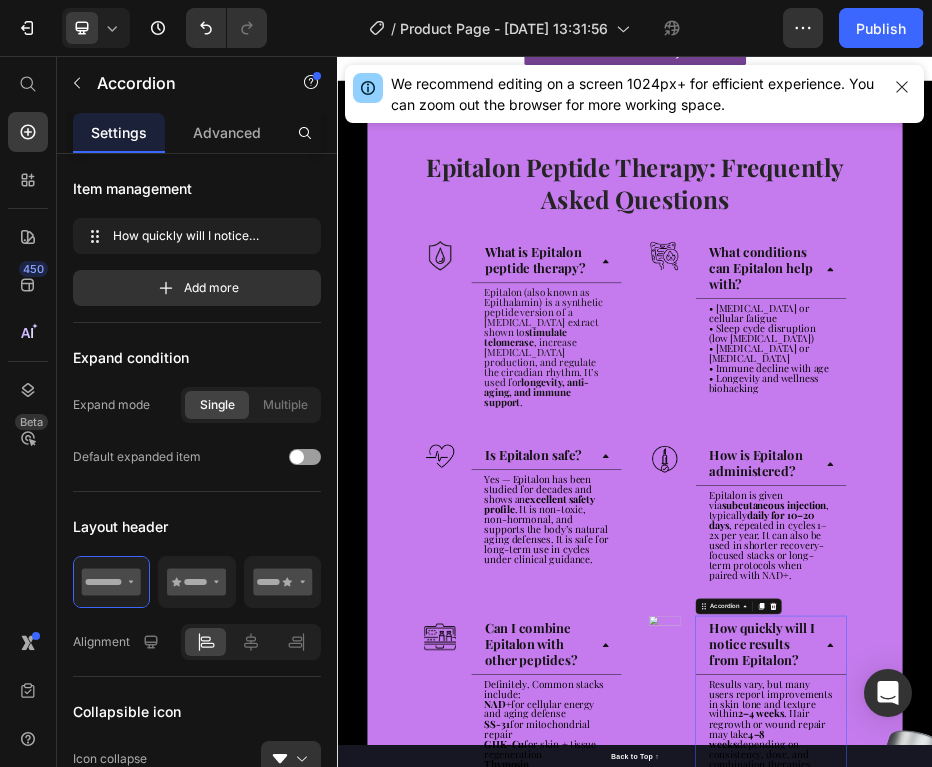 scroll, scrollTop: 3279, scrollLeft: 0, axis: vertical 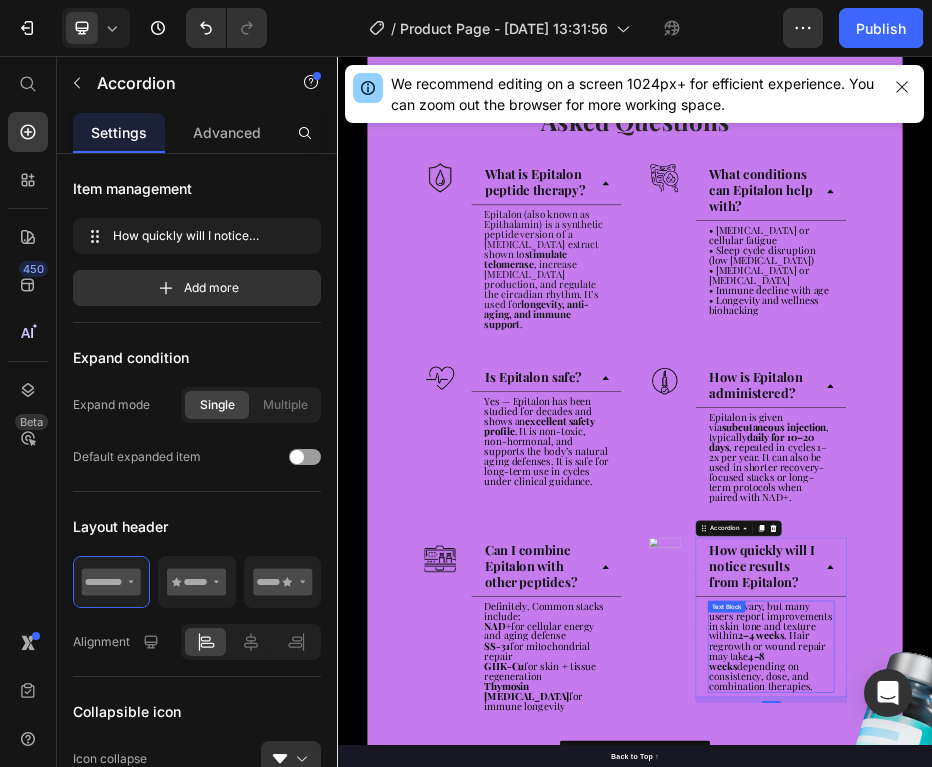 click on "Results vary, but many users report improvements in skin tone and texture within  2–4 weeks . Hair regrowth or wound repair may take  4–8 weeks  depending on consistency, dose, and combination therapies." at bounding box center (1209, 1243) 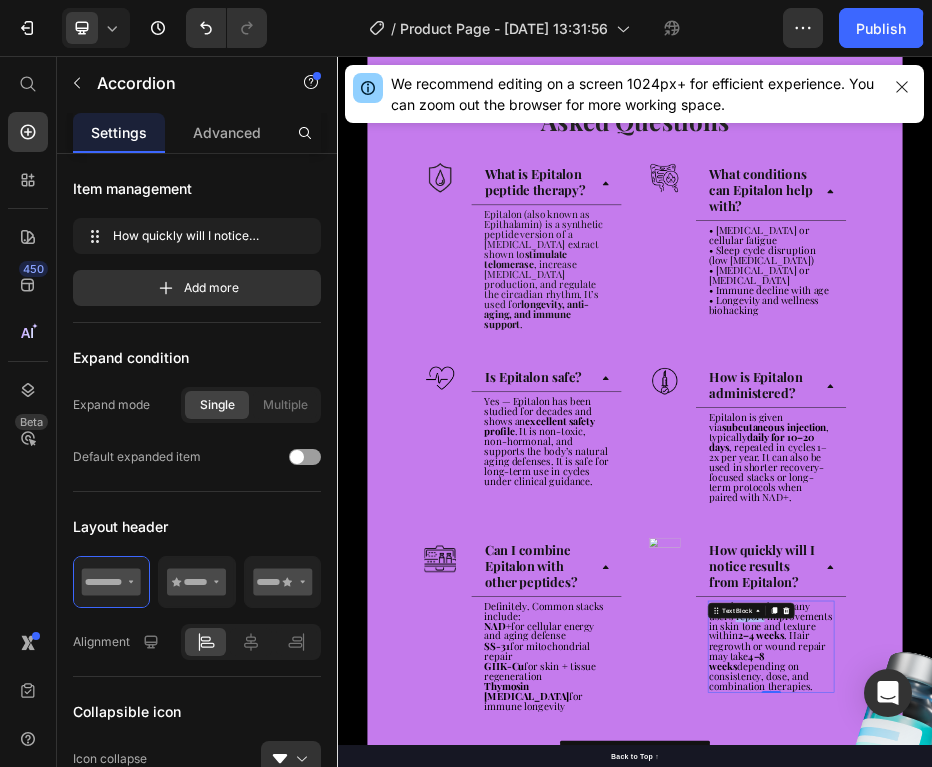 click on "Results vary, but many users report improvements in skin tone and texture within  2–4 weeks . Hair regrowth or wound repair may take  4–8 weeks  depending on consistency, dose, and combination therapies." at bounding box center (1209, 1243) 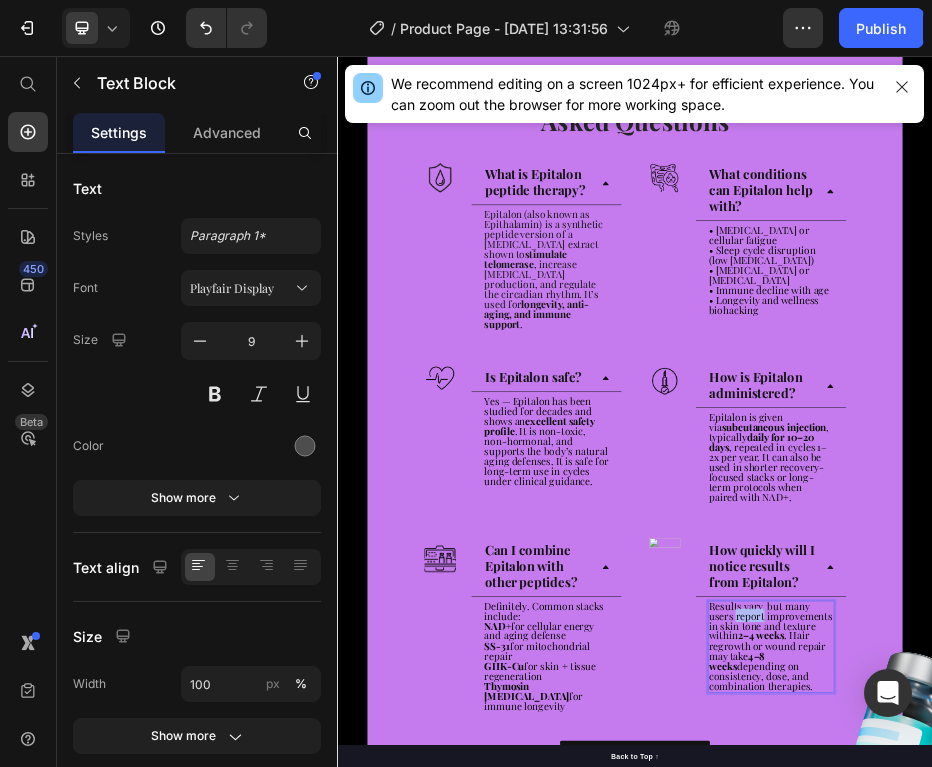 click on "Results vary, but many users report improvements in skin tone and texture within  2–4 weeks . Hair regrowth or wound repair may take  4–8 weeks  depending on consistency, dose, and combination therapies." at bounding box center [1209, 1243] 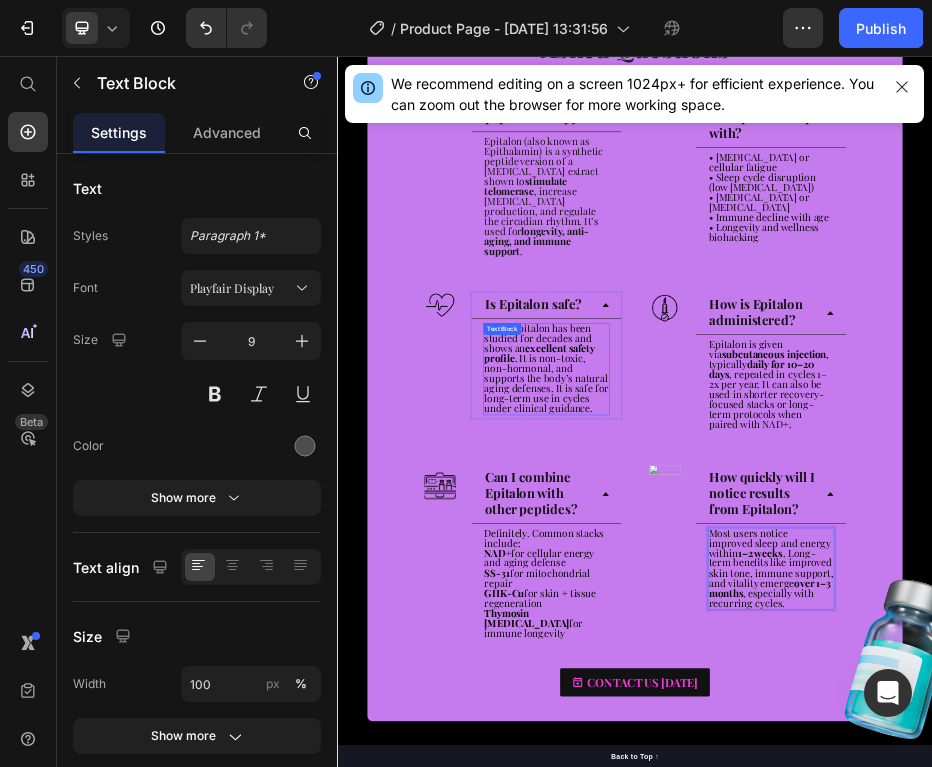 scroll, scrollTop: 3526, scrollLeft: 0, axis: vertical 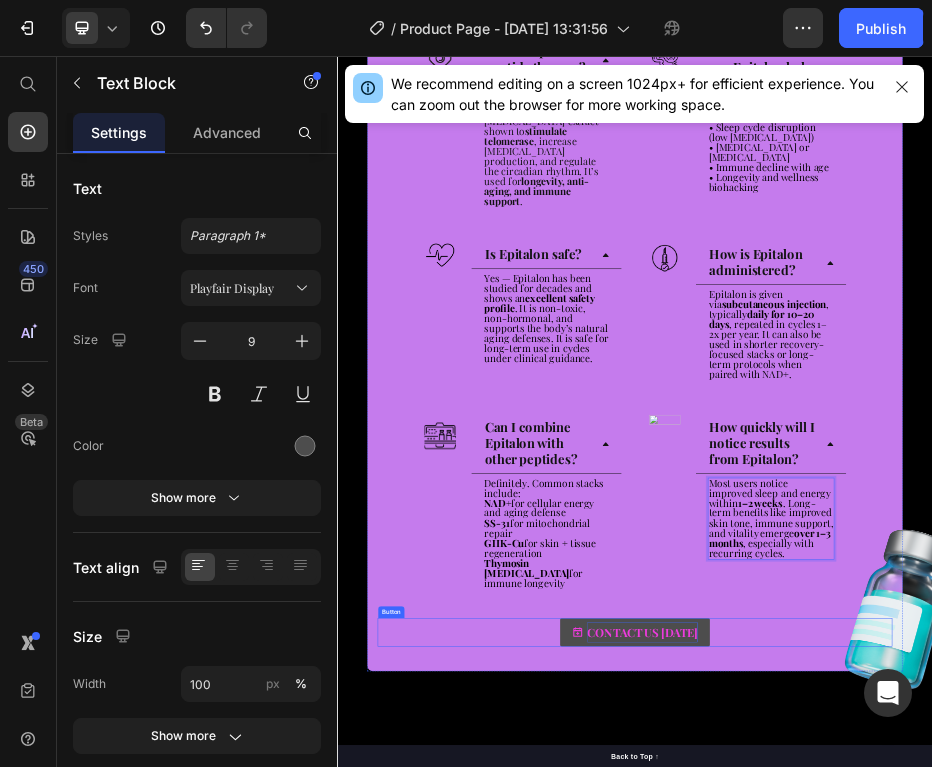 click on "CONTACT US [DATE]" at bounding box center [952, 1217] 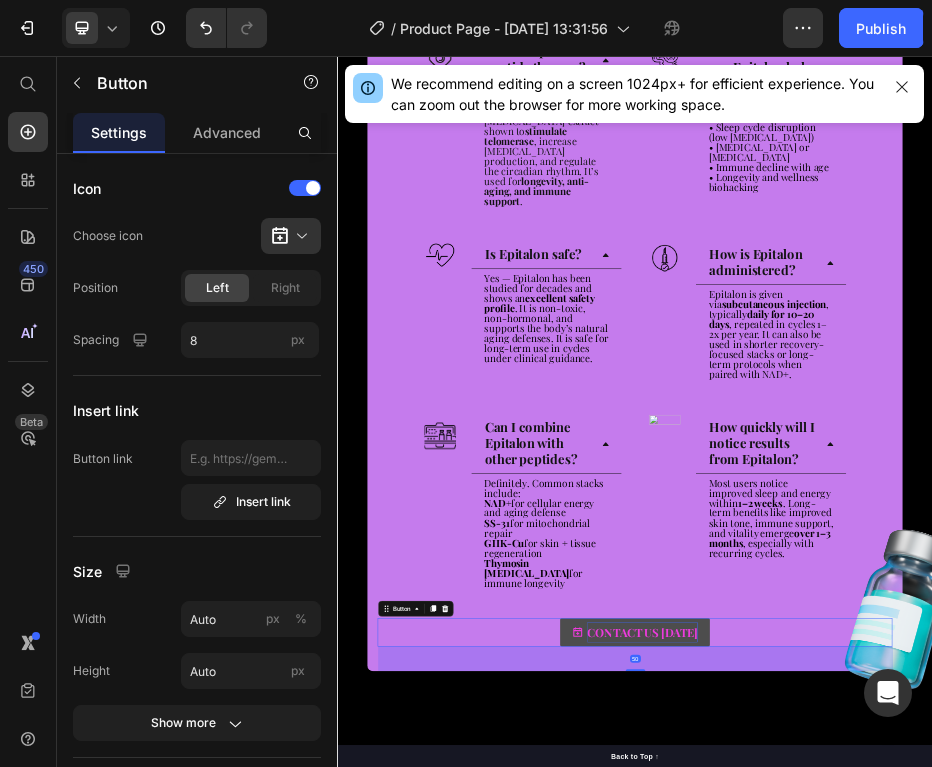 scroll, scrollTop: 0, scrollLeft: 0, axis: both 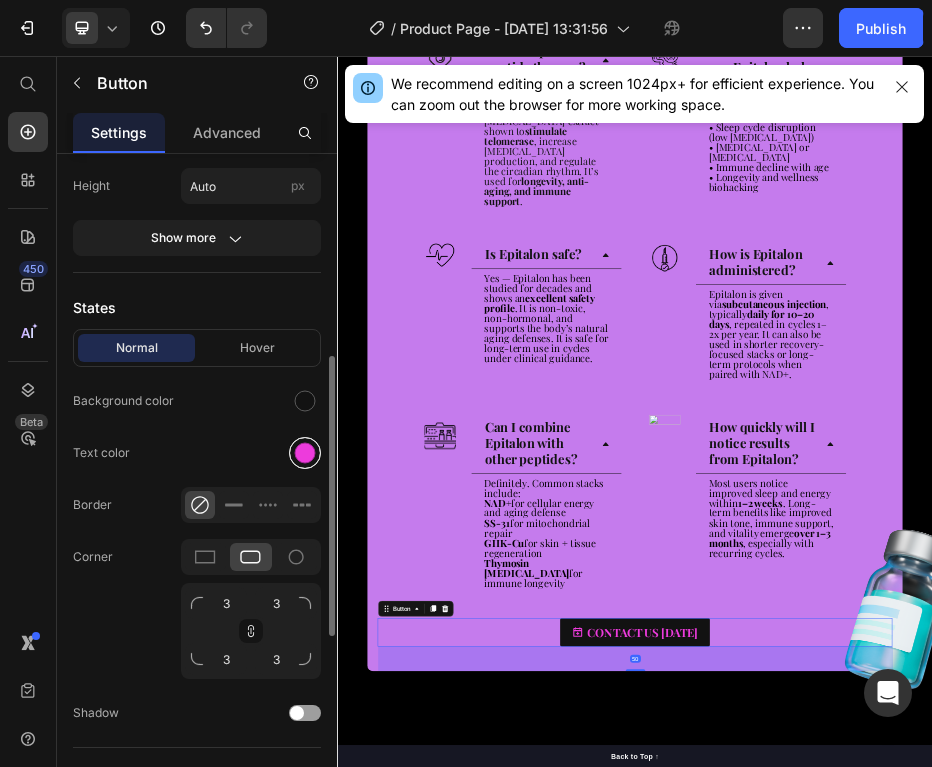 click at bounding box center [305, 453] 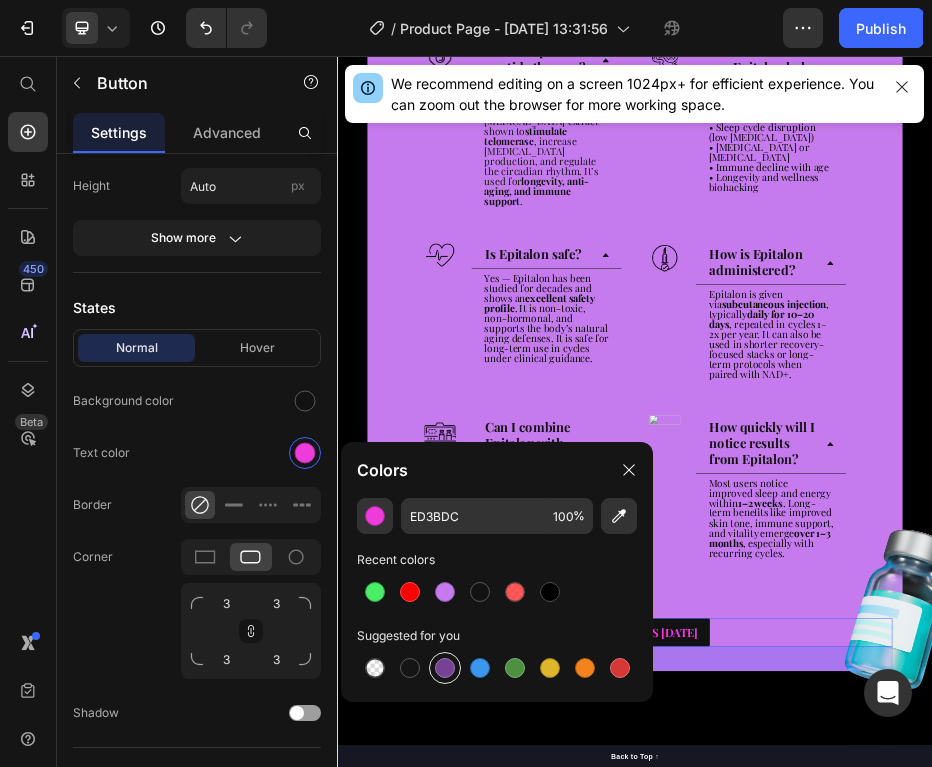 click at bounding box center (445, 668) 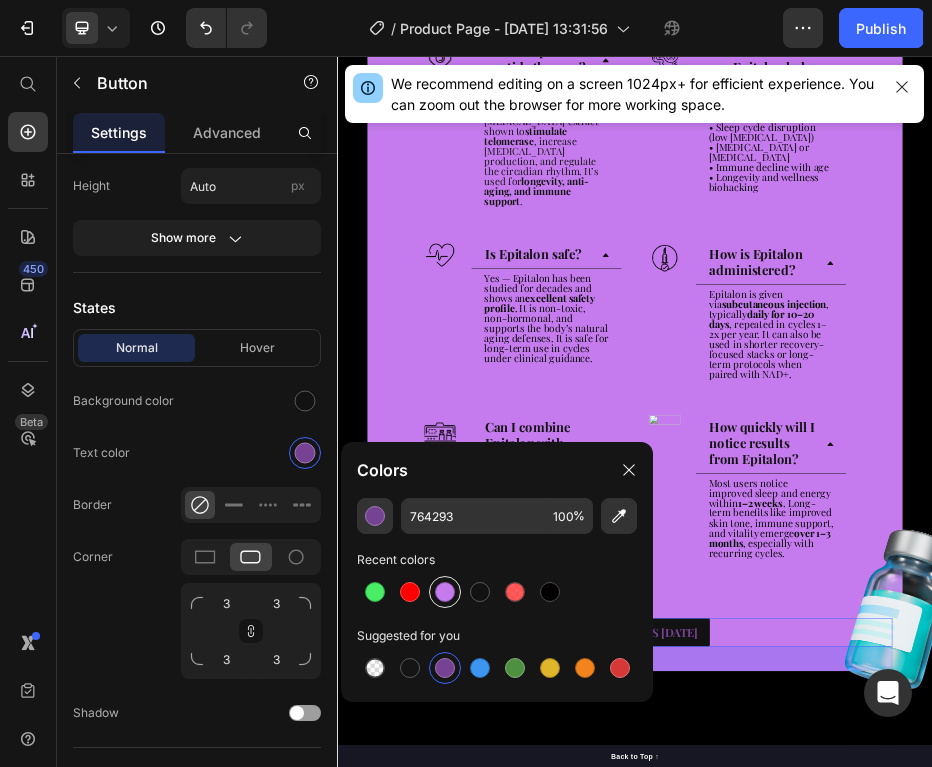 click at bounding box center (445, 592) 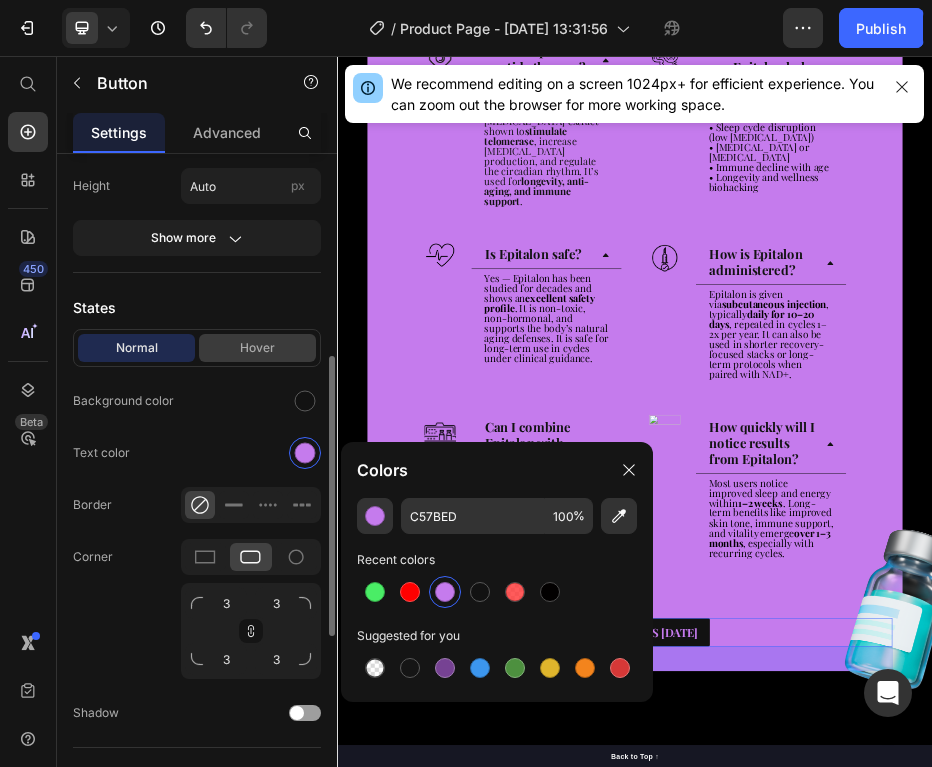 click on "Hover" at bounding box center [257, 348] 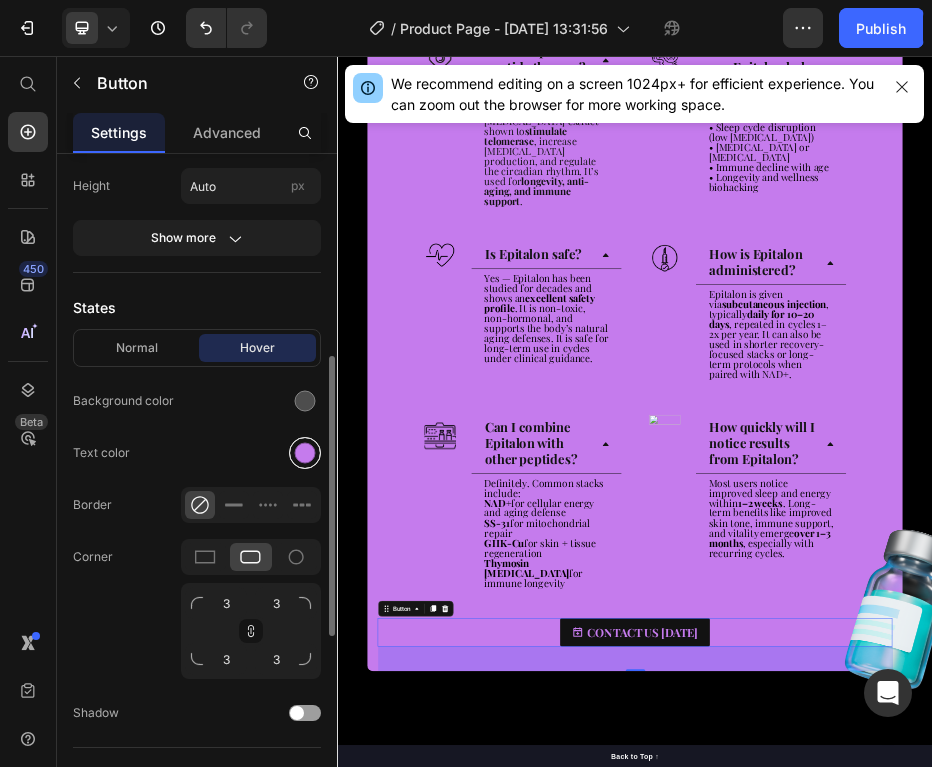 click at bounding box center [305, 453] 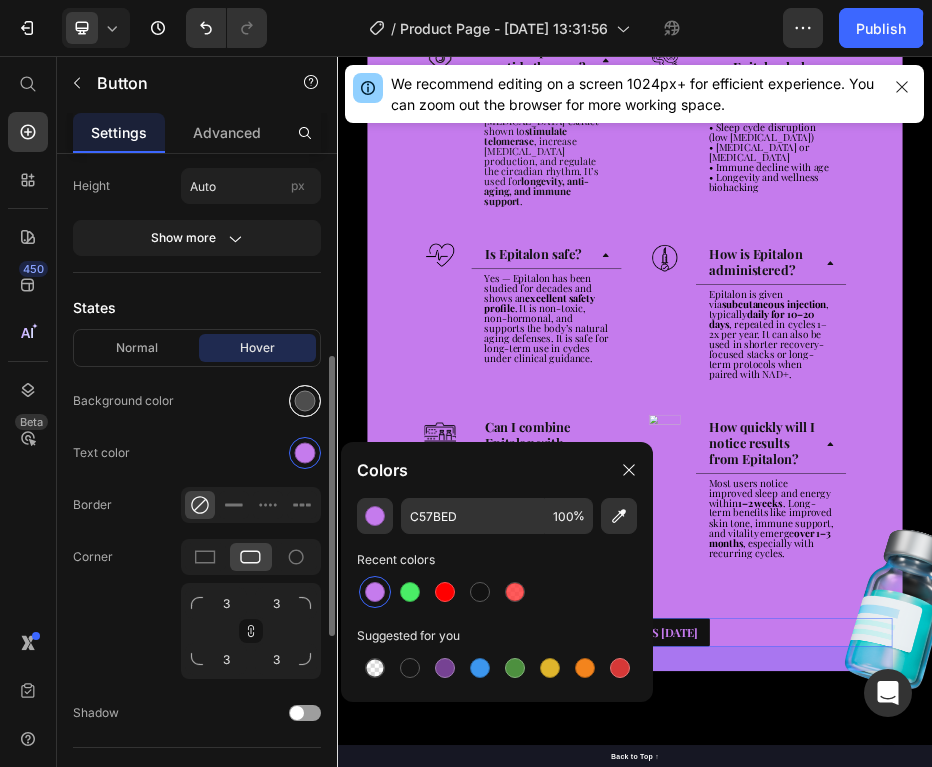 click at bounding box center [305, 401] 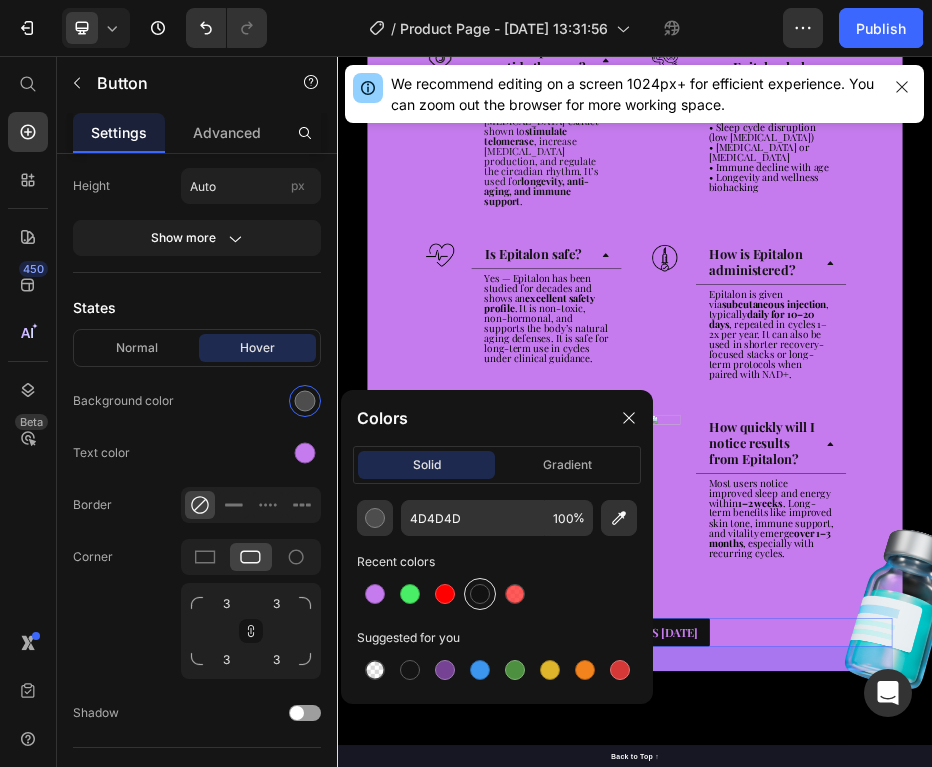 click at bounding box center (480, 594) 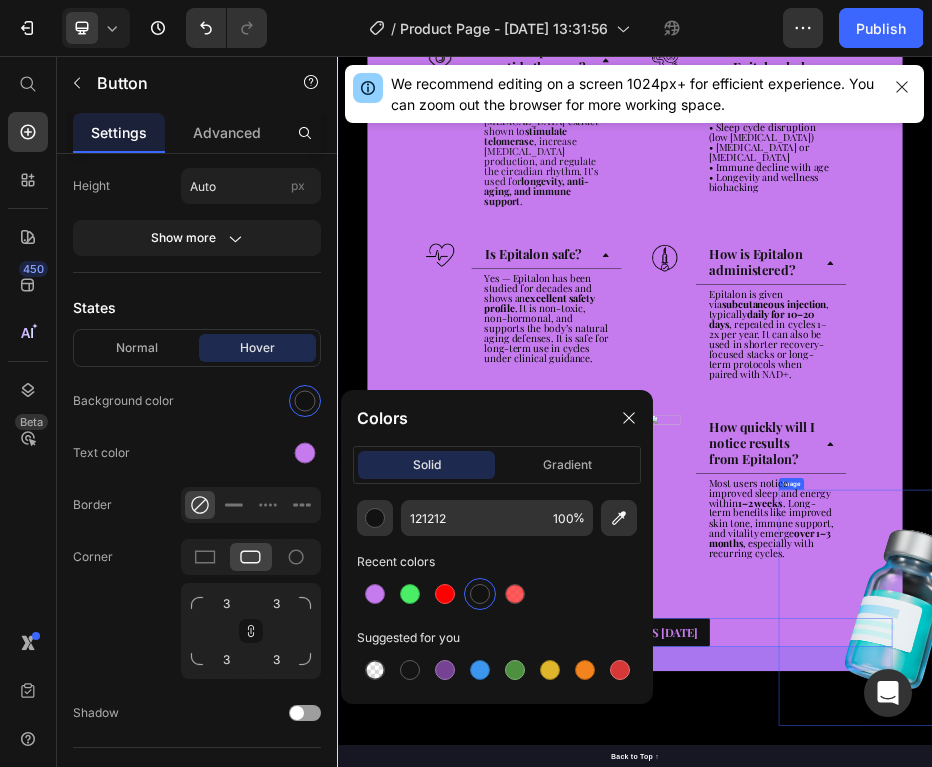 click at bounding box center (1465, 1168) 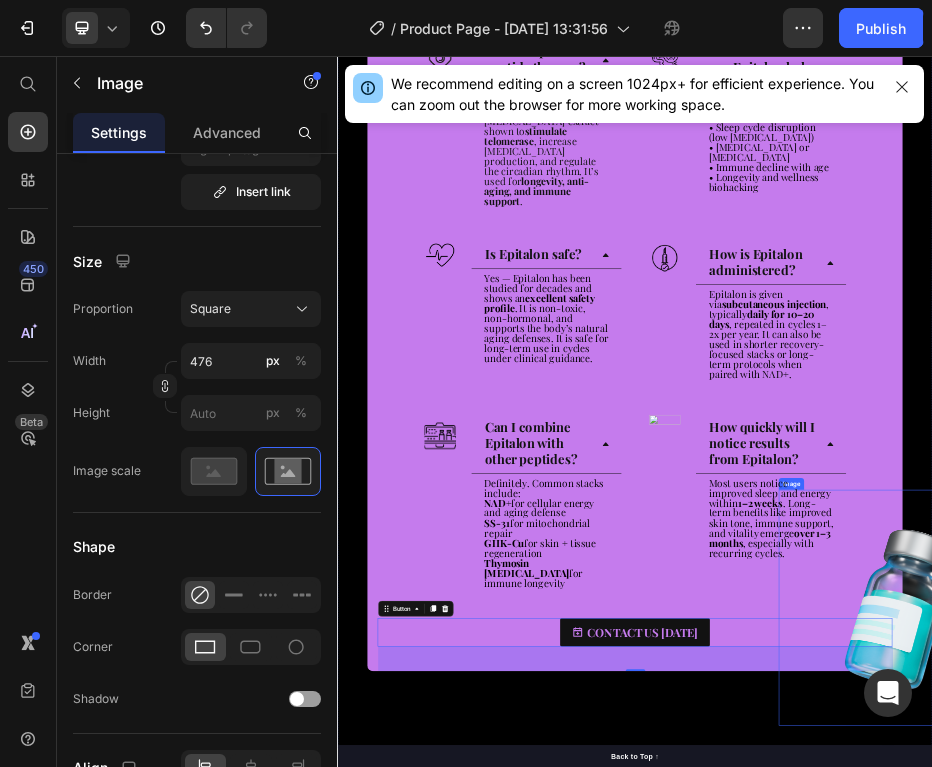 scroll, scrollTop: 0, scrollLeft: 0, axis: both 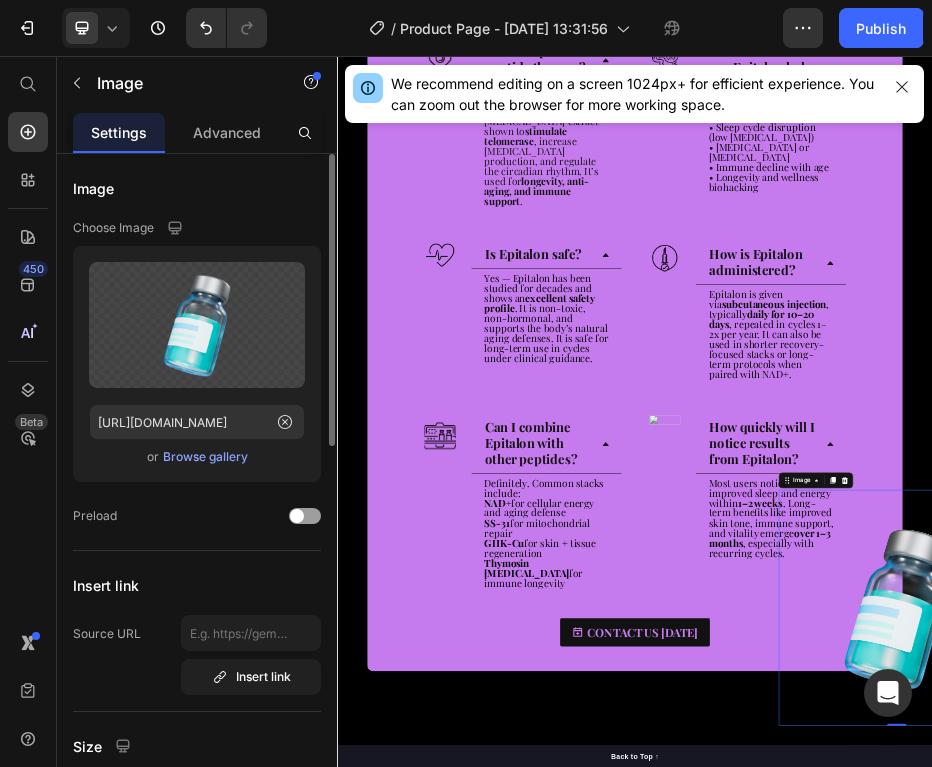 click on "Browse gallery" at bounding box center [205, 457] 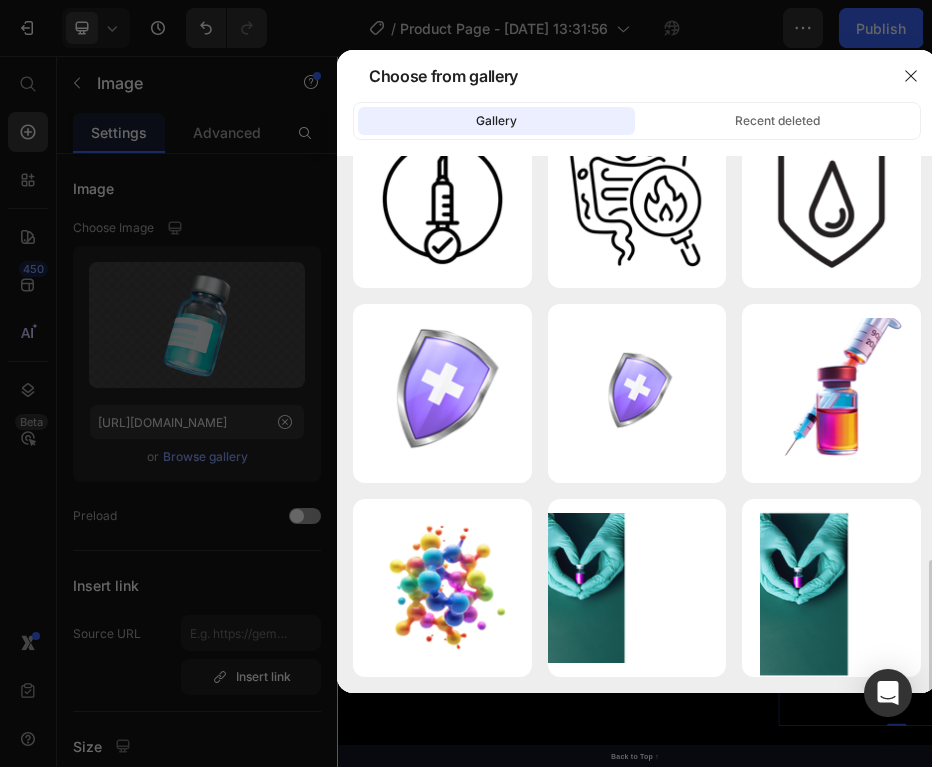 scroll, scrollTop: 1766, scrollLeft: 0, axis: vertical 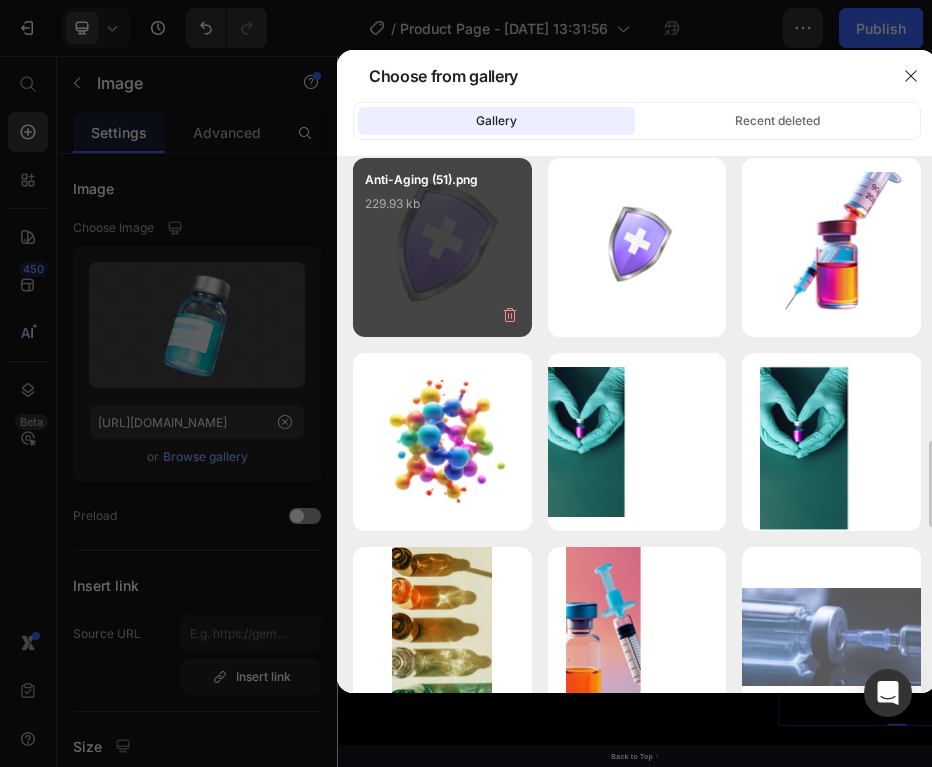 click on "Anti-Aging (51).png 229.93 kb" at bounding box center (442, 210) 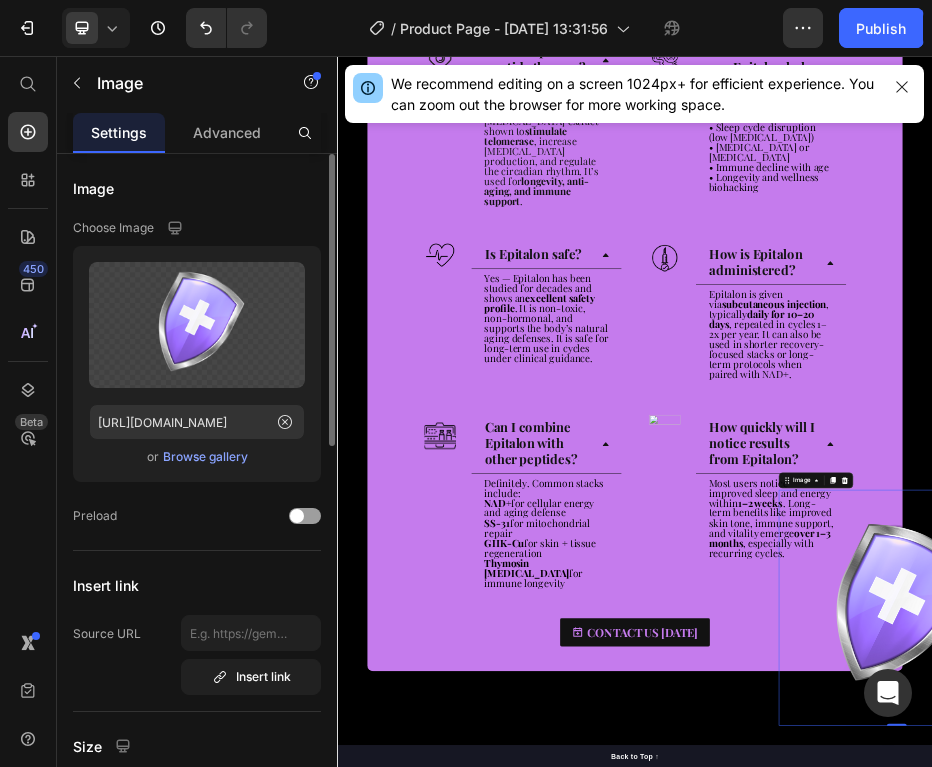 click on "Browse gallery" at bounding box center (205, 457) 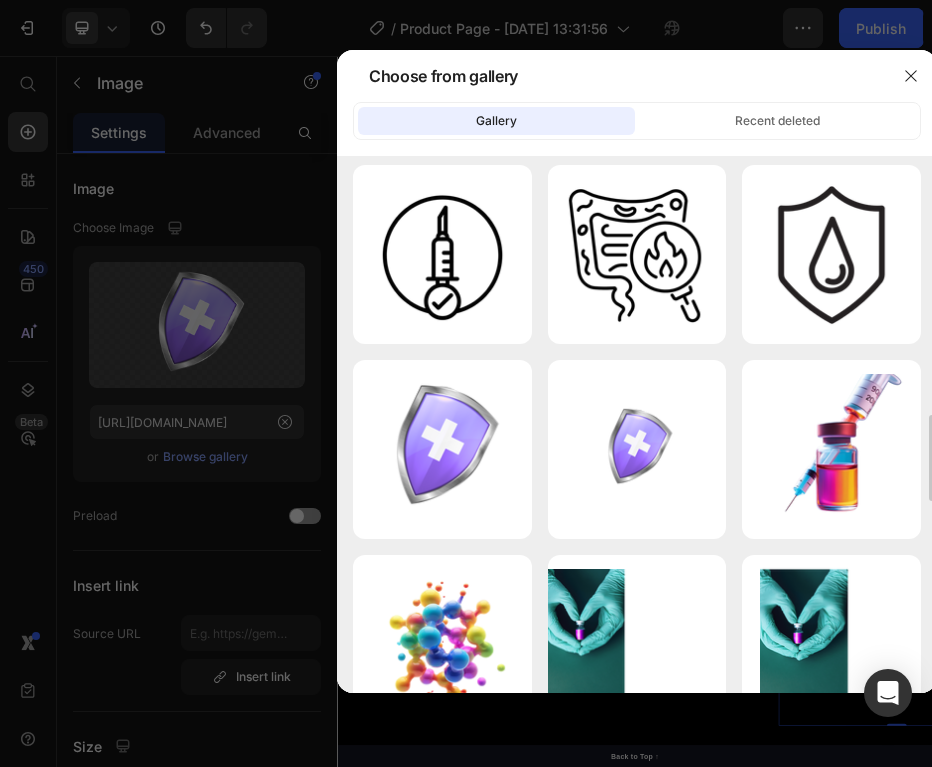 scroll, scrollTop: 1581, scrollLeft: 0, axis: vertical 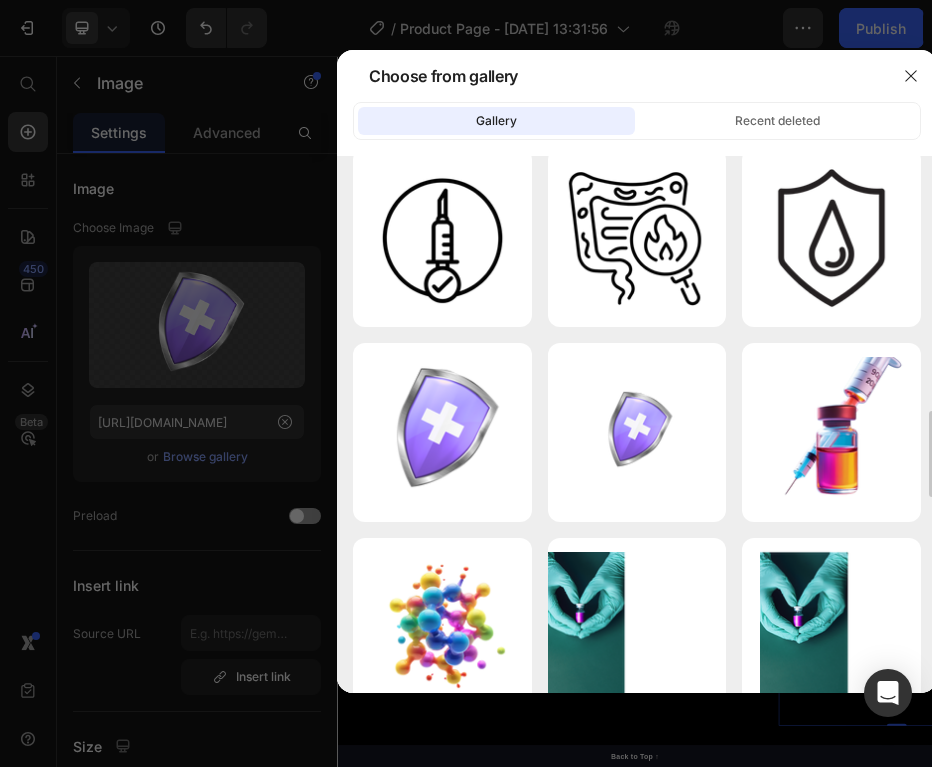 click on "Anti-Aging (51).png 129.96 kb" at bounding box center [0, 0] 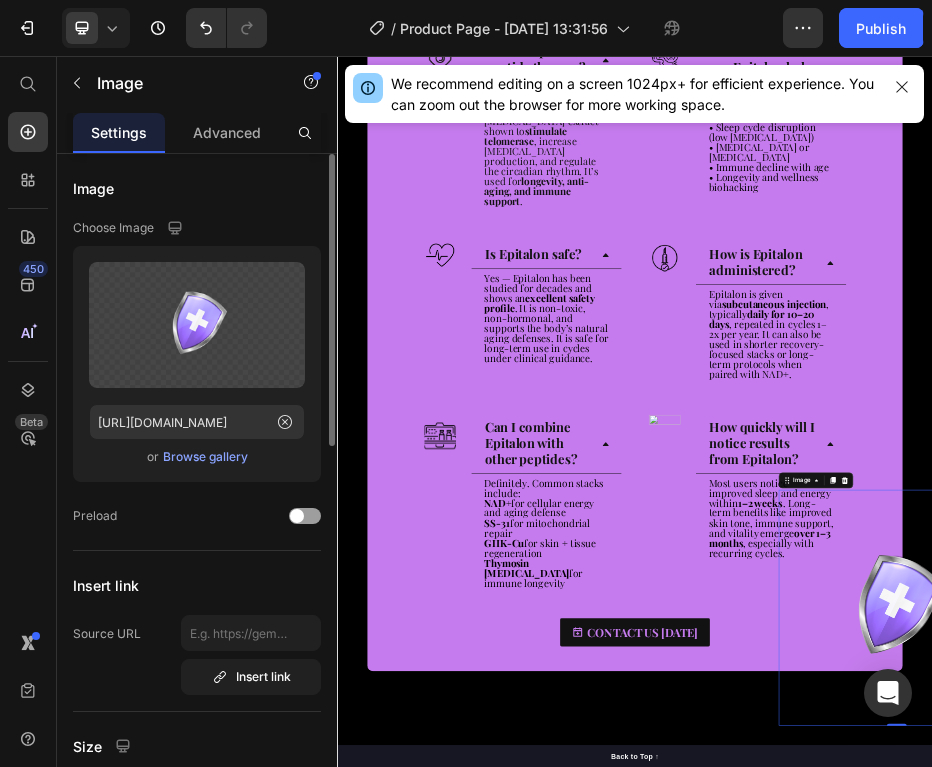click on "Browse gallery" at bounding box center [205, 457] 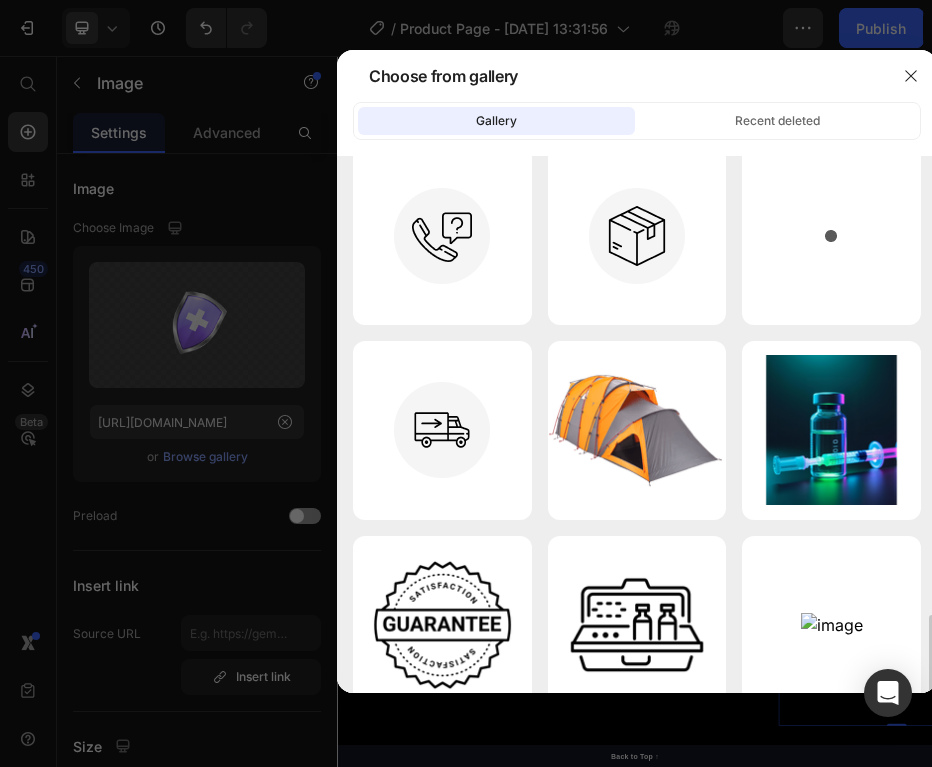 scroll, scrollTop: 1338, scrollLeft: 0, axis: vertical 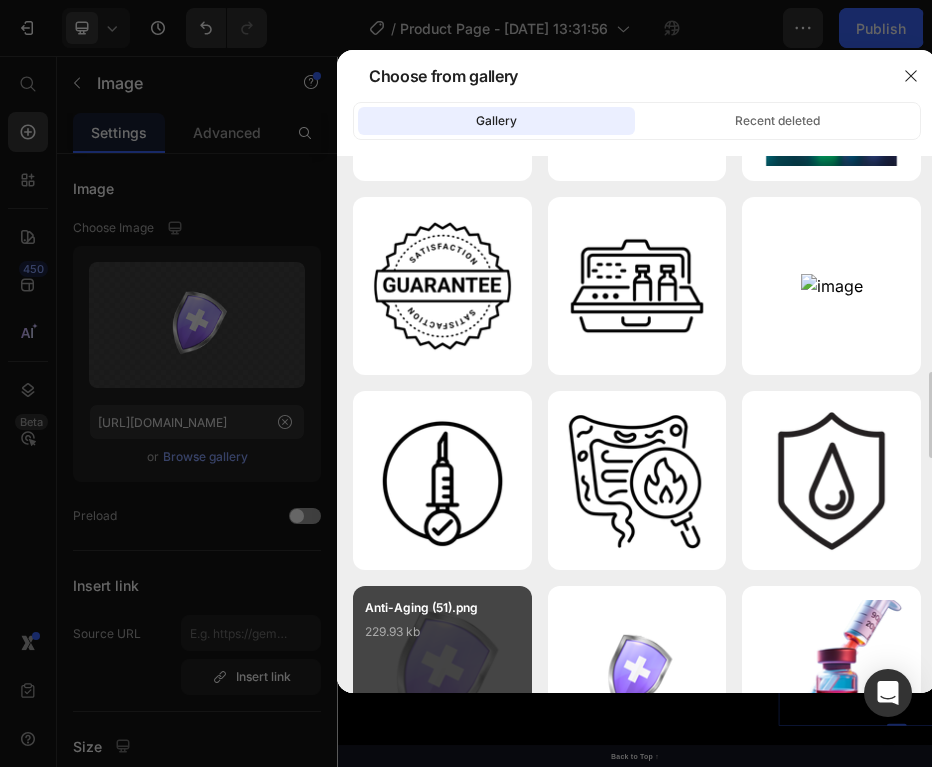 click on "Anti-Aging (51).png" at bounding box center (442, 608) 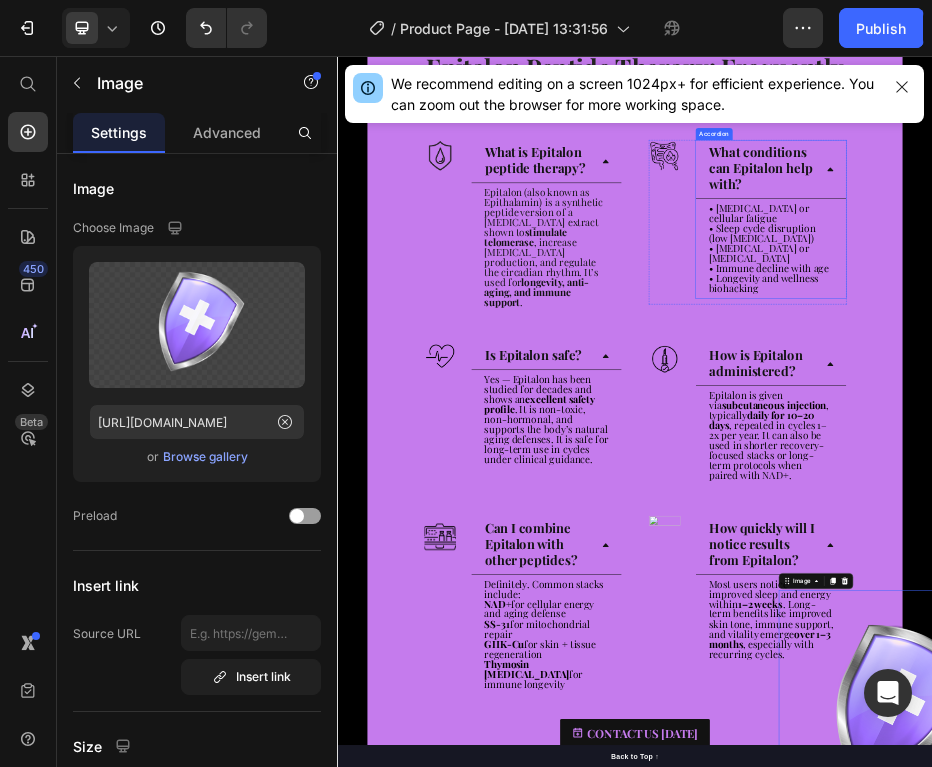 scroll, scrollTop: 3294, scrollLeft: 0, axis: vertical 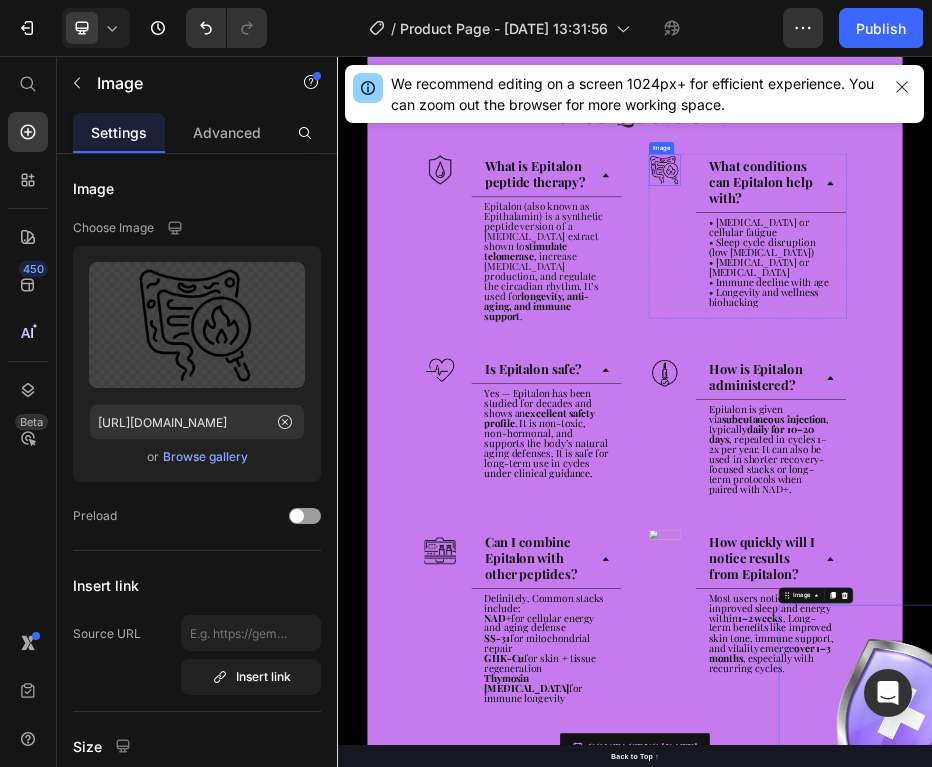 click at bounding box center [996, 285] 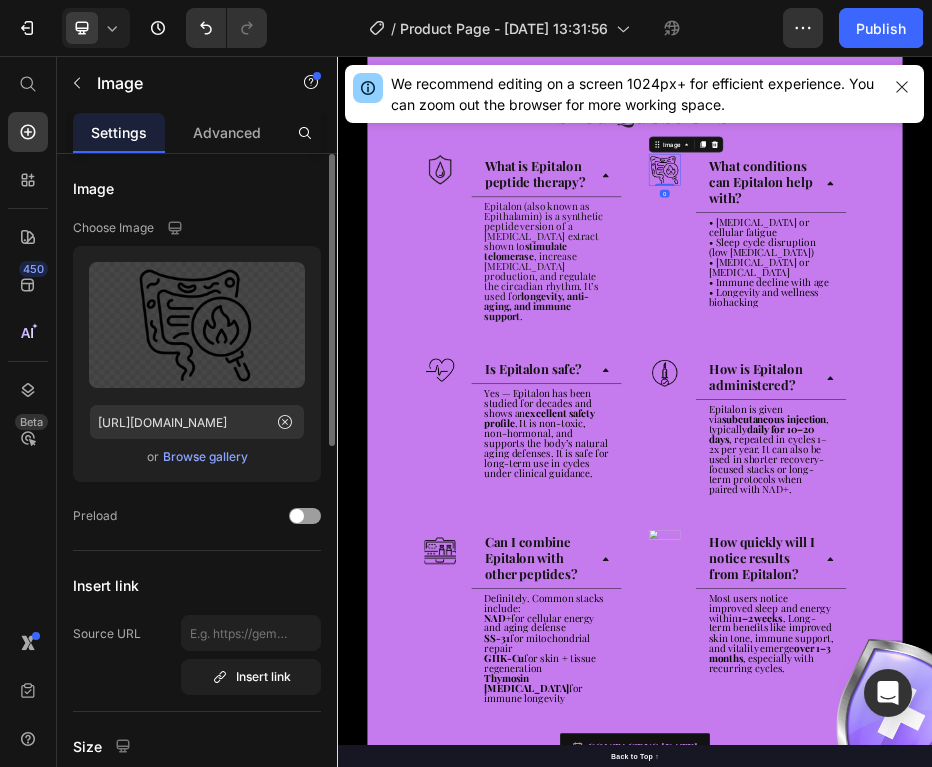click on "Browse gallery" at bounding box center (205, 457) 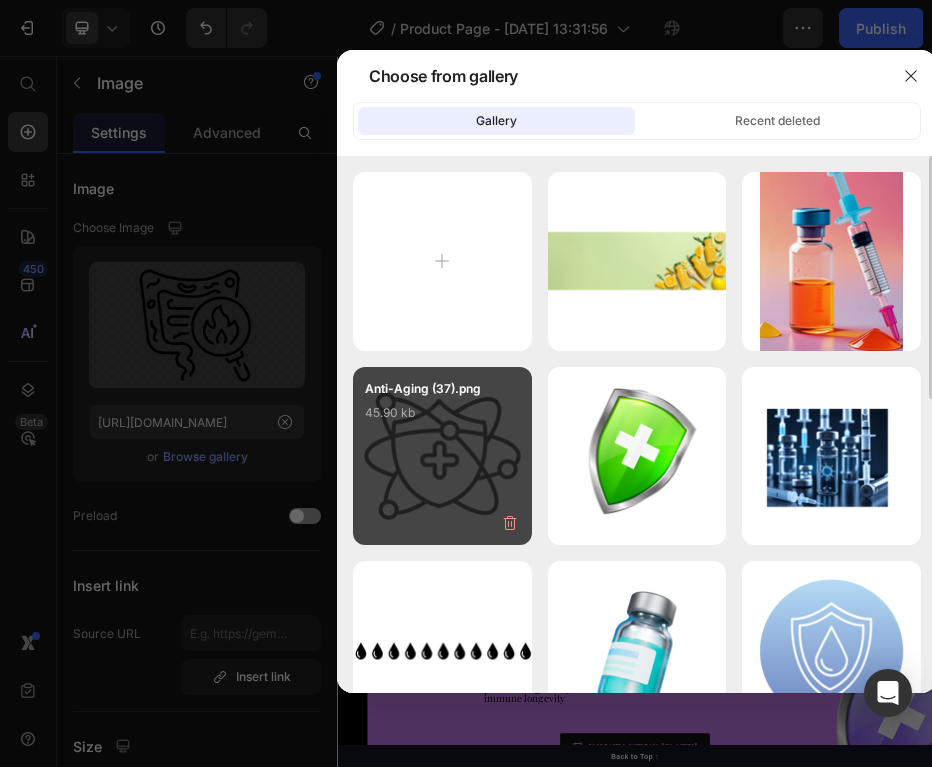 click on "Anti-Aging (37).png 45.90 kb" at bounding box center (442, 419) 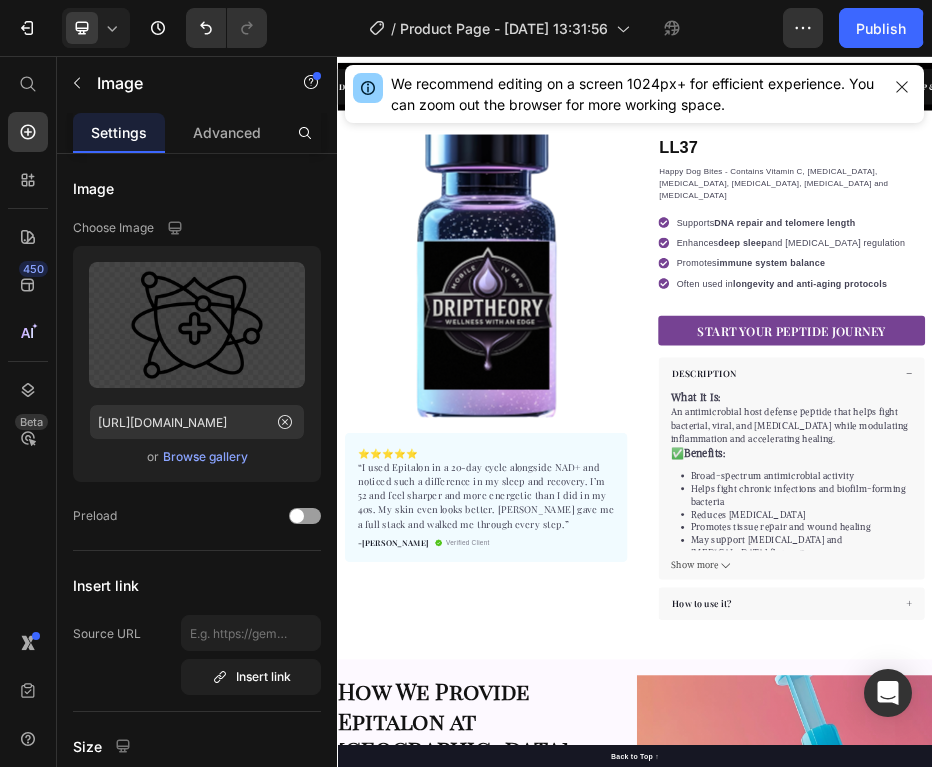 scroll, scrollTop: 0, scrollLeft: 0, axis: both 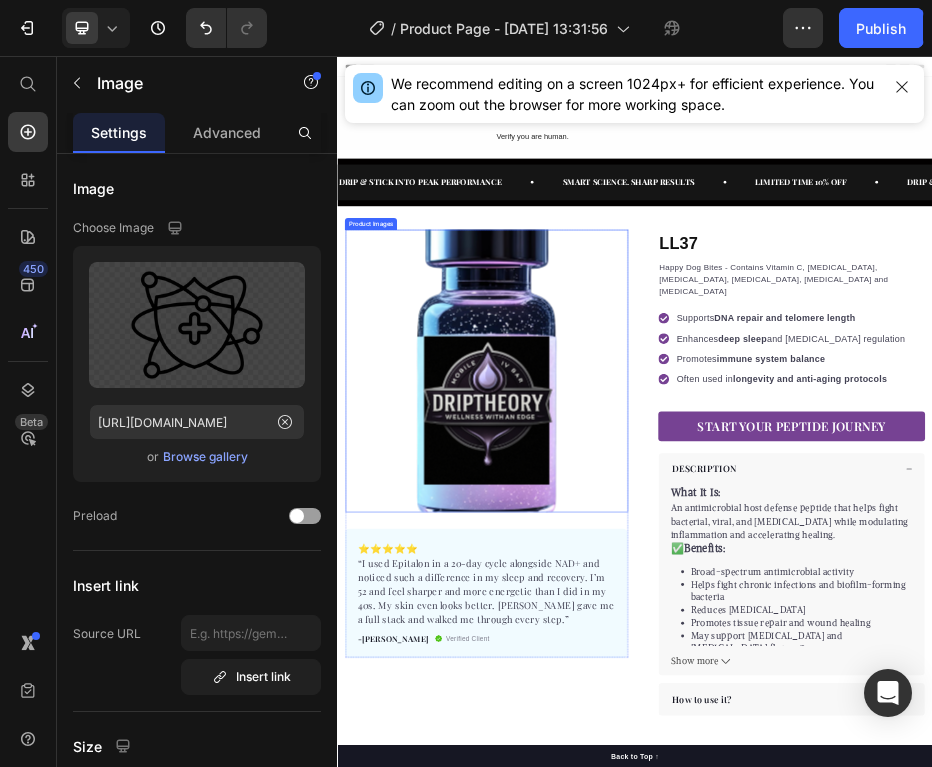 click at bounding box center (637, 691) 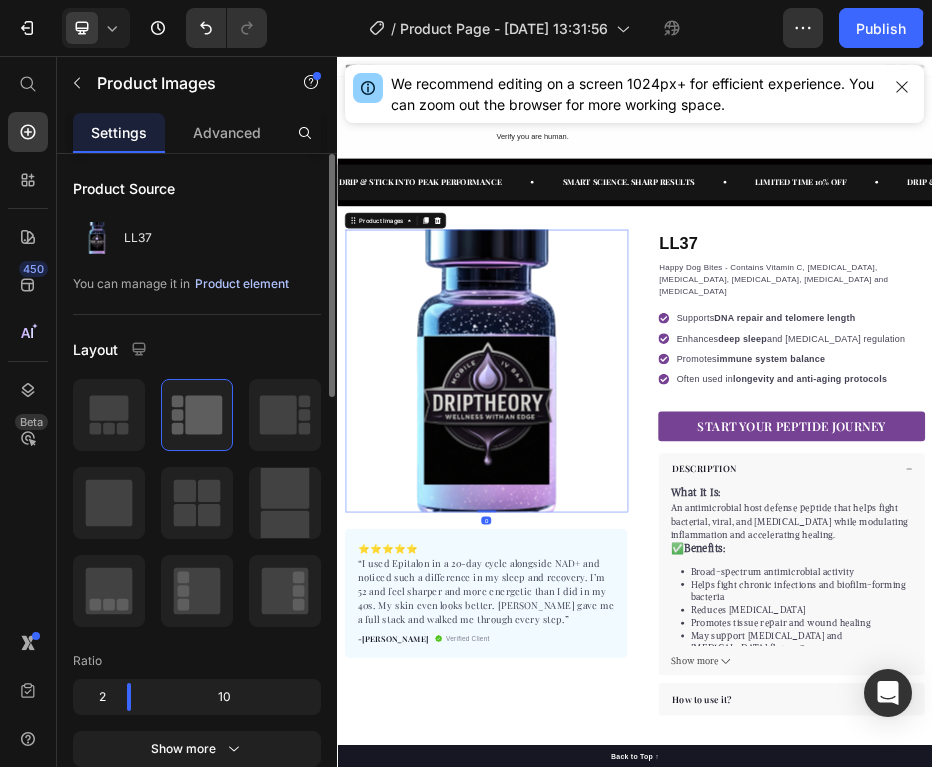 click on "Product element" at bounding box center [242, 284] 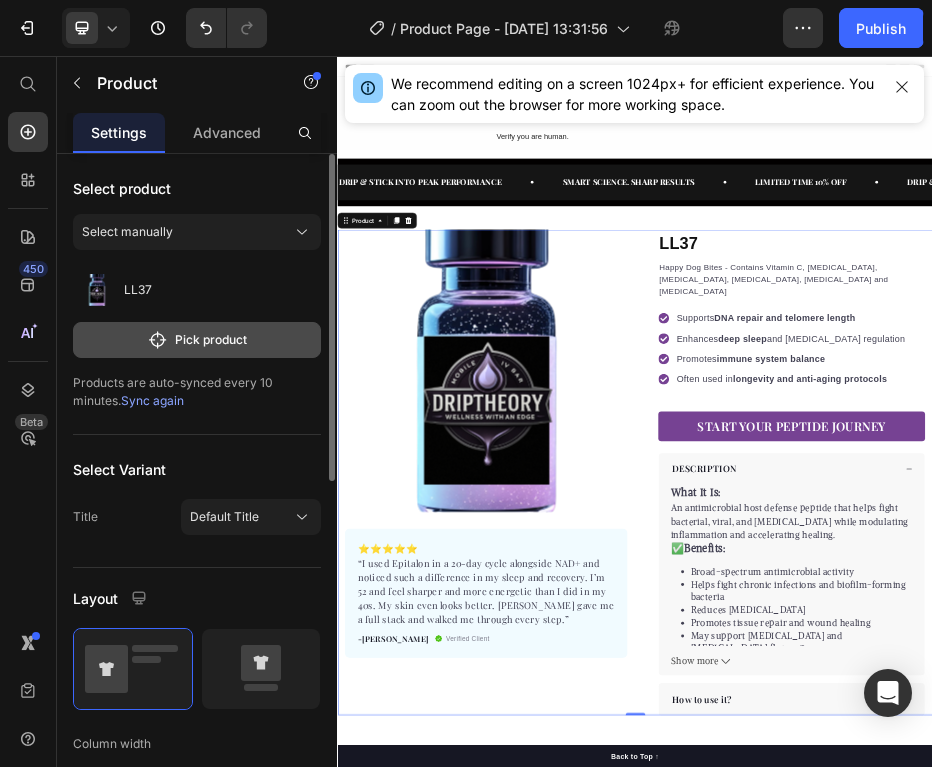 click on "Pick product" at bounding box center (197, 340) 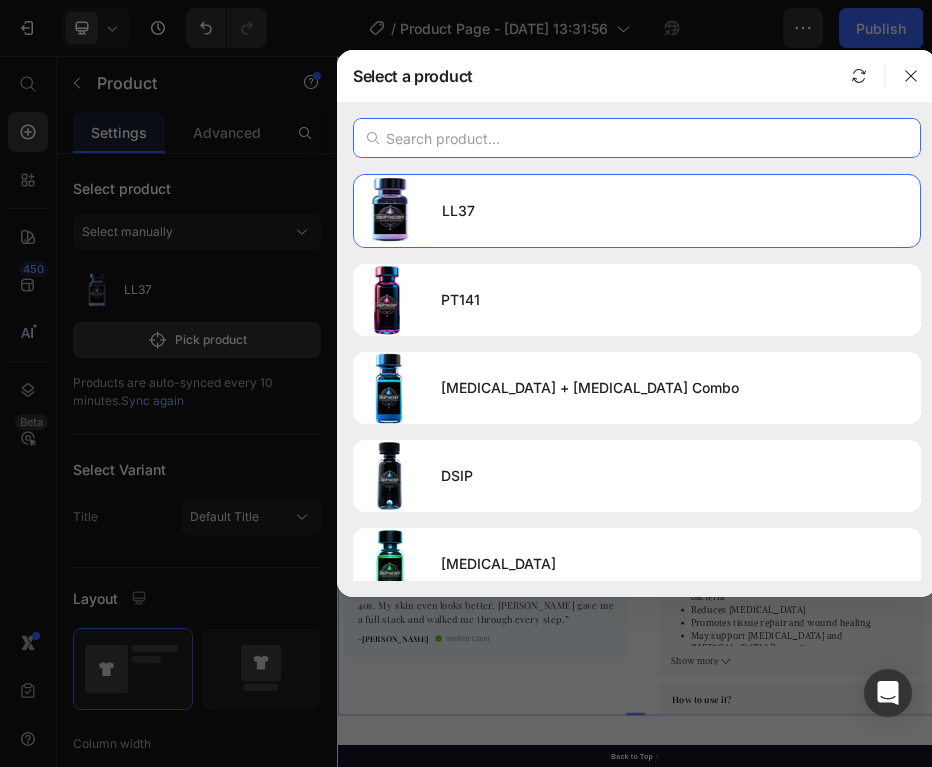 click at bounding box center [637, 138] 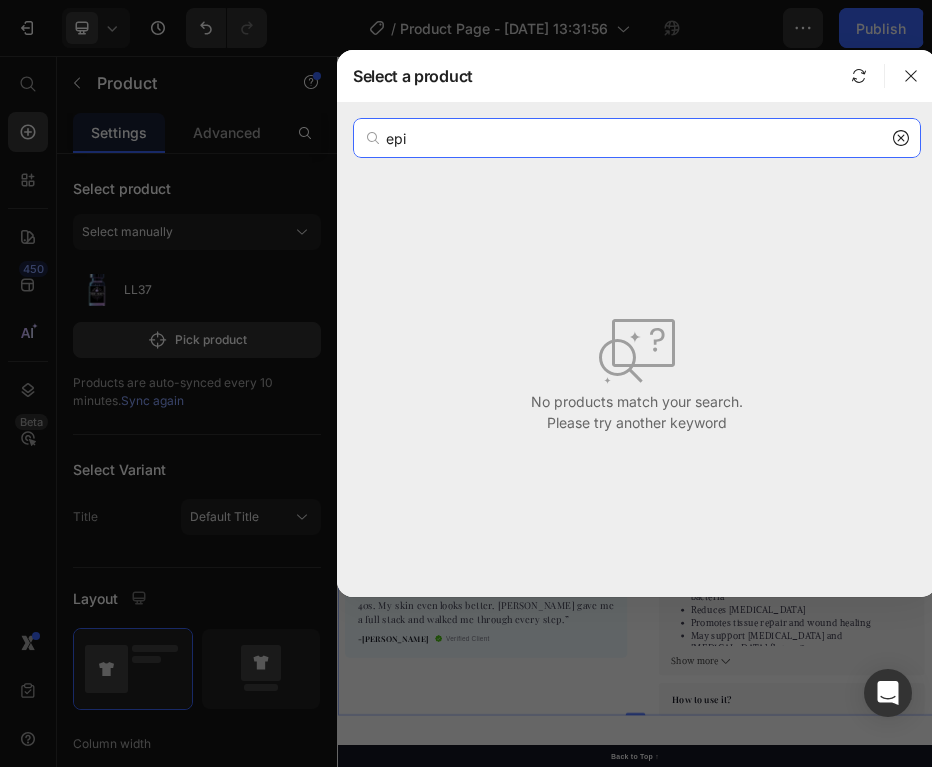 type on "epi" 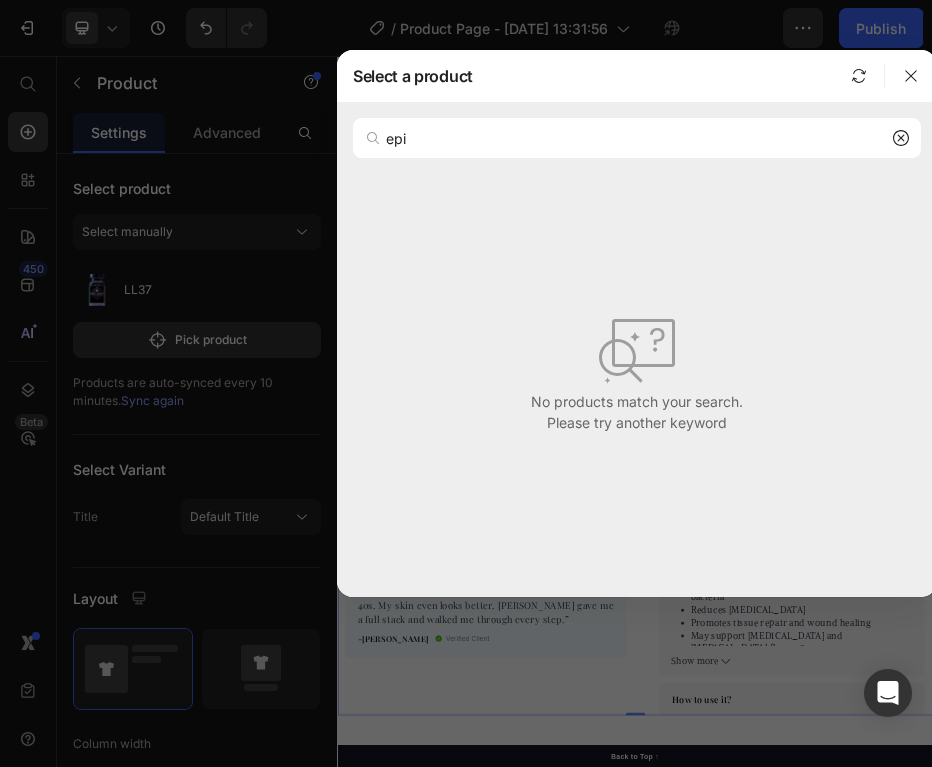 click at bounding box center (466, 383) 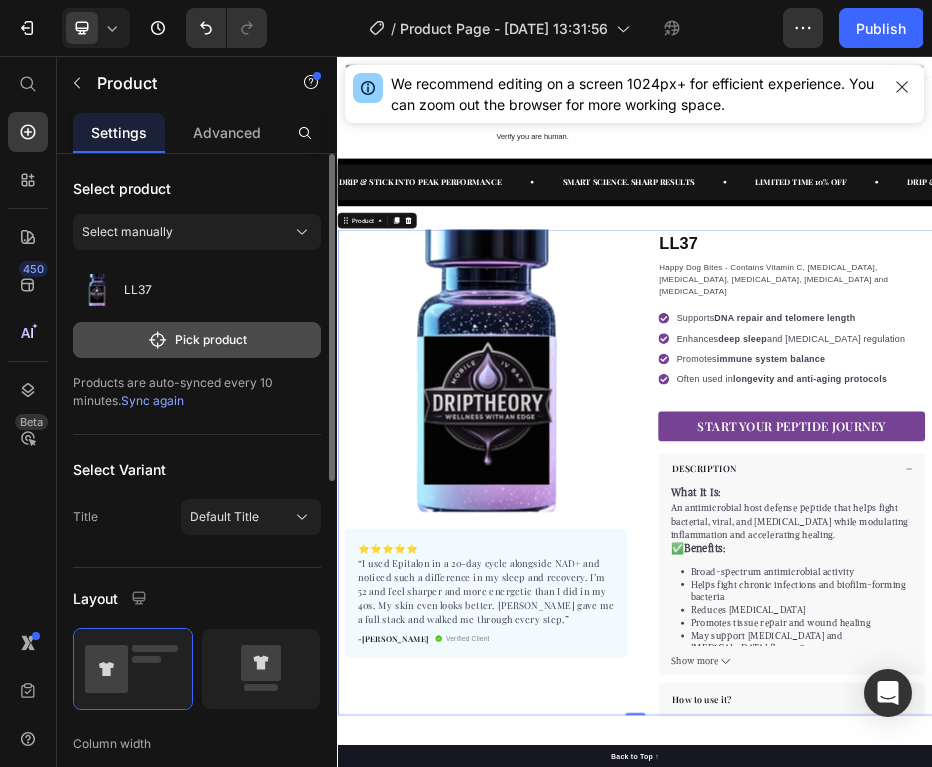 click on "Pick product" at bounding box center (197, 340) 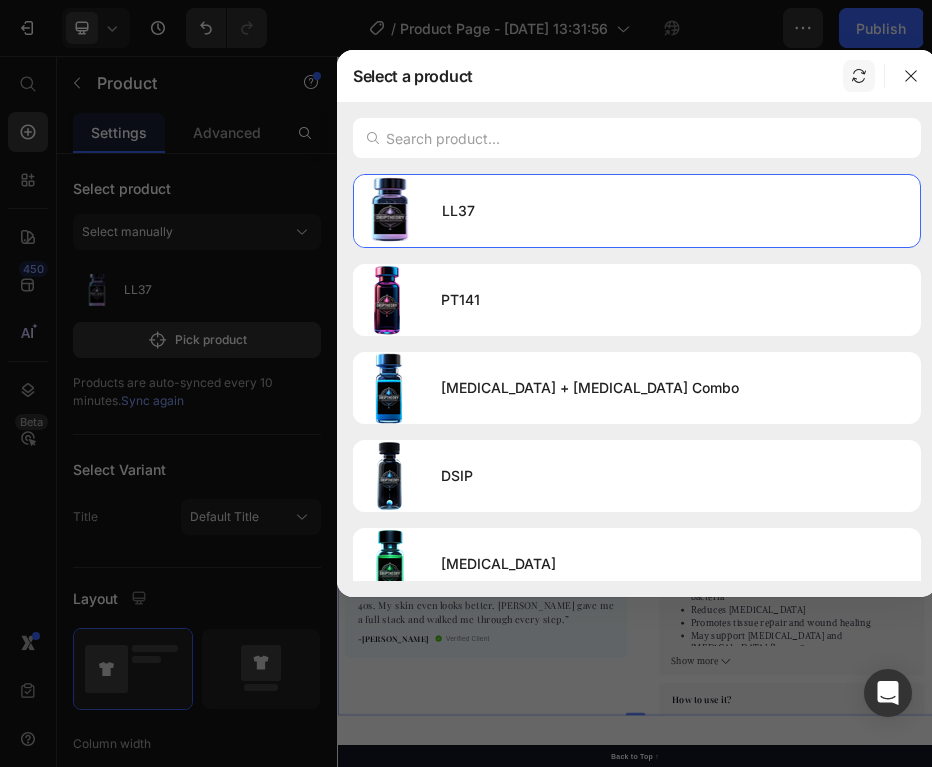 click 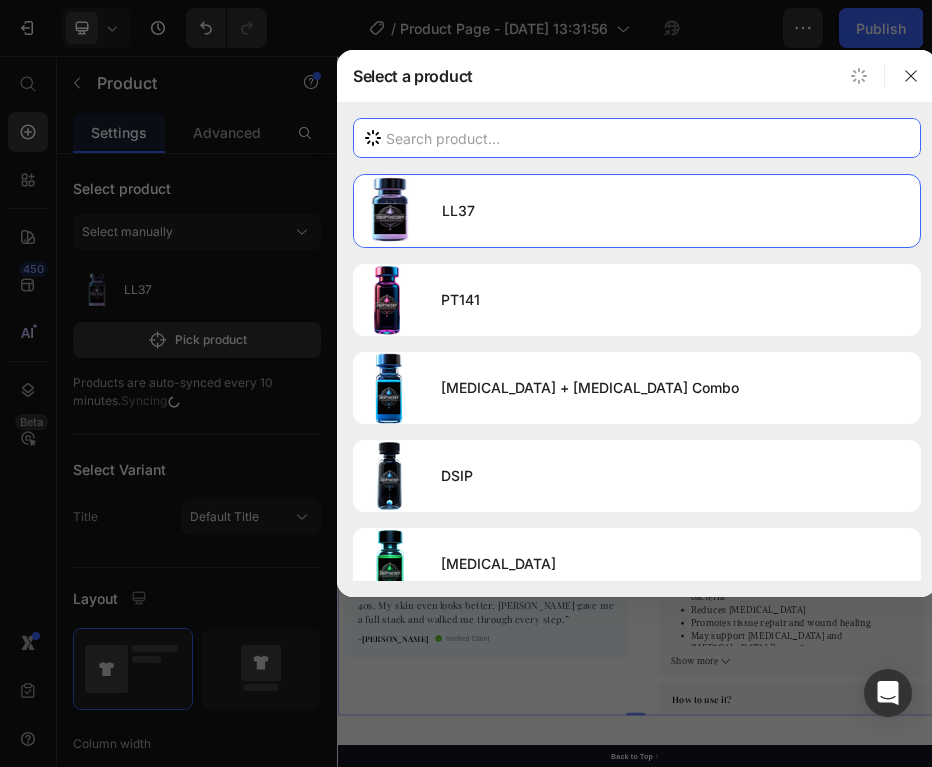 click at bounding box center (637, 138) 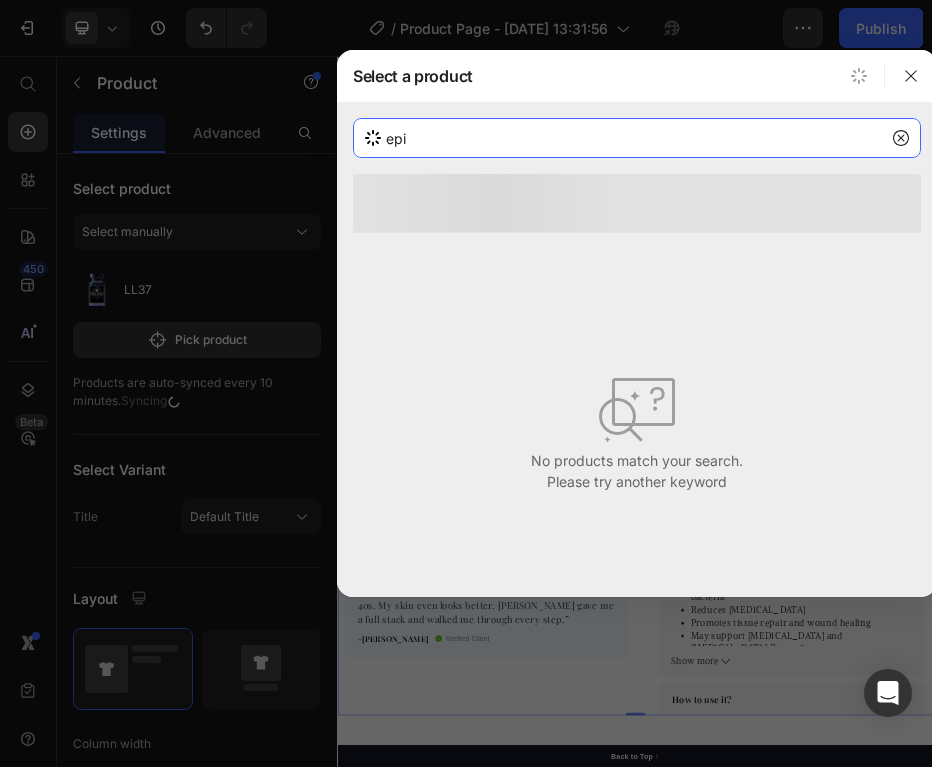 type on "epi" 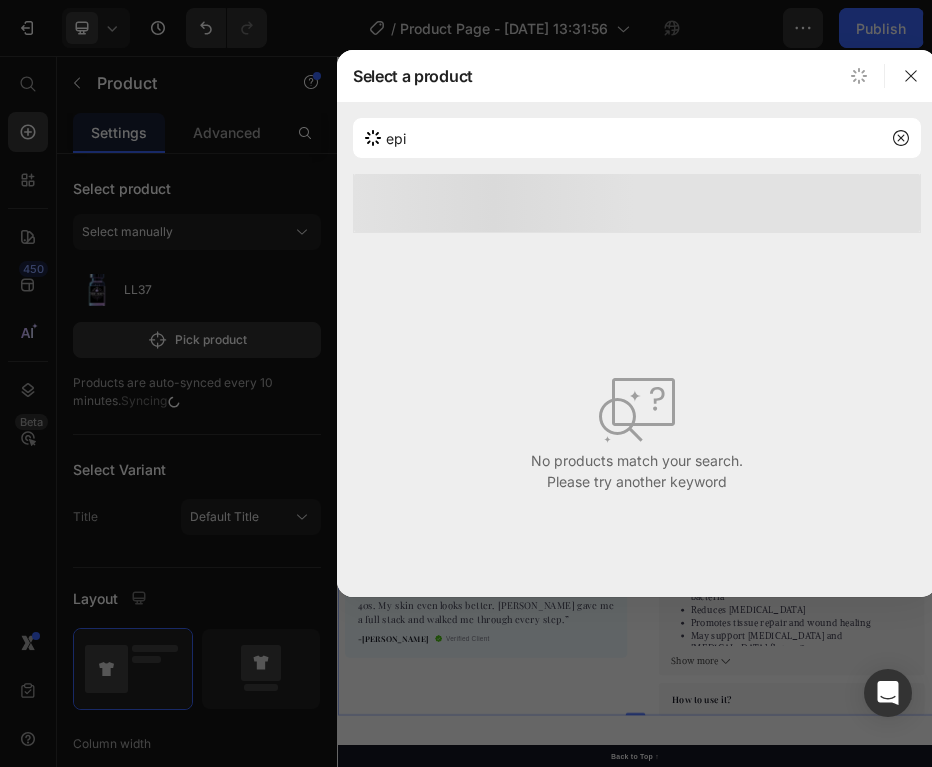 click at bounding box center [466, 383] 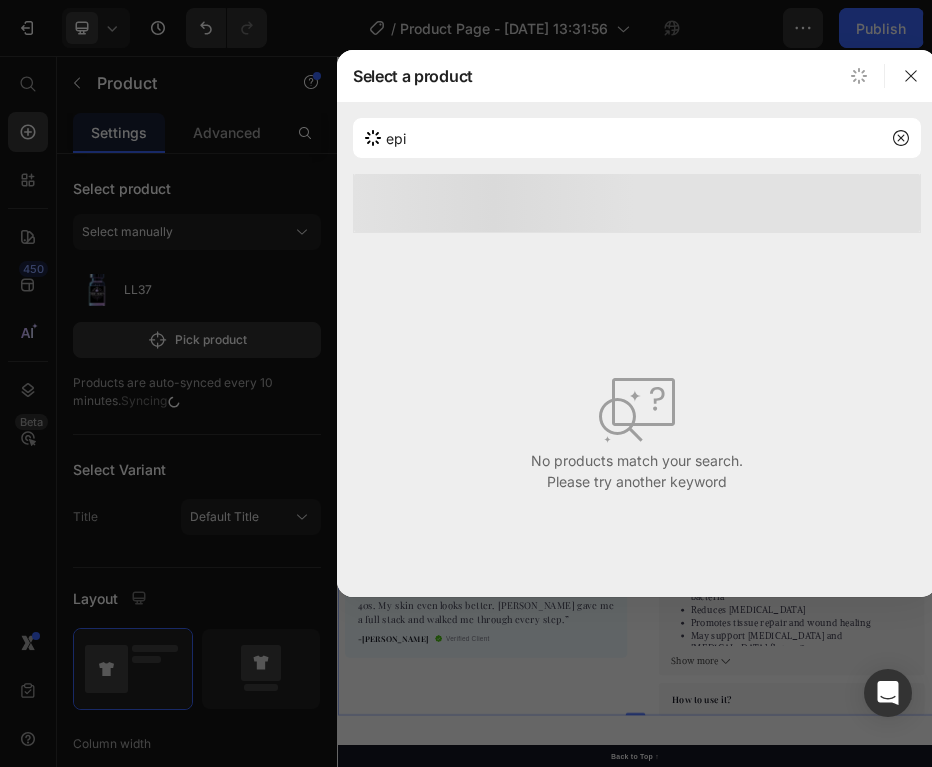 type 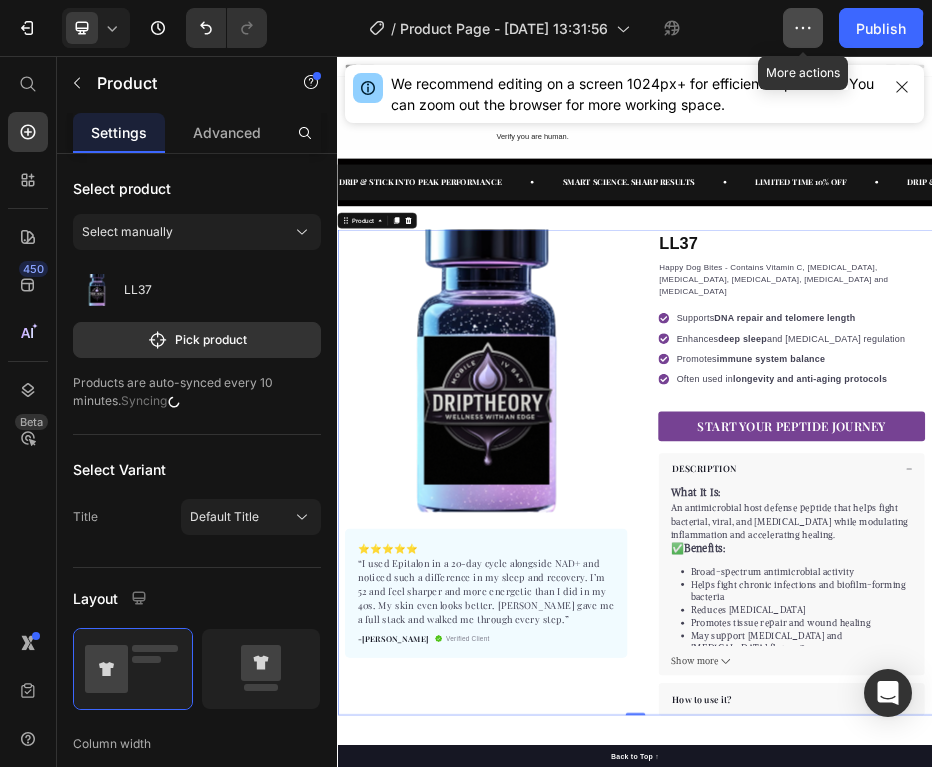click 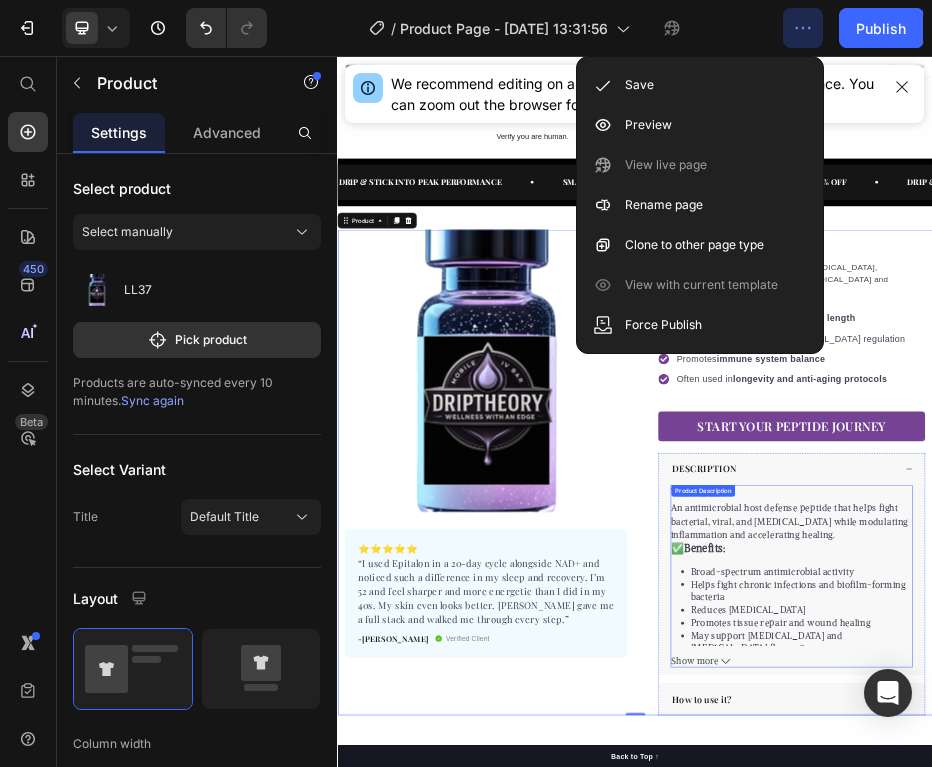 click on "Show more" at bounding box center (1253, 1274) 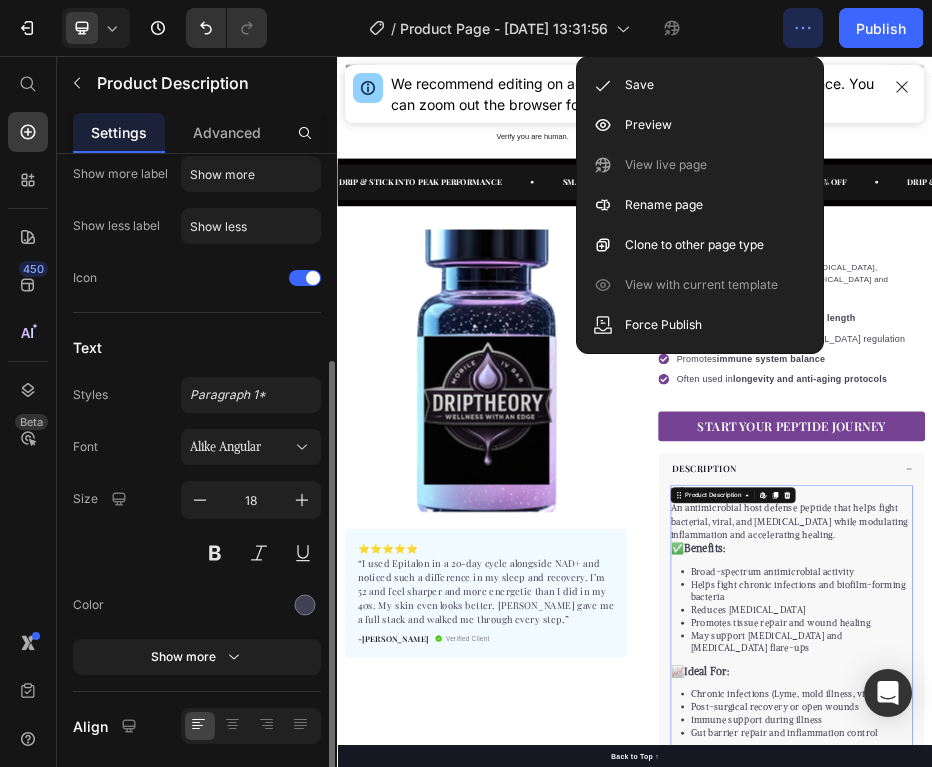 scroll, scrollTop: 333, scrollLeft: 0, axis: vertical 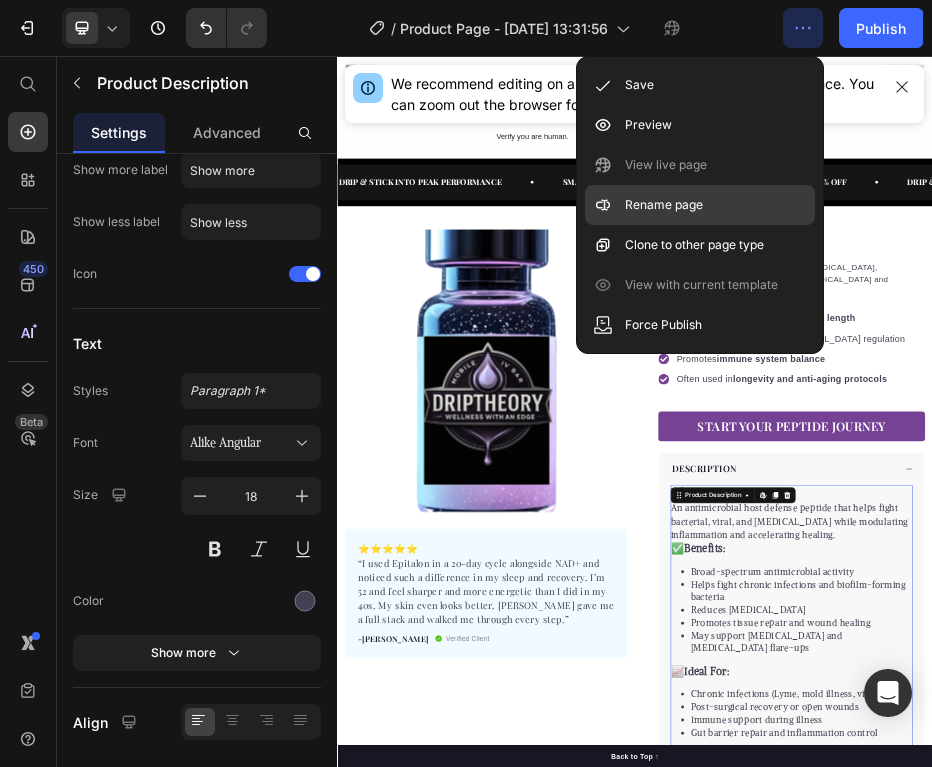 click on "Rename page" 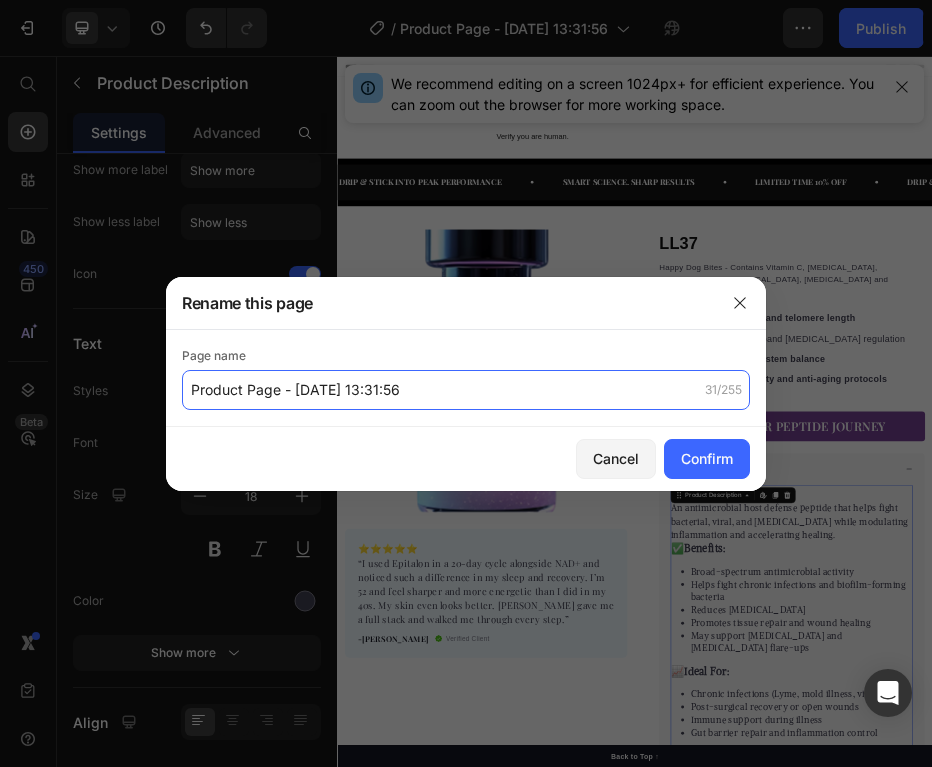 click on "Product Page - [DATE] 13:31:56" 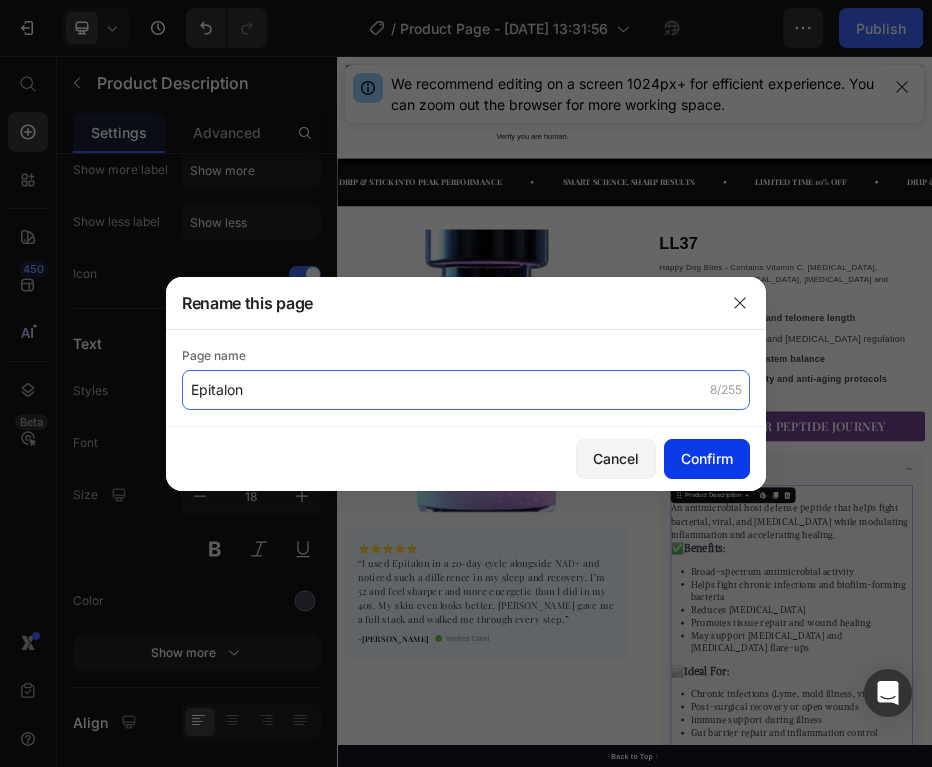 type on "Epitalon" 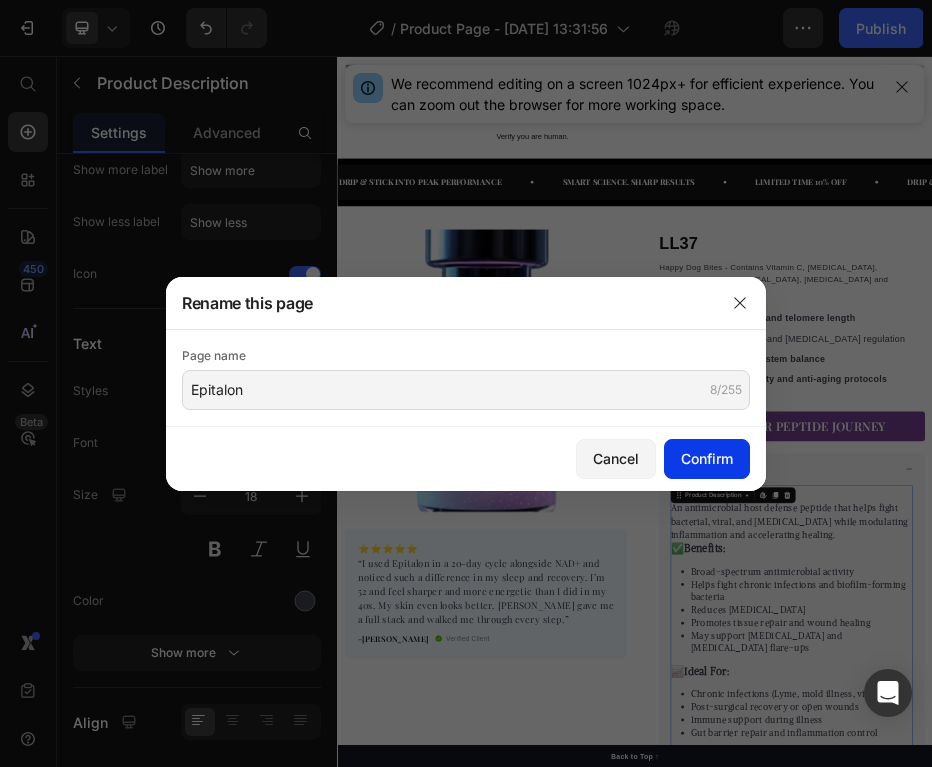 click on "Confirm" at bounding box center [707, 458] 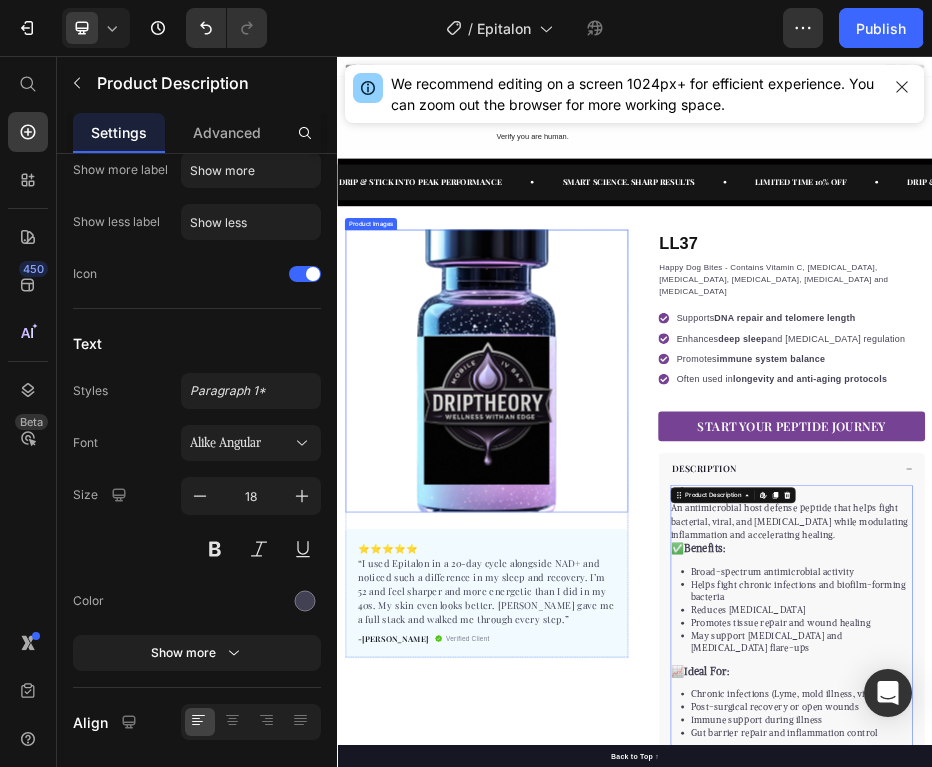click at bounding box center (637, 691) 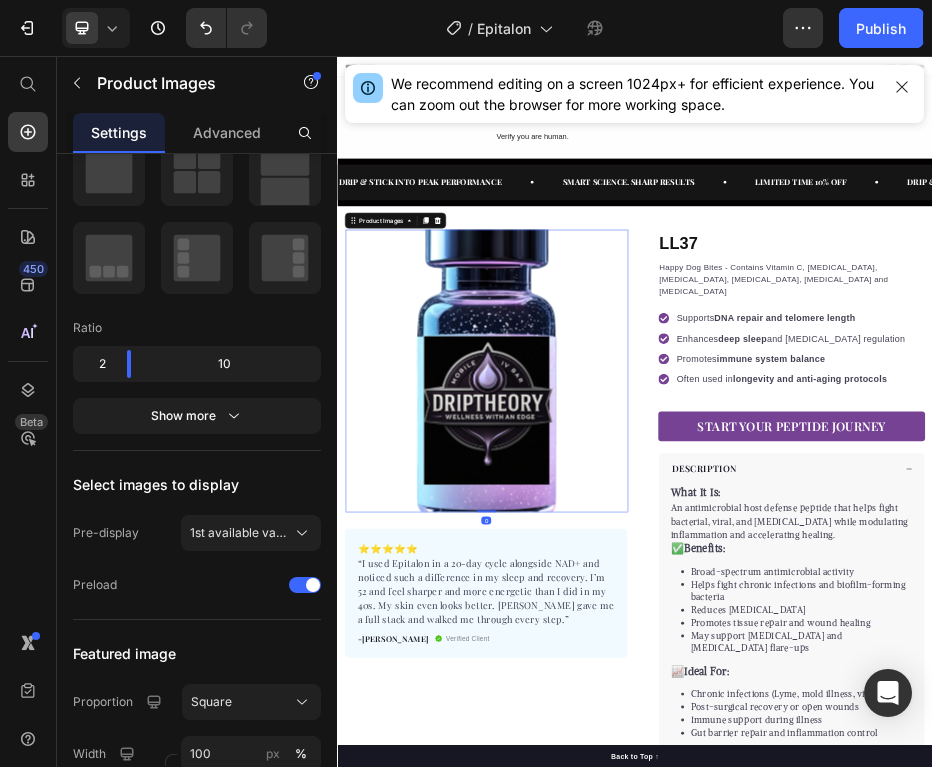 scroll, scrollTop: 0, scrollLeft: 0, axis: both 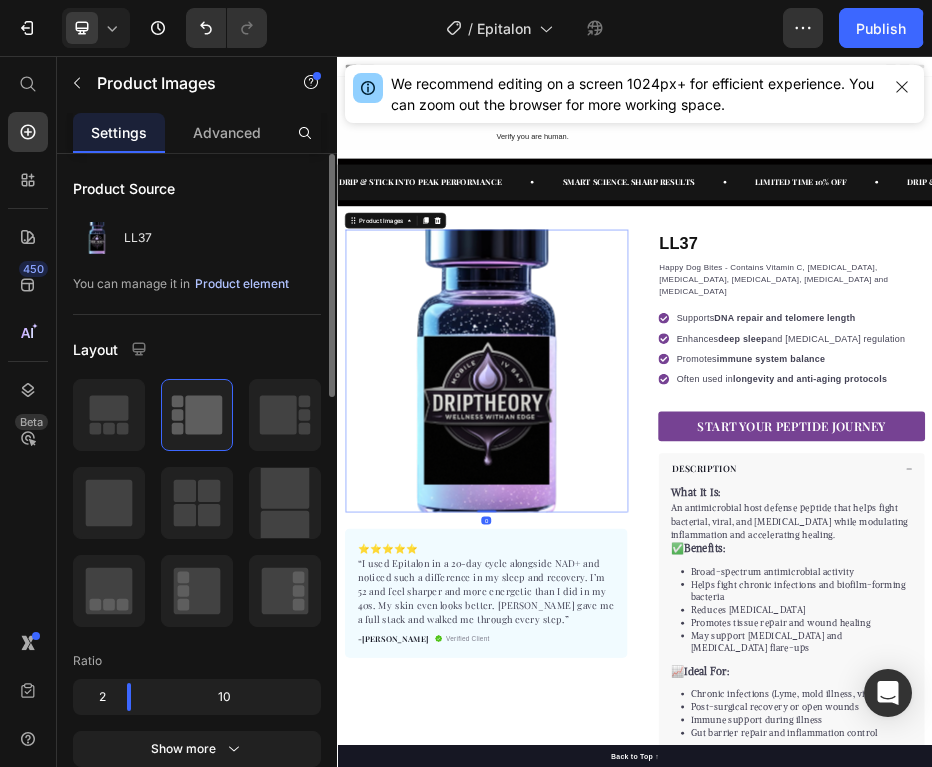 click on "Product element" at bounding box center (242, 284) 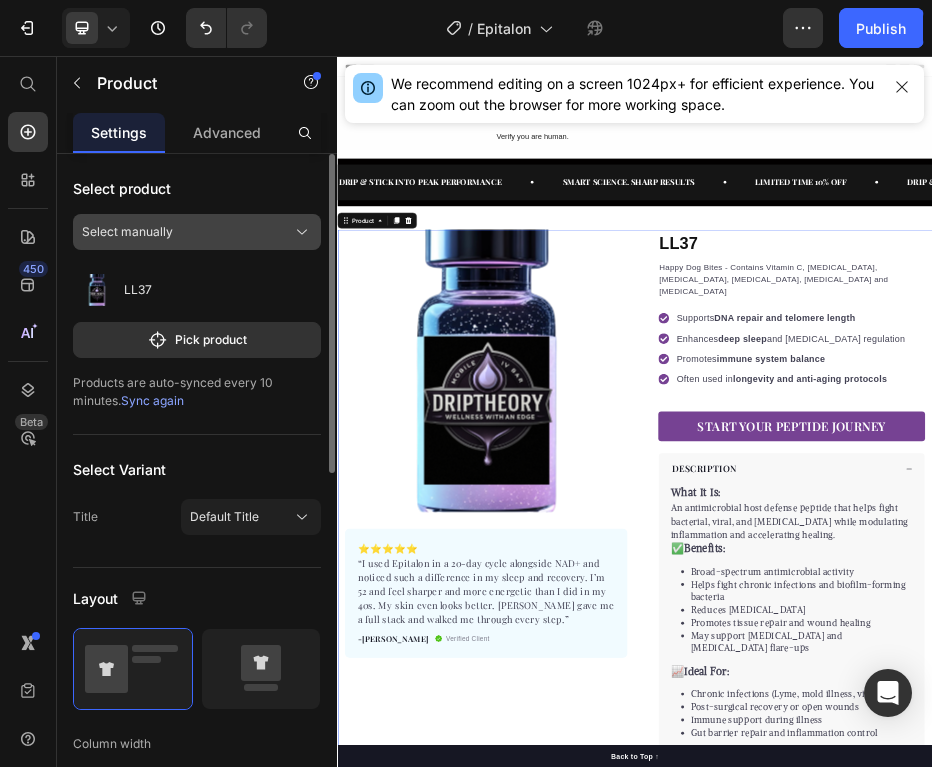 click on "Select manually" at bounding box center (197, 232) 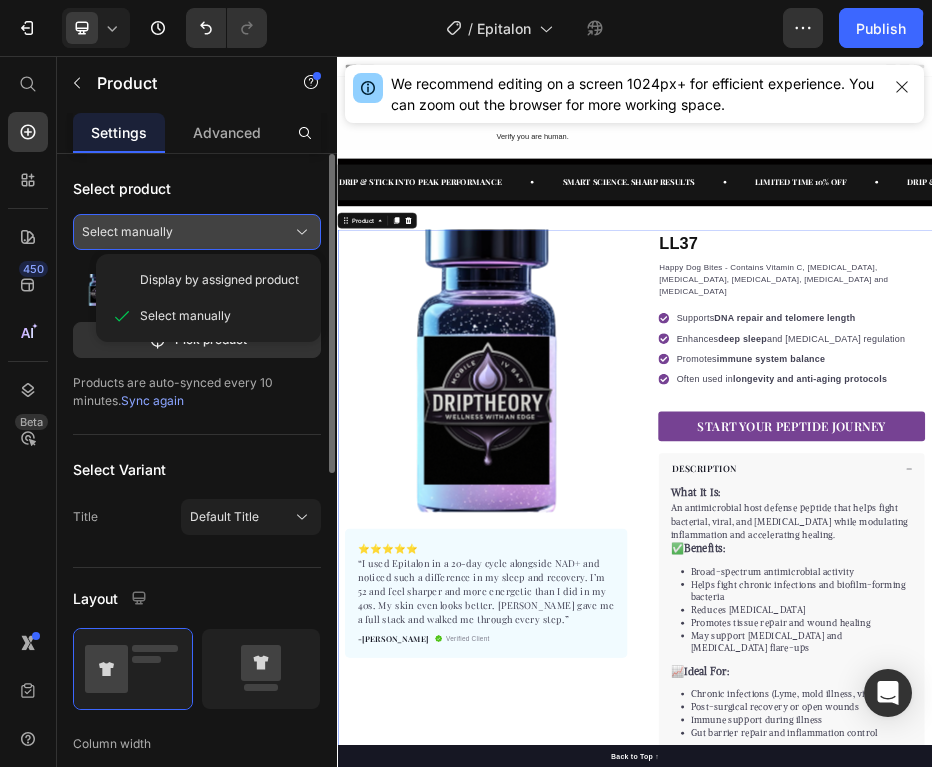 click on "Select manually" at bounding box center [197, 232] 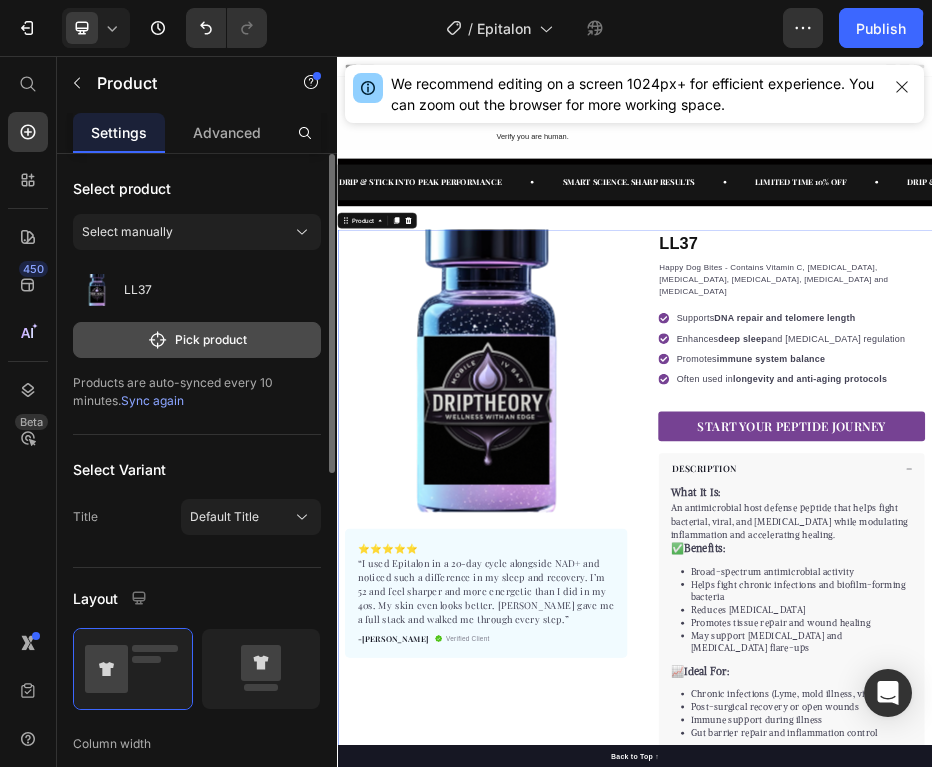 click on "Pick product" at bounding box center (197, 340) 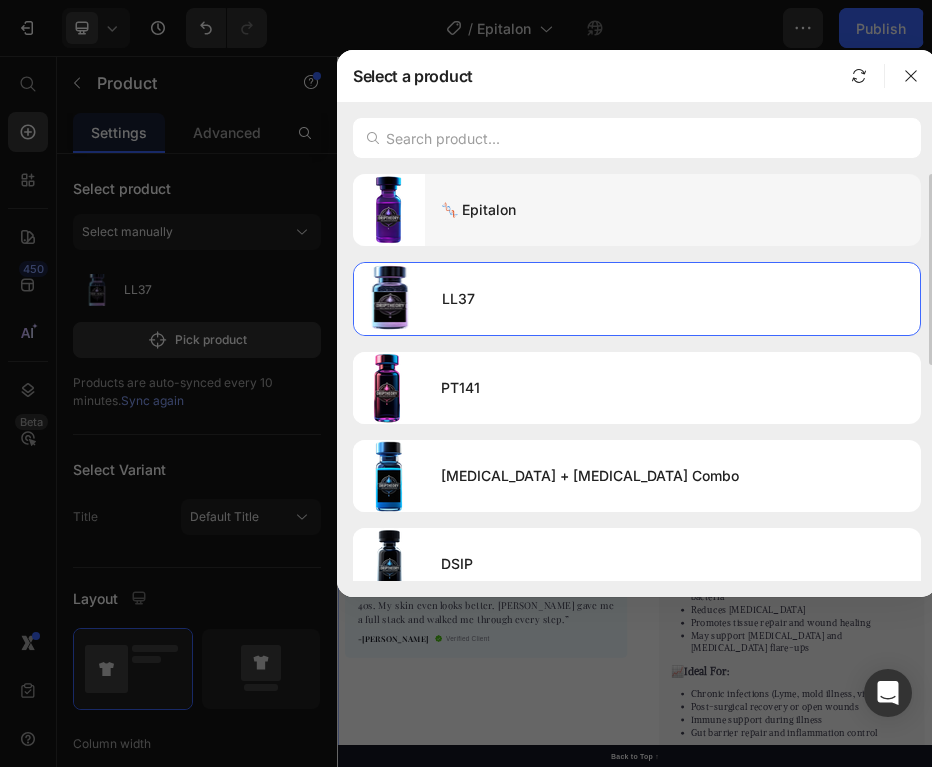 click on "🧬 Epitalon" at bounding box center (673, 210) 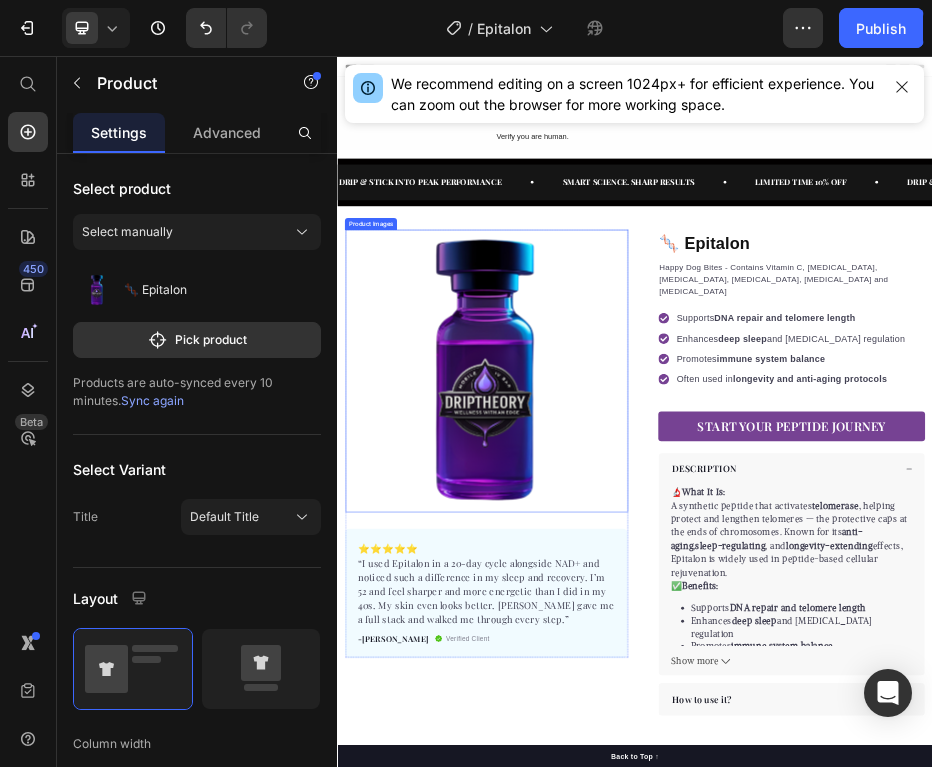 click at bounding box center (637, 691) 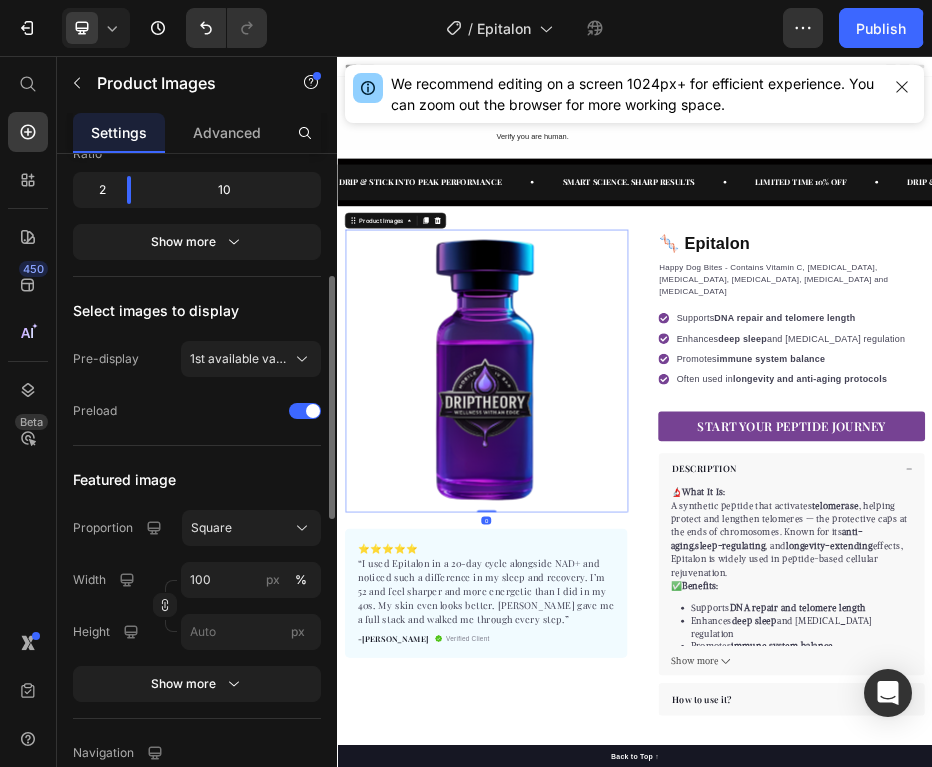 scroll, scrollTop: 828, scrollLeft: 0, axis: vertical 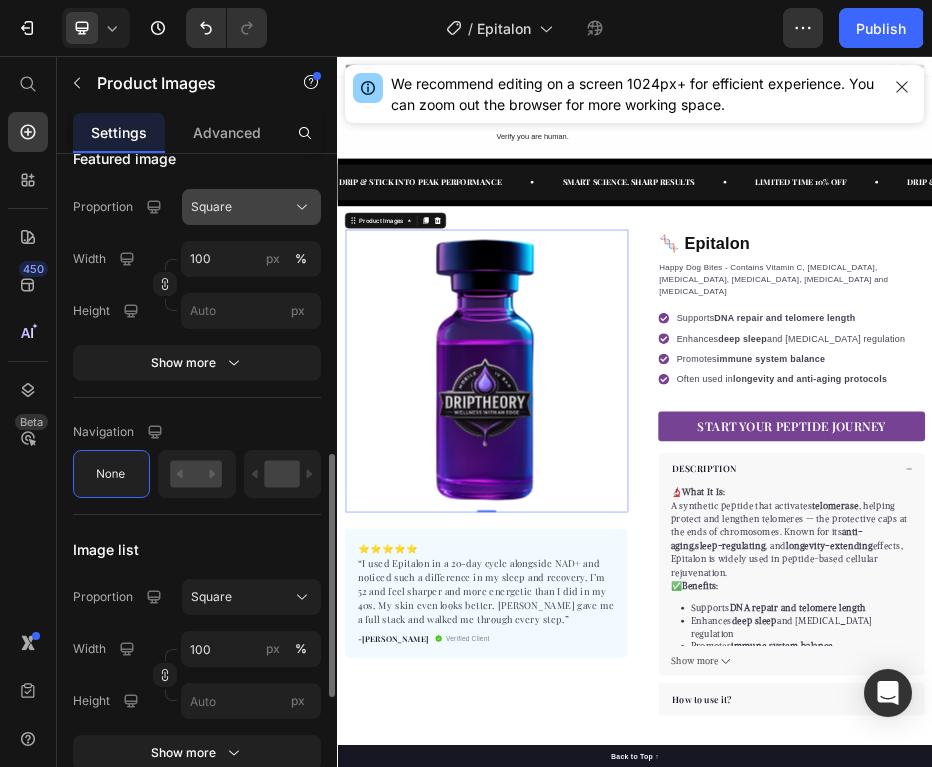 click on "Square" at bounding box center (251, 207) 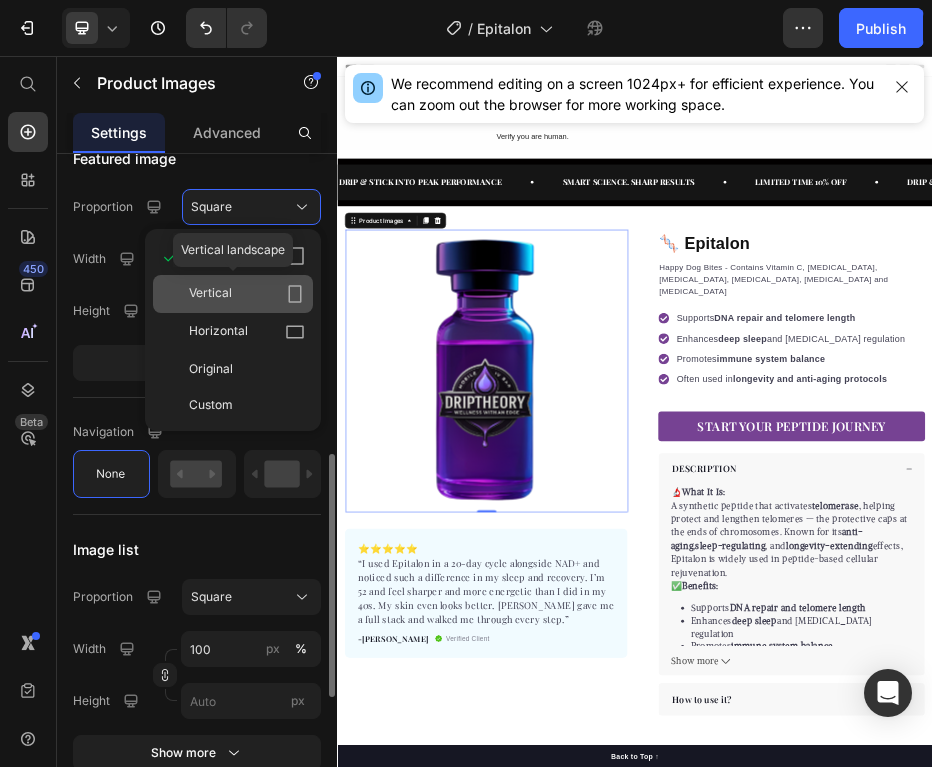 click on "Vertical" at bounding box center [247, 294] 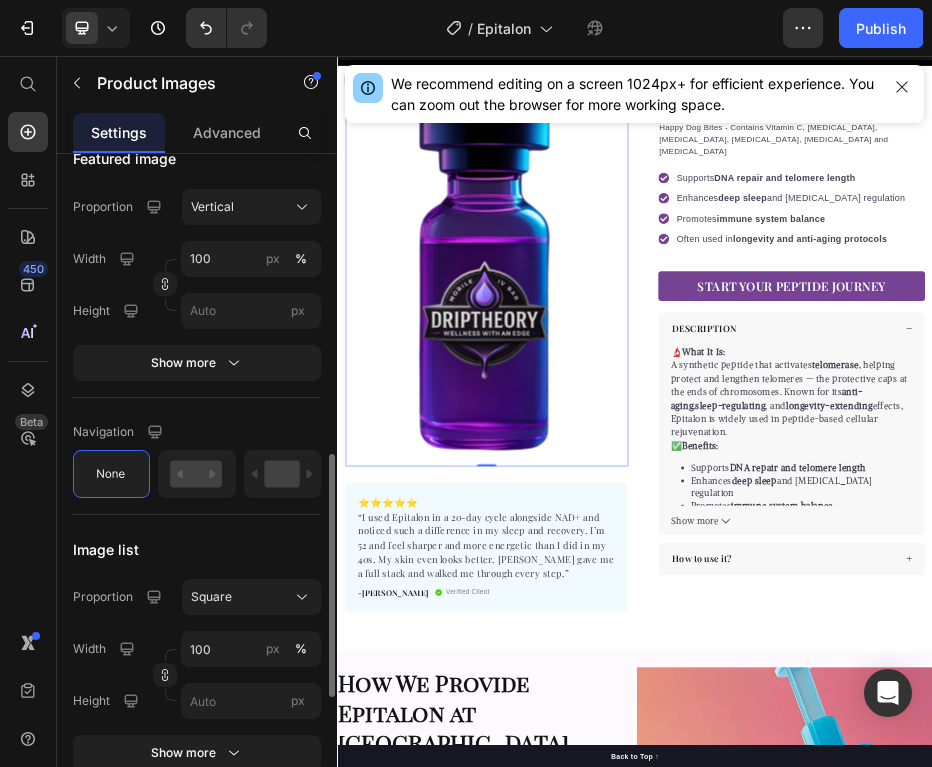 scroll, scrollTop: 734, scrollLeft: 0, axis: vertical 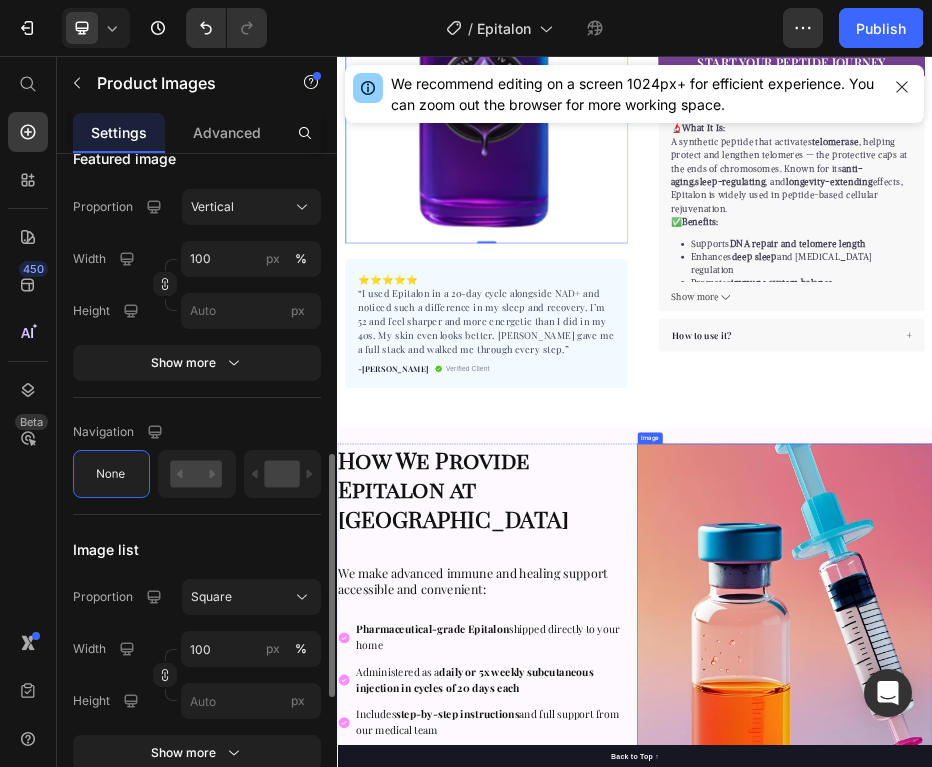 click at bounding box center (1239, 1234) 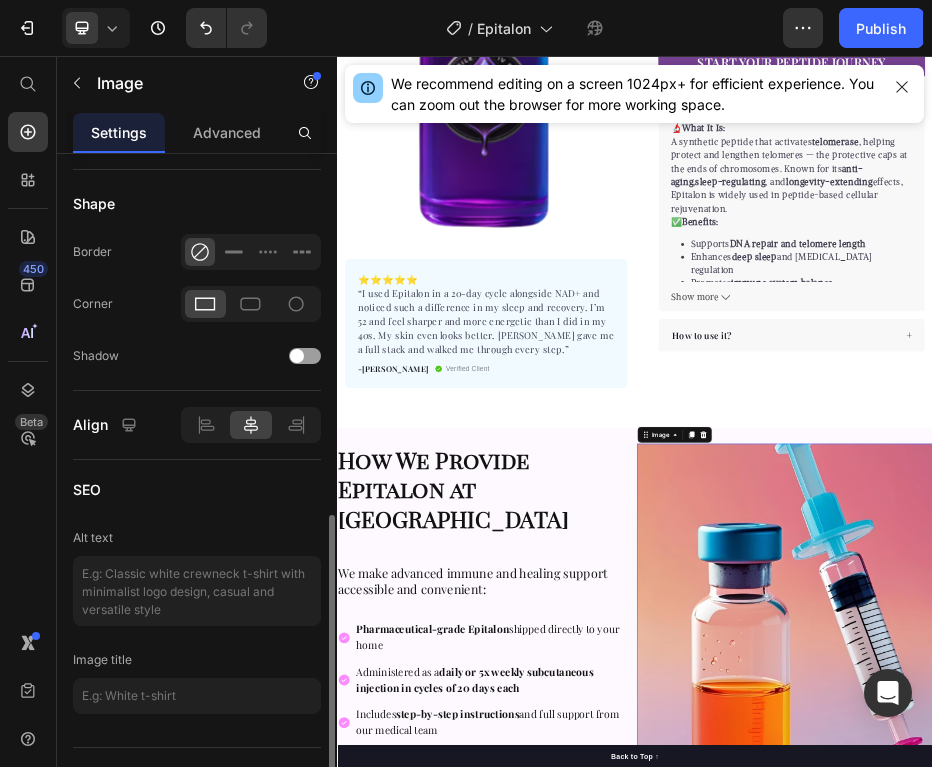 scroll, scrollTop: 0, scrollLeft: 0, axis: both 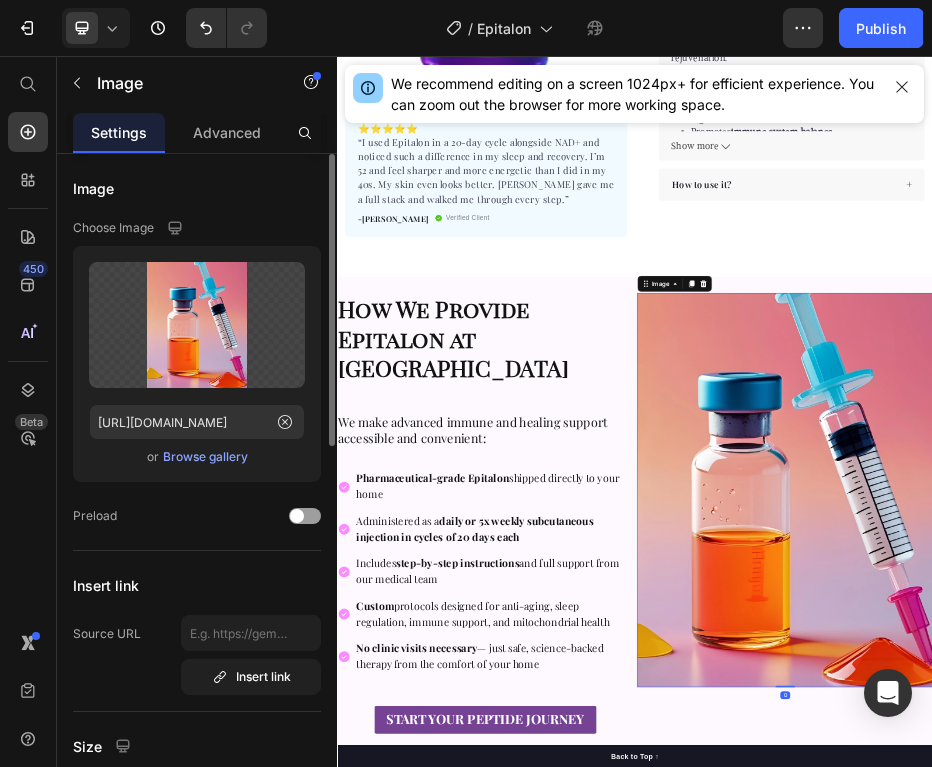 click on "Browse gallery" at bounding box center [205, 457] 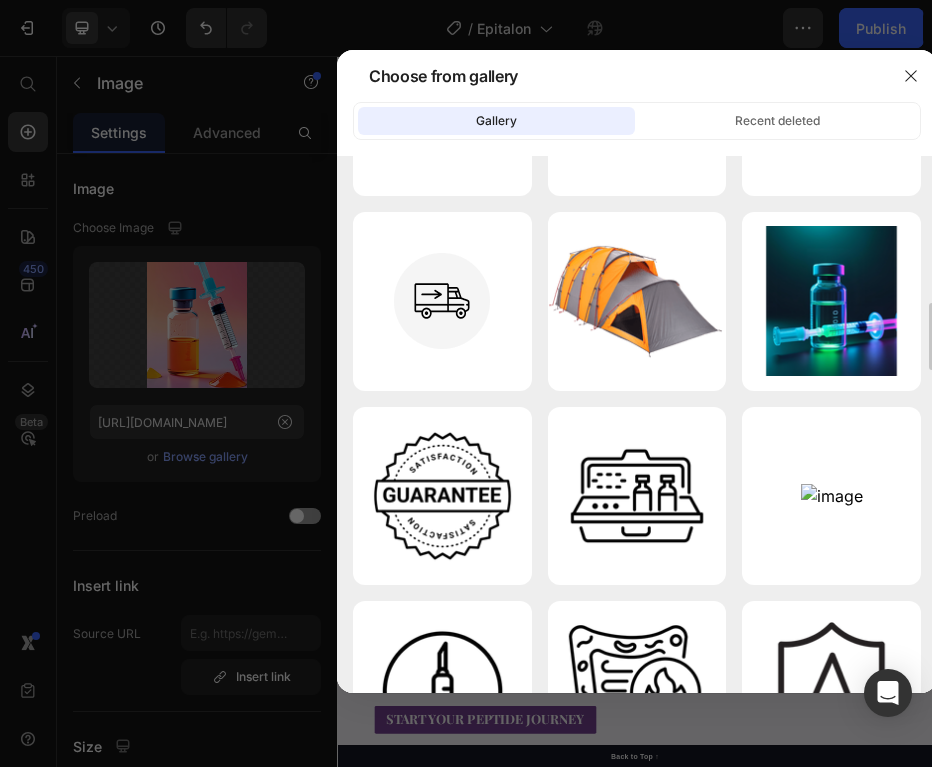 scroll, scrollTop: 892, scrollLeft: 0, axis: vertical 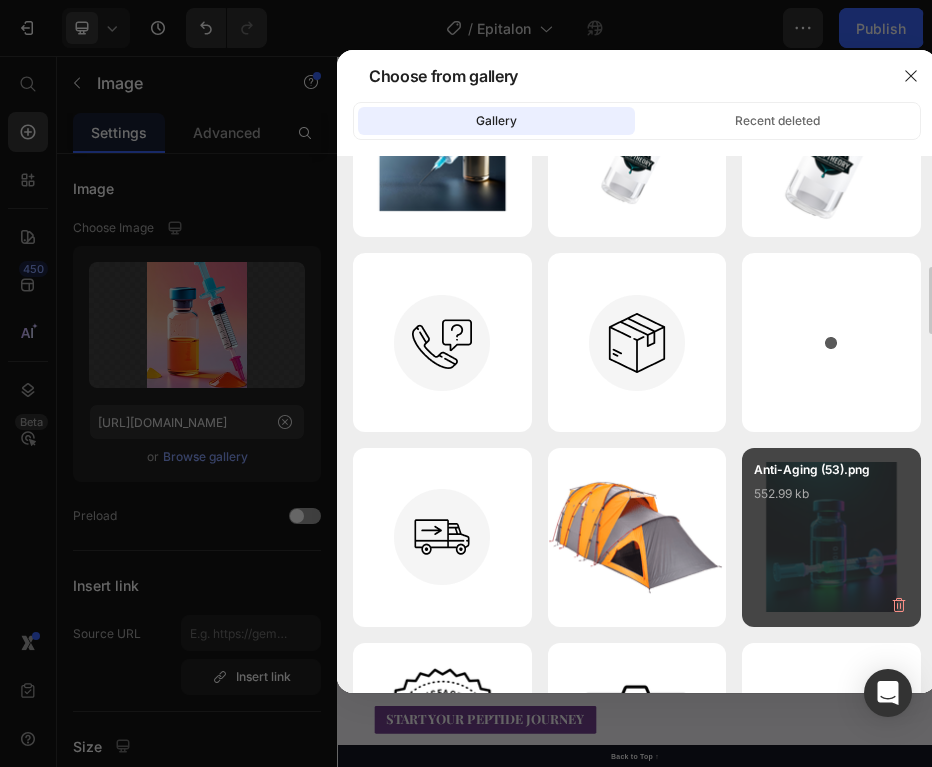 click on "Anti-Aging (53).png 552.99 kb" at bounding box center [831, 500] 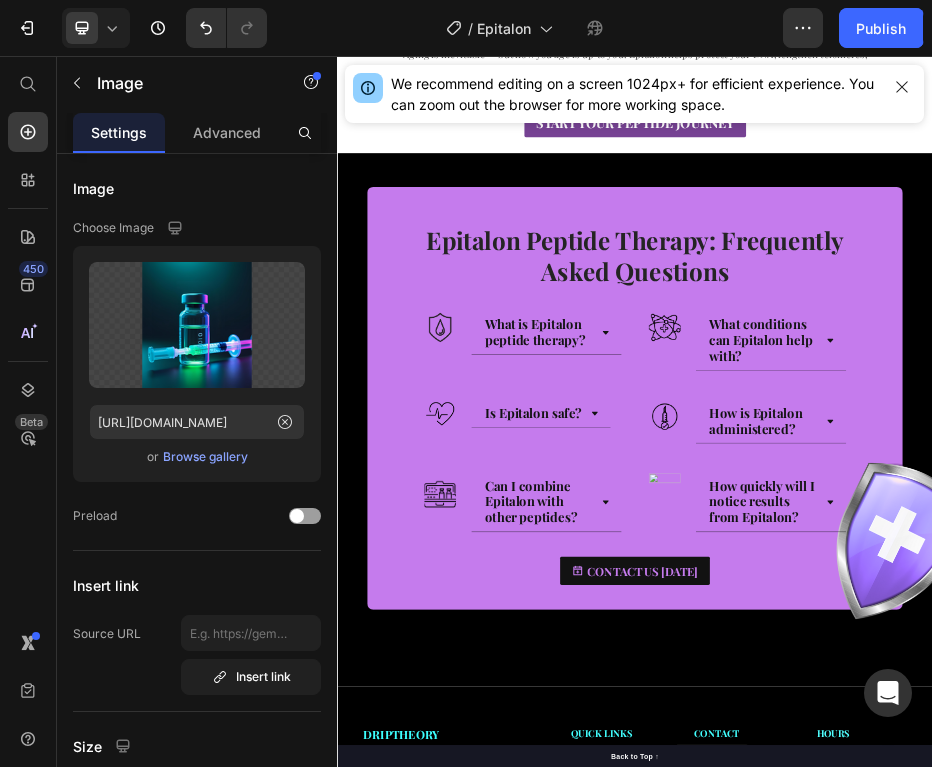 scroll, scrollTop: 3616, scrollLeft: 0, axis: vertical 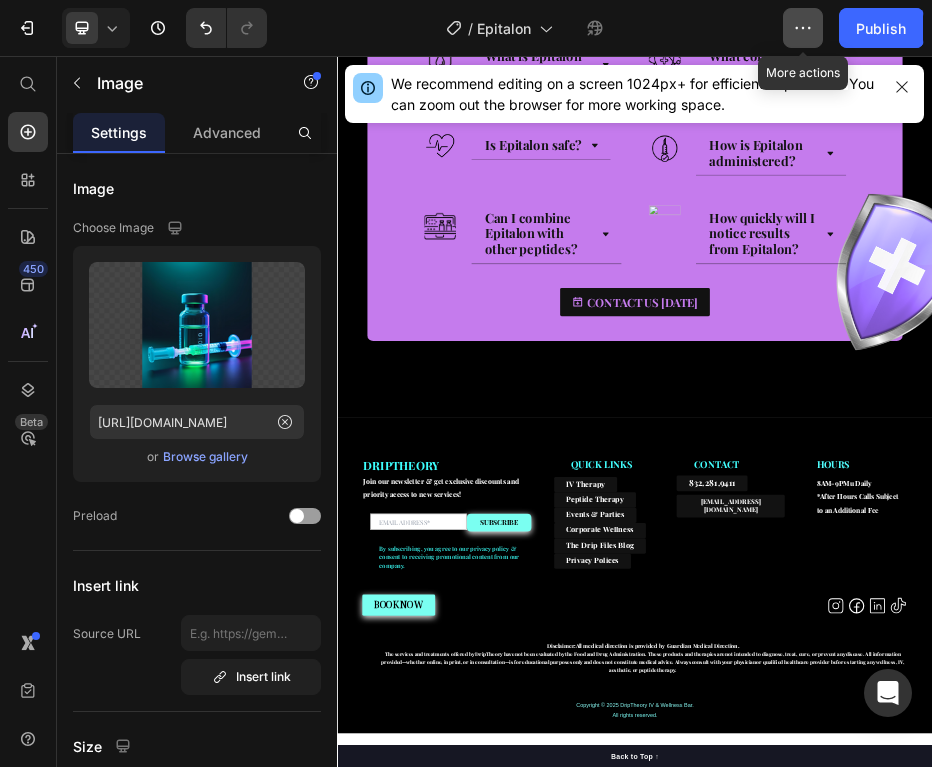 click 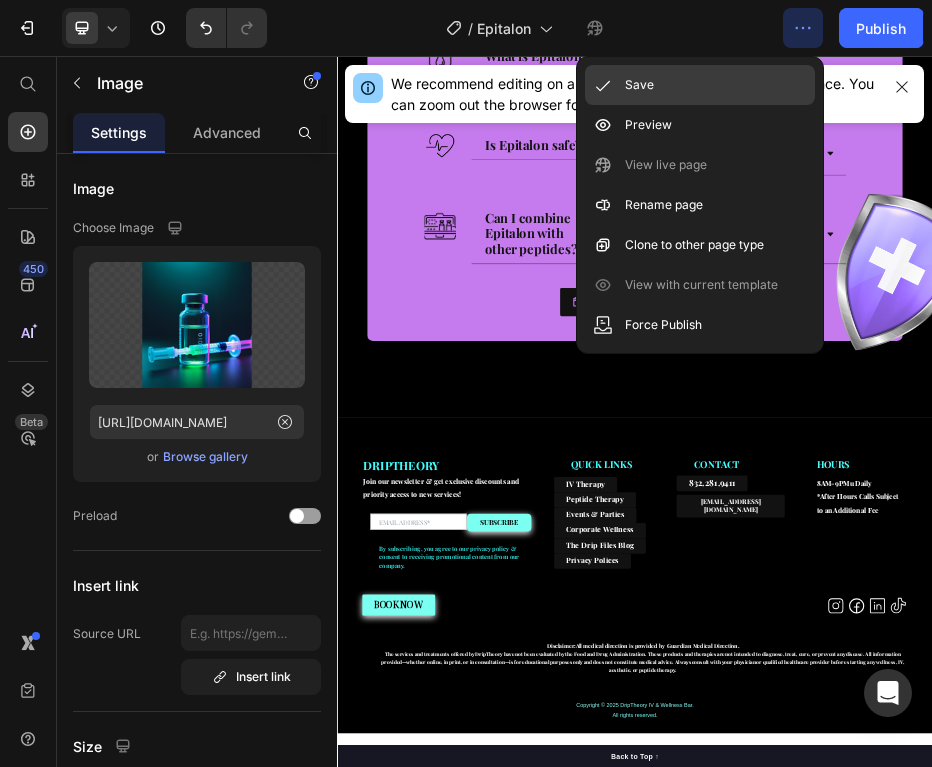 click on "Save" 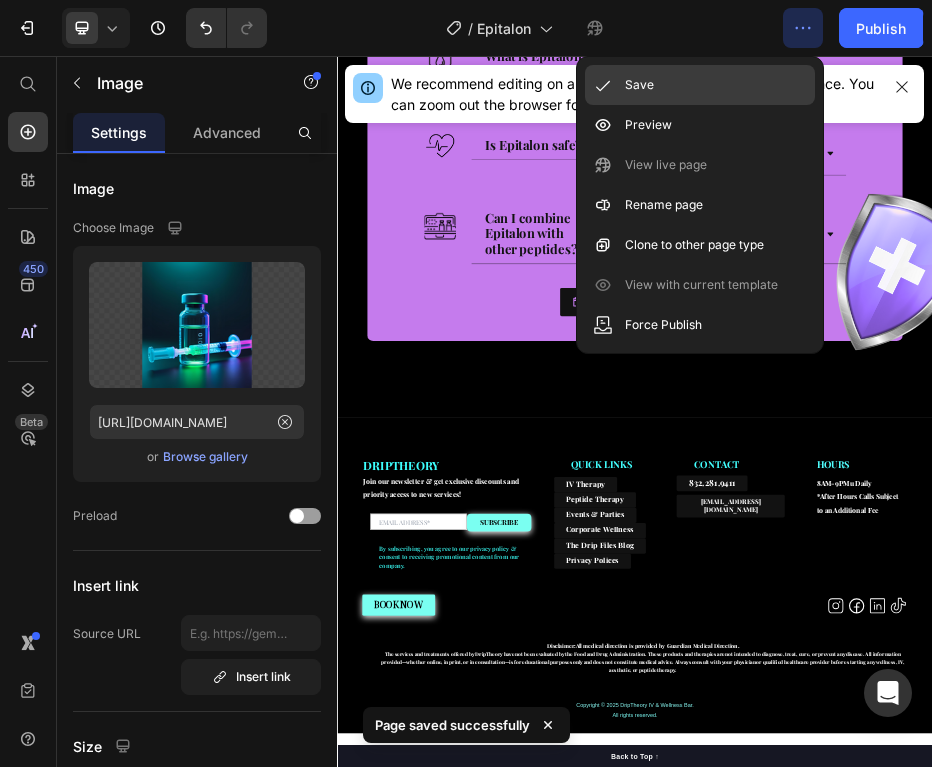 click on "Save" 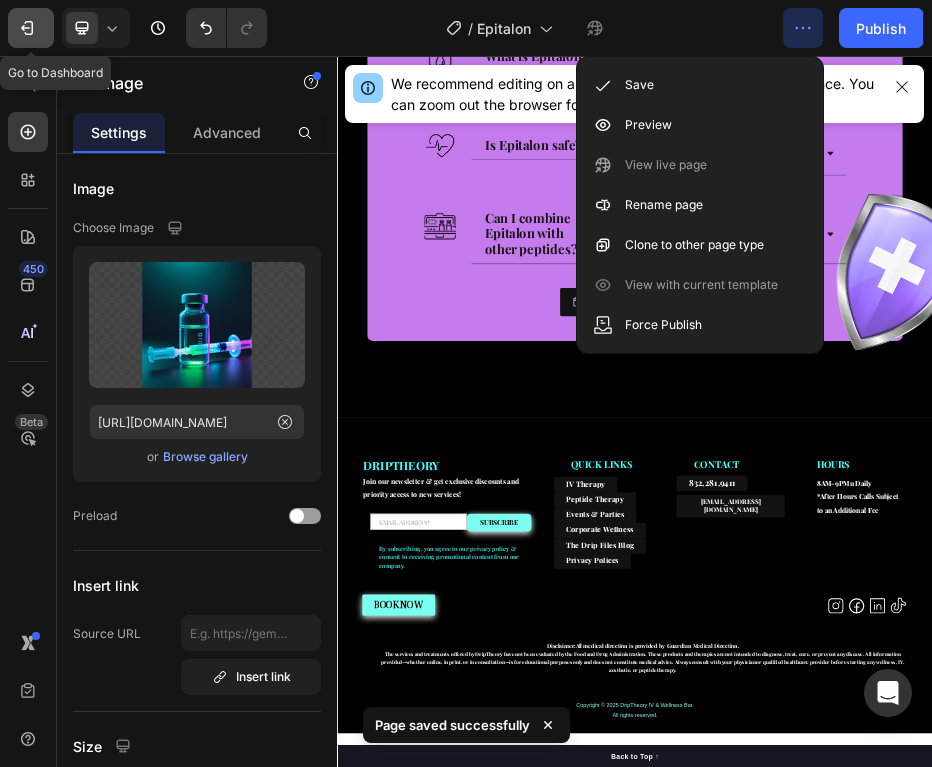 click 